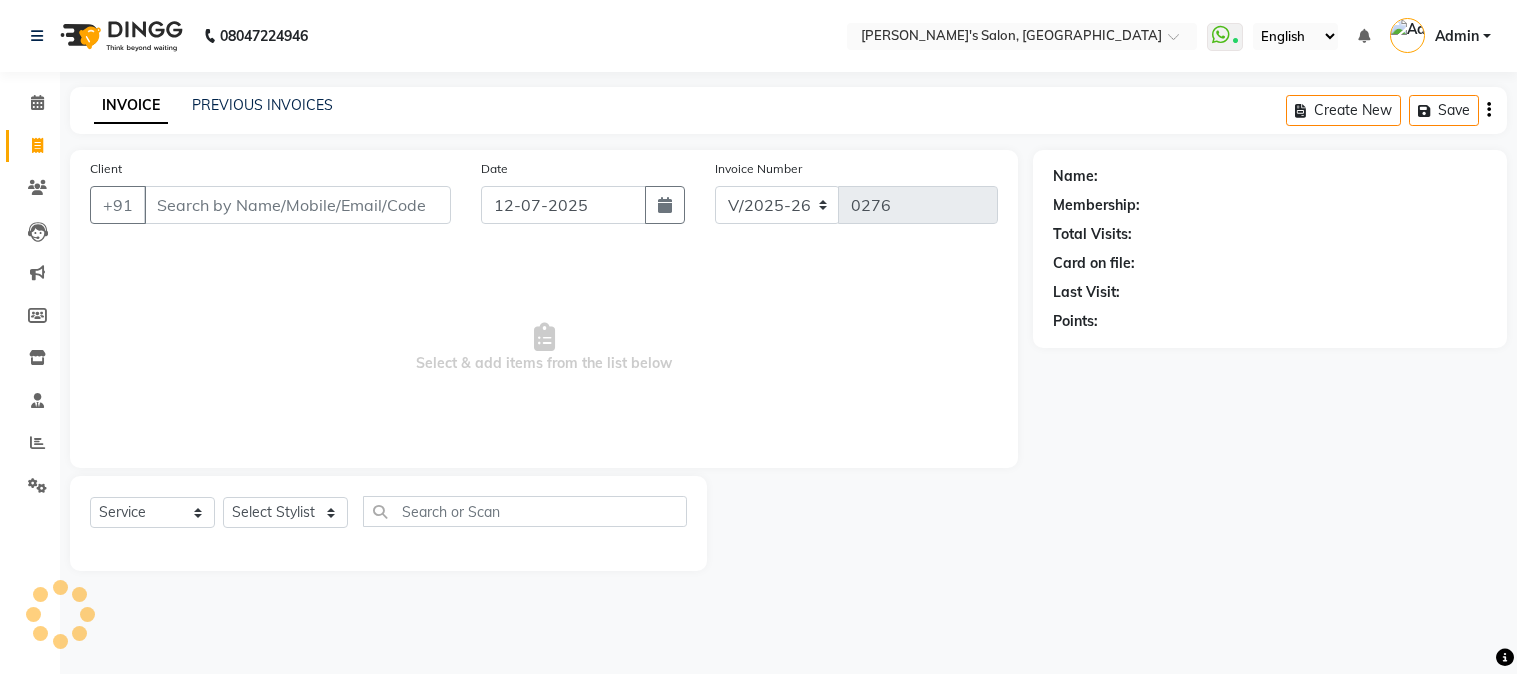 select on "4166" 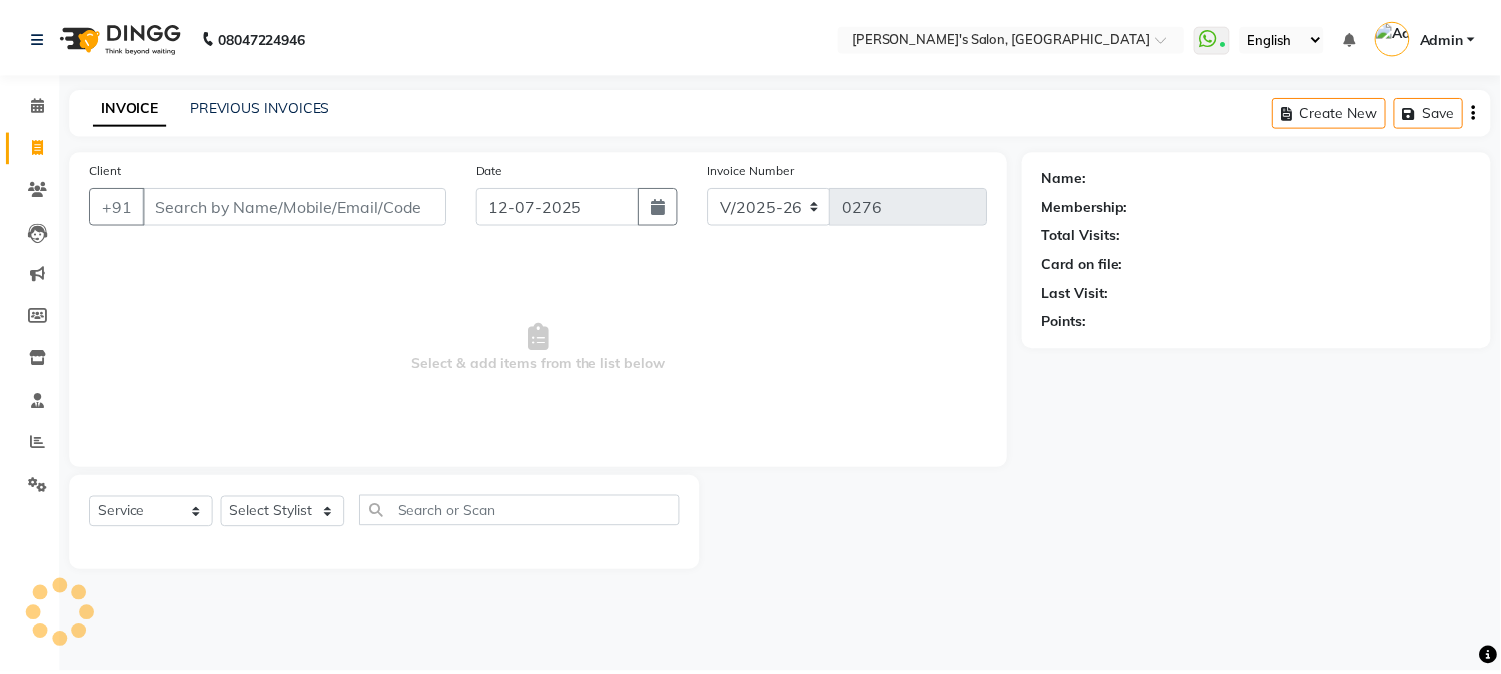 scroll, scrollTop: 0, scrollLeft: 0, axis: both 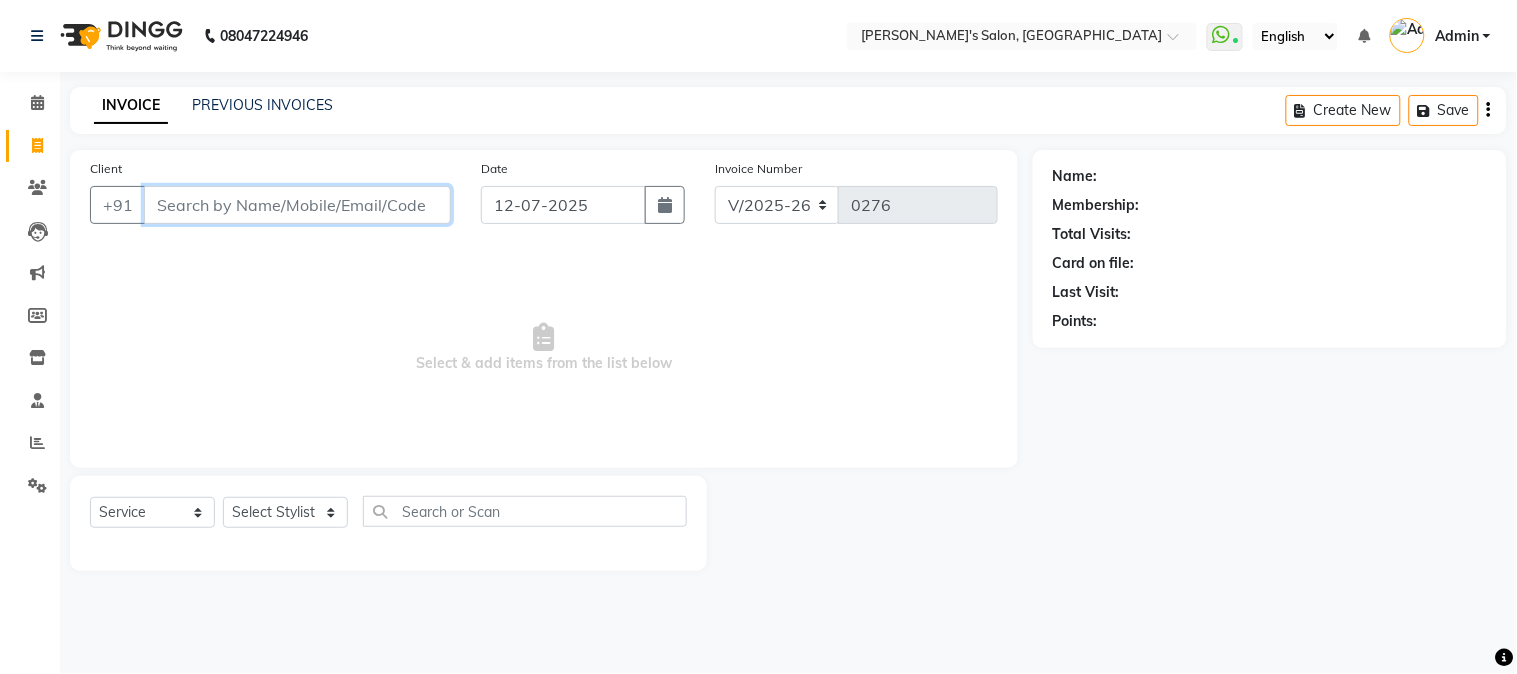 click on "Client" at bounding box center [297, 205] 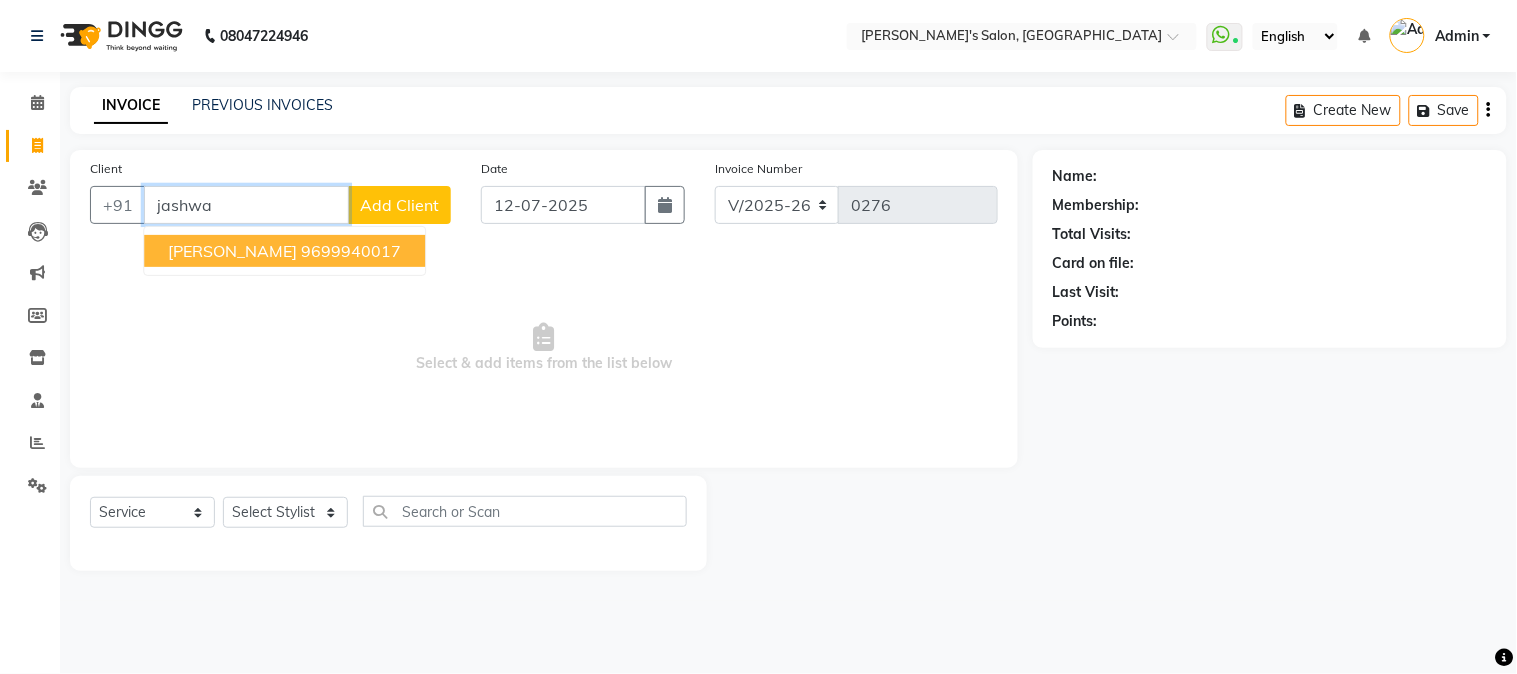 click on "9699940017" at bounding box center [351, 251] 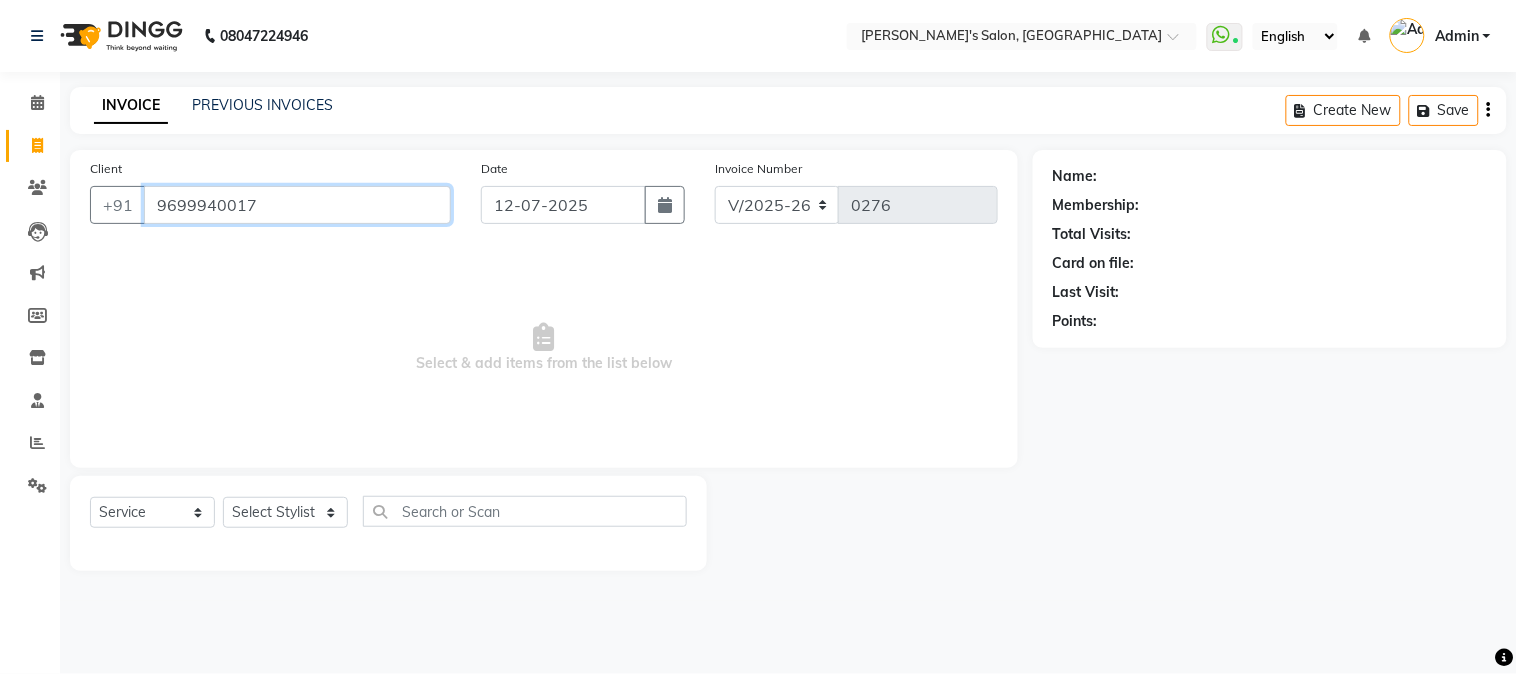 type on "9699940017" 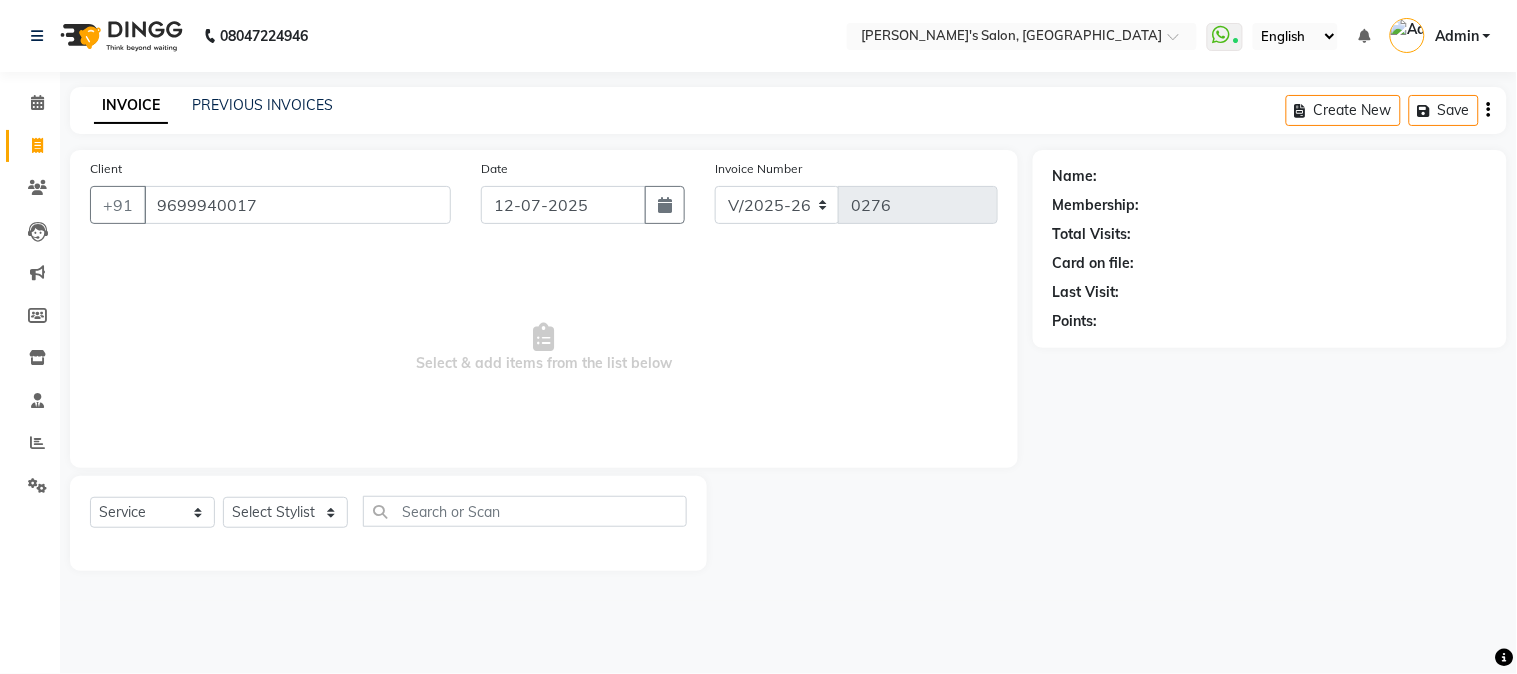 select on "2: Object" 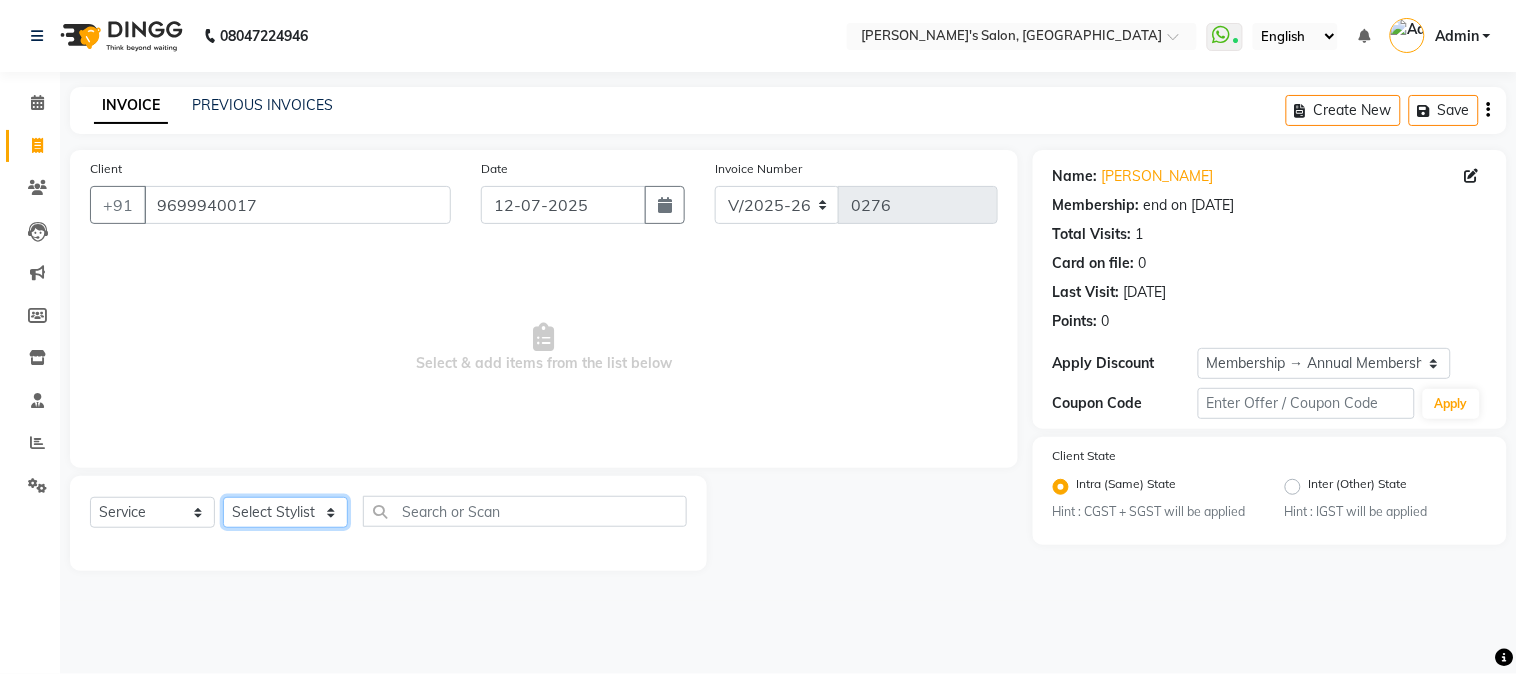click on "Select Stylist [PERSON_NAME] [PERSON_NAME] [PERSON_NAME]  [PERSON_NAME] [PERSON_NAME] [PERSON_NAME] Bandana [PERSON_NAME] CHETAN CHETAN BOISAR furkan [PERSON_NAME] [PERSON_NAME] kunal mushahid  [muddu] [PERSON_NAME] [PERSON_NAME] [PERSON_NAME] Rahul [PERSON_NAME] [PERSON_NAME] [PERSON_NAME] [PERSON_NAME] shovib M.D shreya ZOYA" 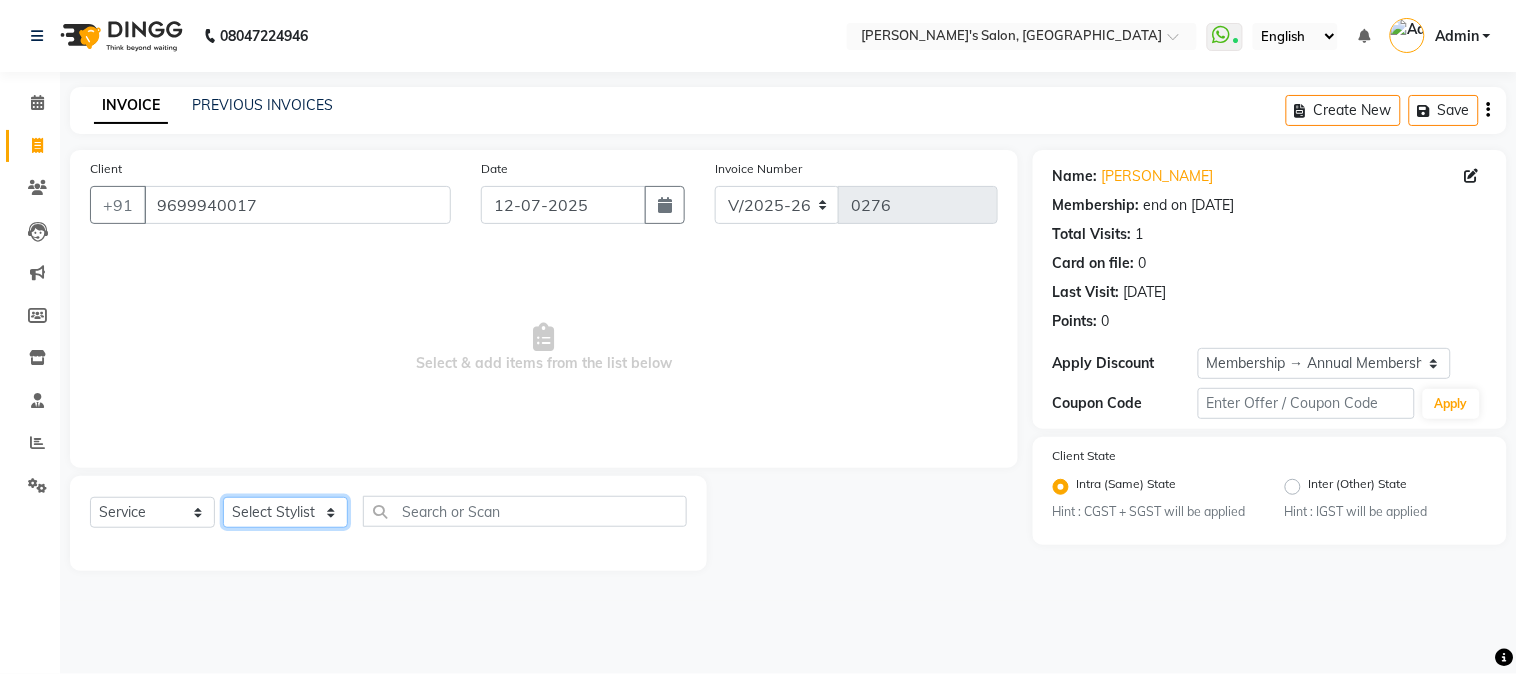 select on "50716" 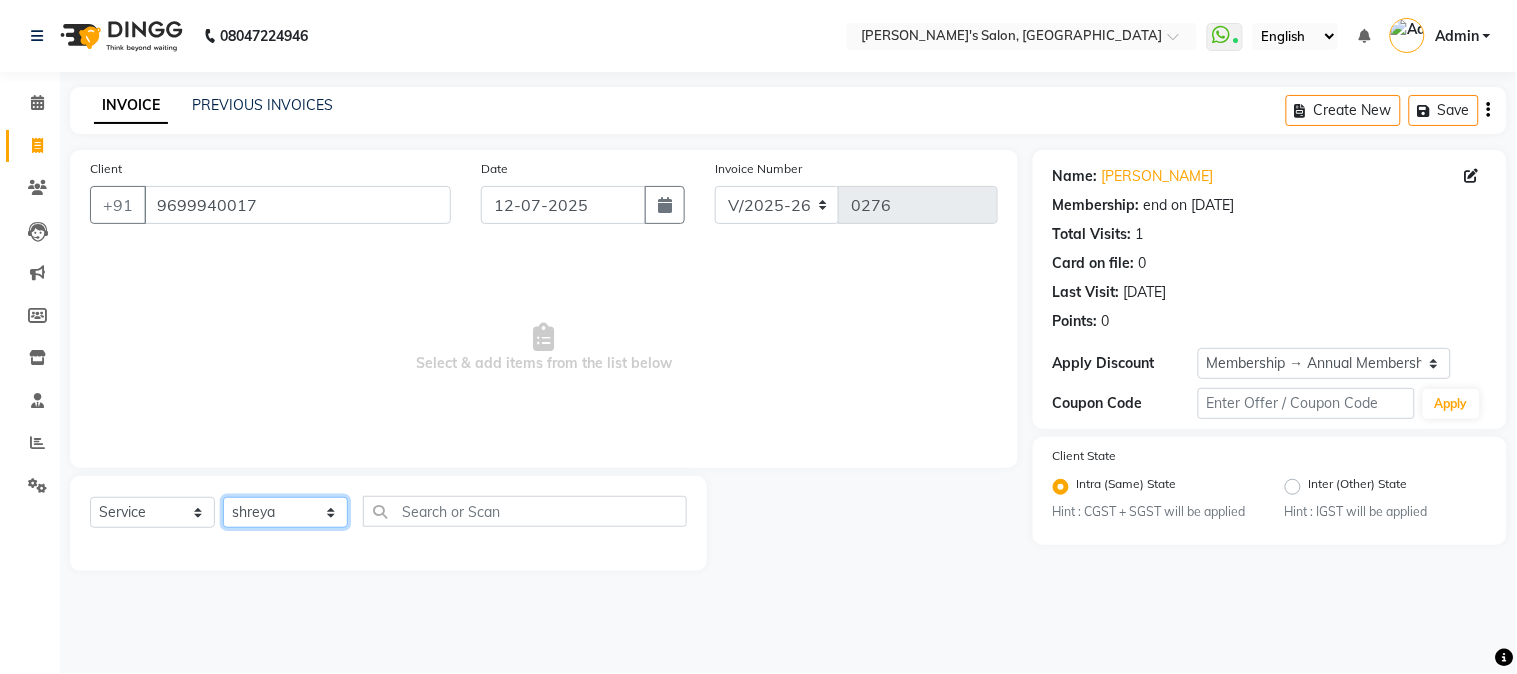 click on "Select Stylist [PERSON_NAME] [PERSON_NAME] [PERSON_NAME]  [PERSON_NAME] [PERSON_NAME] [PERSON_NAME] Bandana [PERSON_NAME] CHETAN CHETAN BOISAR furkan [PERSON_NAME] [PERSON_NAME] kunal mushahid  [muddu] [PERSON_NAME] [PERSON_NAME] [PERSON_NAME] Rahul [PERSON_NAME] [PERSON_NAME] [PERSON_NAME] [PERSON_NAME] shovib M.D shreya ZOYA" 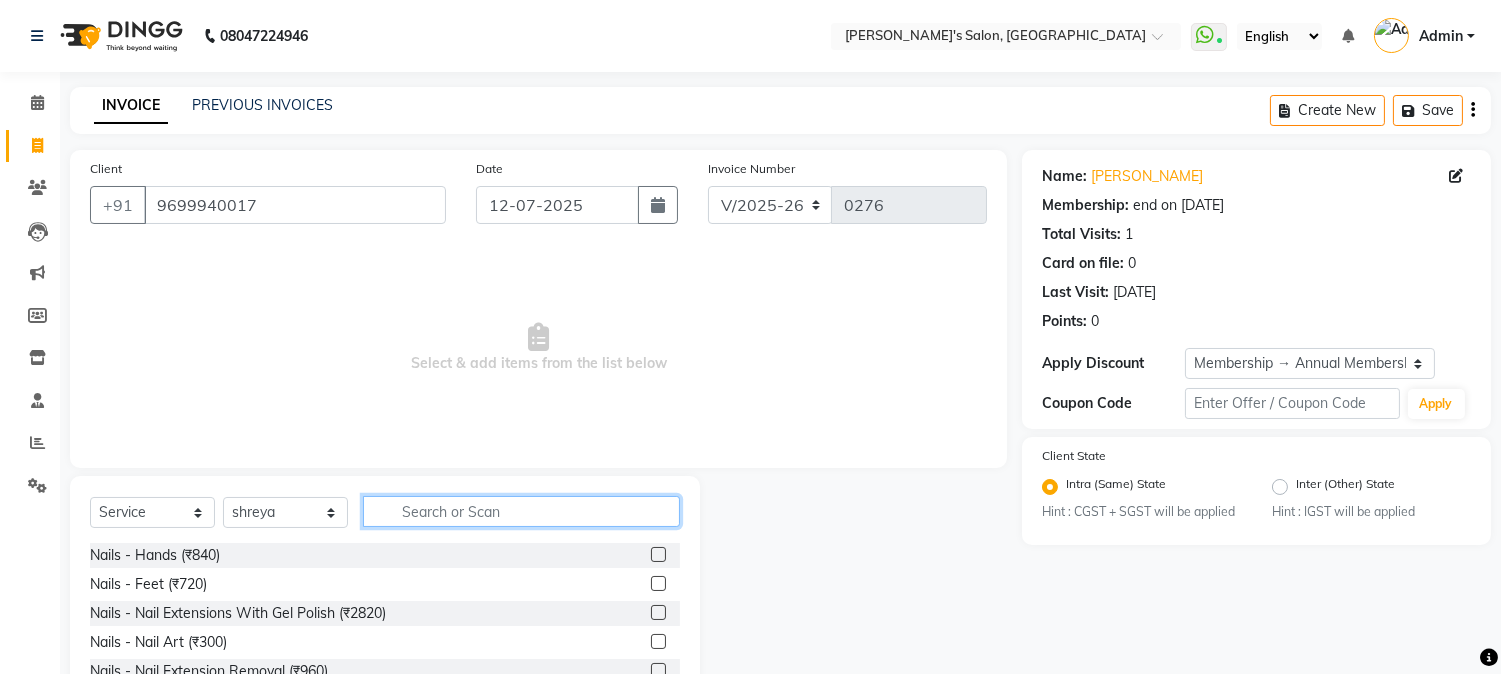 click 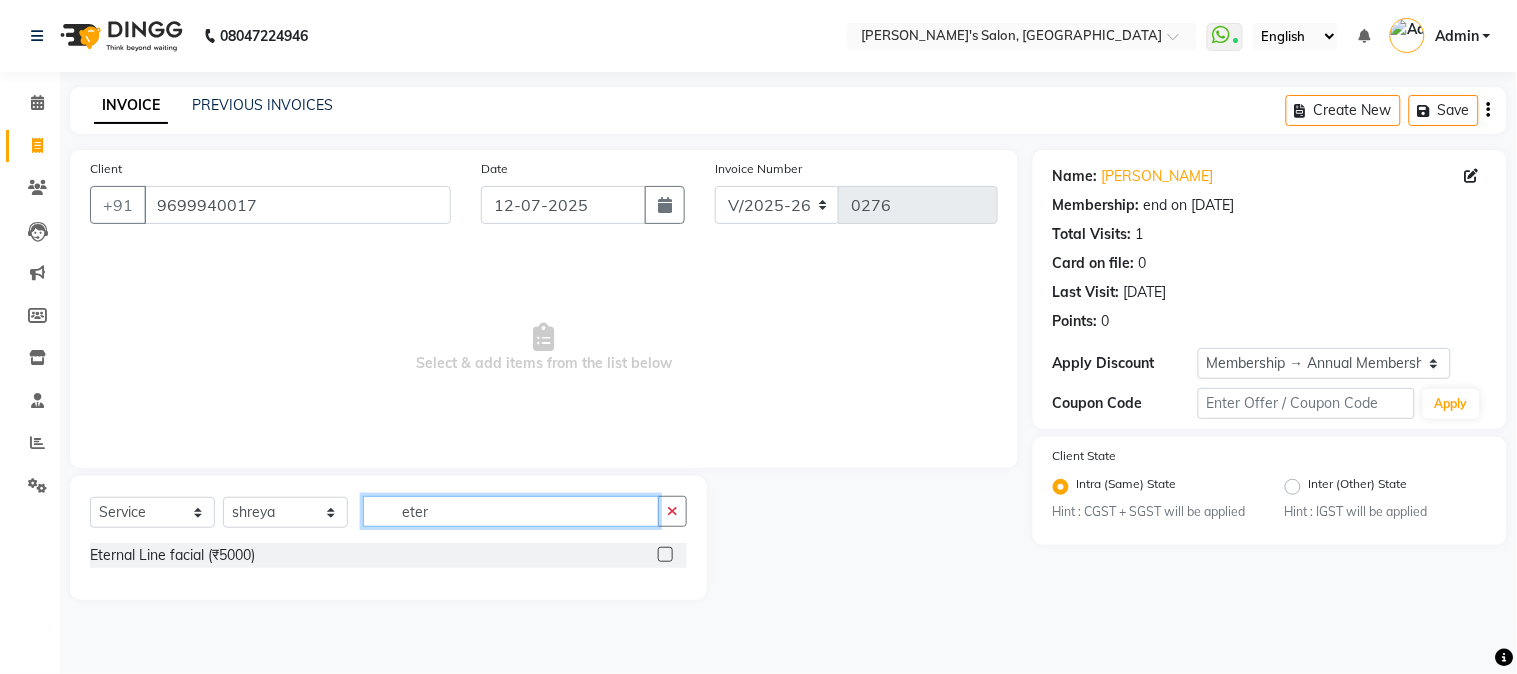 type on "eter" 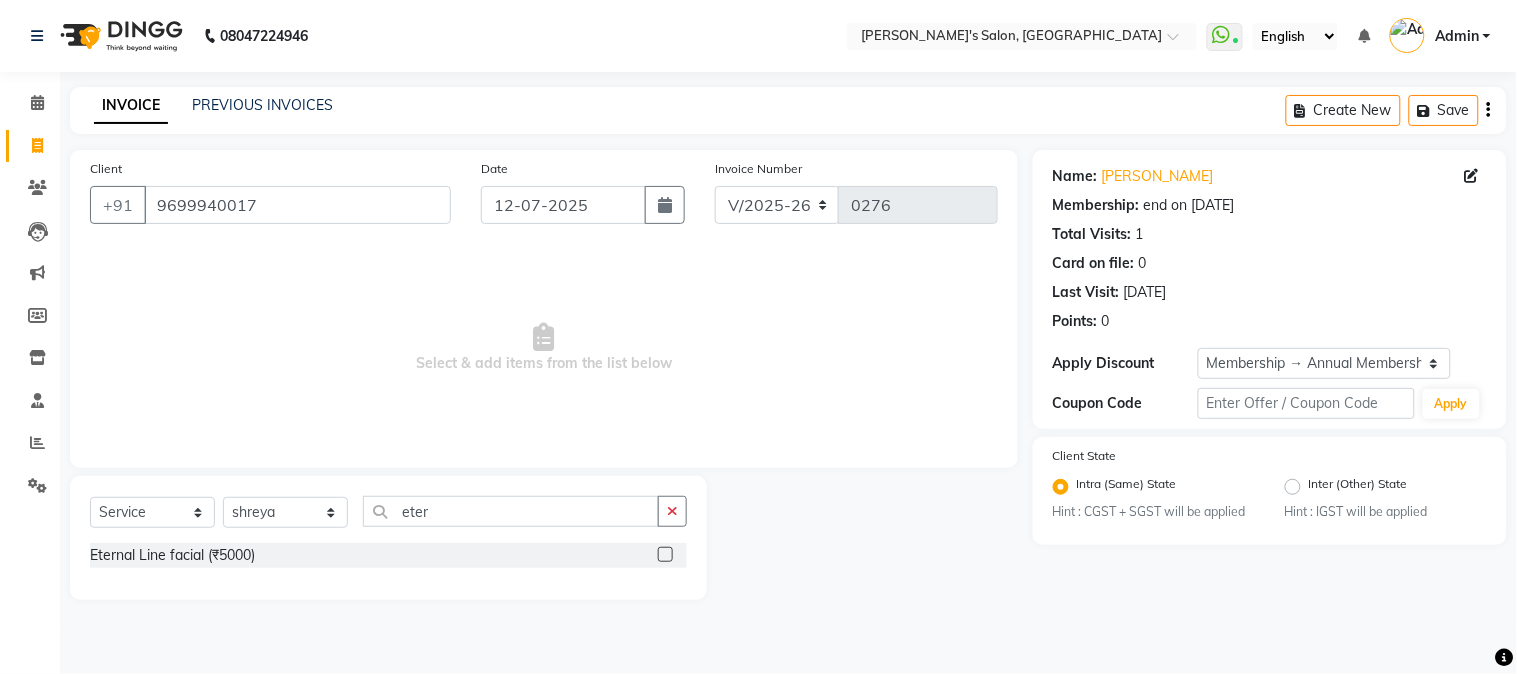 click 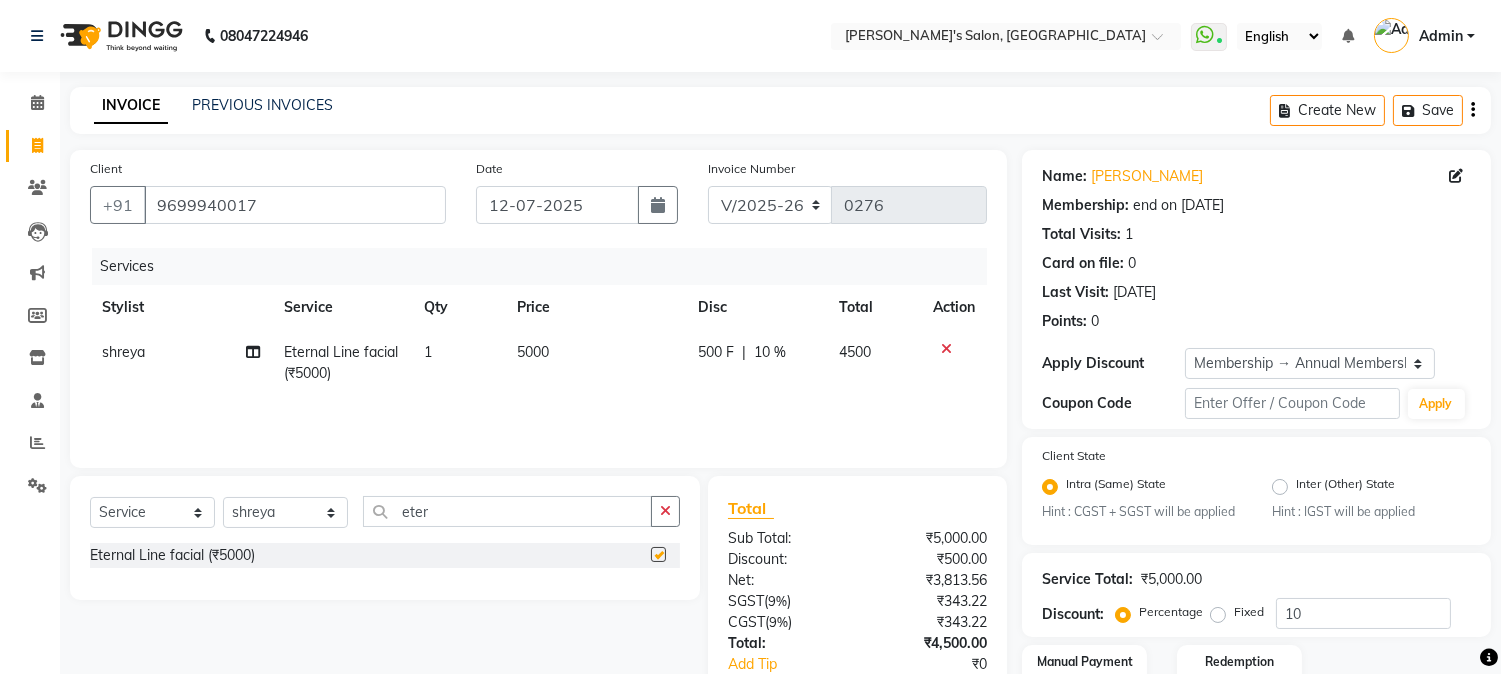 checkbox on "false" 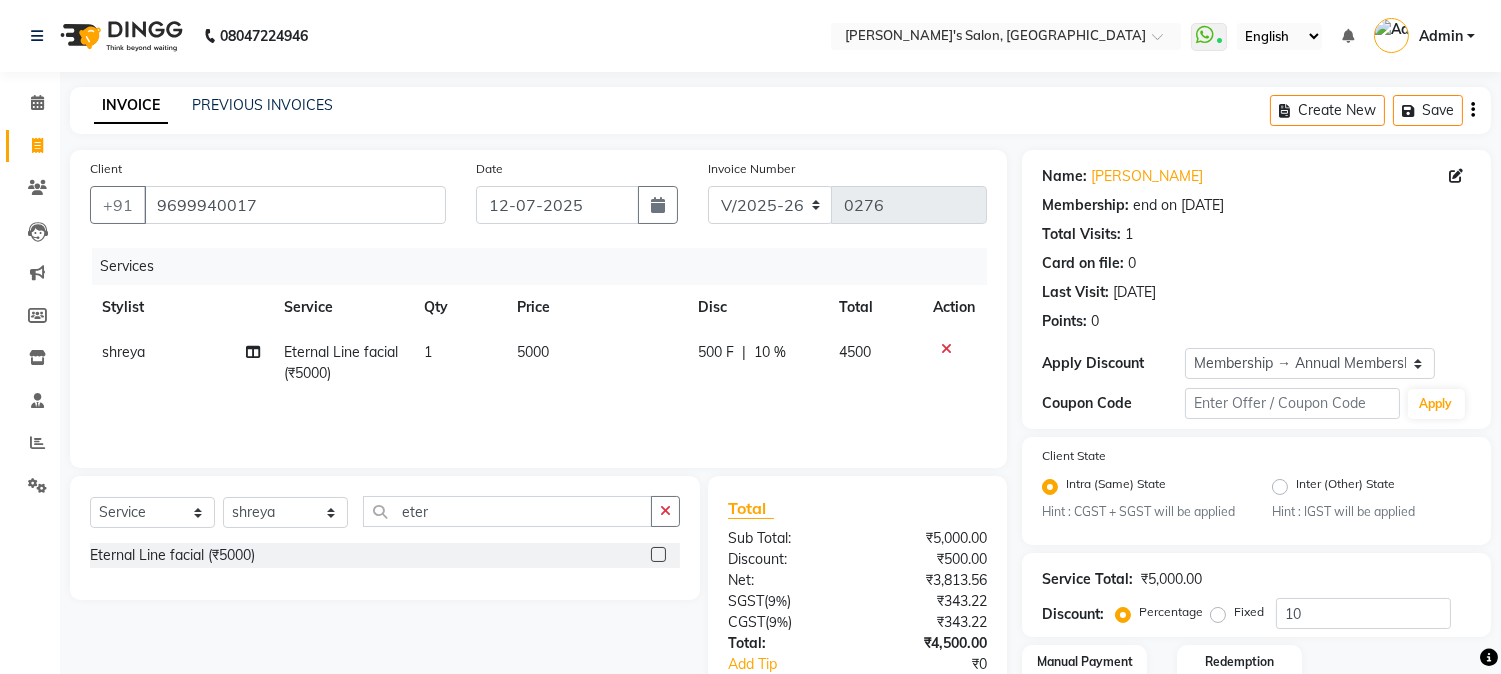 click on "500 F" 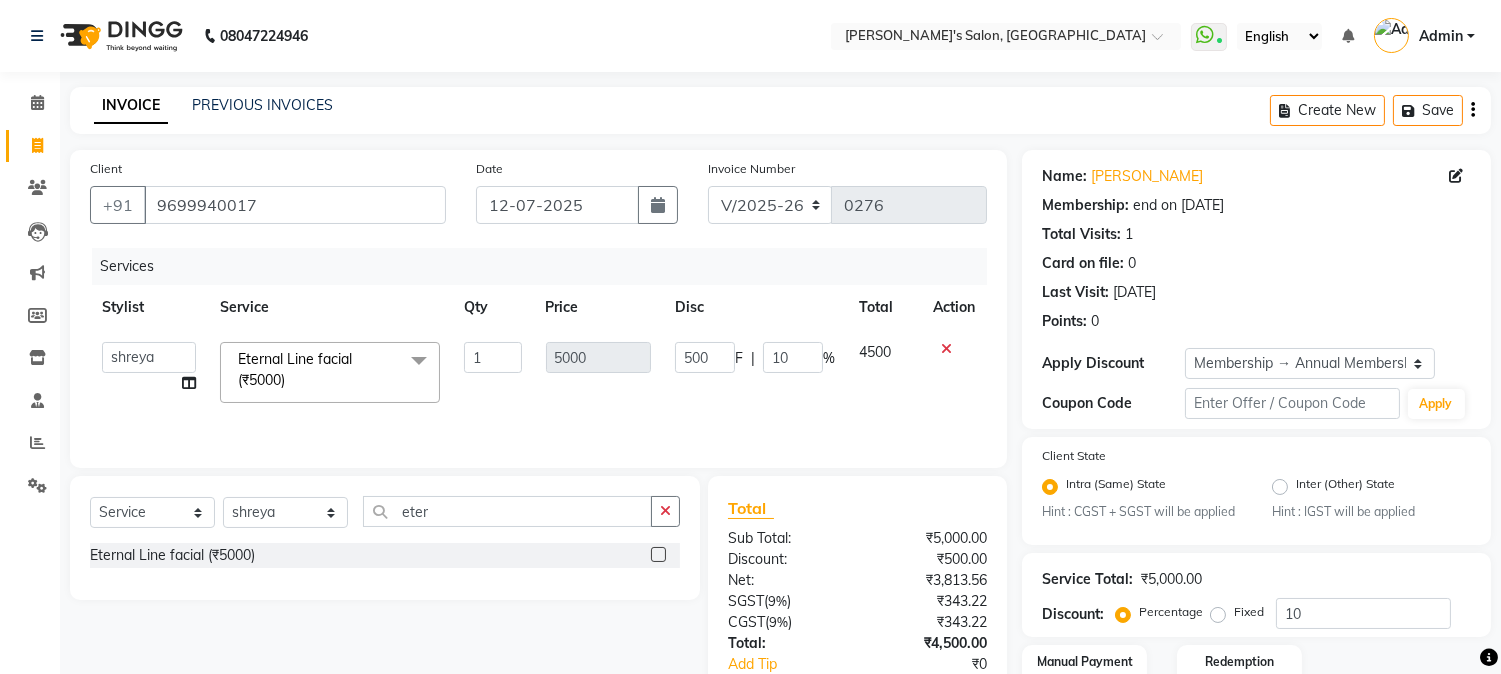 type 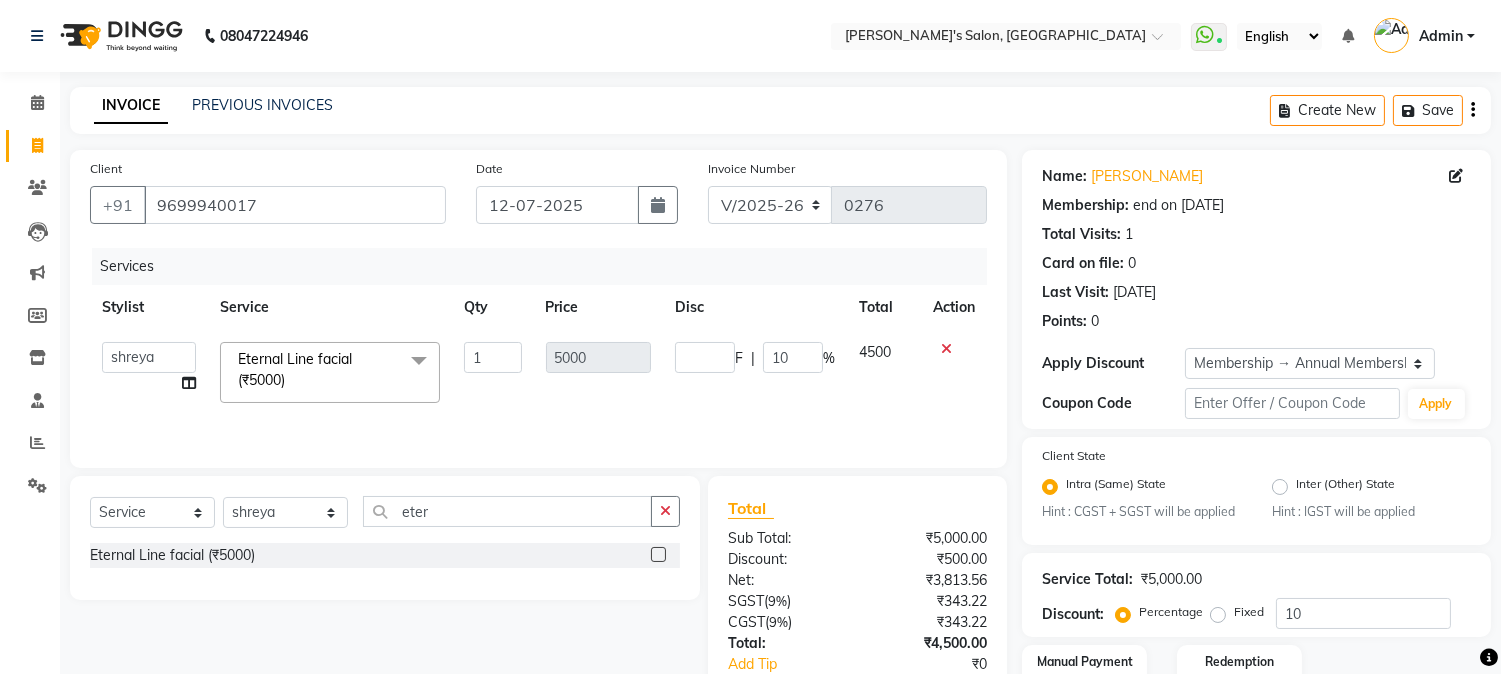 click on "Services Stylist Service Qty Price Disc Total Action  [PERSON_NAME]   [PERSON_NAME]   [PERSON_NAME]    [PERSON_NAME]   [PERSON_NAME] [PERSON_NAME]   Bandana   [PERSON_NAME]   CHETAN   CHETAN BOISAR   furkan   [PERSON_NAME]   [PERSON_NAME]   kunal   mushahid  [muddu]   [PERSON_NAME]   [PERSON_NAME]   [PERSON_NAME]   Rahul [PERSON_NAME]   [PERSON_NAME]   [PERSON_NAME] [PERSON_NAME]   shovib M.D   shreya   ZOYA  Eternal Line facial (₹5000)  x Nails -  Hands (₹840) Nails -  Feet (₹720) Nails - Nail Extensions With Gel Polish (₹2820) Nails - Nail Art (₹300) Nails - Nail Extension Removal (₹960) Nails - Gel Polish Removal (₹420) MOLE (₹600) PUMING (₹4000) CRYSTAL PEDICURE (MEMBERSHIP) (₹1400) HIAR SPA ABOVE SHOULDER (MEMBERSHIP) (₹900) HAIR SPA ABOVE SHOULDER (NON-MEMBER) (₹1080) HAIR SPA BELOW SHOULDER(MEMBERSHIP) (₹1200) HAIR SPA BELOW SHOULDER(NON-MEMBER) (₹1440) HAIR SPA UPTO WAIST(MEMBERSHIP) (₹1400) HAIR SPA UPTO WAIST(NON-MEMBER) (₹1680) HAIR SPA BELOW WAIST(MEMBERSHIP) (₹1700)" 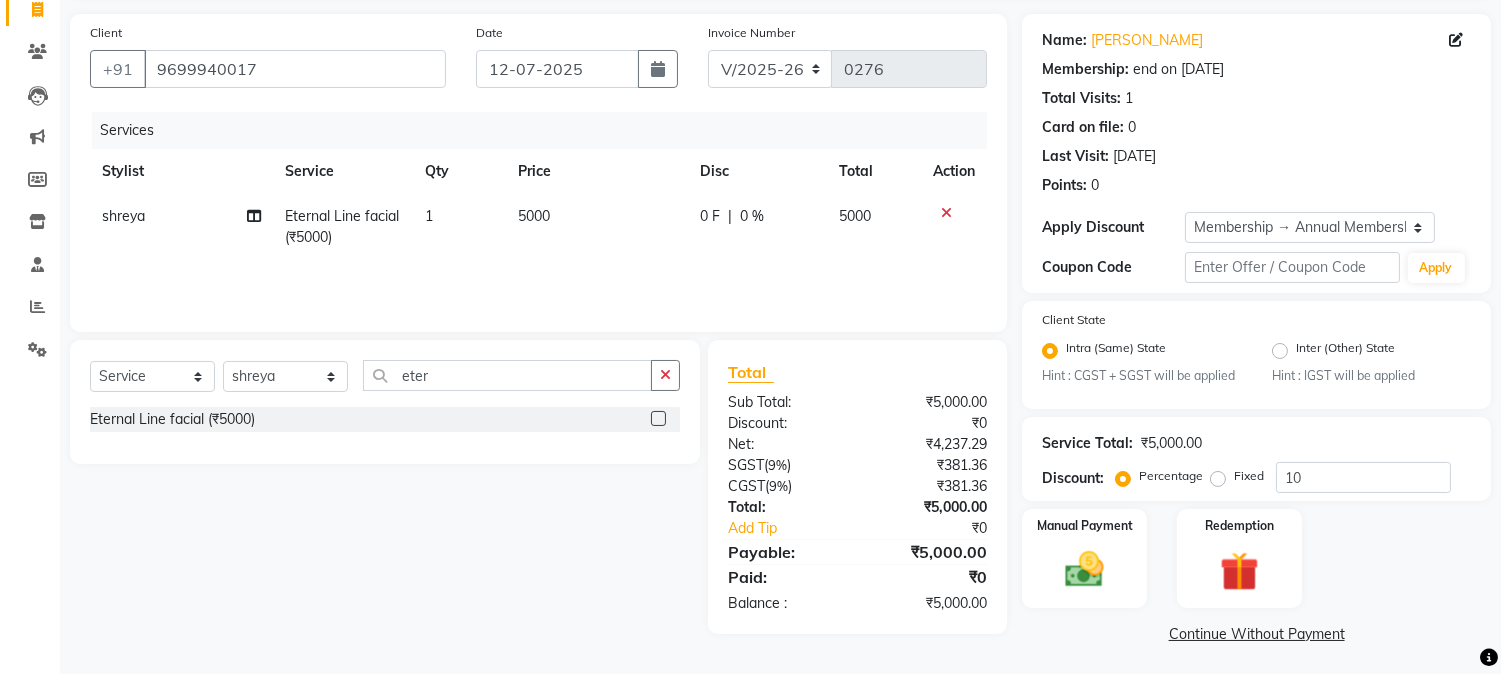 scroll, scrollTop: 140, scrollLeft: 0, axis: vertical 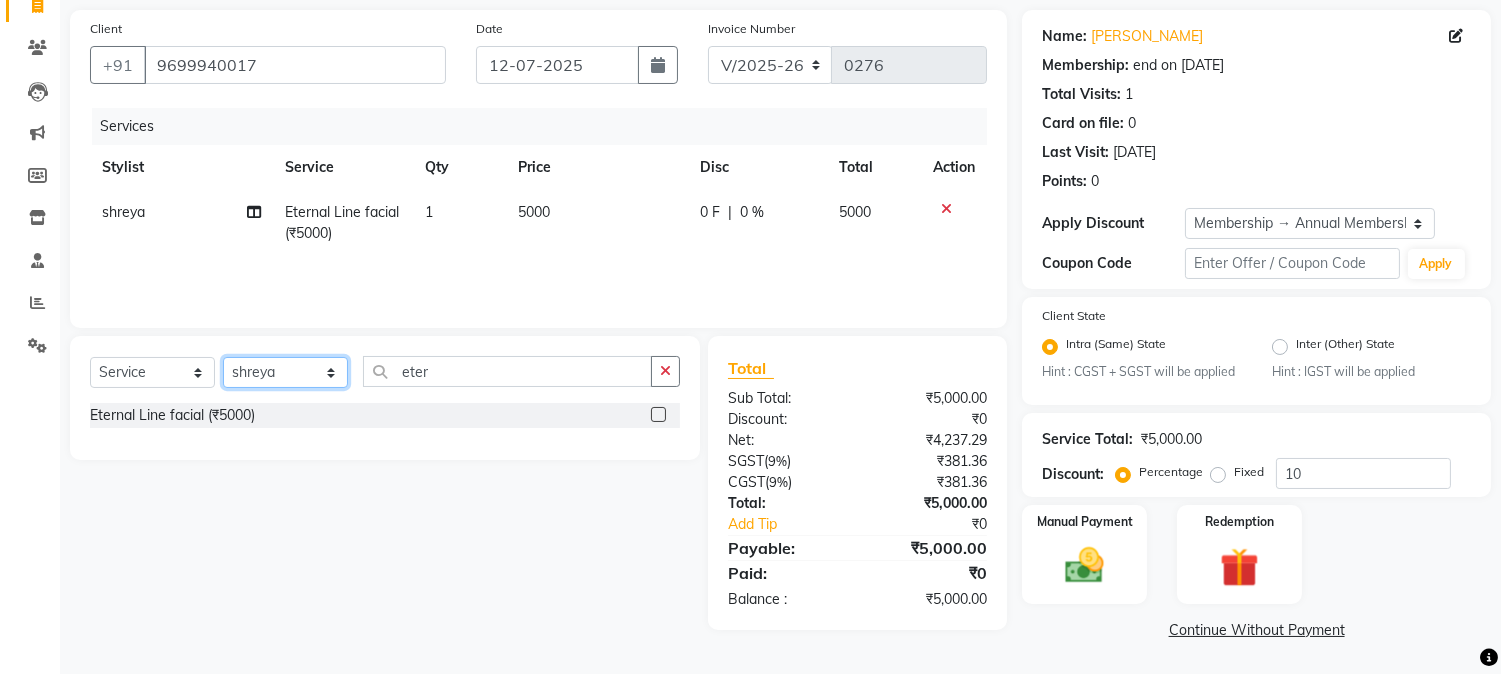 click on "Select Stylist [PERSON_NAME] [PERSON_NAME] [PERSON_NAME]  [PERSON_NAME] [PERSON_NAME] [PERSON_NAME] Bandana [PERSON_NAME] CHETAN CHETAN BOISAR furkan [PERSON_NAME] [PERSON_NAME] kunal mushahid  [muddu] [PERSON_NAME] [PERSON_NAME] [PERSON_NAME] Rahul [PERSON_NAME] [PERSON_NAME] [PERSON_NAME] [PERSON_NAME] shovib M.D shreya ZOYA" 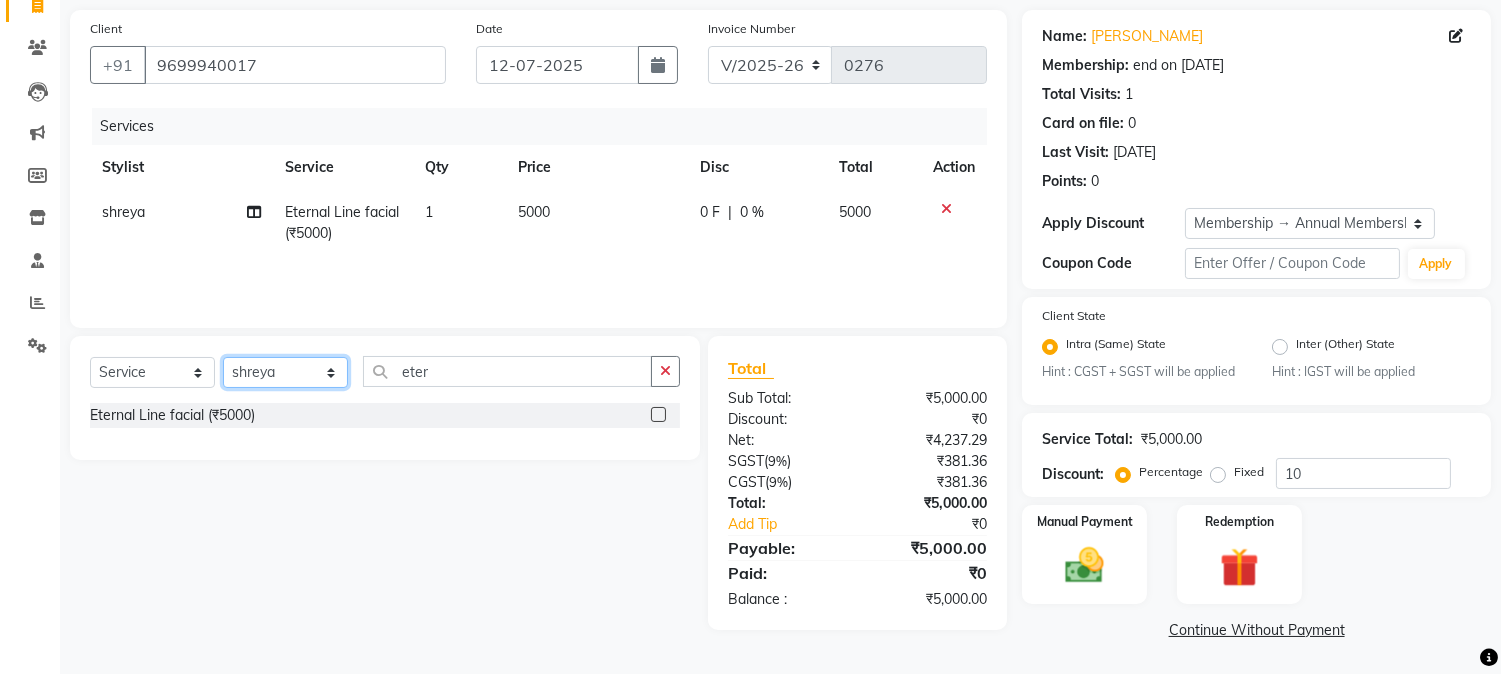 select on "32372" 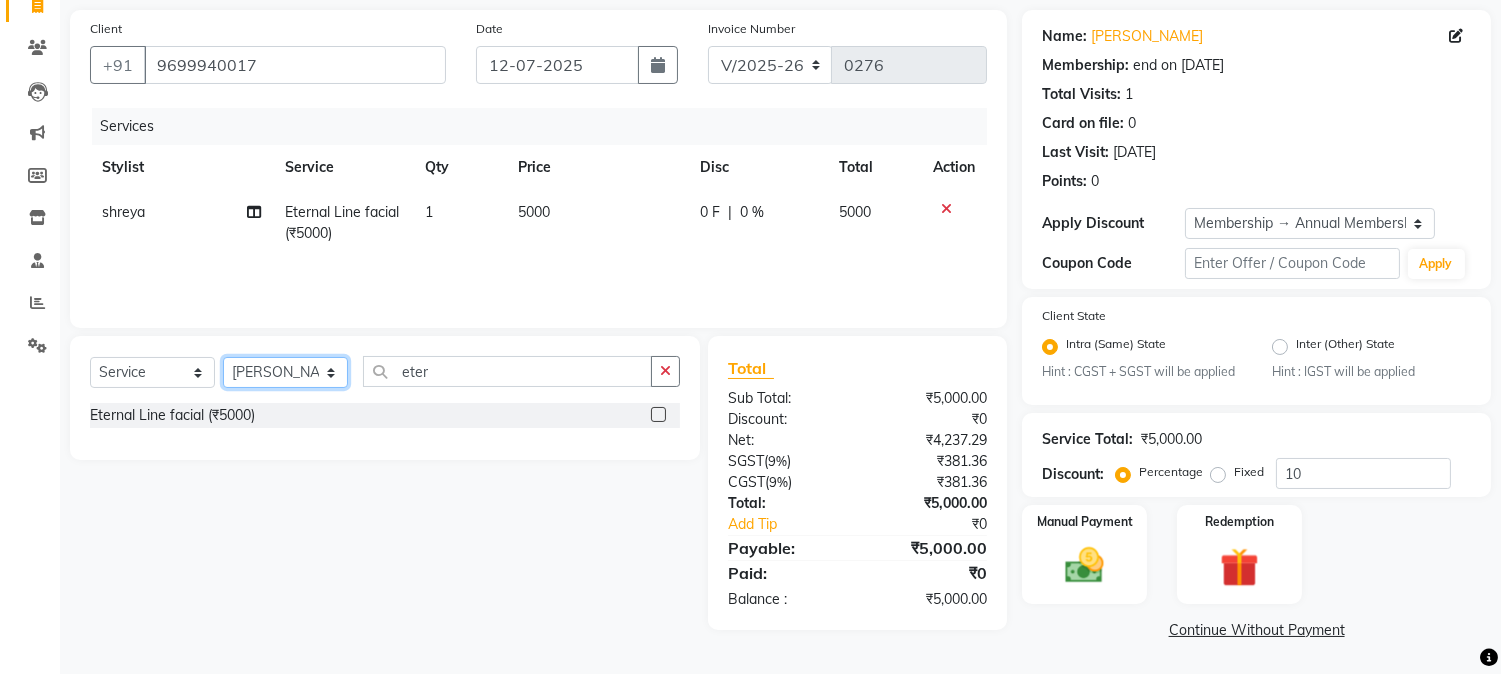 click on "Select Stylist [PERSON_NAME] [PERSON_NAME] [PERSON_NAME]  [PERSON_NAME] [PERSON_NAME] [PERSON_NAME] Bandana [PERSON_NAME] CHETAN CHETAN BOISAR furkan [PERSON_NAME] [PERSON_NAME] kunal mushahid  [muddu] [PERSON_NAME] [PERSON_NAME] [PERSON_NAME] Rahul [PERSON_NAME] [PERSON_NAME] [PERSON_NAME] [PERSON_NAME] shovib M.D shreya ZOYA" 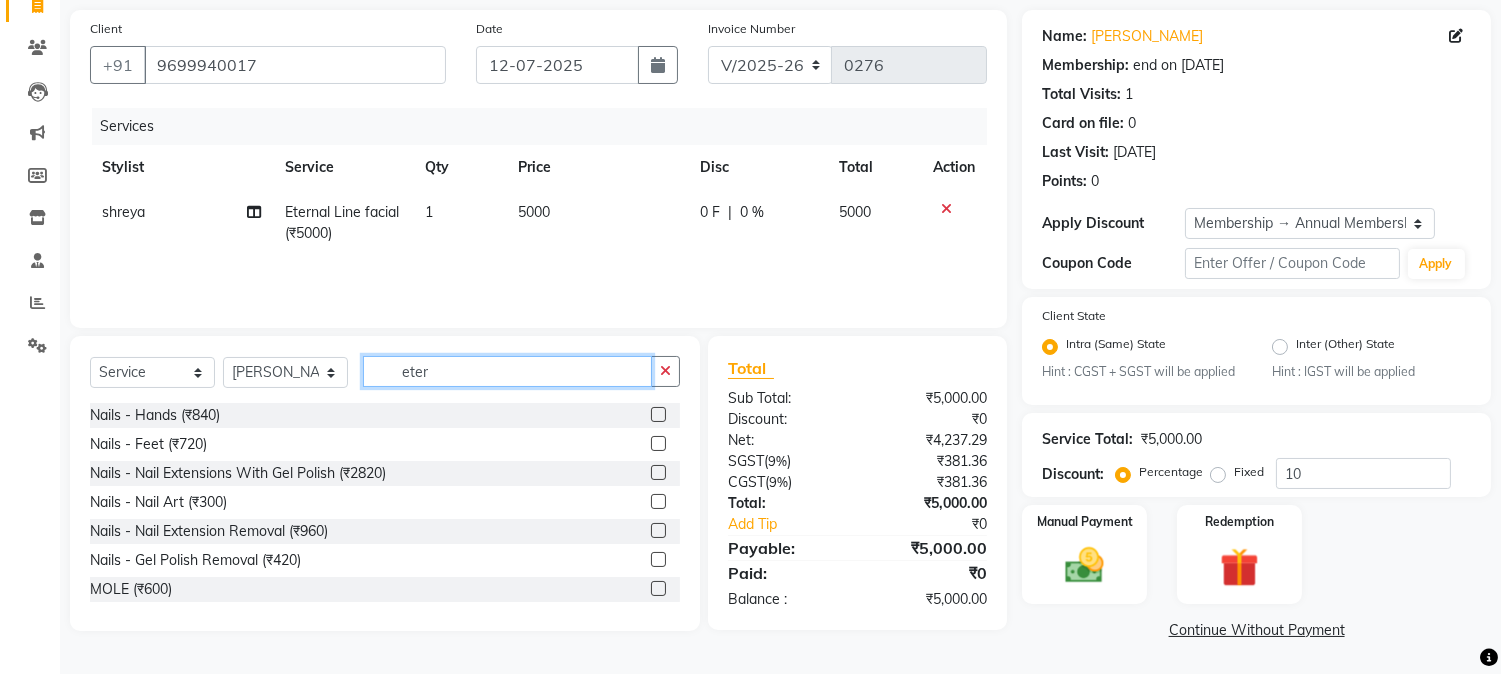 drag, startPoint x: 447, startPoint y: 376, endPoint x: 308, endPoint y: 376, distance: 139 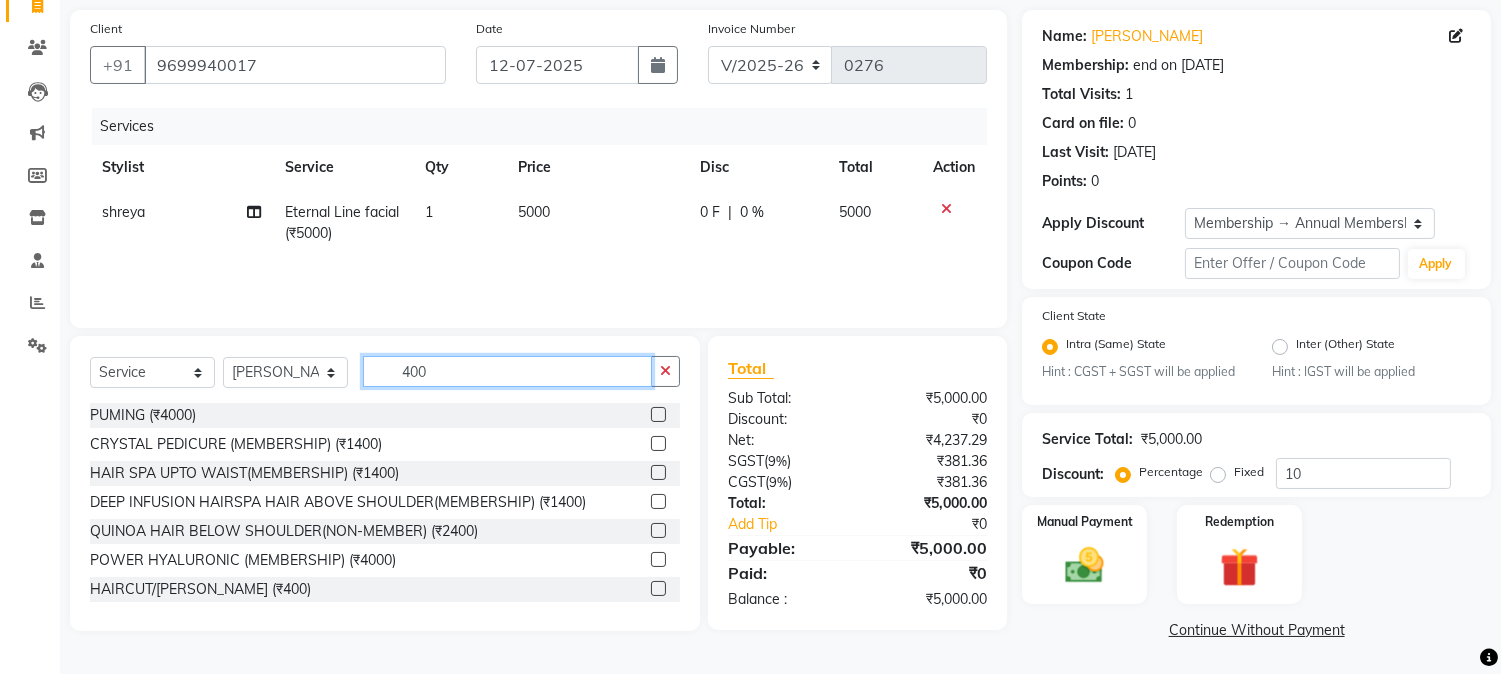 type on "400" 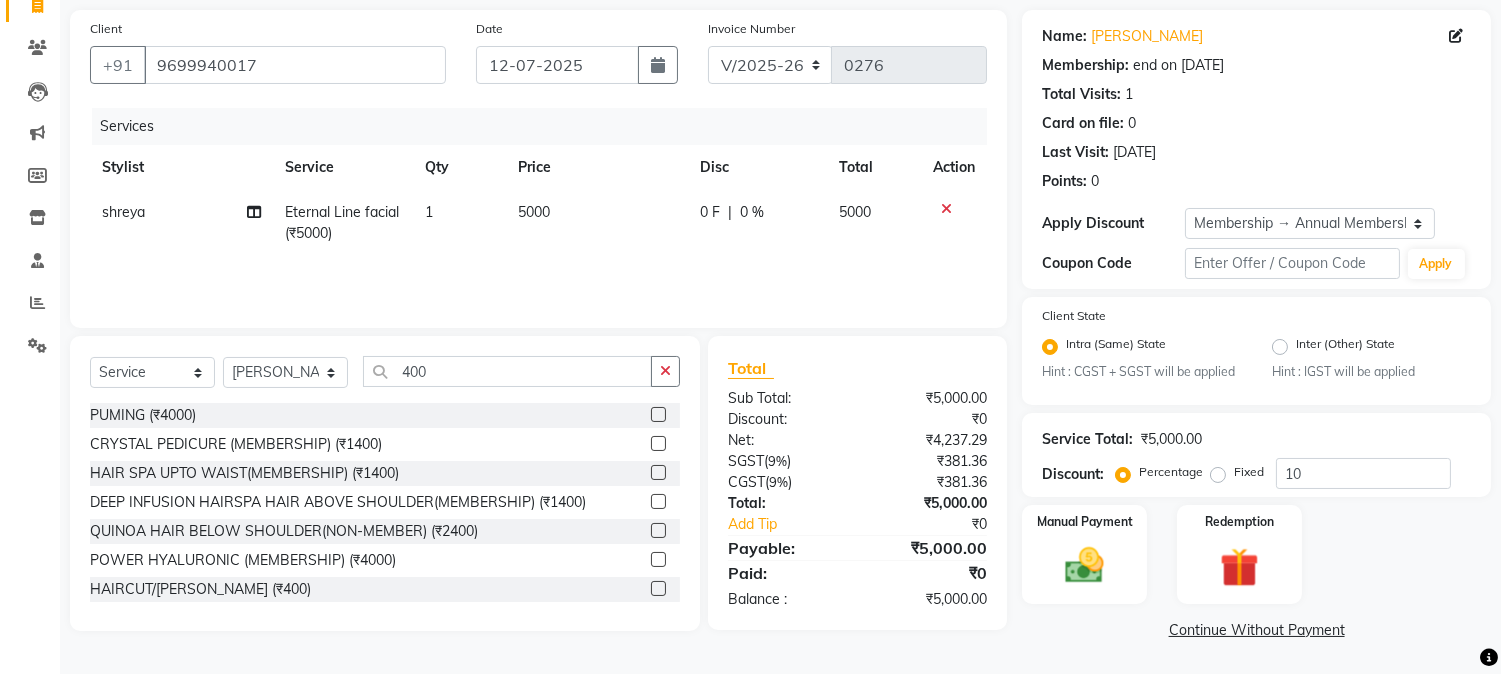 click 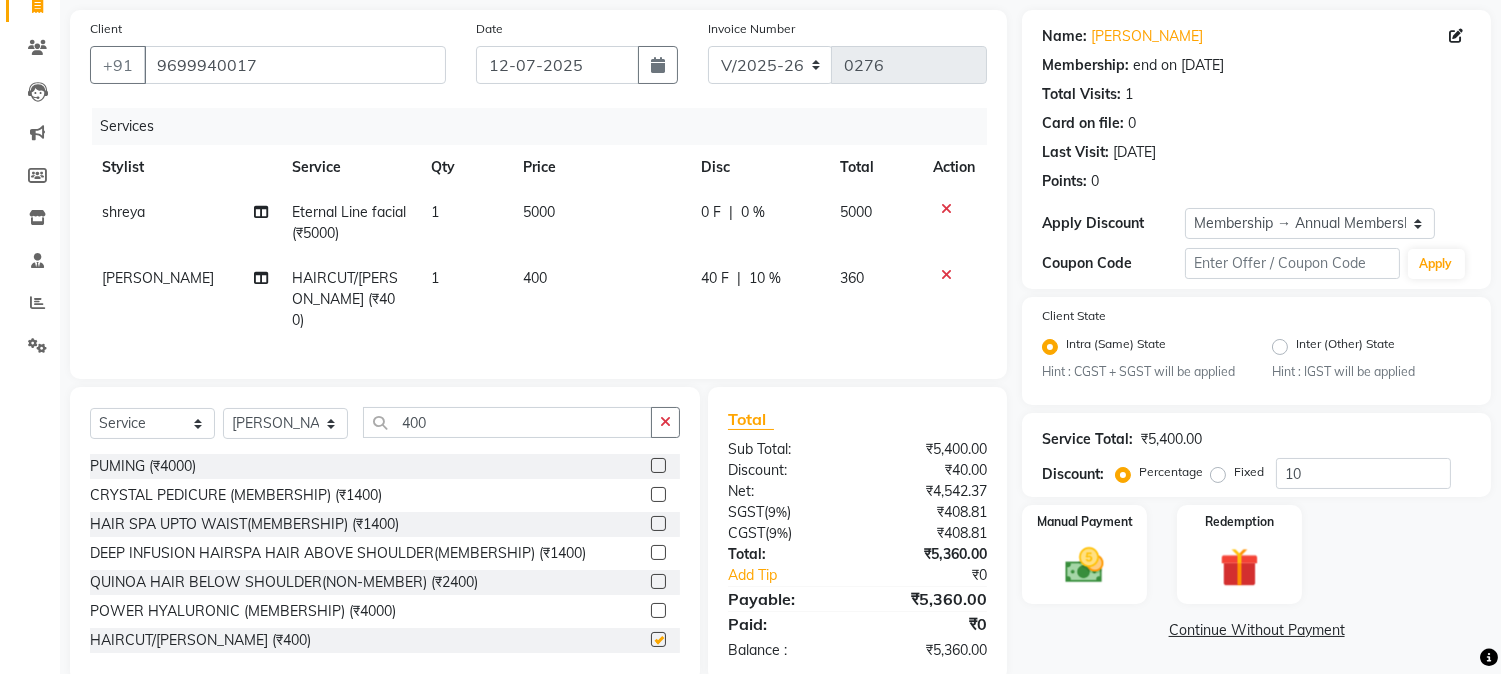 checkbox on "false" 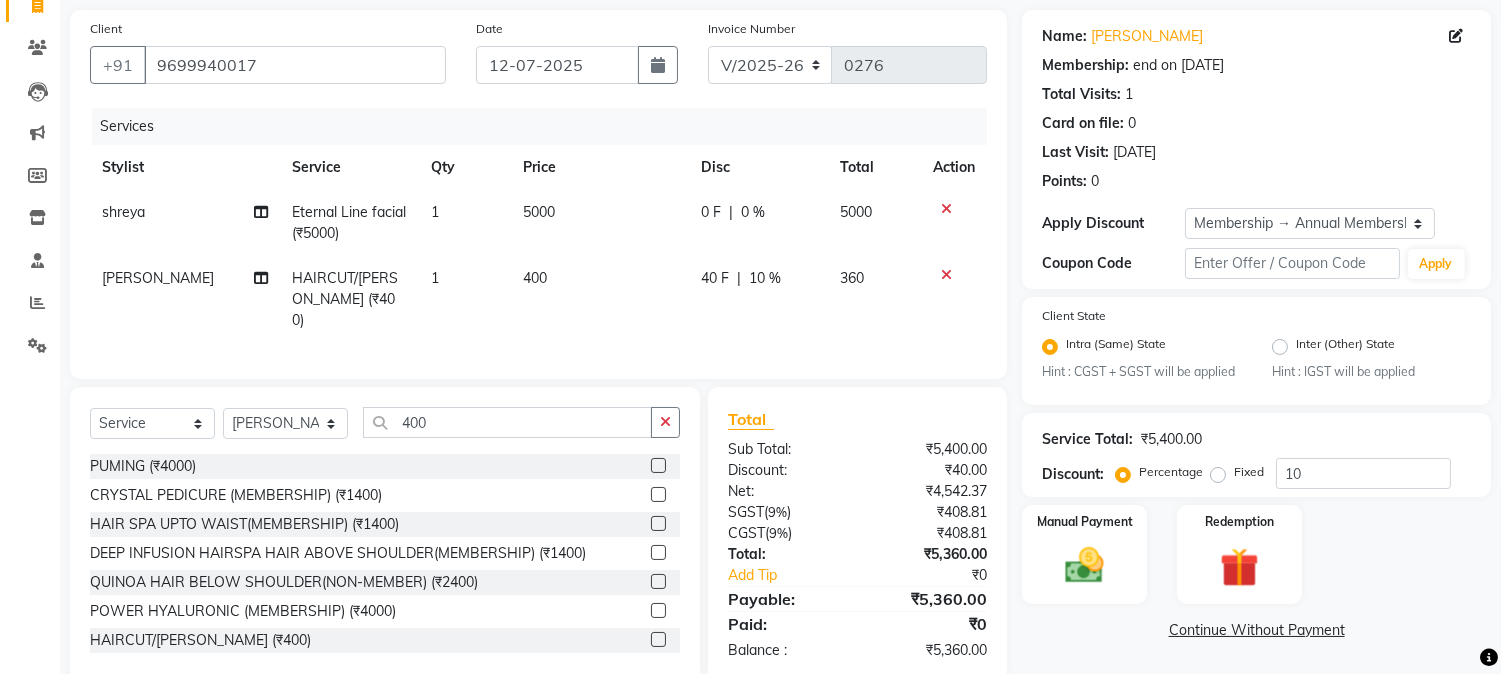 click on "40 F" 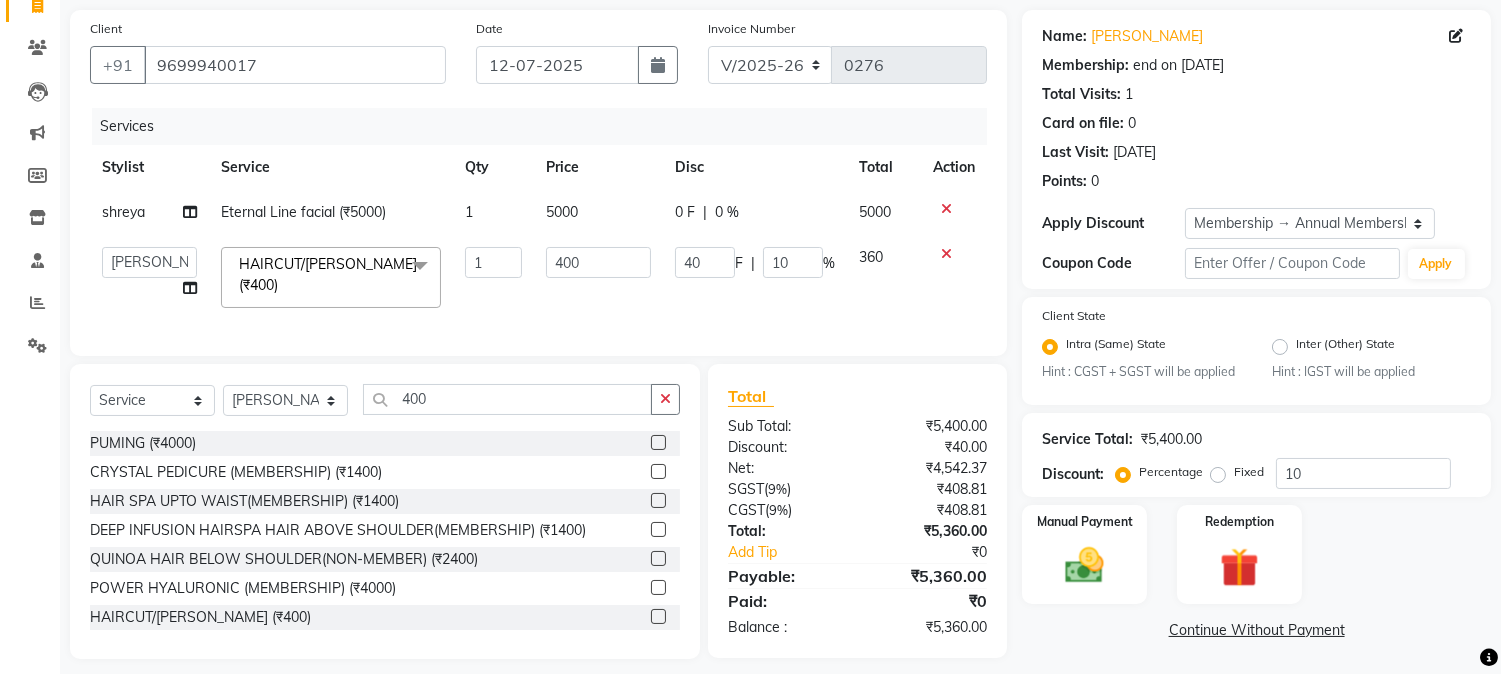 click on "40" 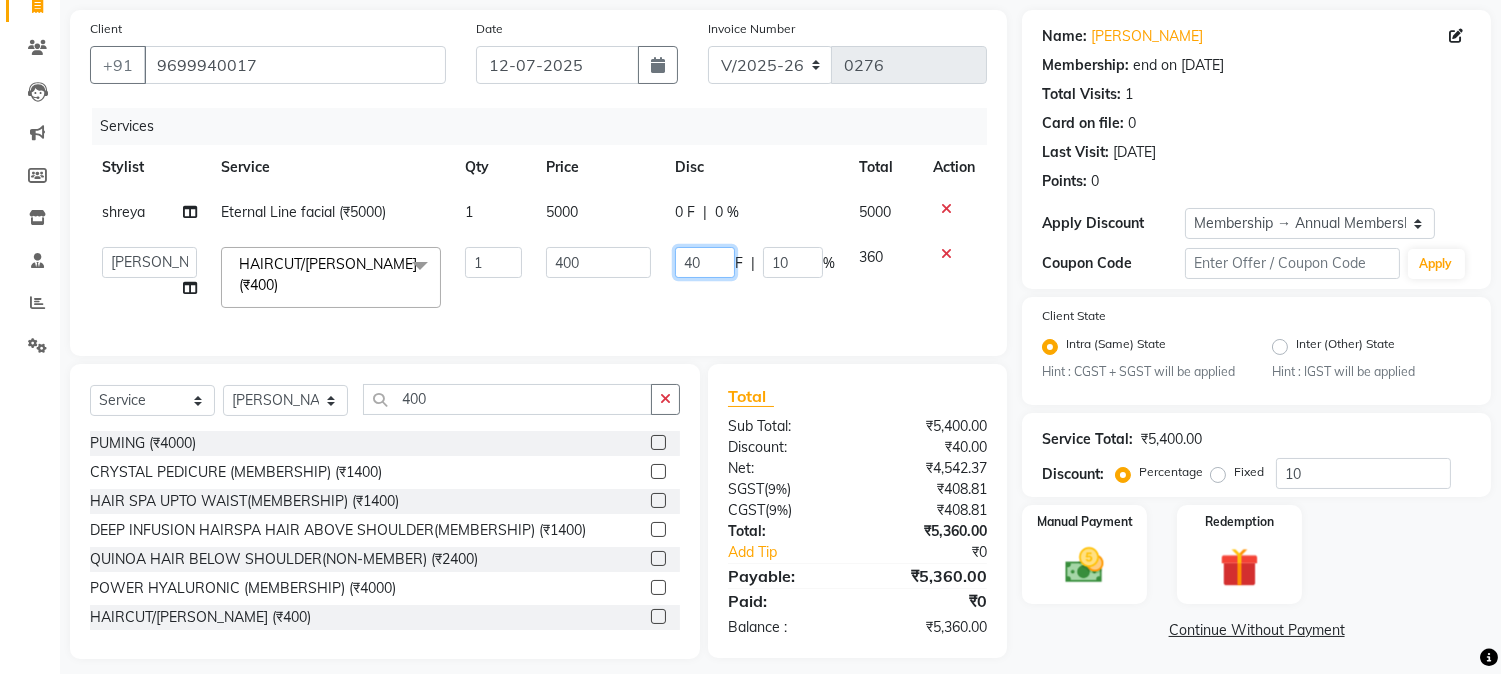 drag, startPoint x: 710, startPoint y: 270, endPoint x: 577, endPoint y: 280, distance: 133.37541 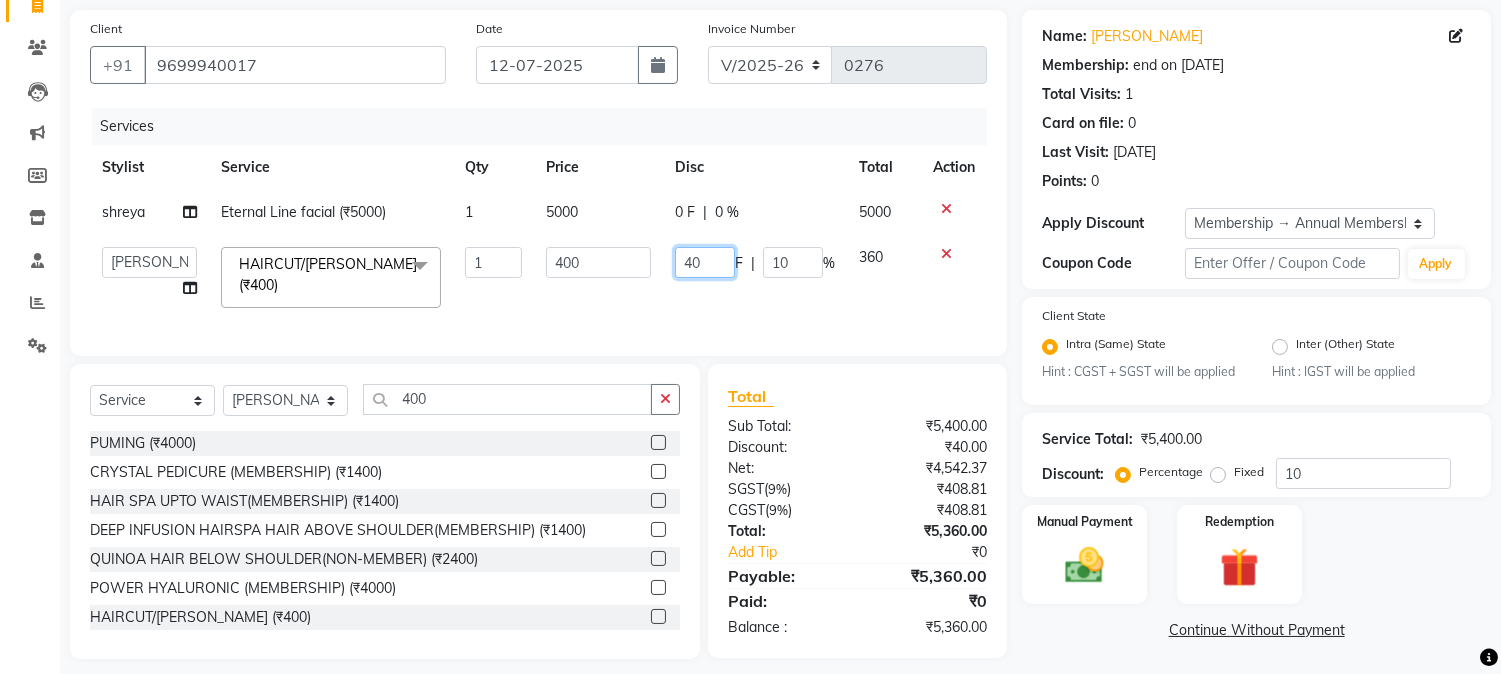 type 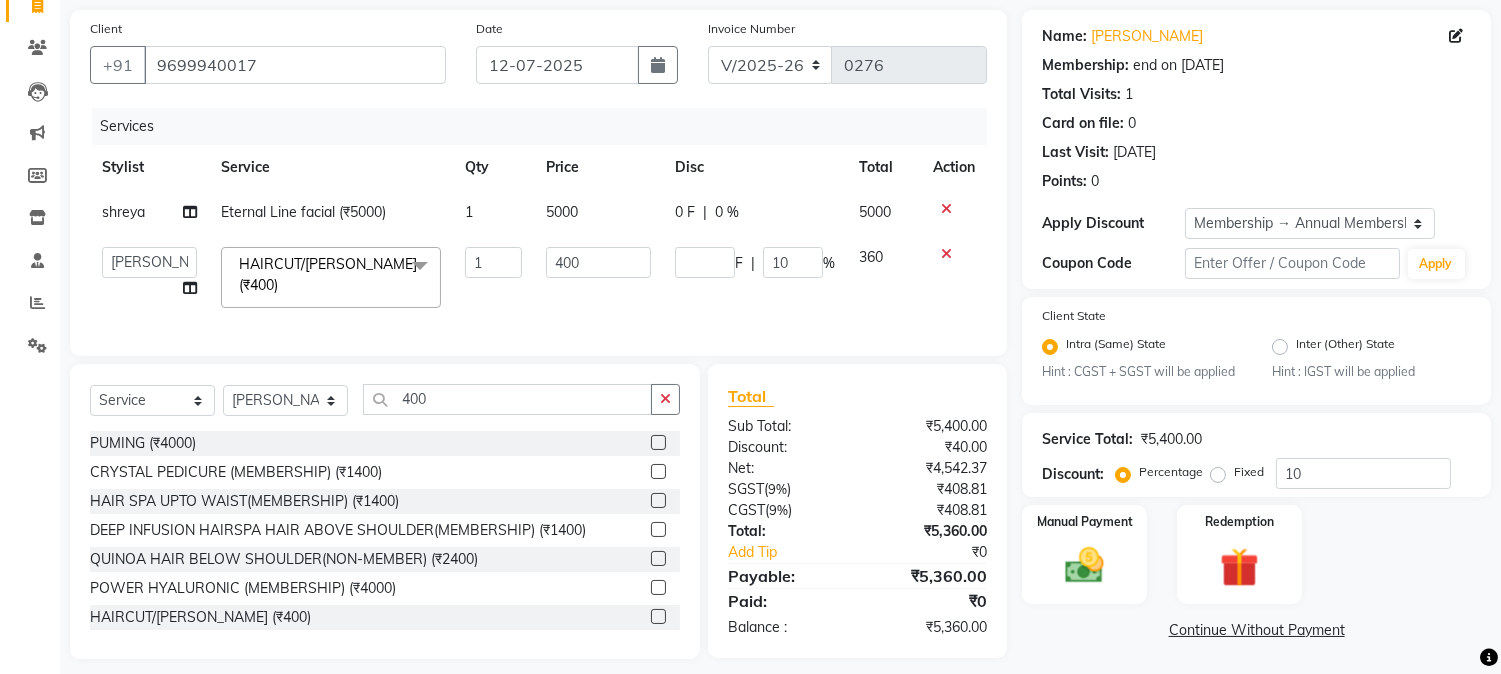 click on "400" 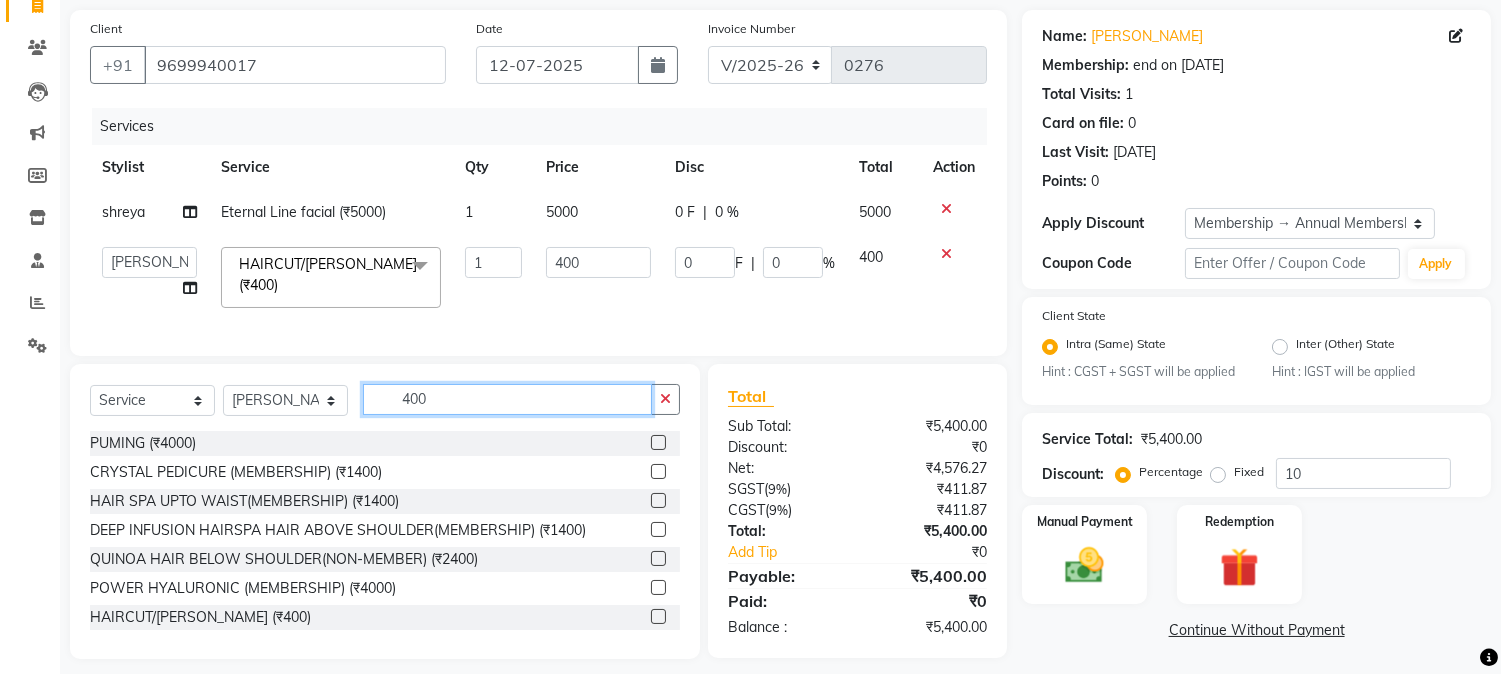 drag, startPoint x: 473, startPoint y: 406, endPoint x: 251, endPoint y: 410, distance: 222.03603 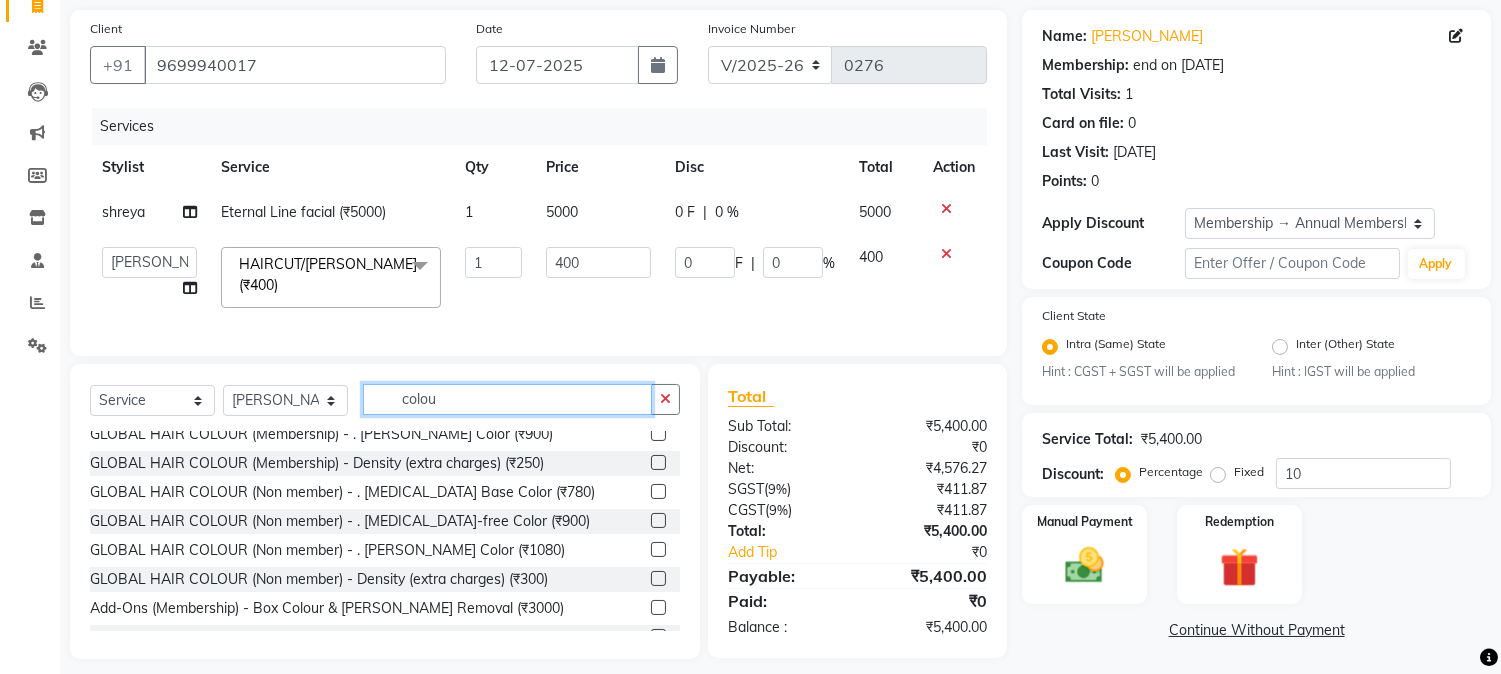 scroll, scrollTop: 333, scrollLeft: 0, axis: vertical 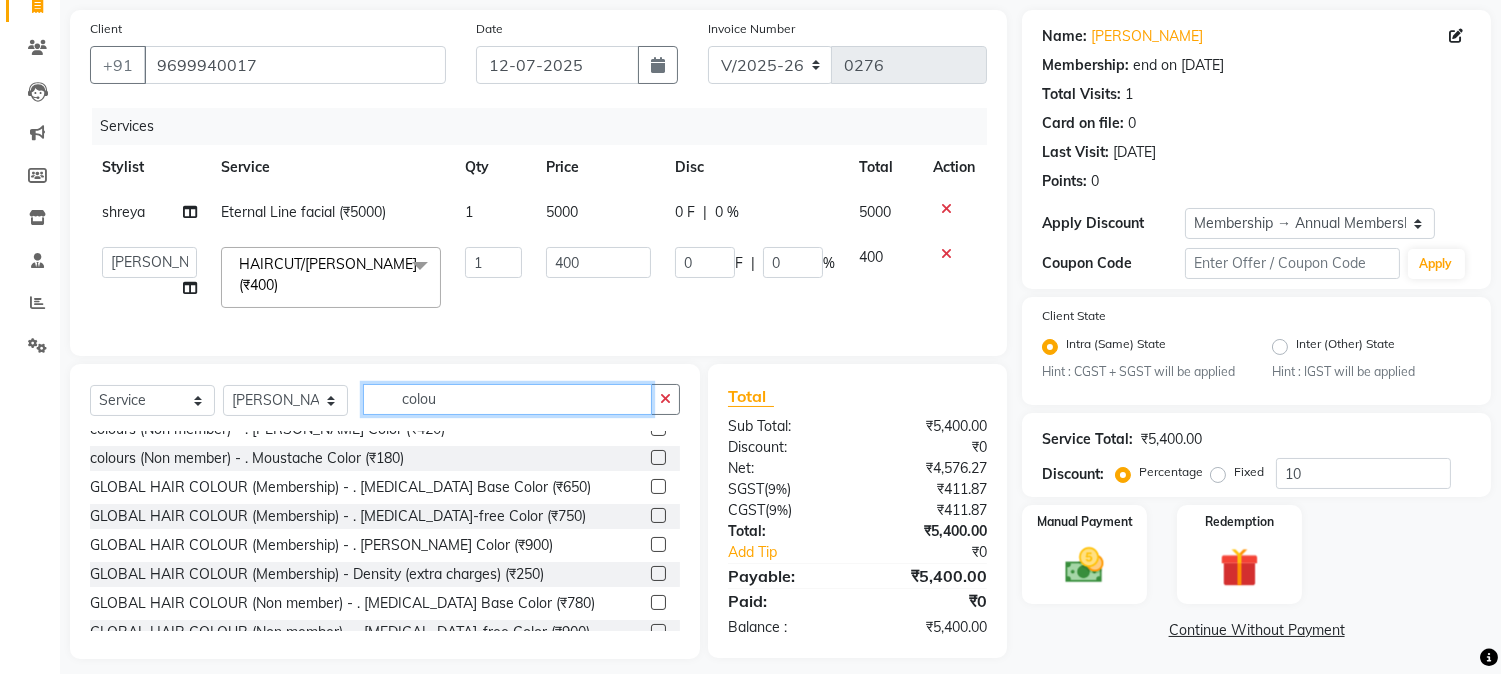 type on "colou" 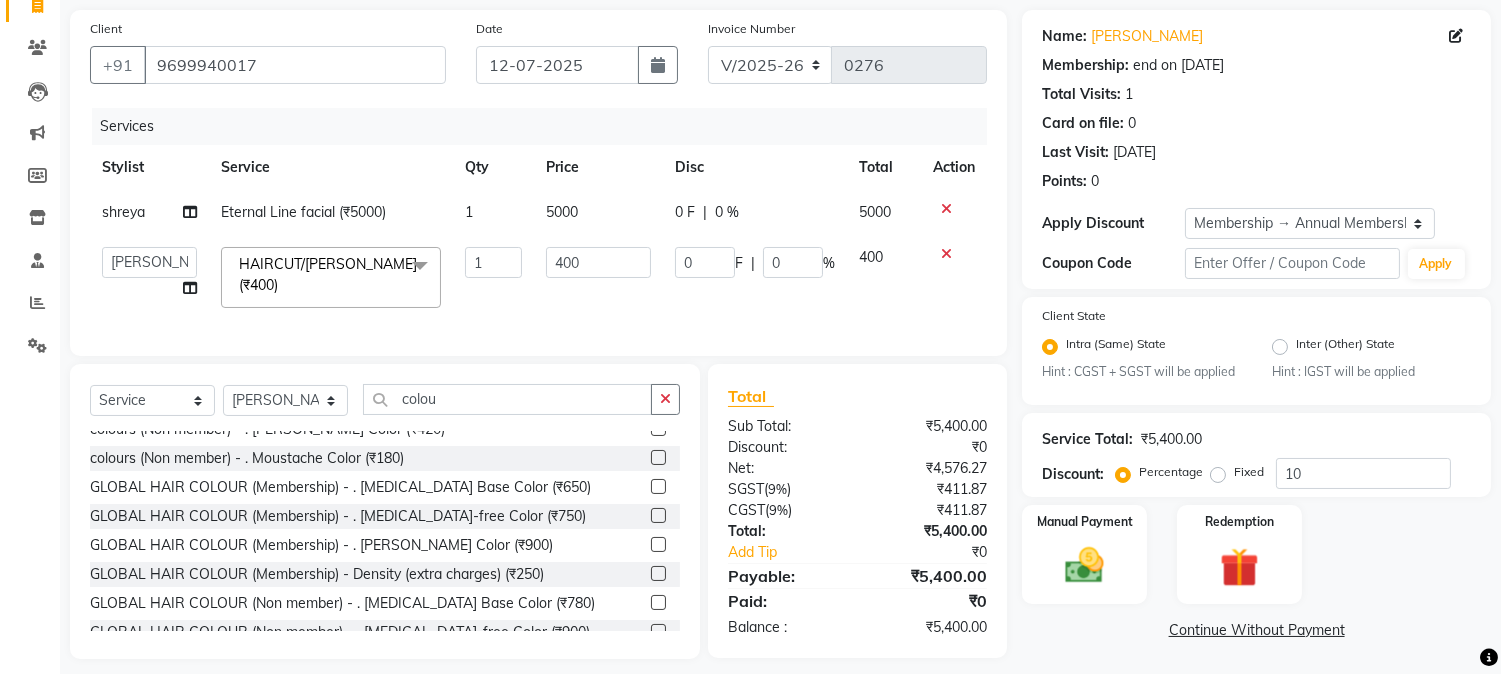 click 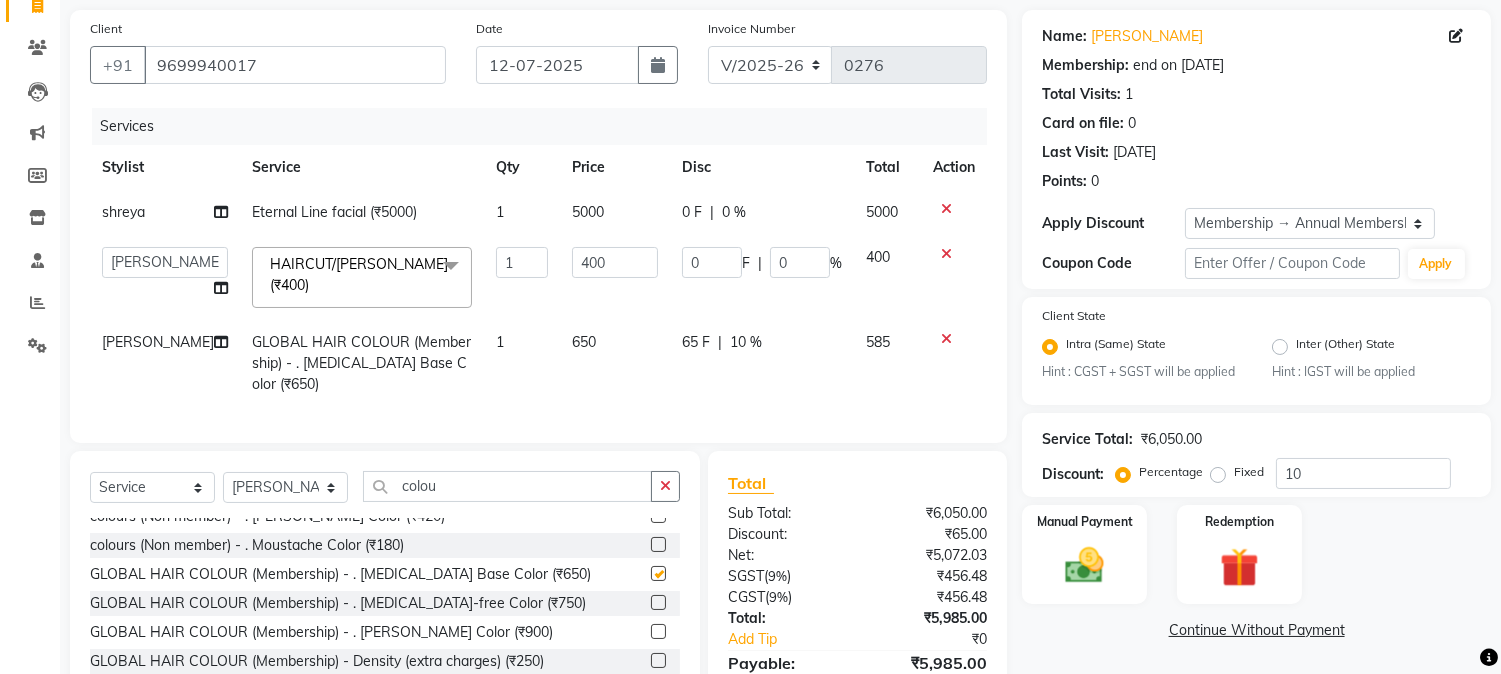 checkbox on "false" 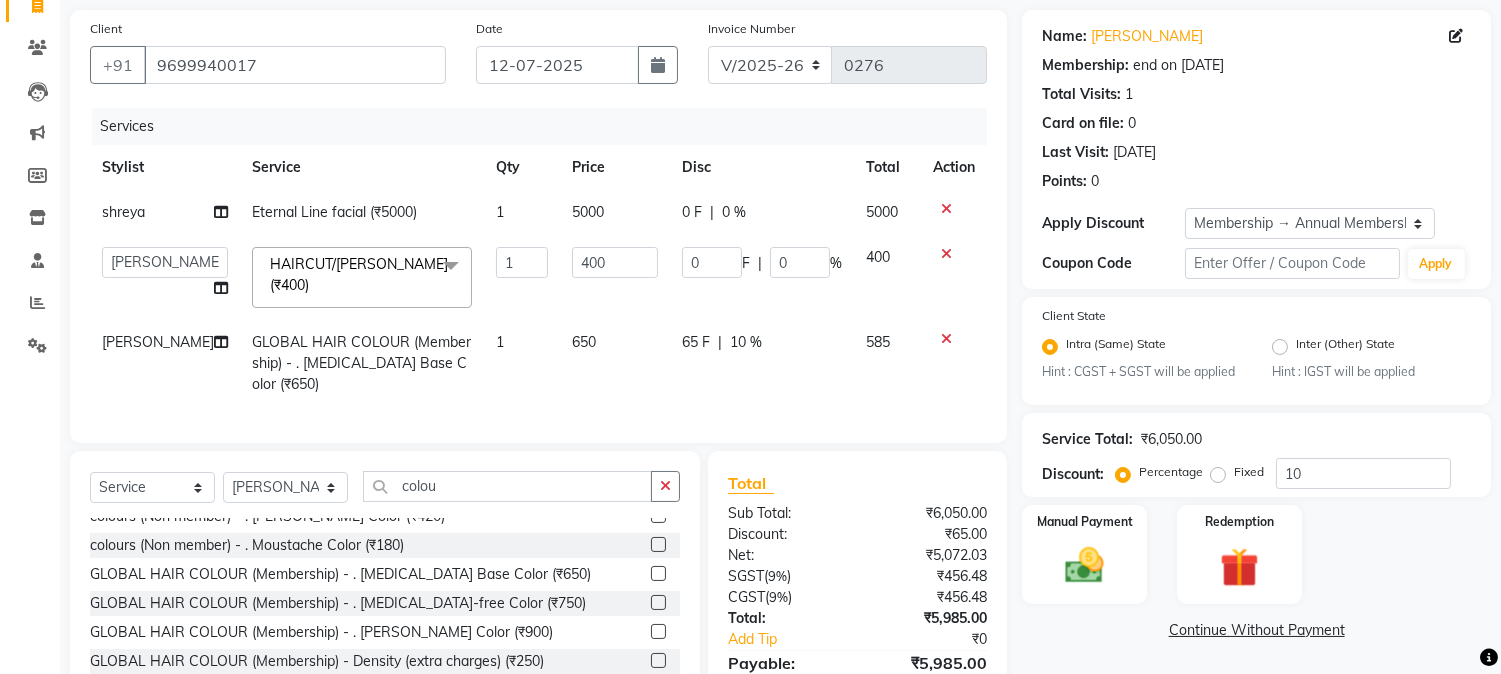 click on "65 F" 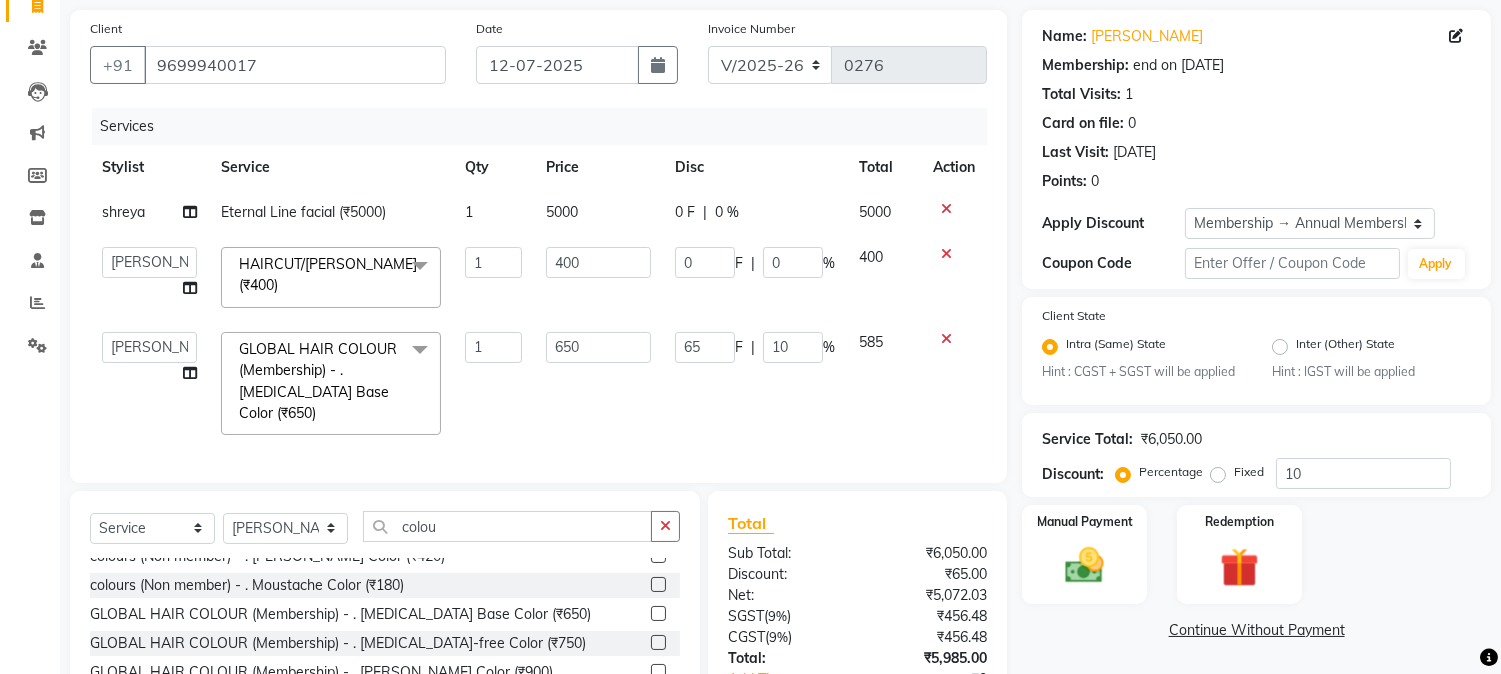 click on "65" 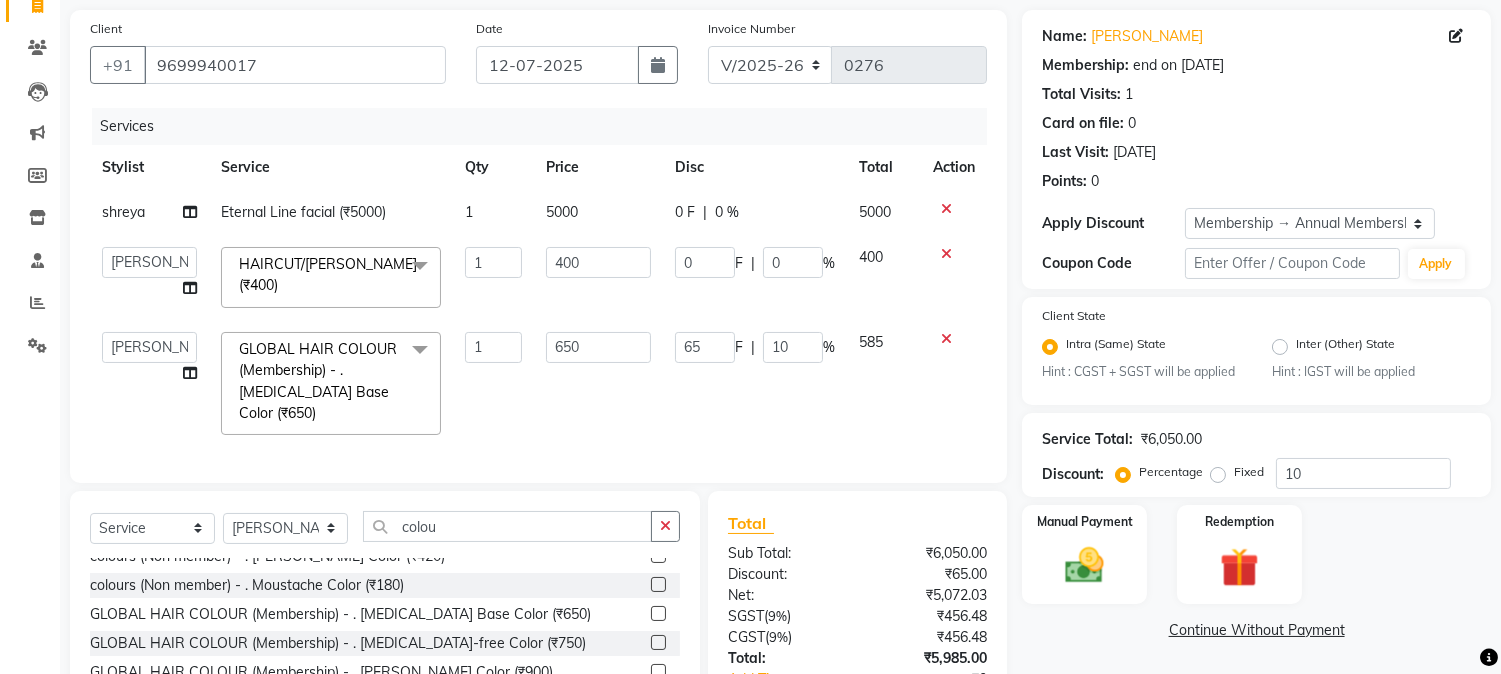 type 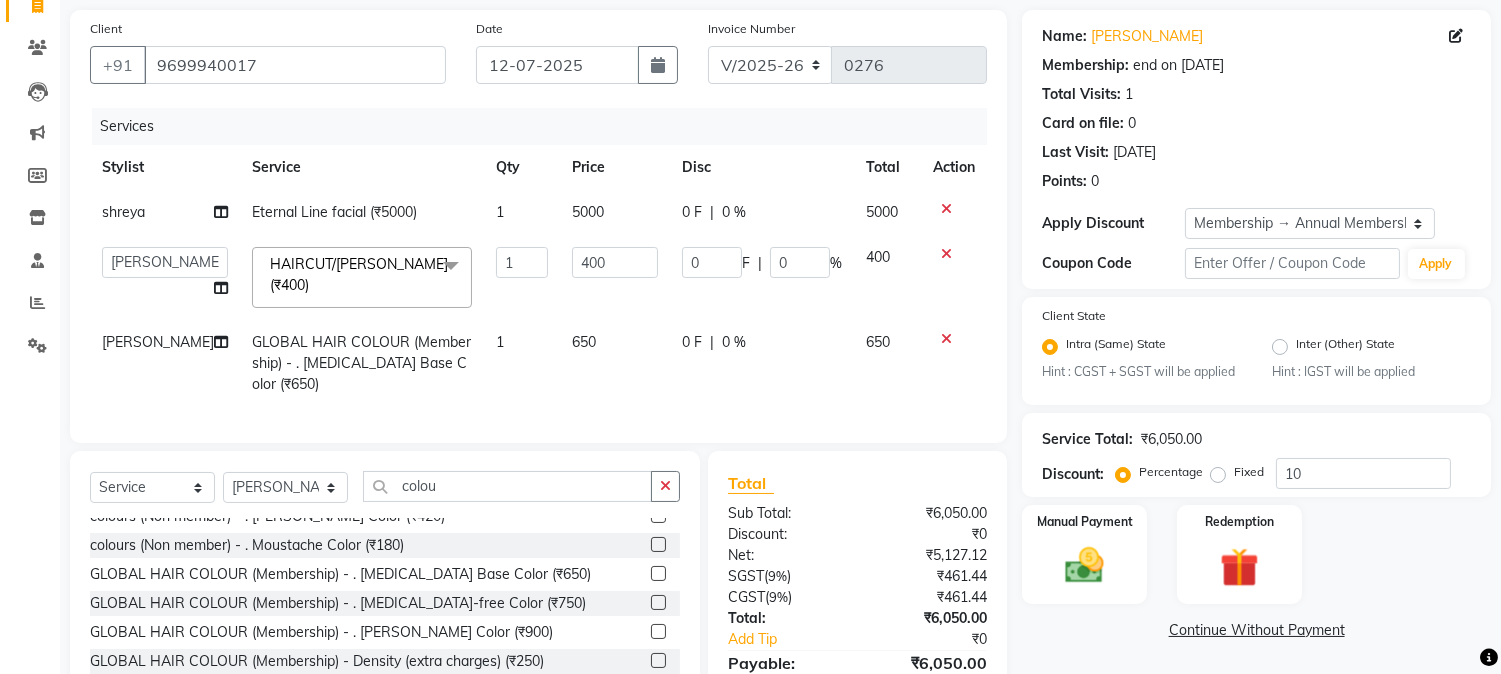 click on "0 F | 0 %" 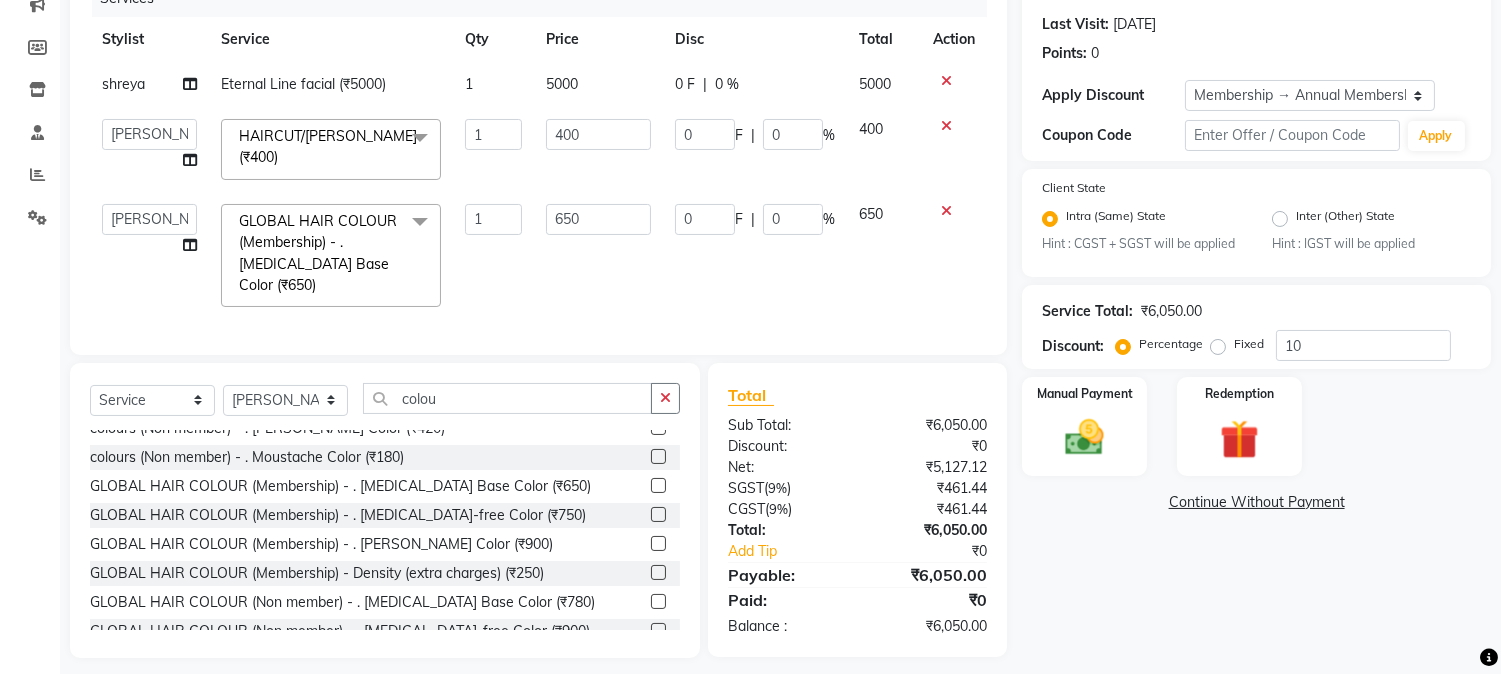 scroll, scrollTop: 298, scrollLeft: 0, axis: vertical 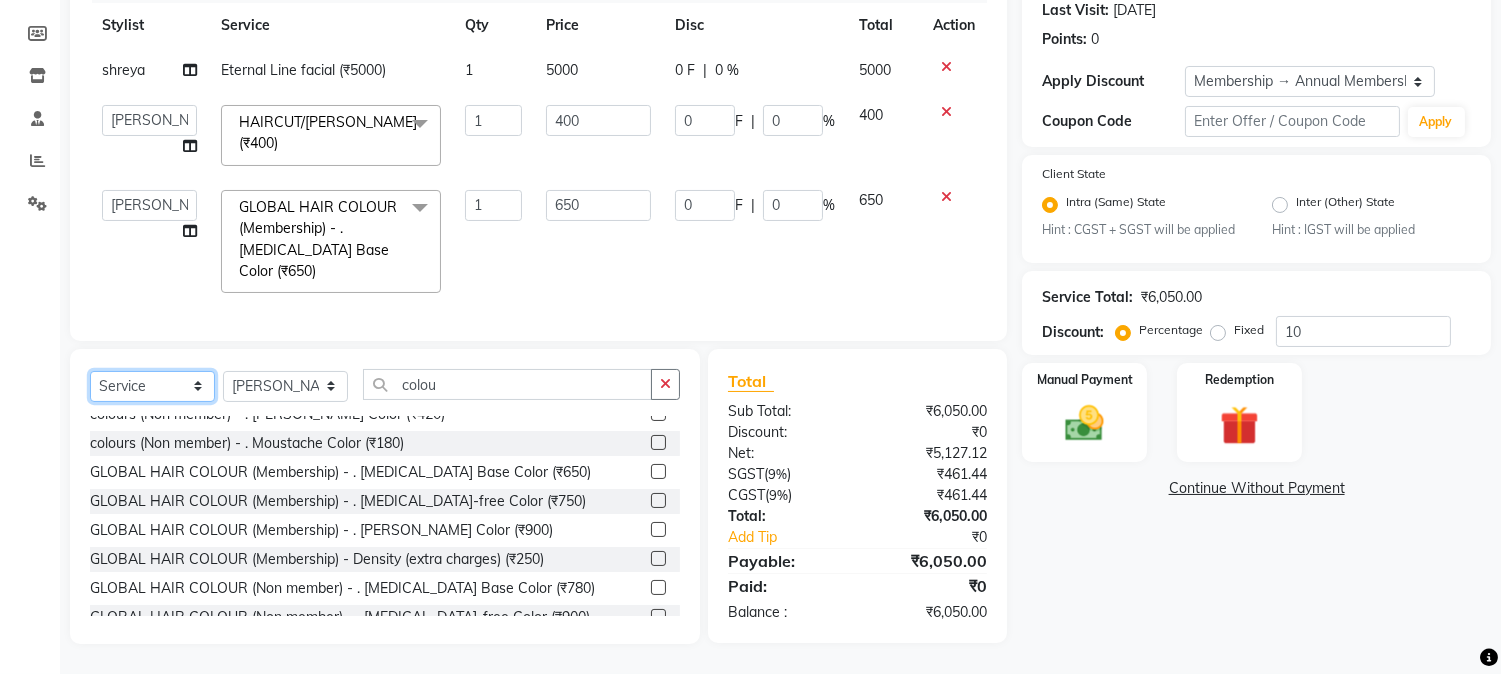 click on "Select  Service  Product  Membership  Package Voucher Prepaid Gift Card" 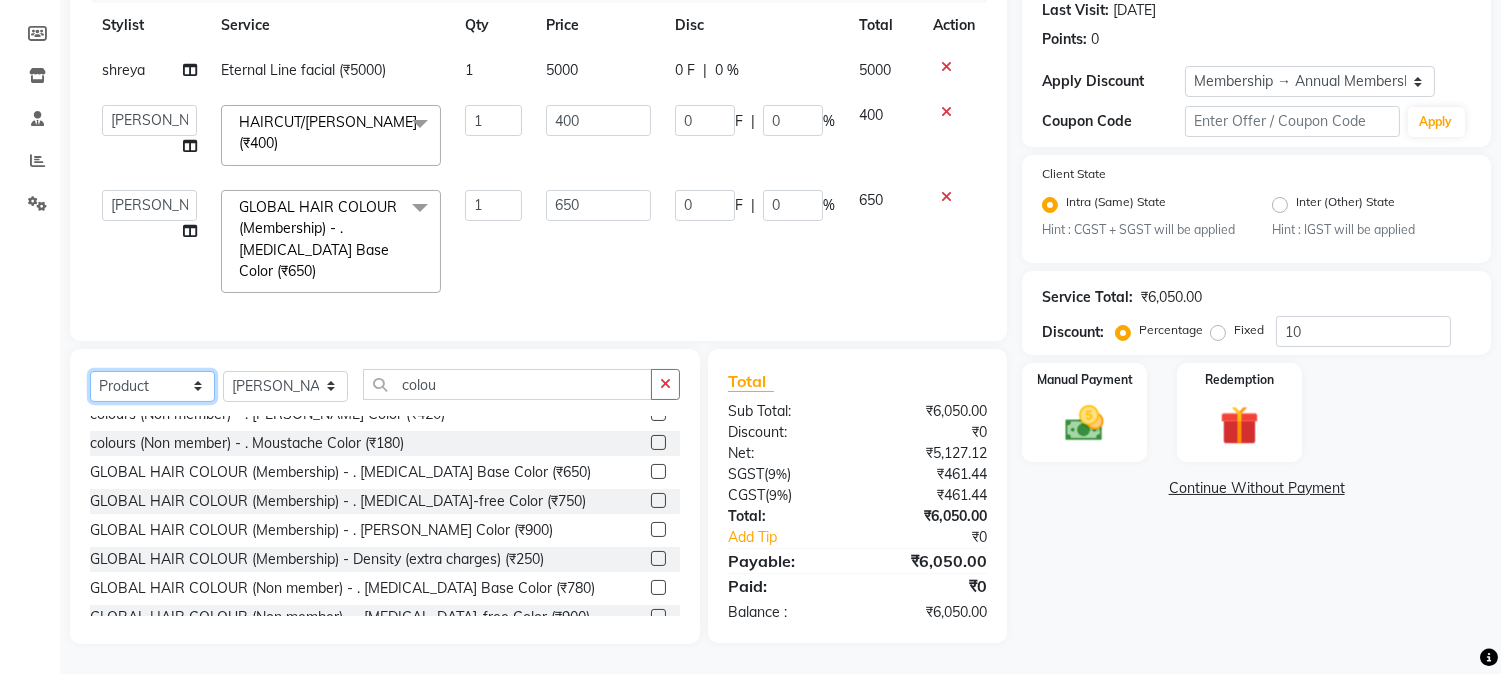 click on "Select  Service  Product  Membership  Package Voucher Prepaid Gift Card" 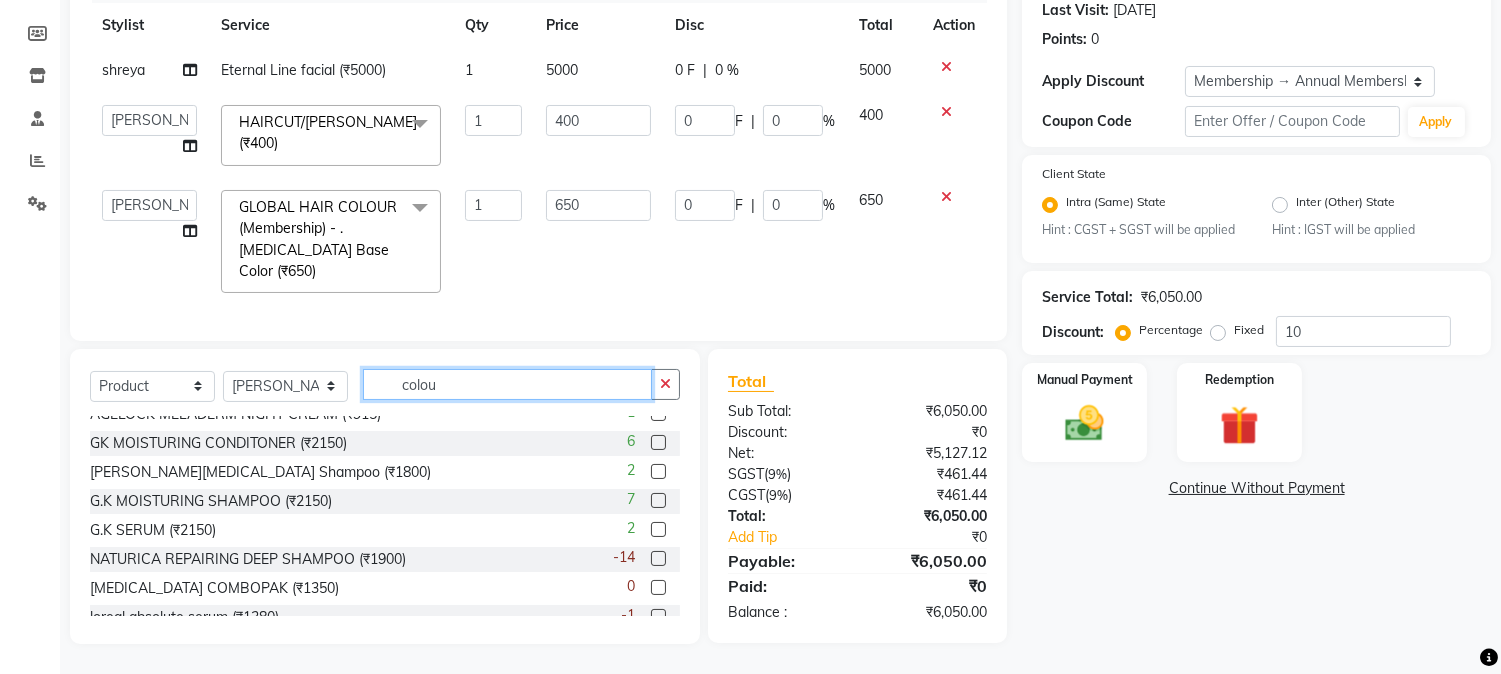 drag, startPoint x: 480, startPoint y: 375, endPoint x: 307, endPoint y: 372, distance: 173.02602 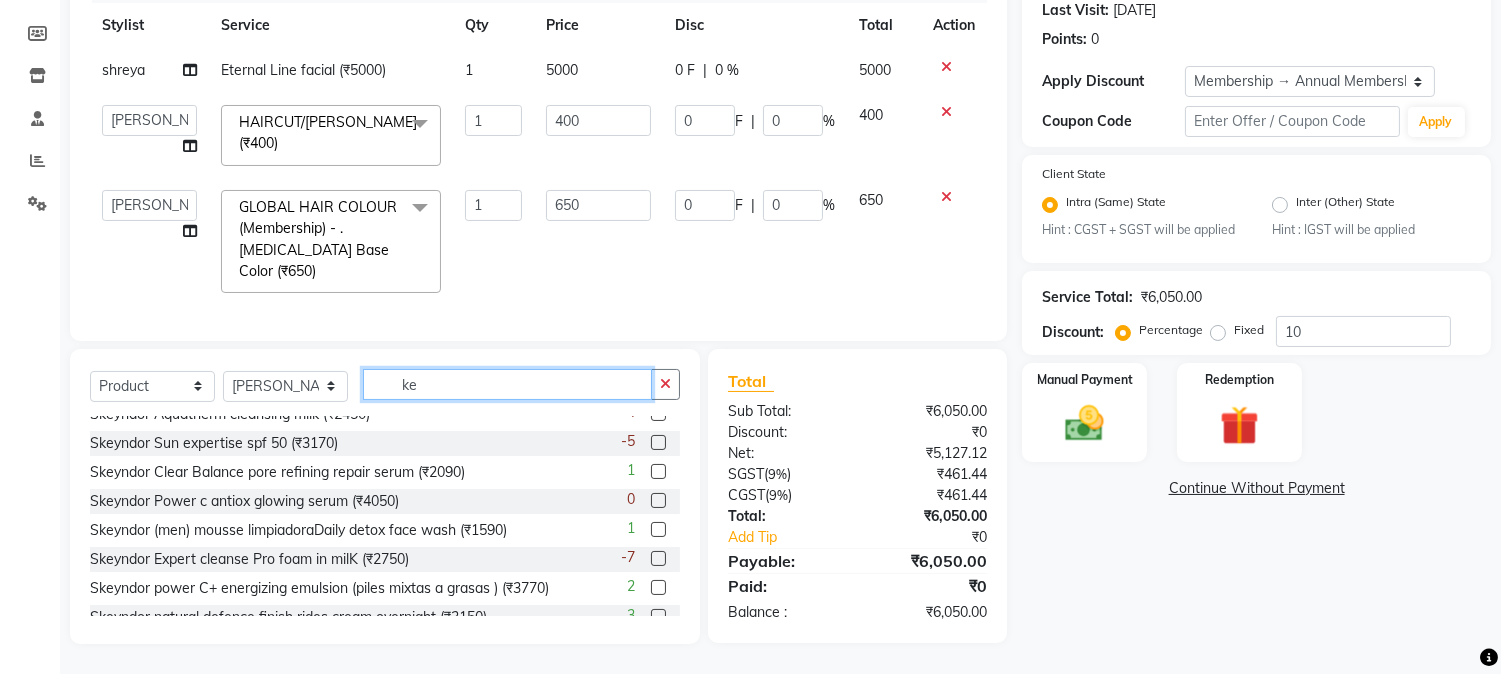 scroll, scrollTop: 101, scrollLeft: 0, axis: vertical 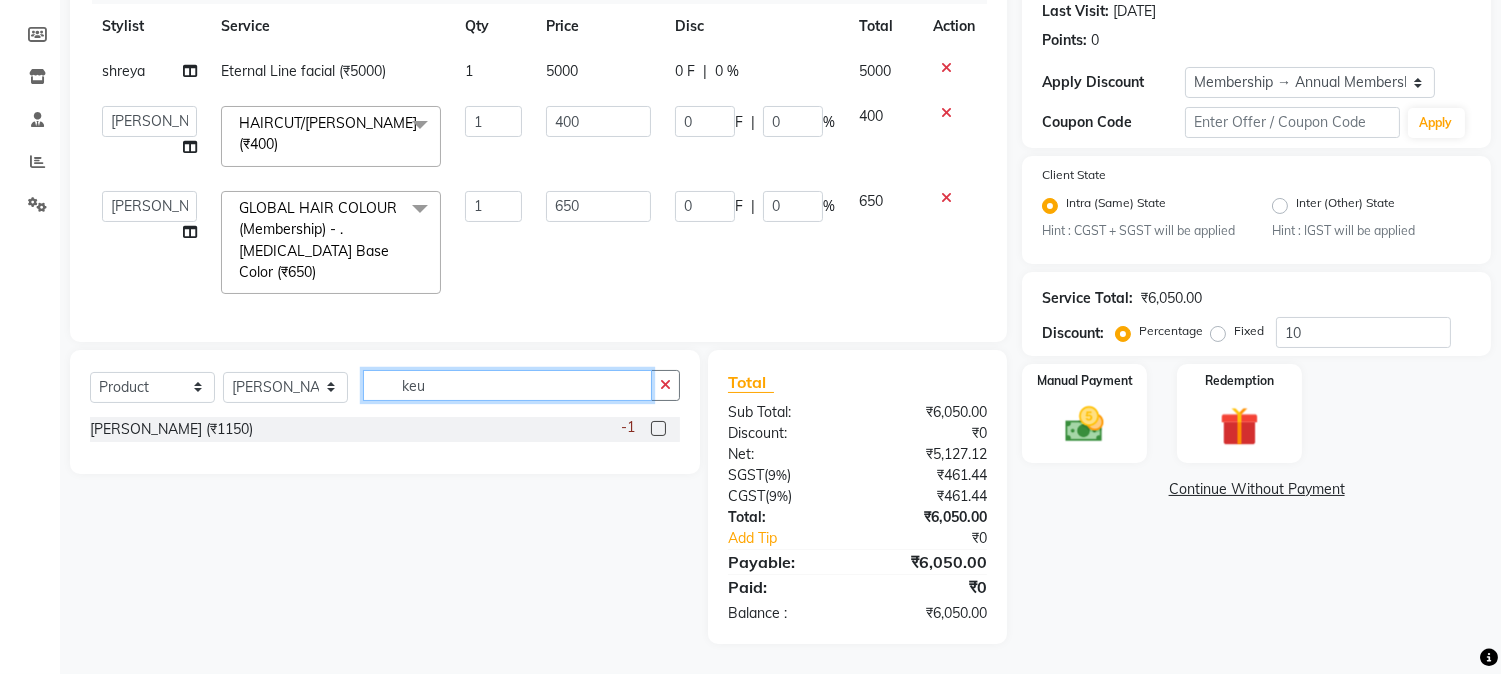 type on "keu" 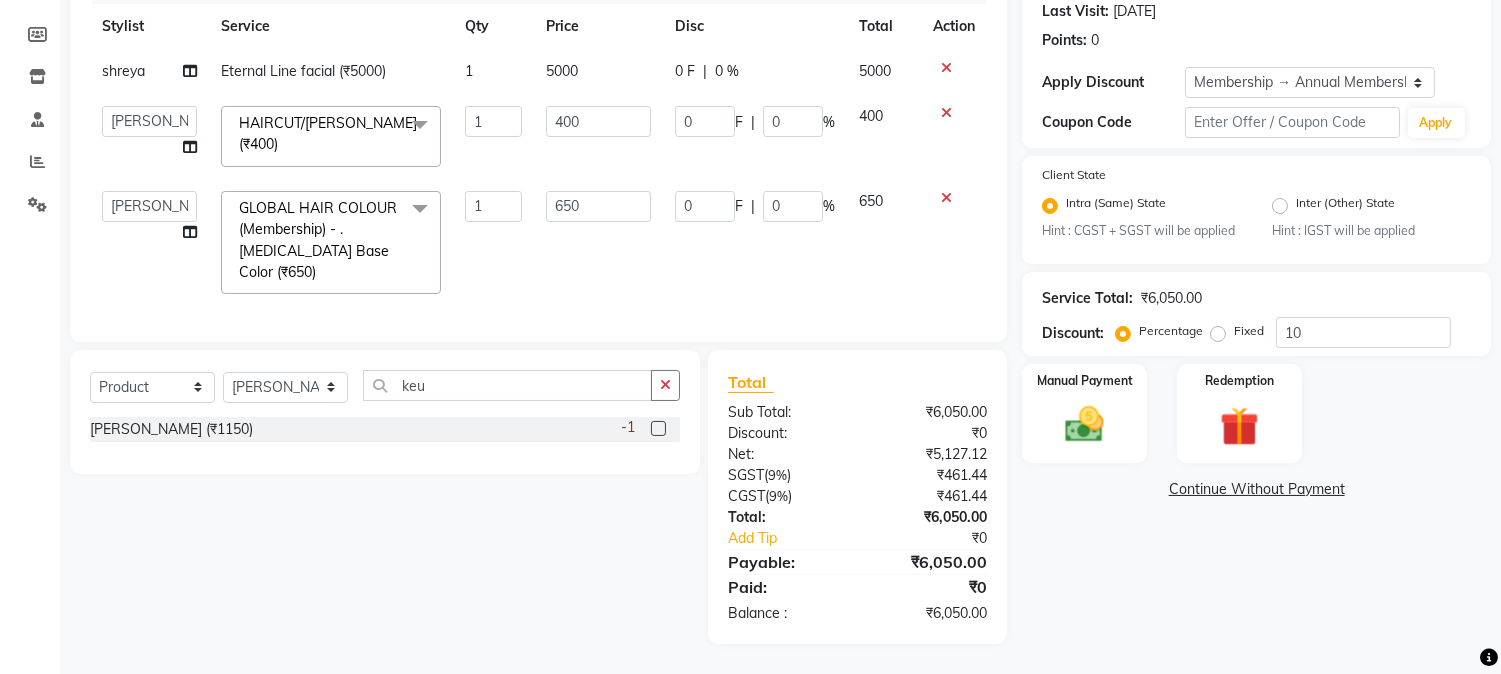 click 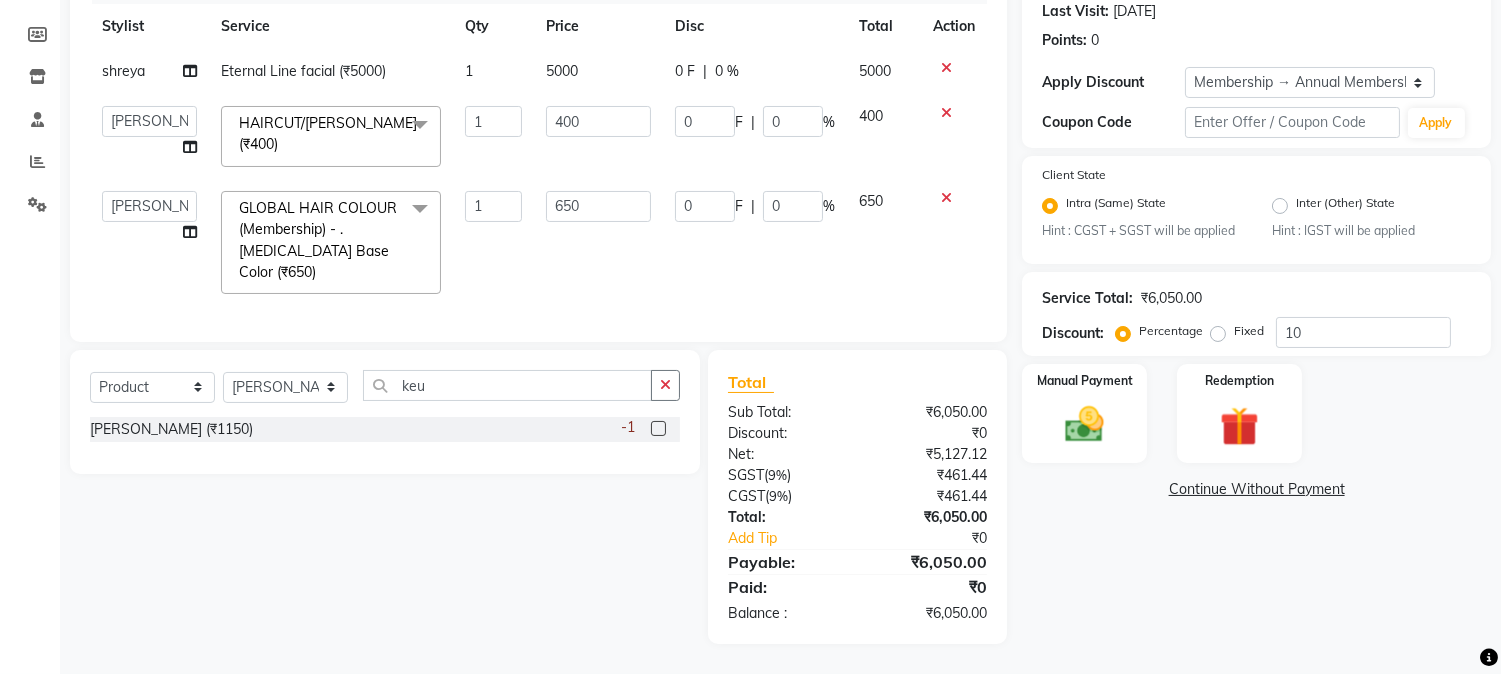 click at bounding box center (657, 429) 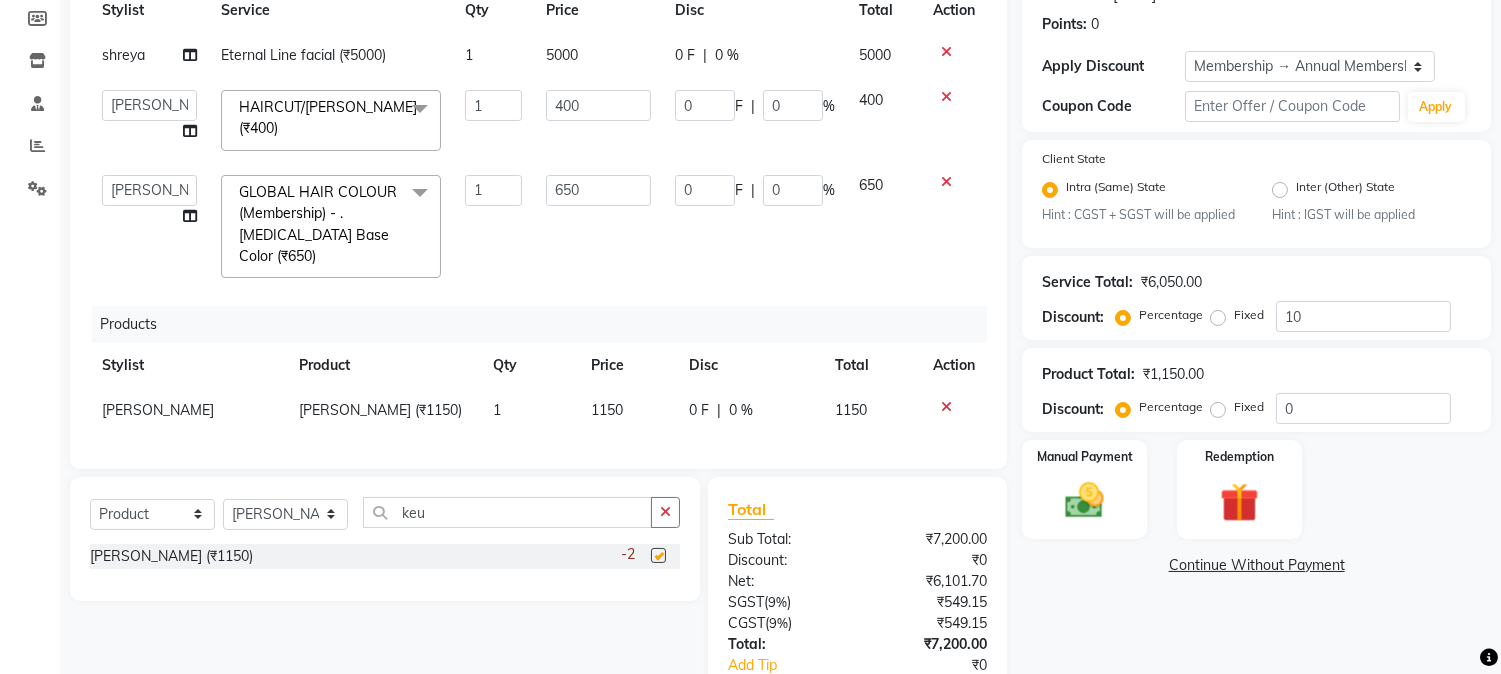 checkbox on "false" 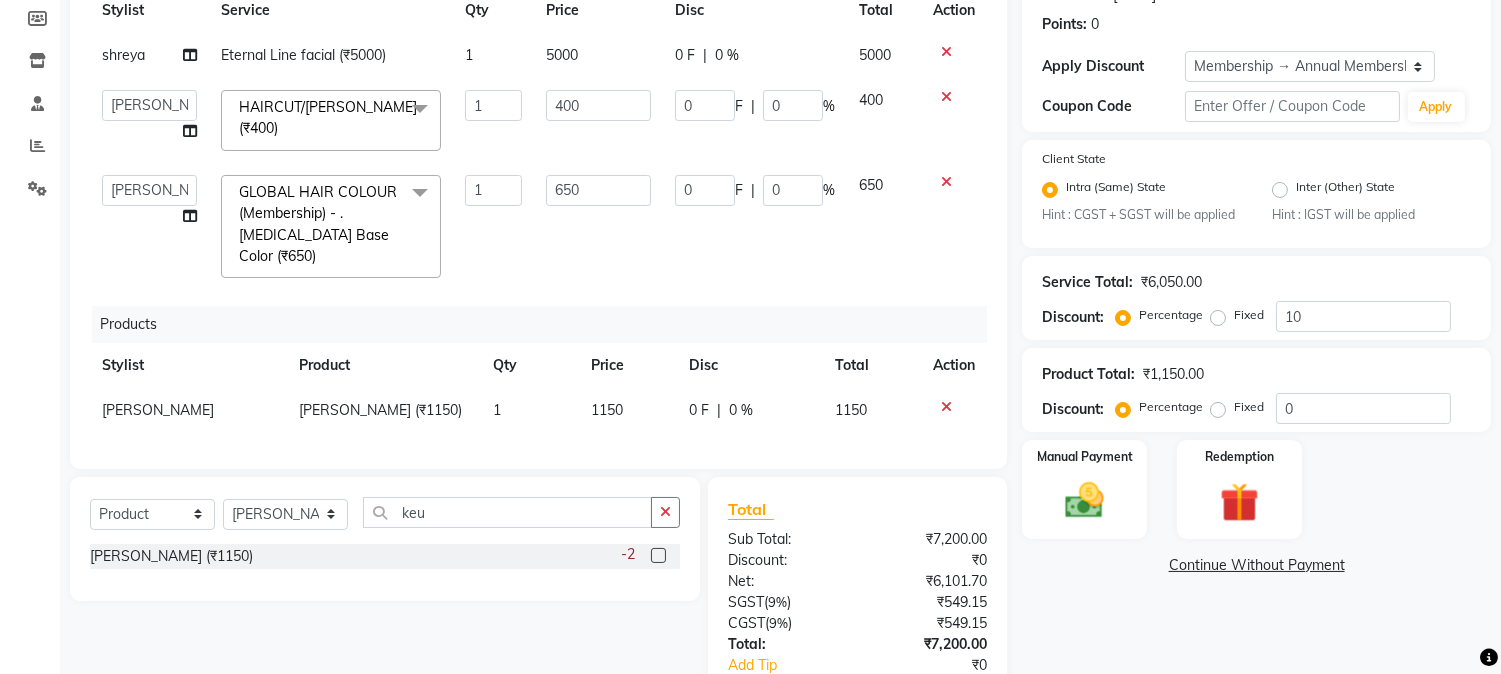 scroll, scrollTop: 36, scrollLeft: 0, axis: vertical 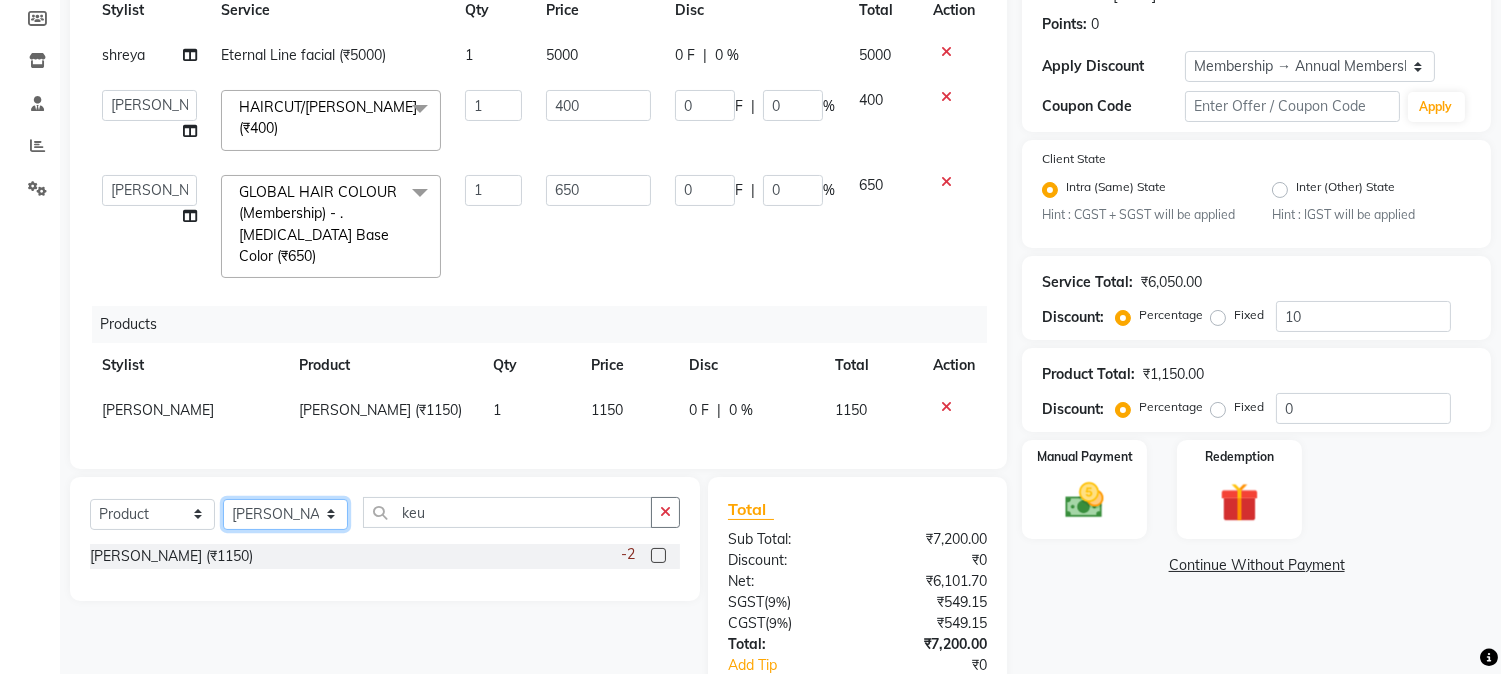 click on "Select Stylist [PERSON_NAME] [PERSON_NAME] [PERSON_NAME]  [PERSON_NAME] [PERSON_NAME] [PERSON_NAME] Bandana [PERSON_NAME] CHETAN CHETAN BOISAR furkan [PERSON_NAME] [PERSON_NAME] kunal mushahid  [muddu] [PERSON_NAME] [PERSON_NAME] [PERSON_NAME] Rahul [PERSON_NAME] [PERSON_NAME] [PERSON_NAME] [PERSON_NAME] shovib M.D shreya ZOYA" 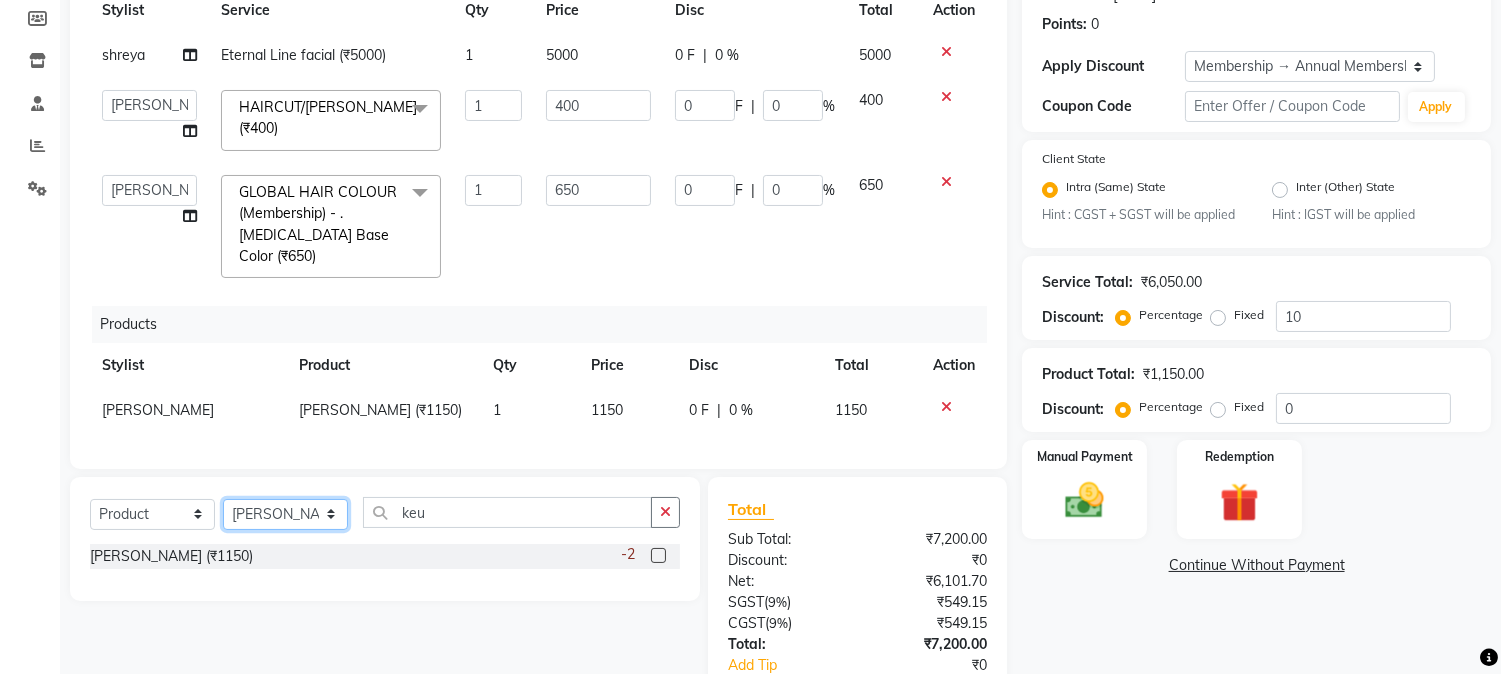 select on "50716" 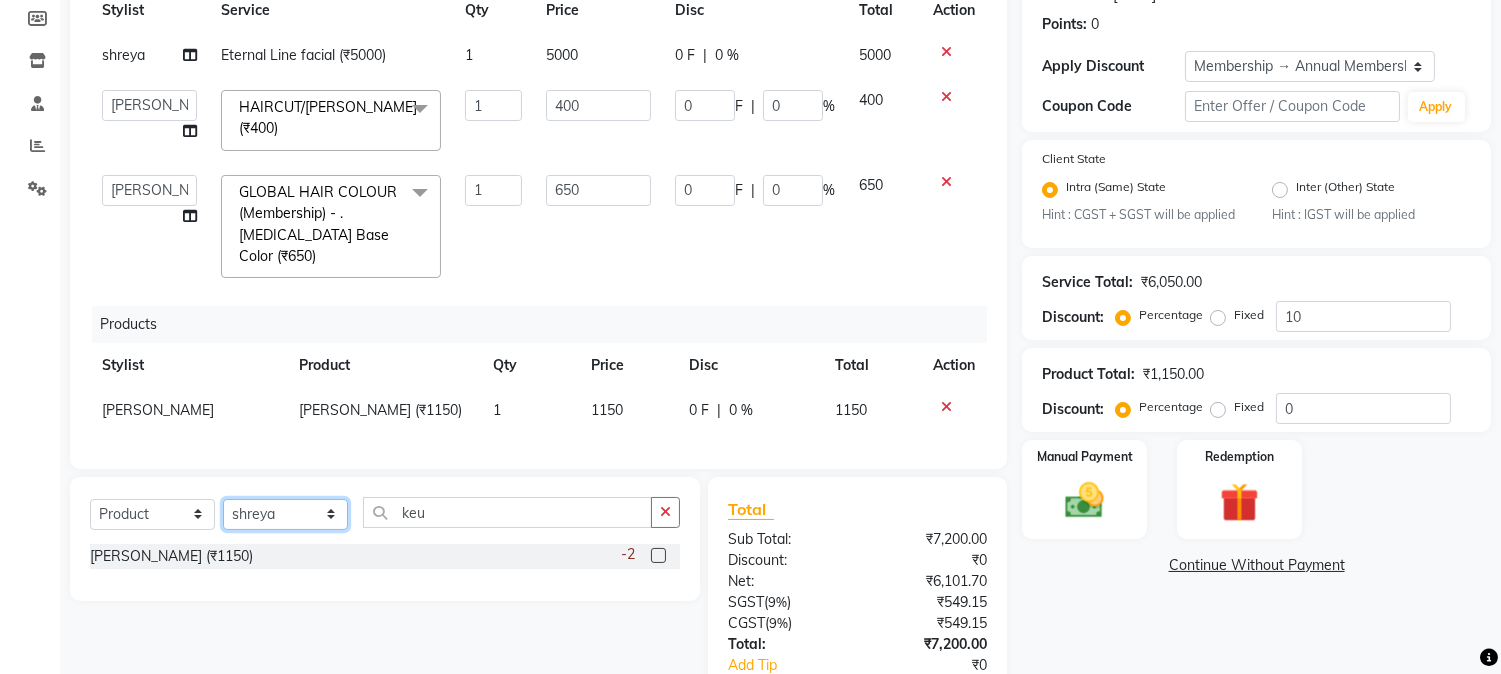 click on "Select Stylist [PERSON_NAME] [PERSON_NAME] [PERSON_NAME]  [PERSON_NAME] [PERSON_NAME] [PERSON_NAME] Bandana [PERSON_NAME] CHETAN CHETAN BOISAR furkan [PERSON_NAME] [PERSON_NAME] kunal mushahid  [muddu] [PERSON_NAME] [PERSON_NAME] [PERSON_NAME] Rahul [PERSON_NAME] [PERSON_NAME] [PERSON_NAME] [PERSON_NAME] shovib M.D shreya ZOYA" 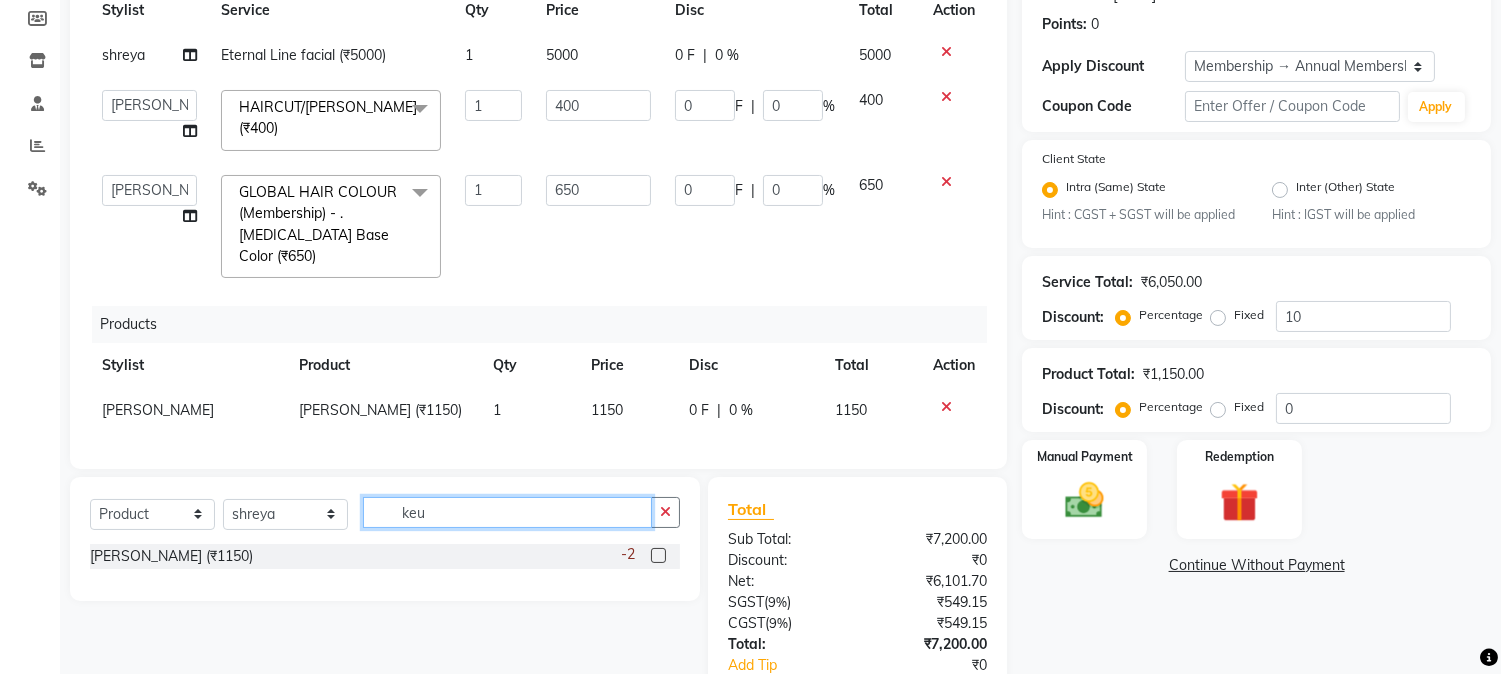 drag, startPoint x: 478, startPoint y: 510, endPoint x: 253, endPoint y: 517, distance: 225.10886 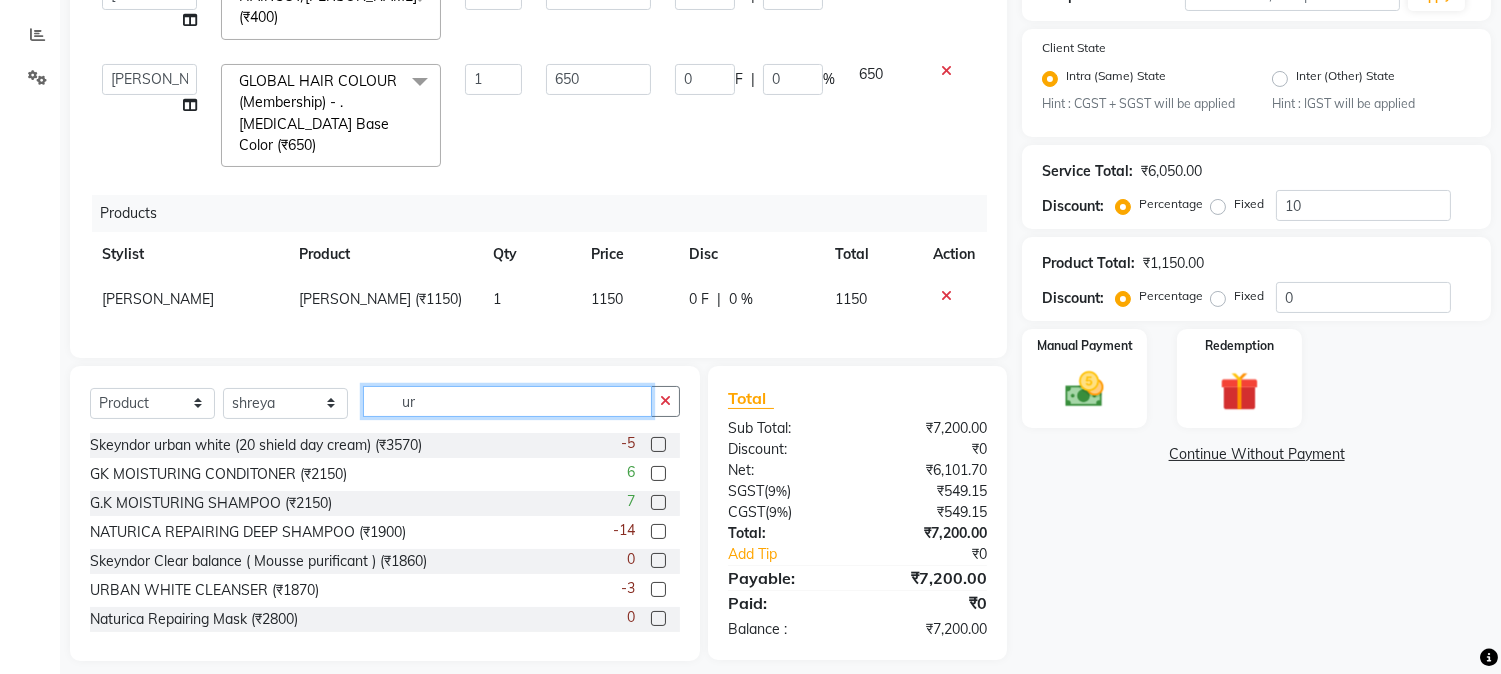 scroll, scrollTop: 426, scrollLeft: 0, axis: vertical 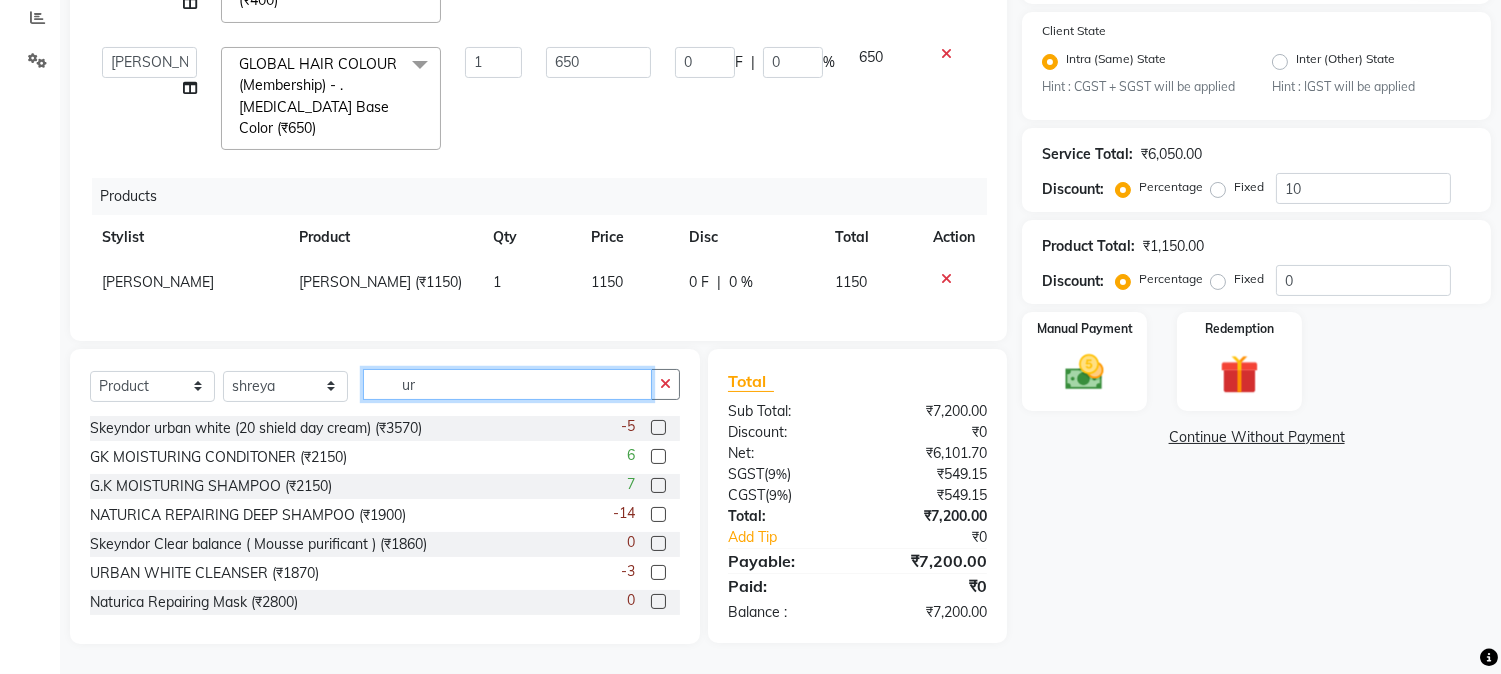 click on "ur" 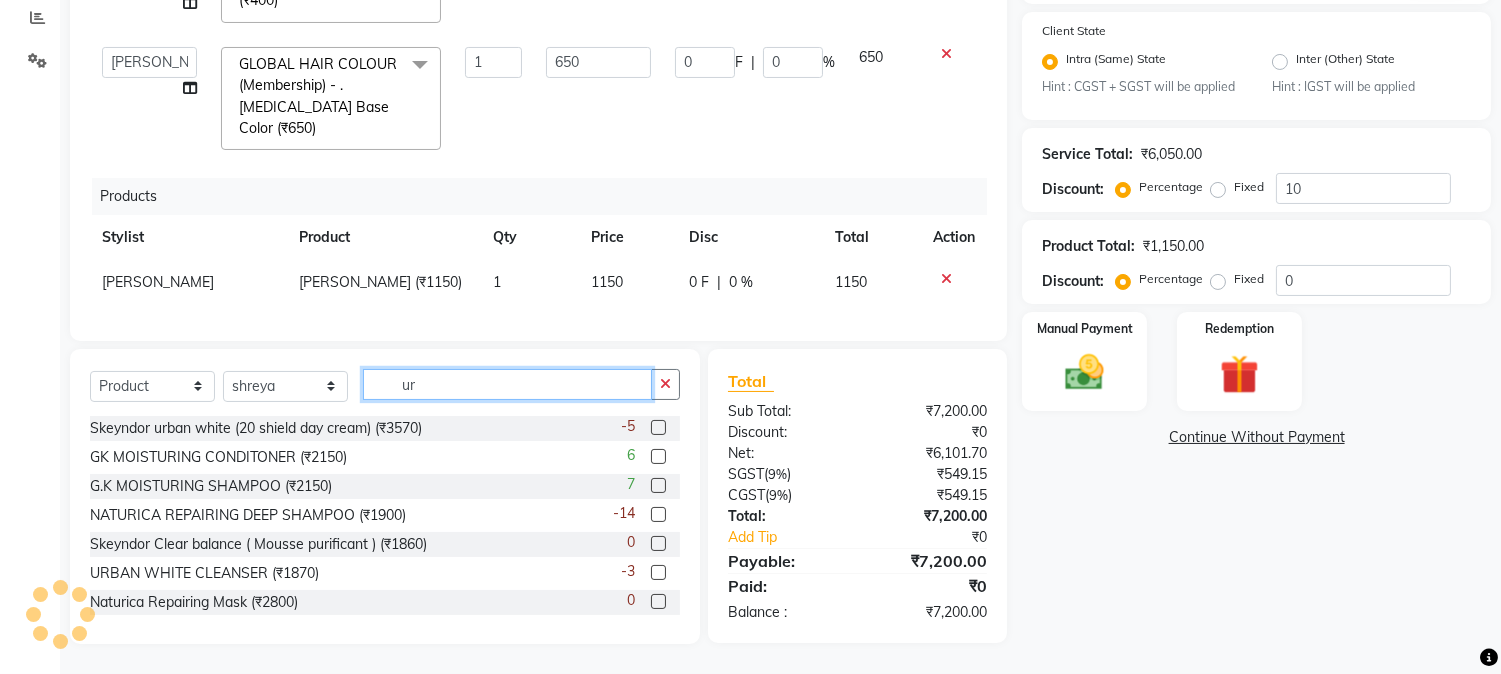 type on "u" 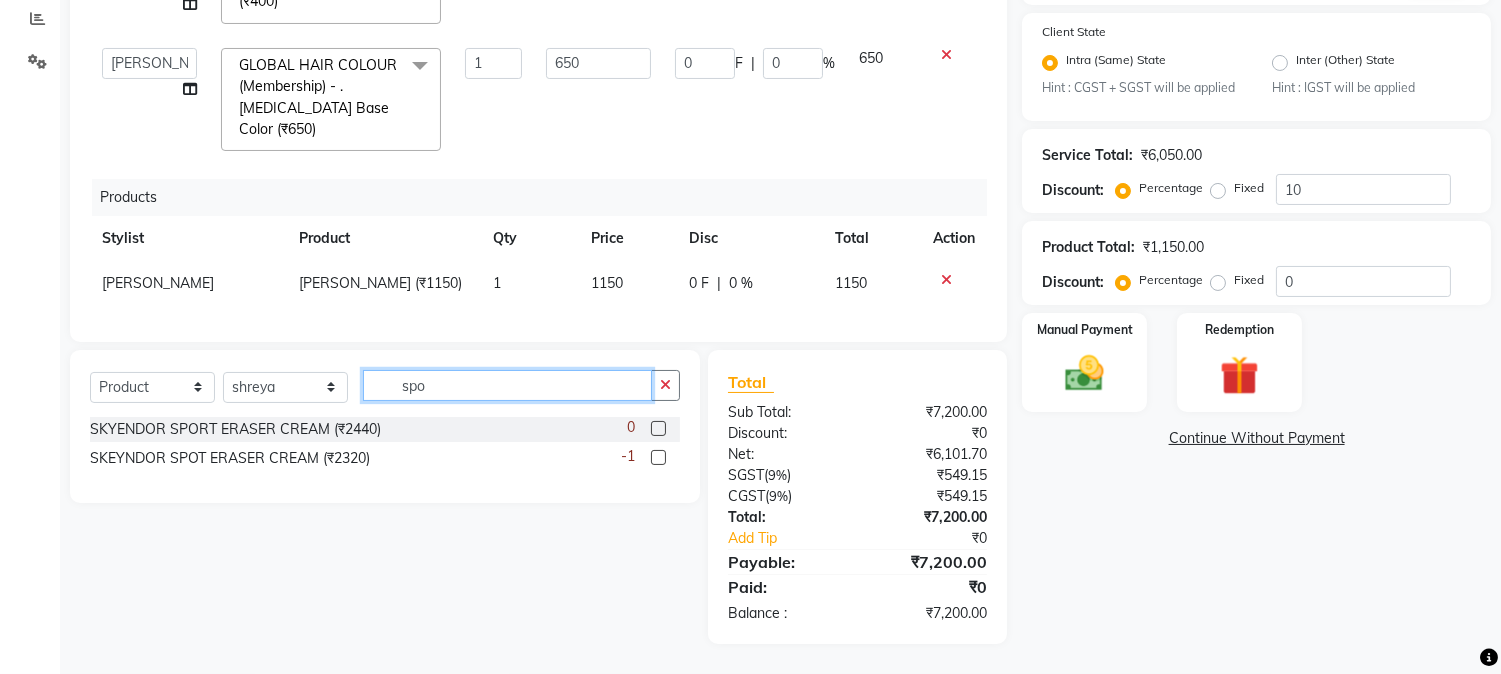 scroll, scrollTop: 425, scrollLeft: 0, axis: vertical 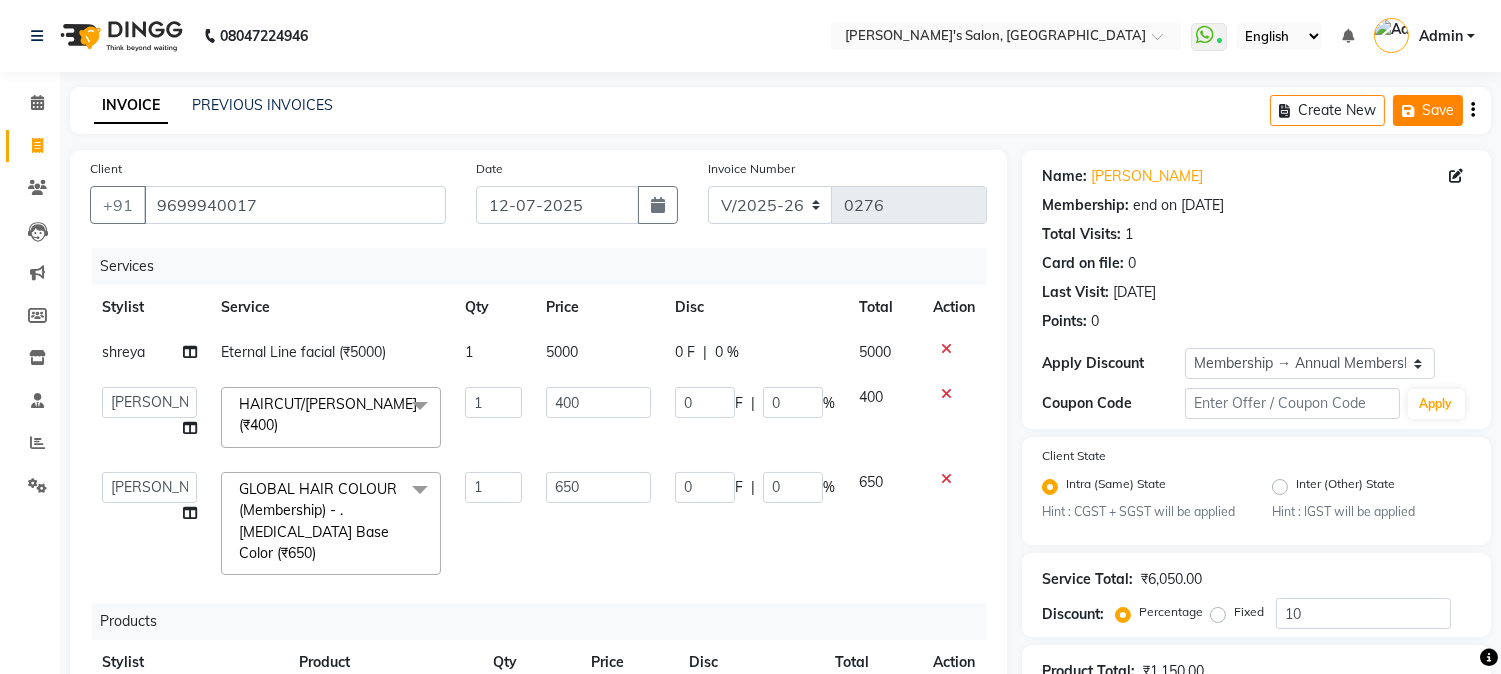 type on "spo" 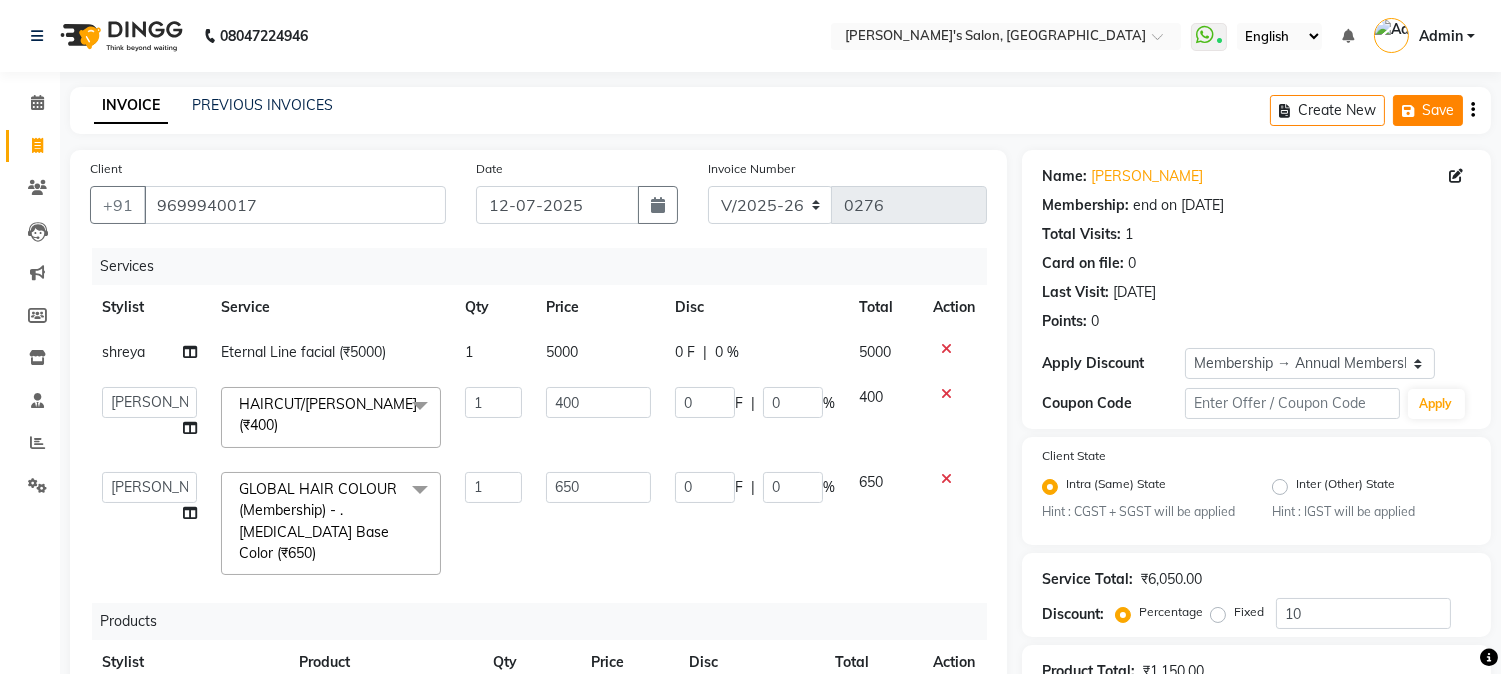 click on "Save" 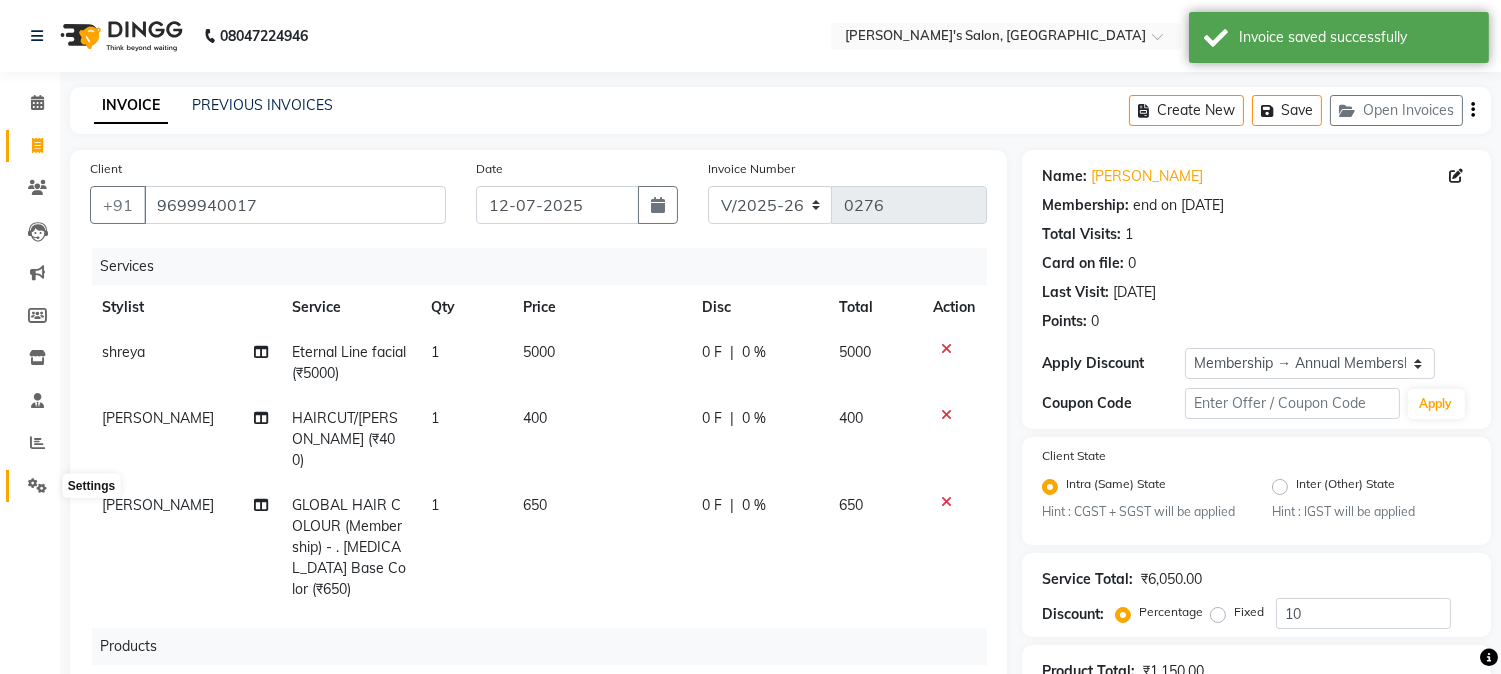 click 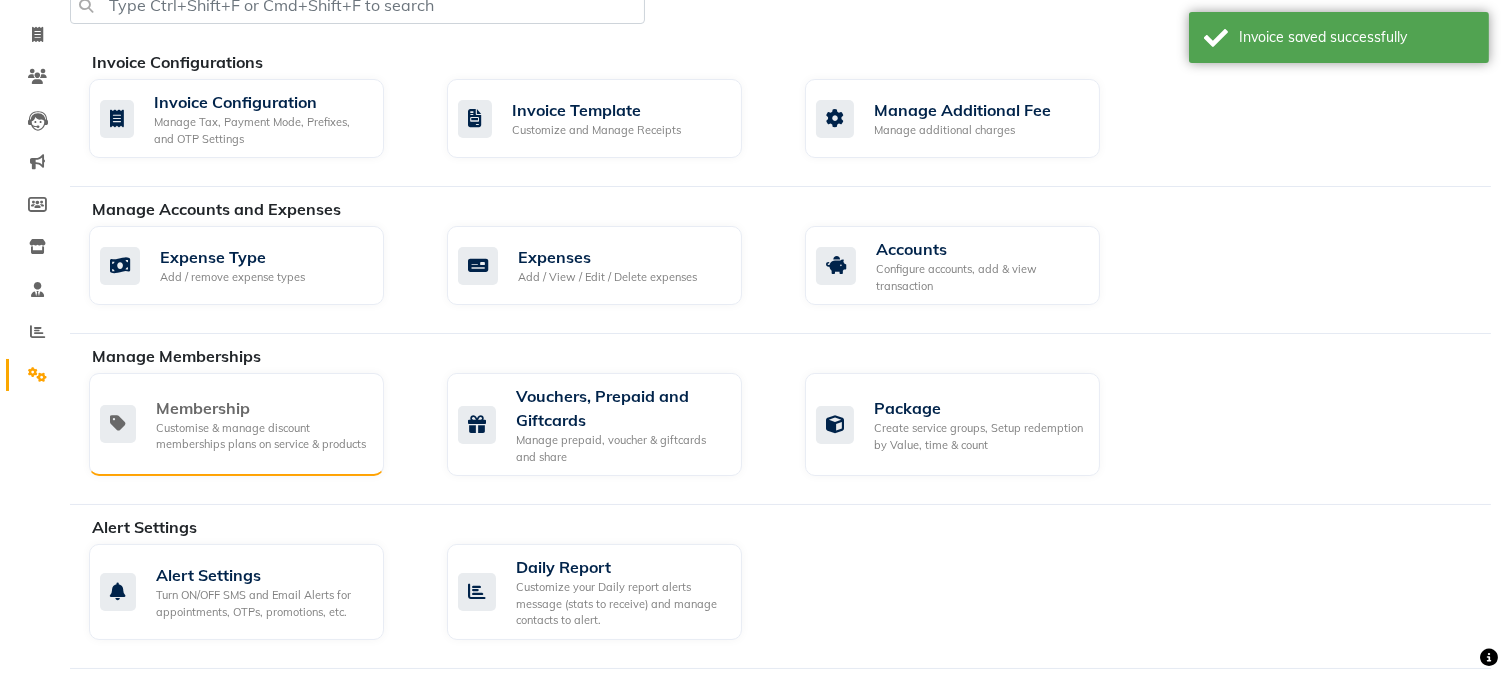 scroll, scrollTop: 0, scrollLeft: 0, axis: both 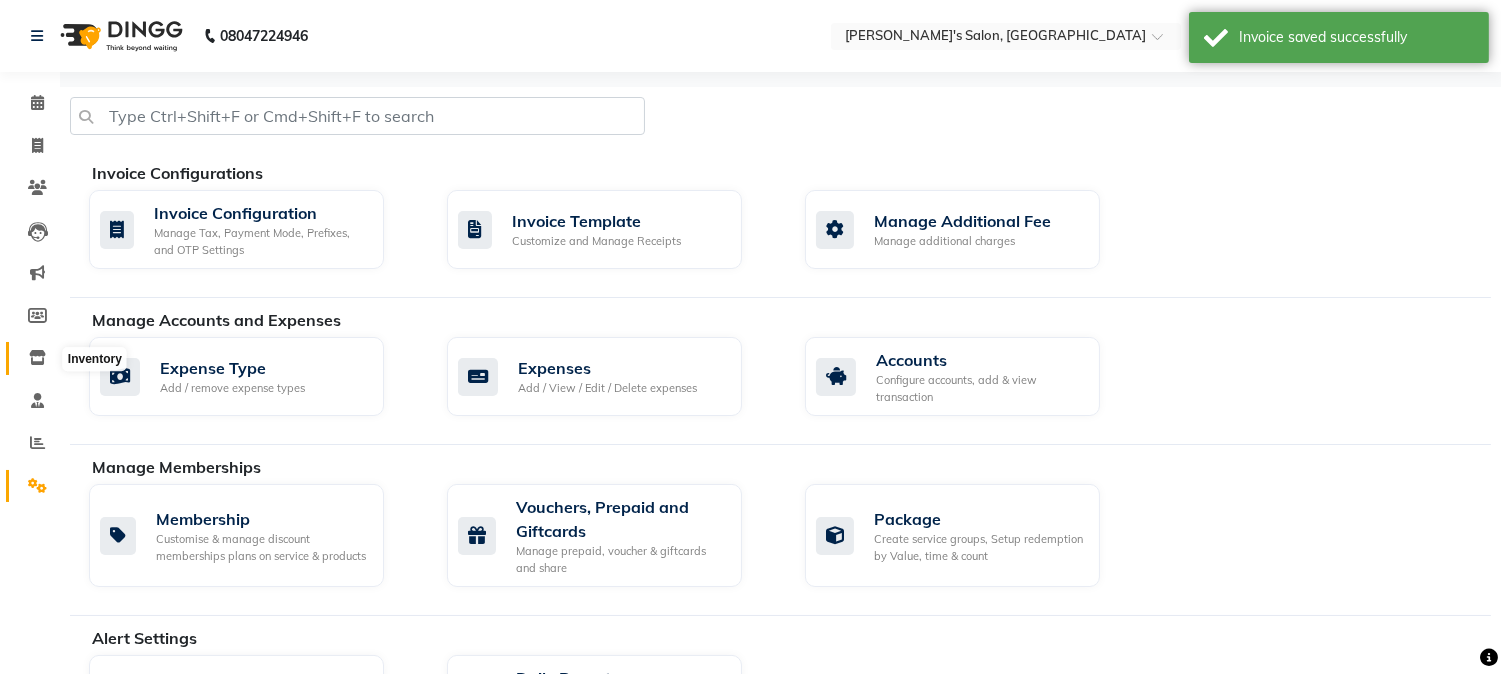 click 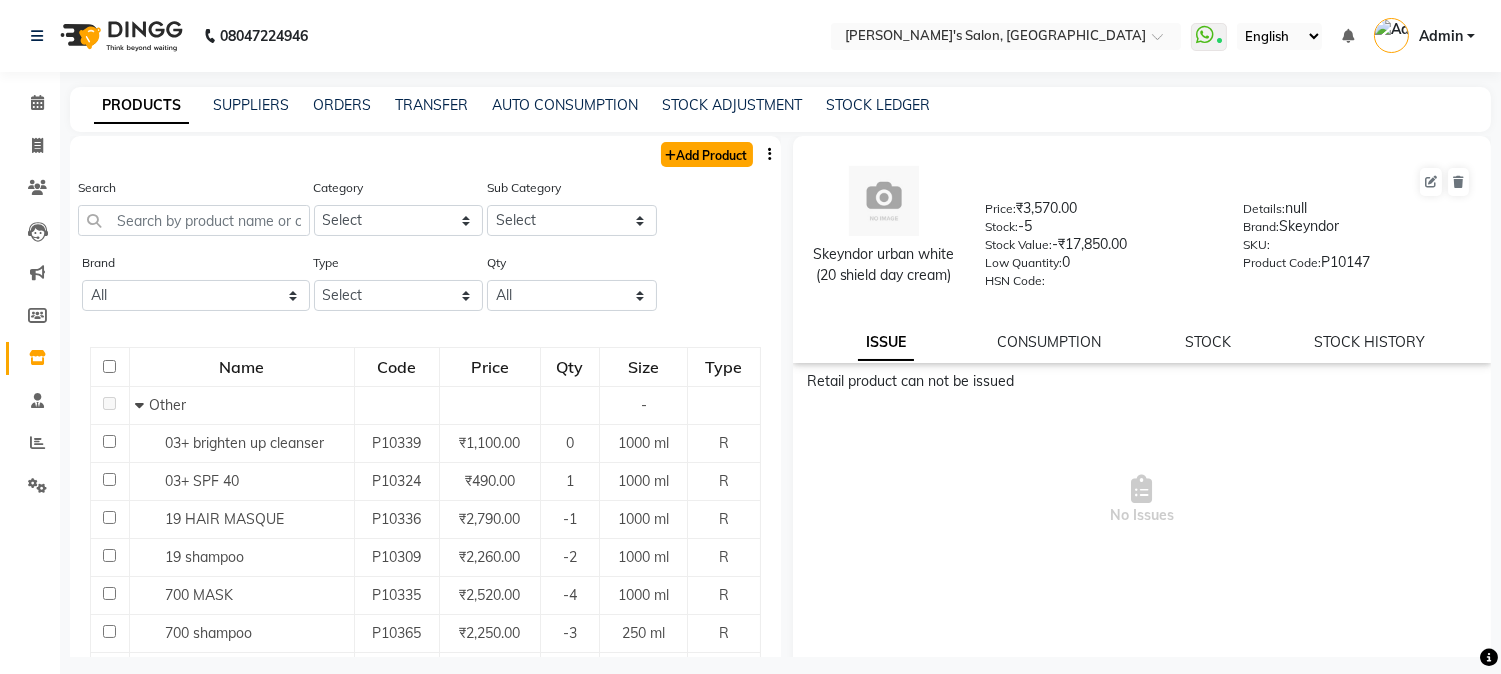 click on "Add Product" 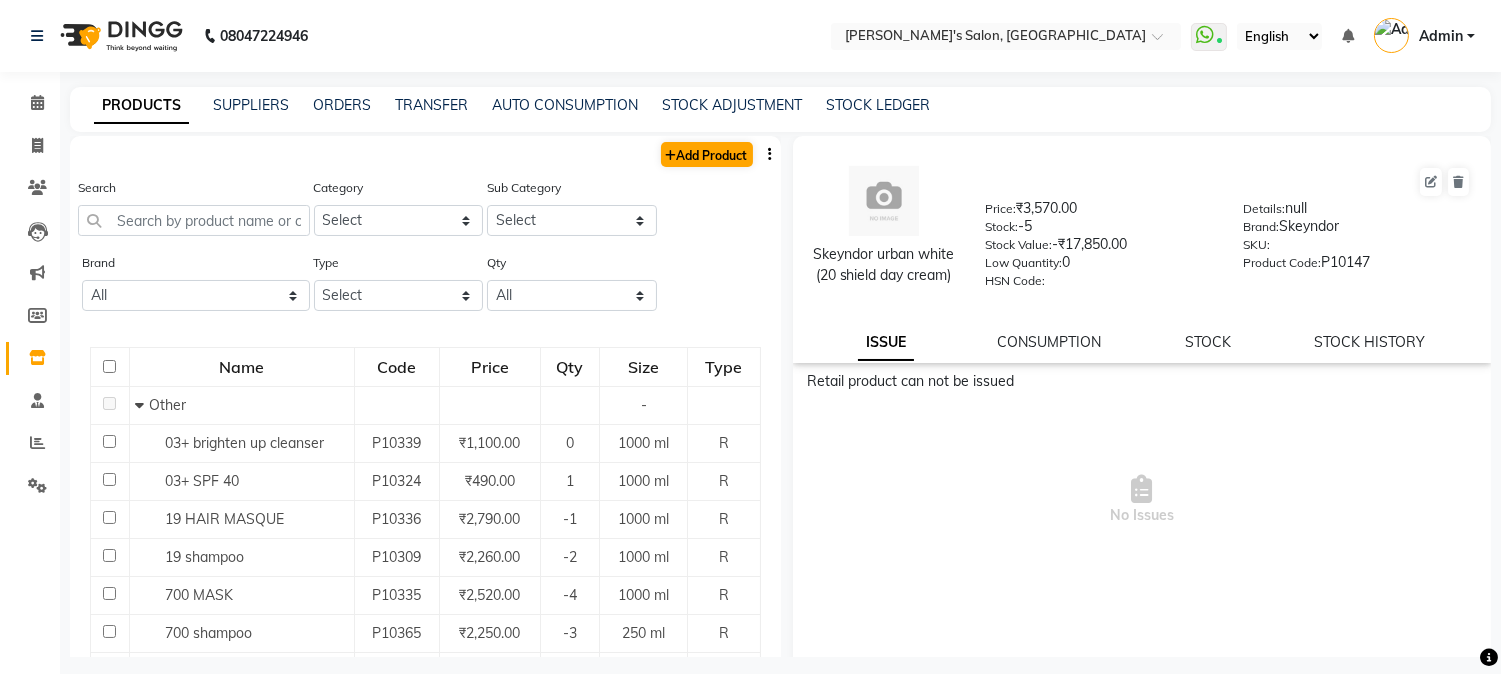 select on "true" 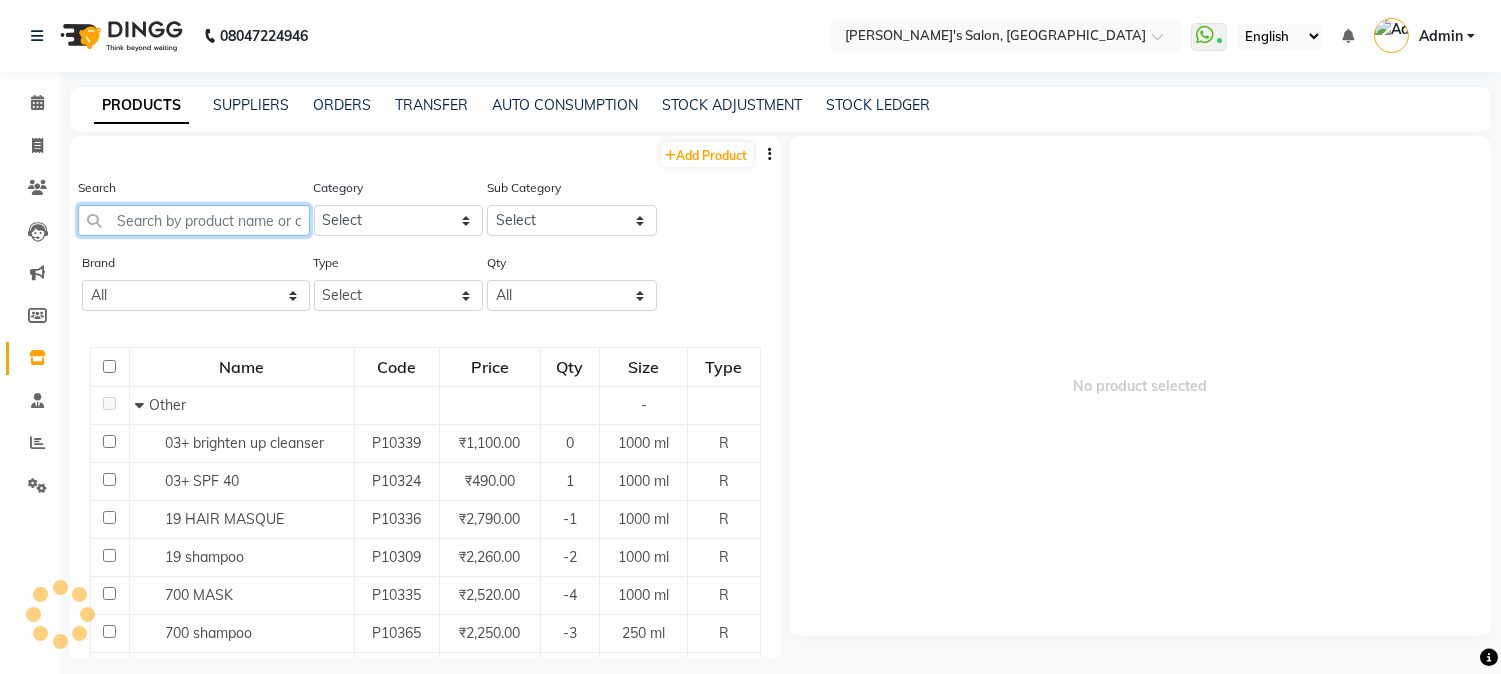 click 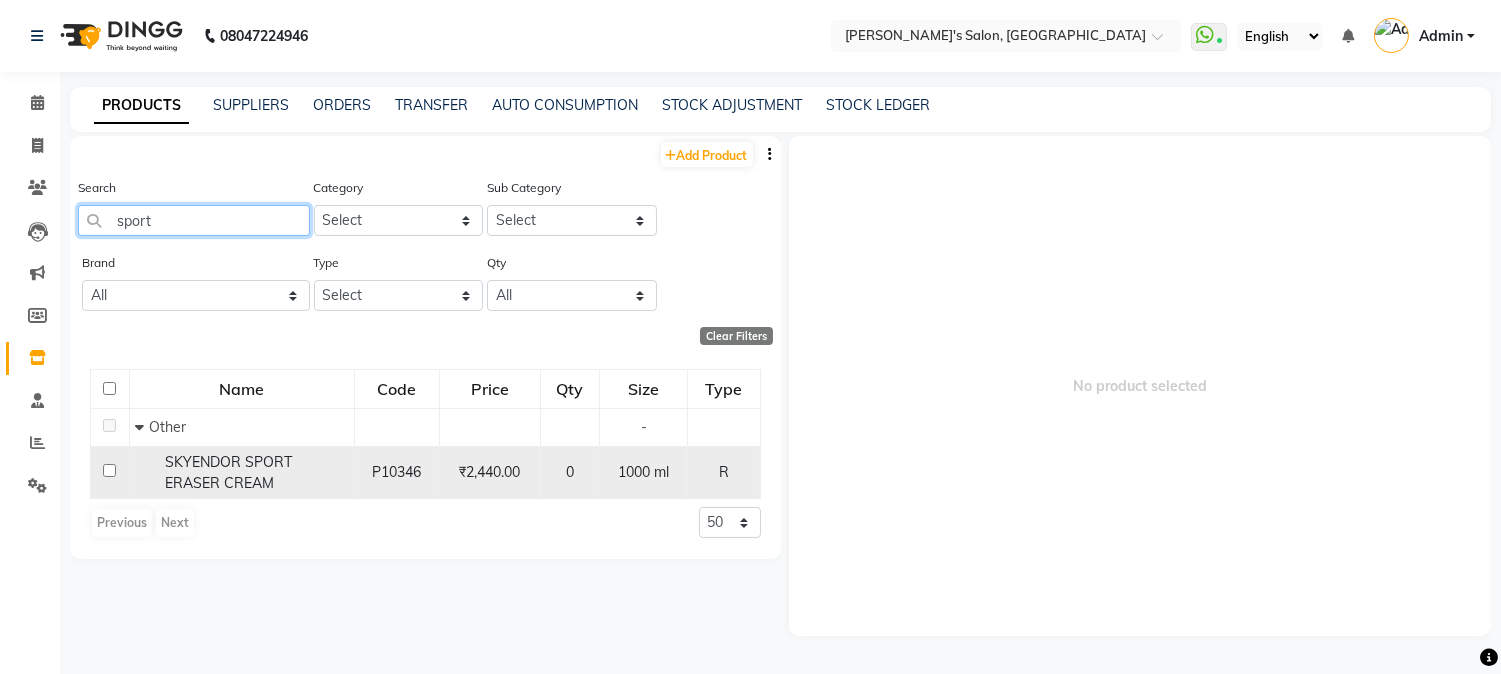 type on "sport" 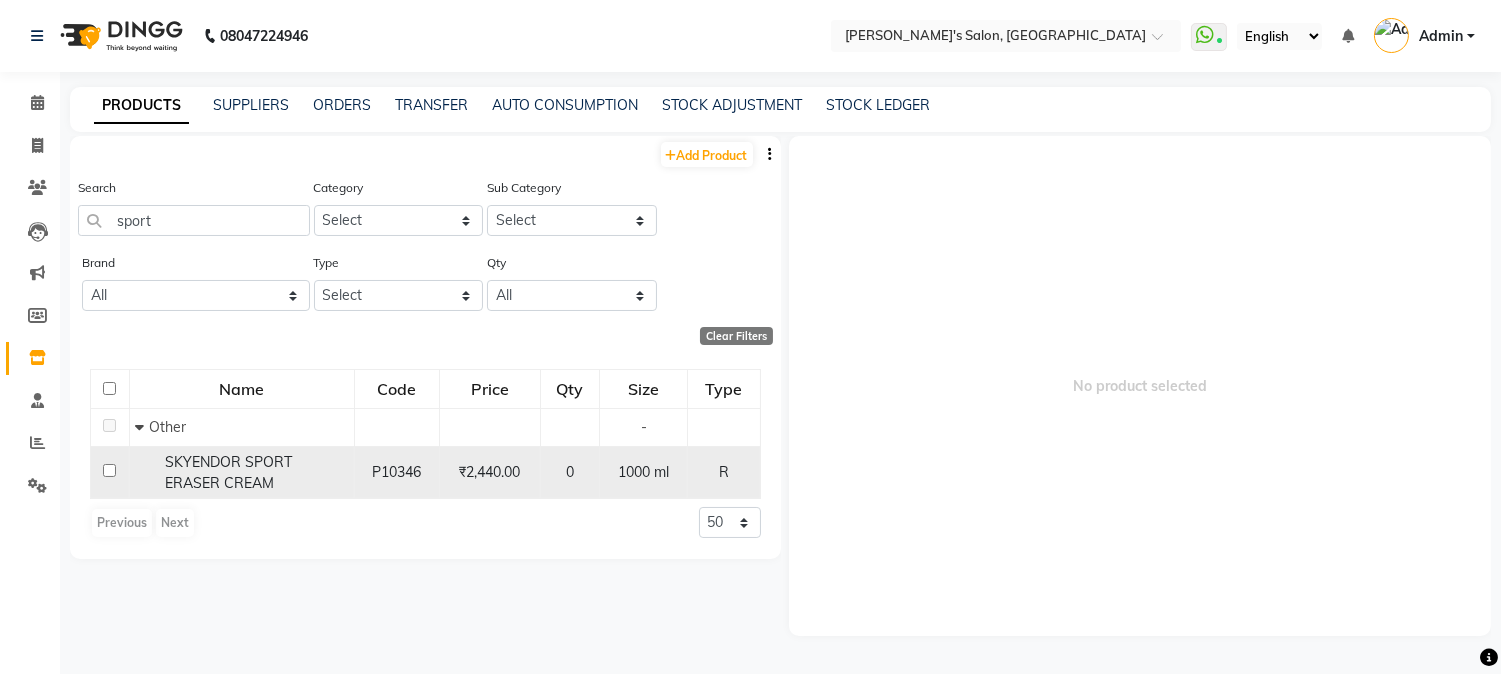 click 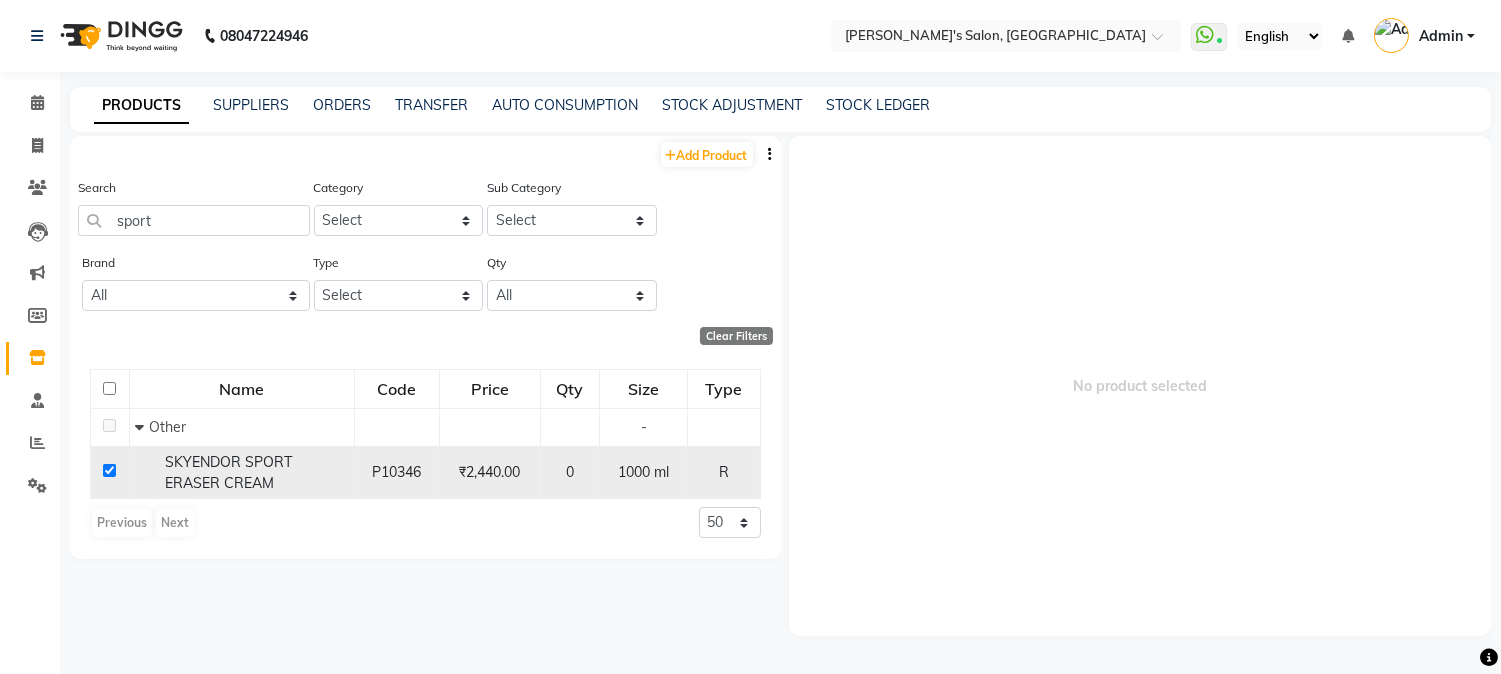 checkbox on "true" 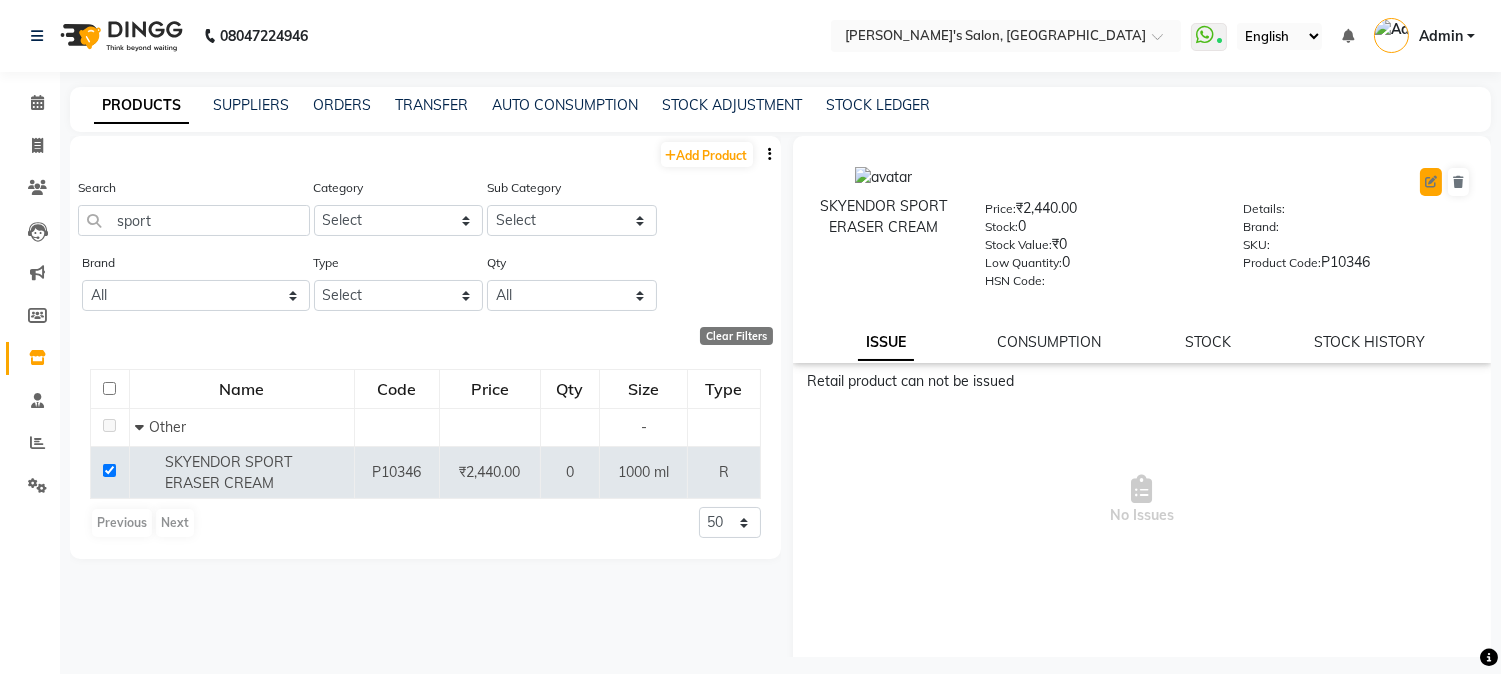 click 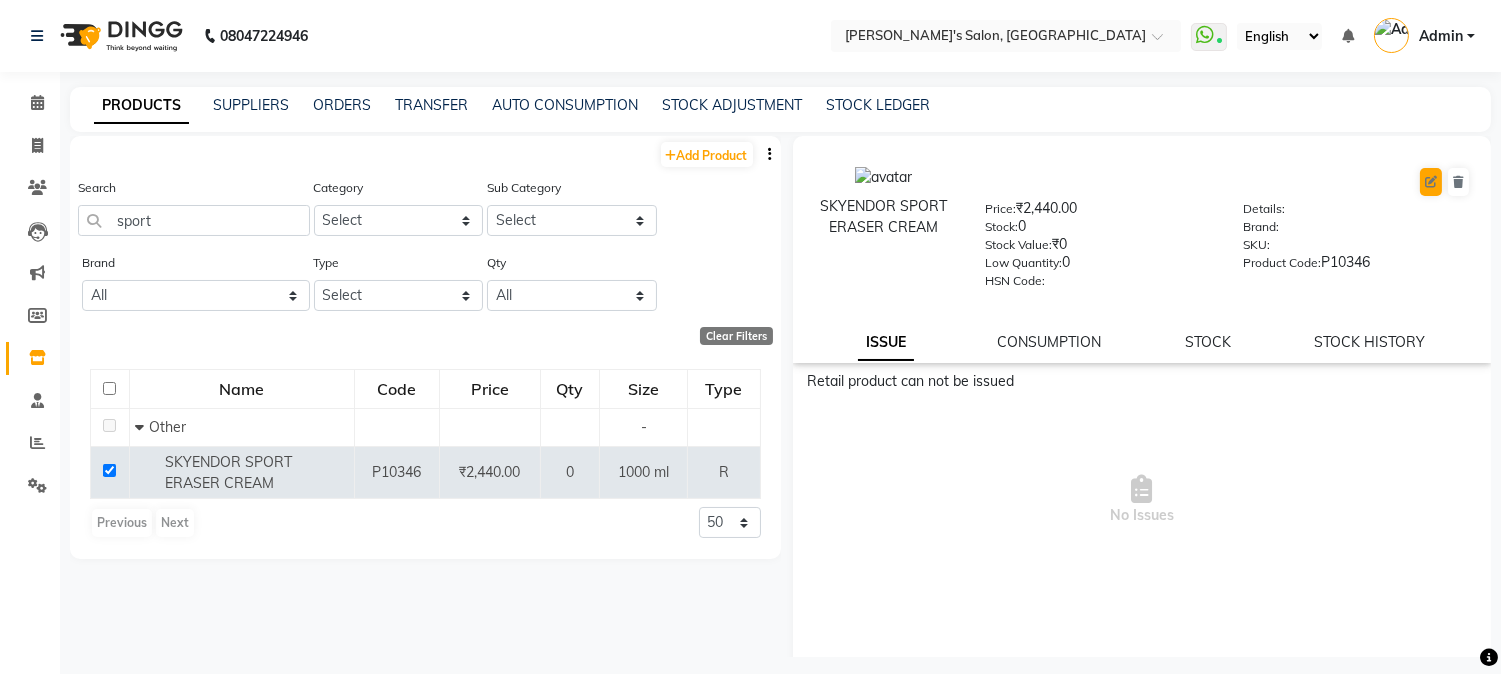 select on "R" 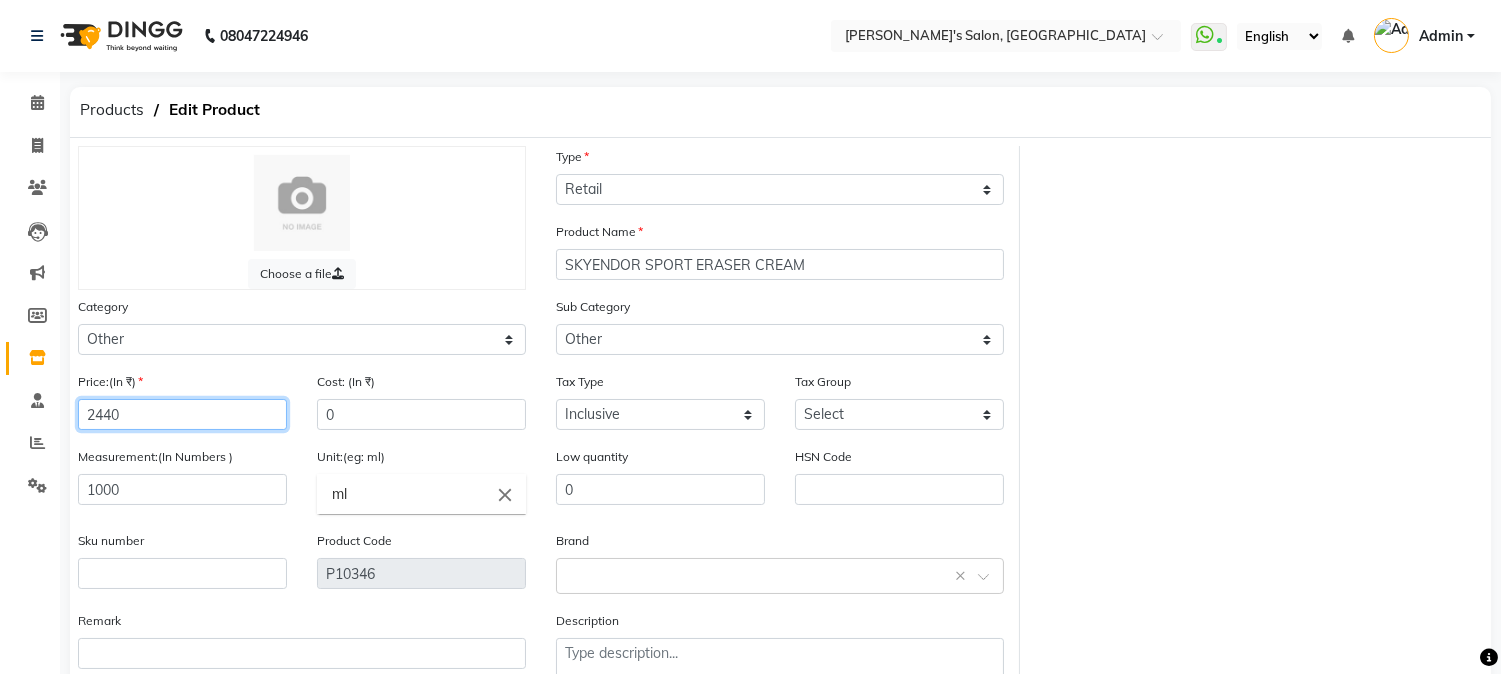 click on "2440" 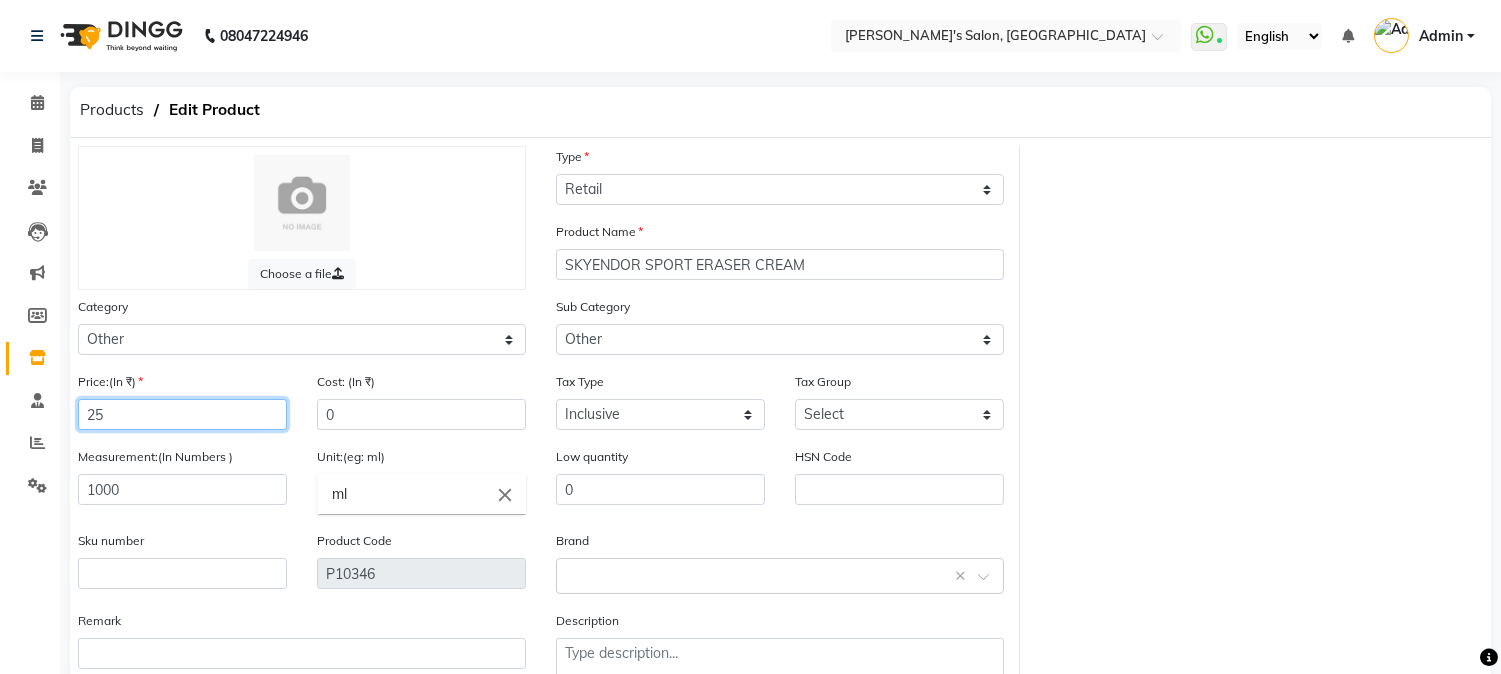 type on "2" 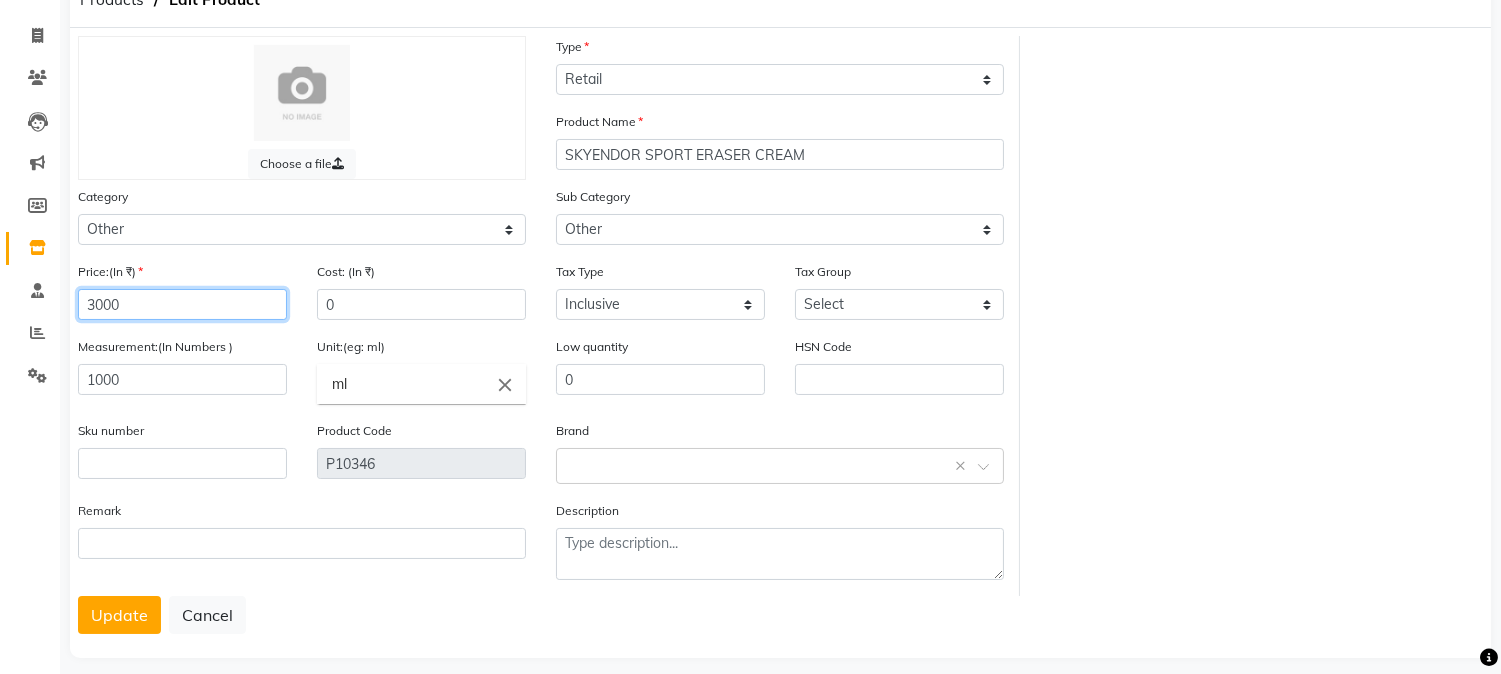 scroll, scrollTop: 111, scrollLeft: 0, axis: vertical 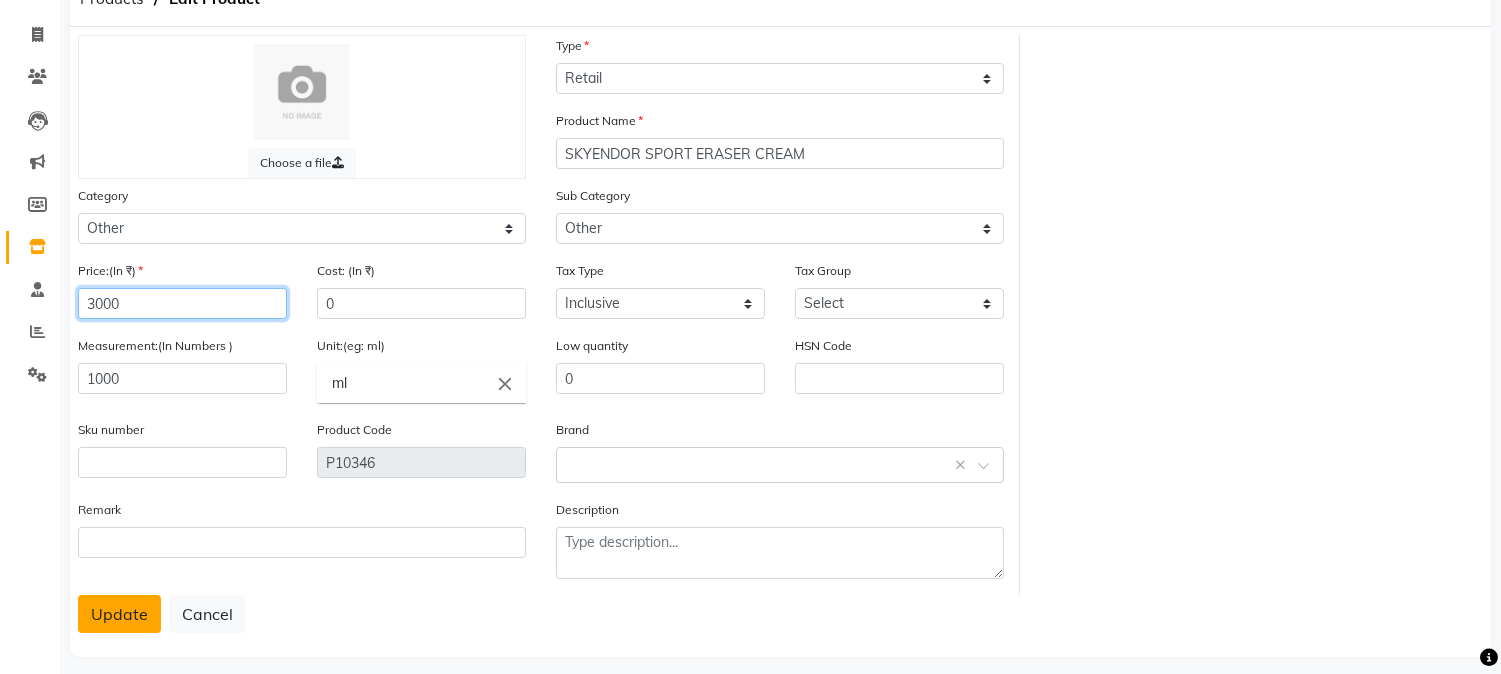 type on "3000" 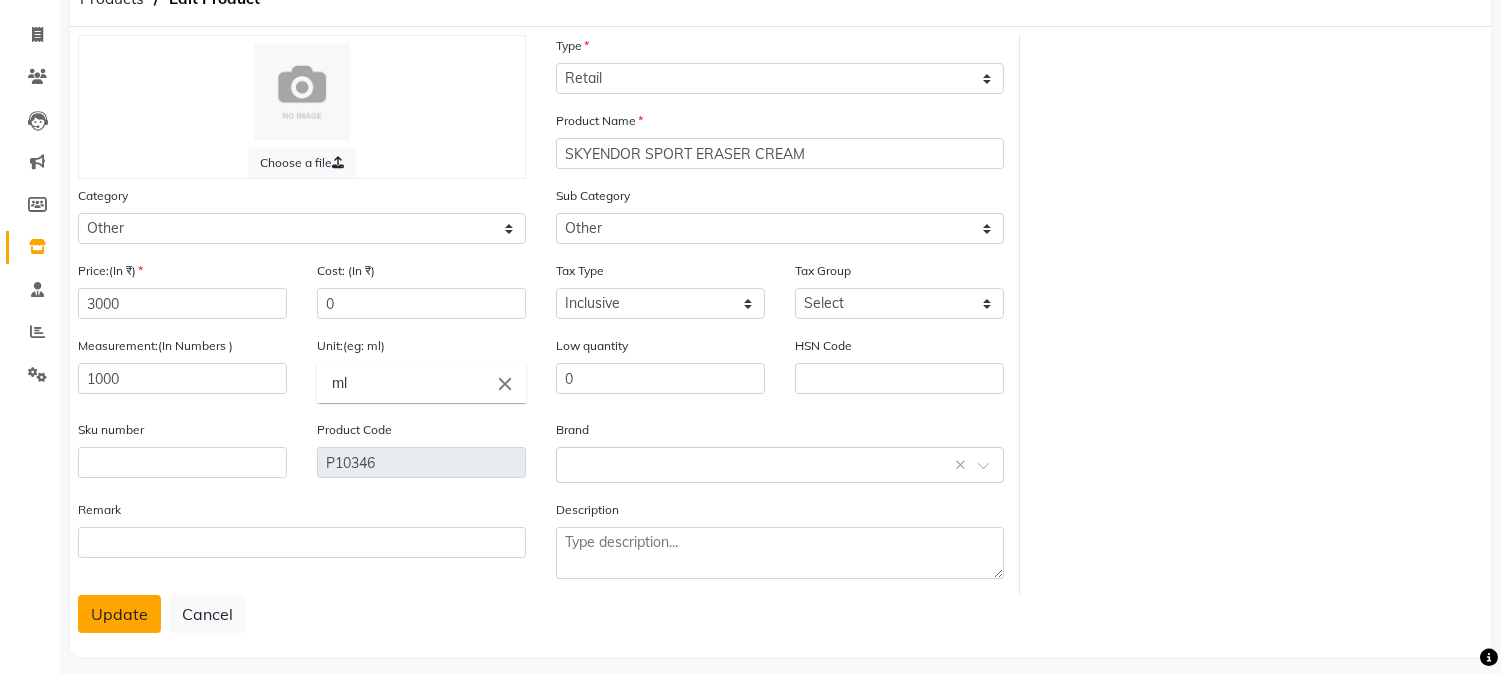 click on "Update" 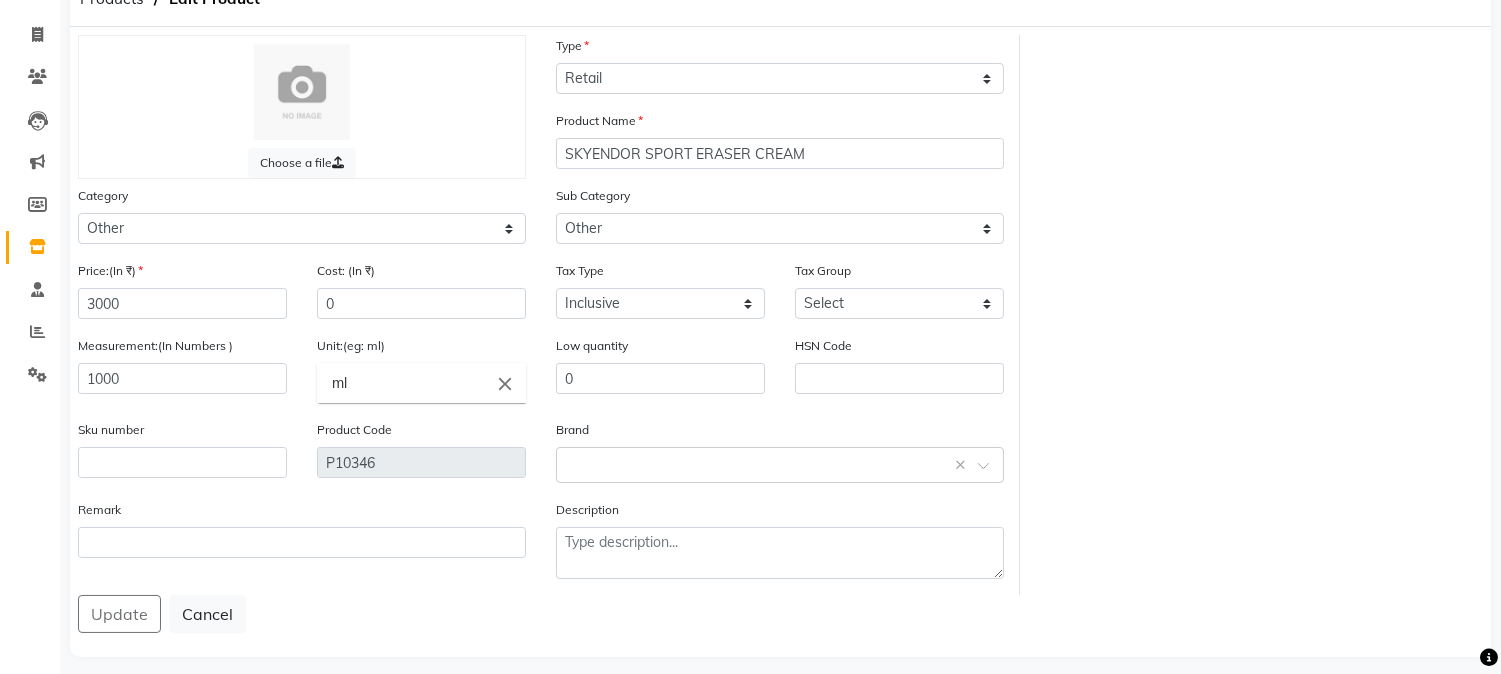 scroll, scrollTop: 0, scrollLeft: 0, axis: both 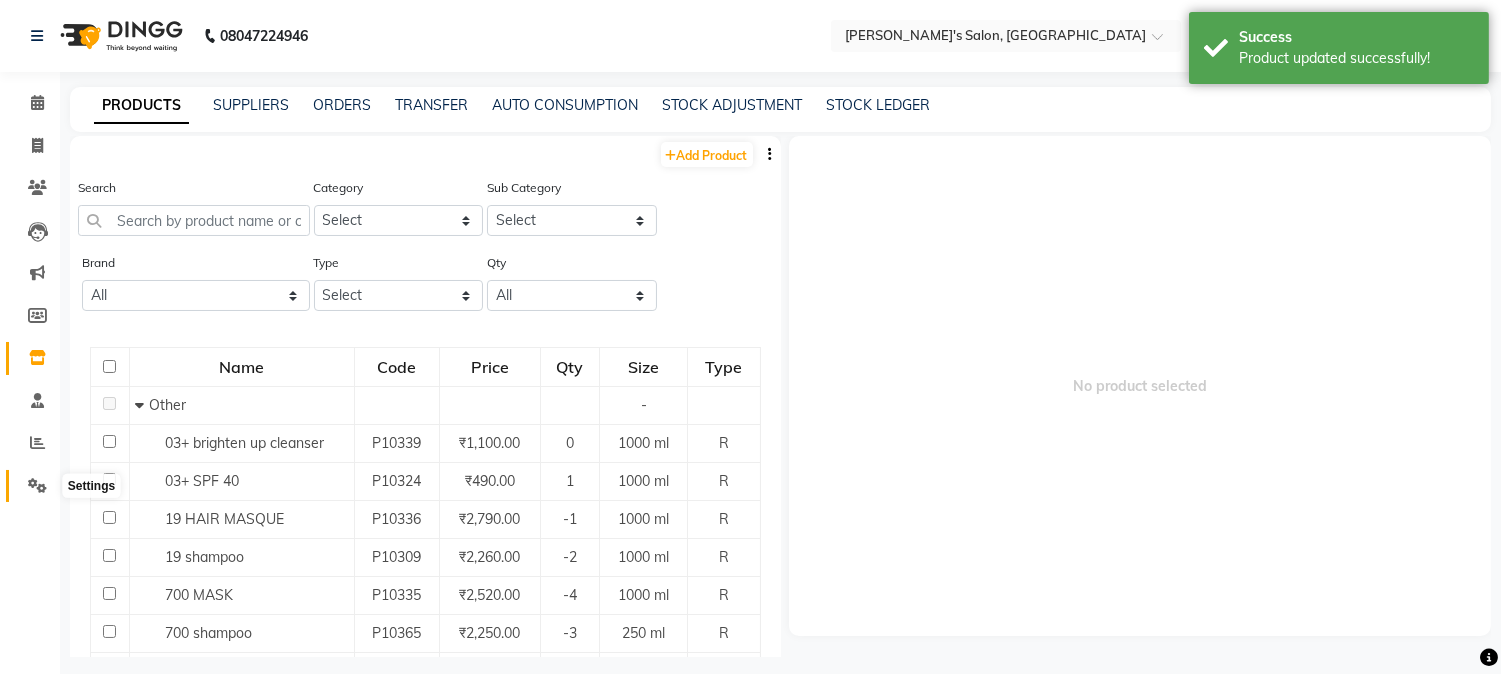 click 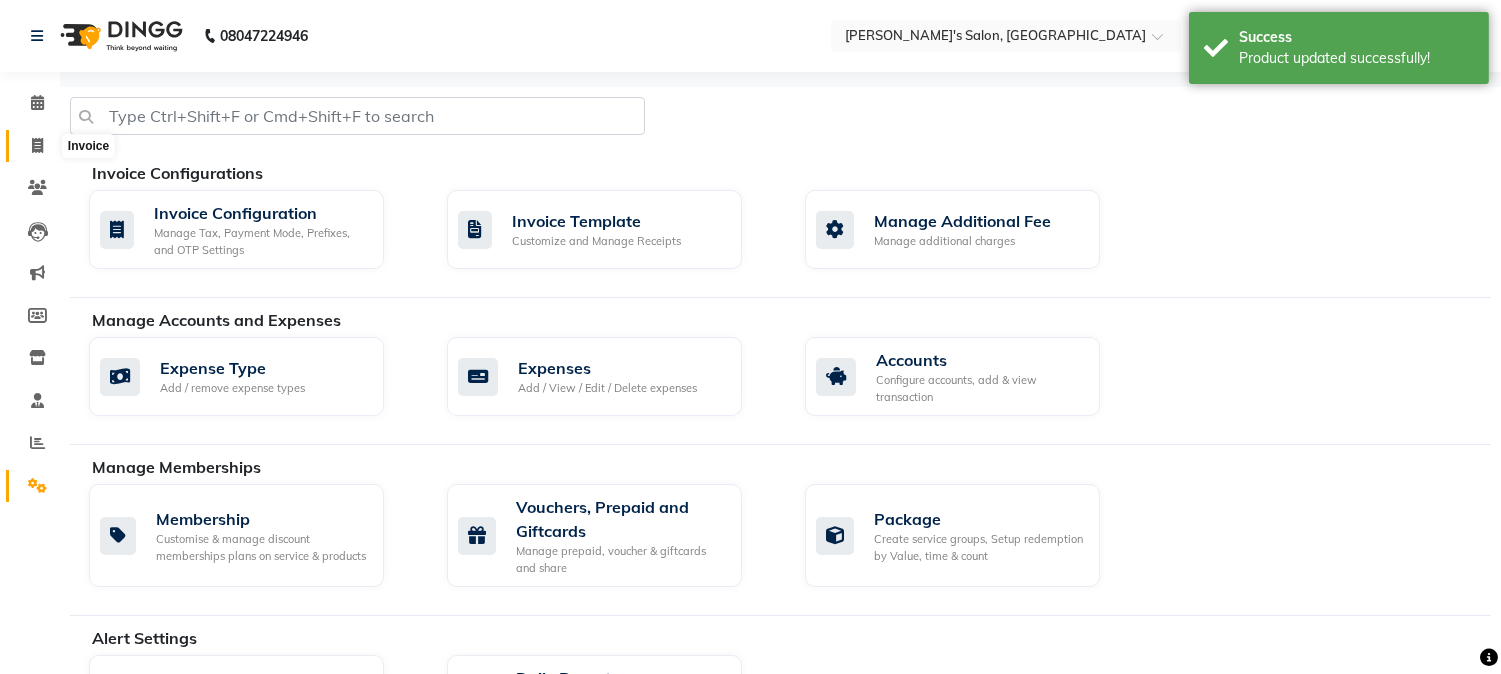 click 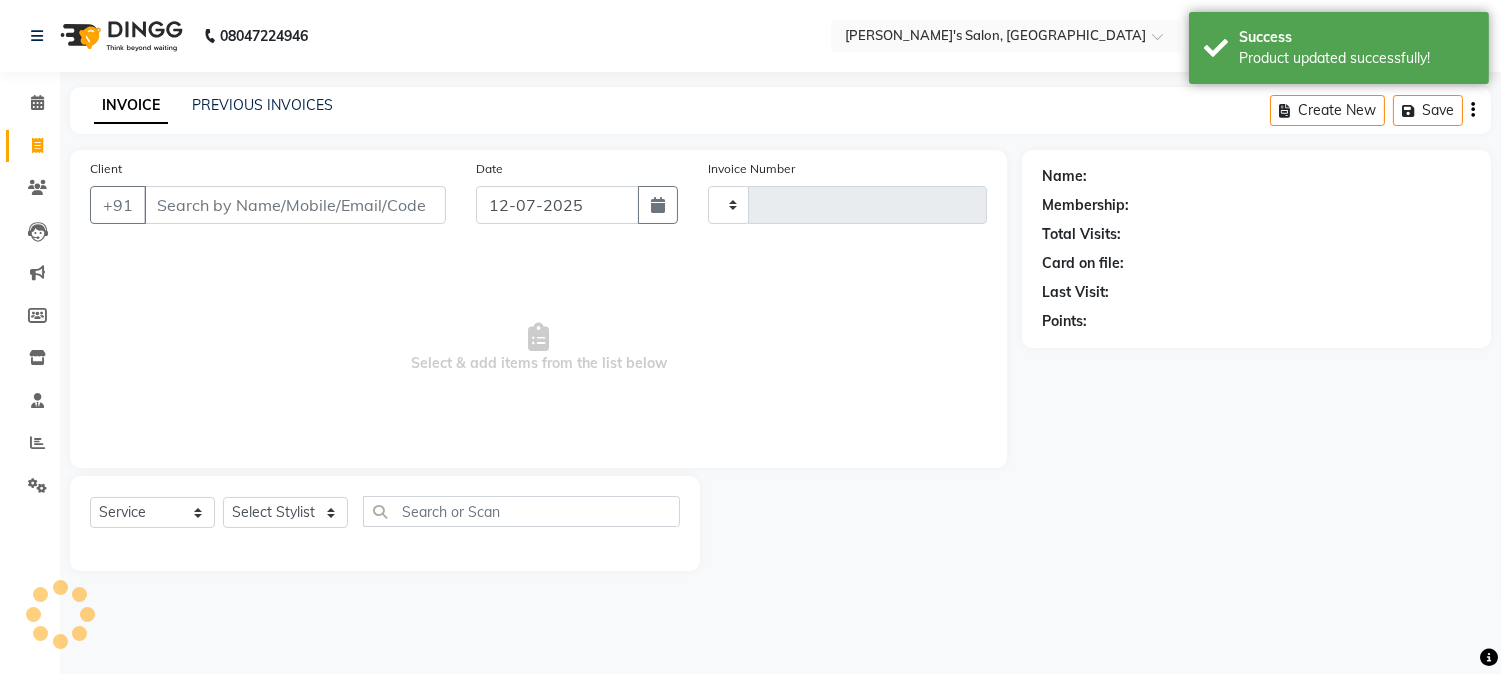 type on "0276" 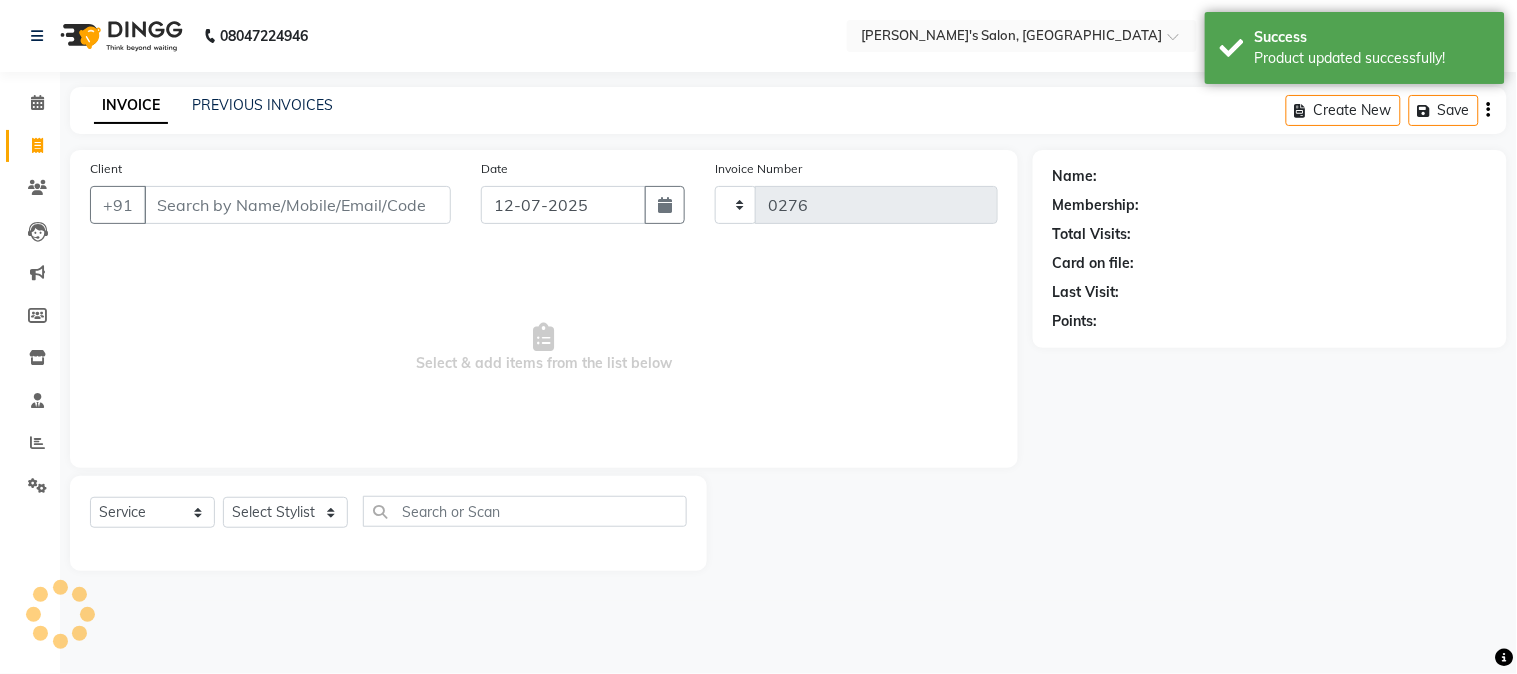 select on "4166" 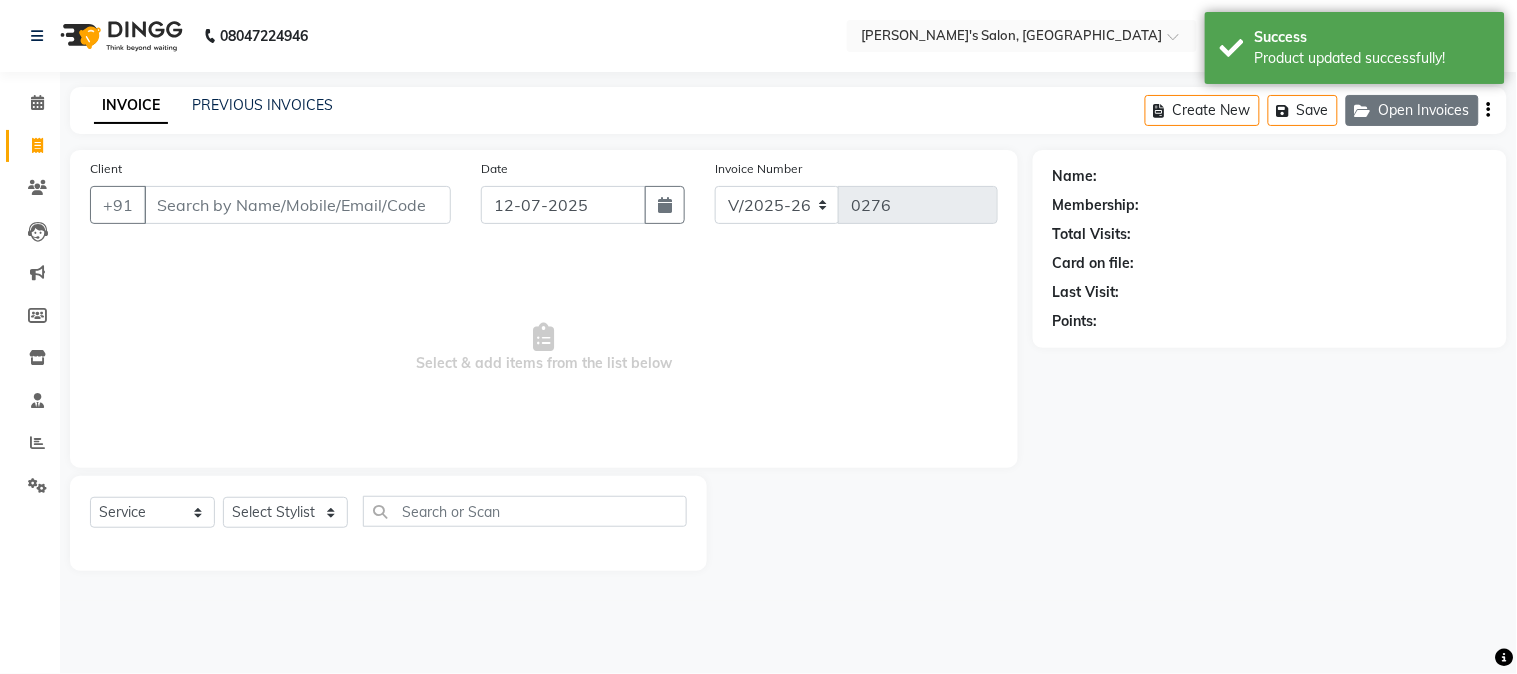 click on "Open Invoices" 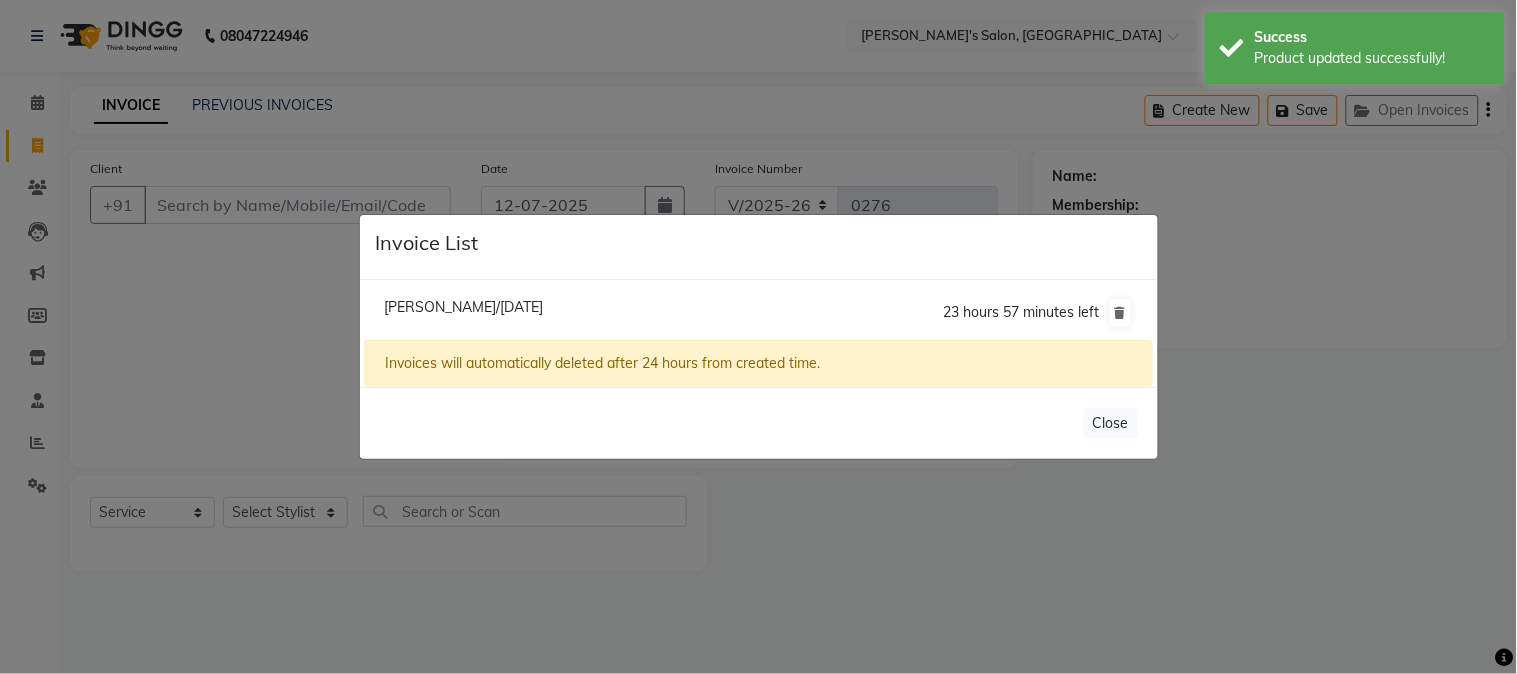 click on "[PERSON_NAME]/[DATE]" 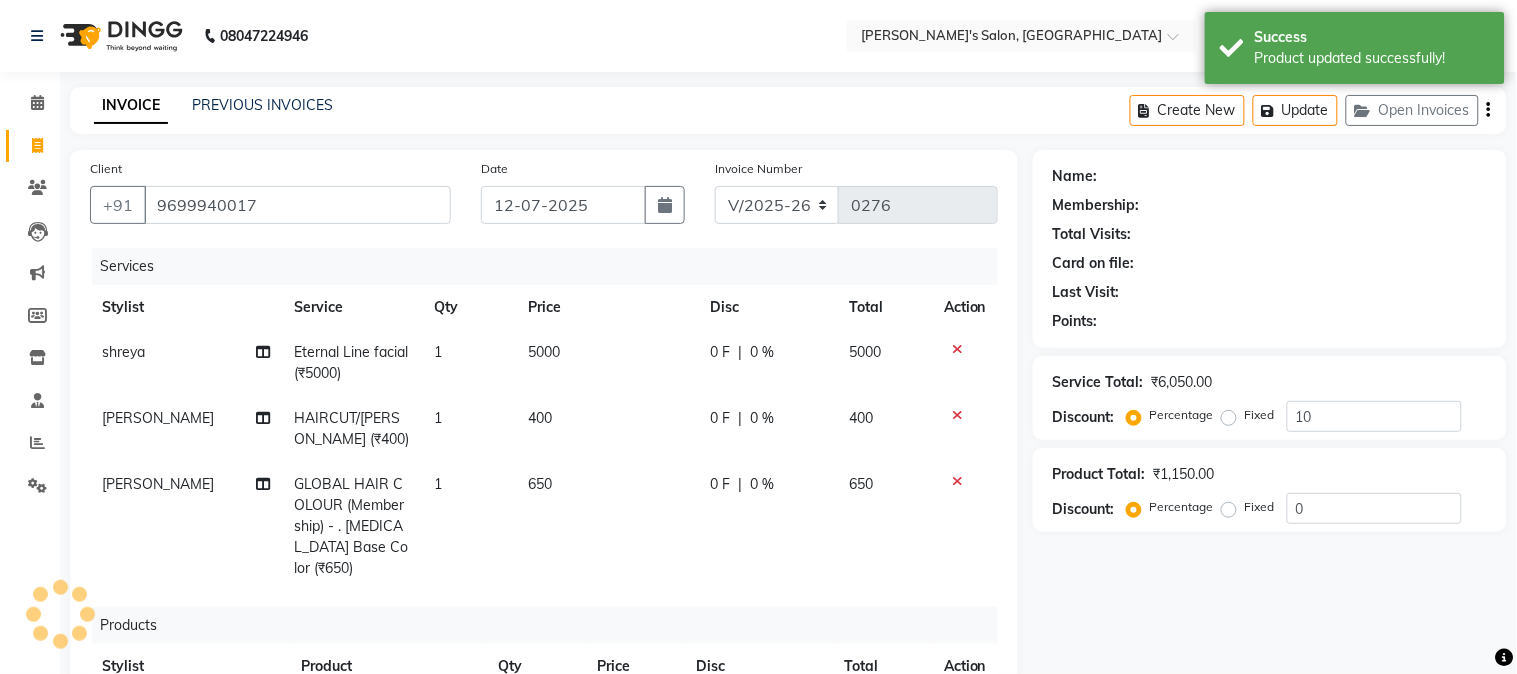 type on "0" 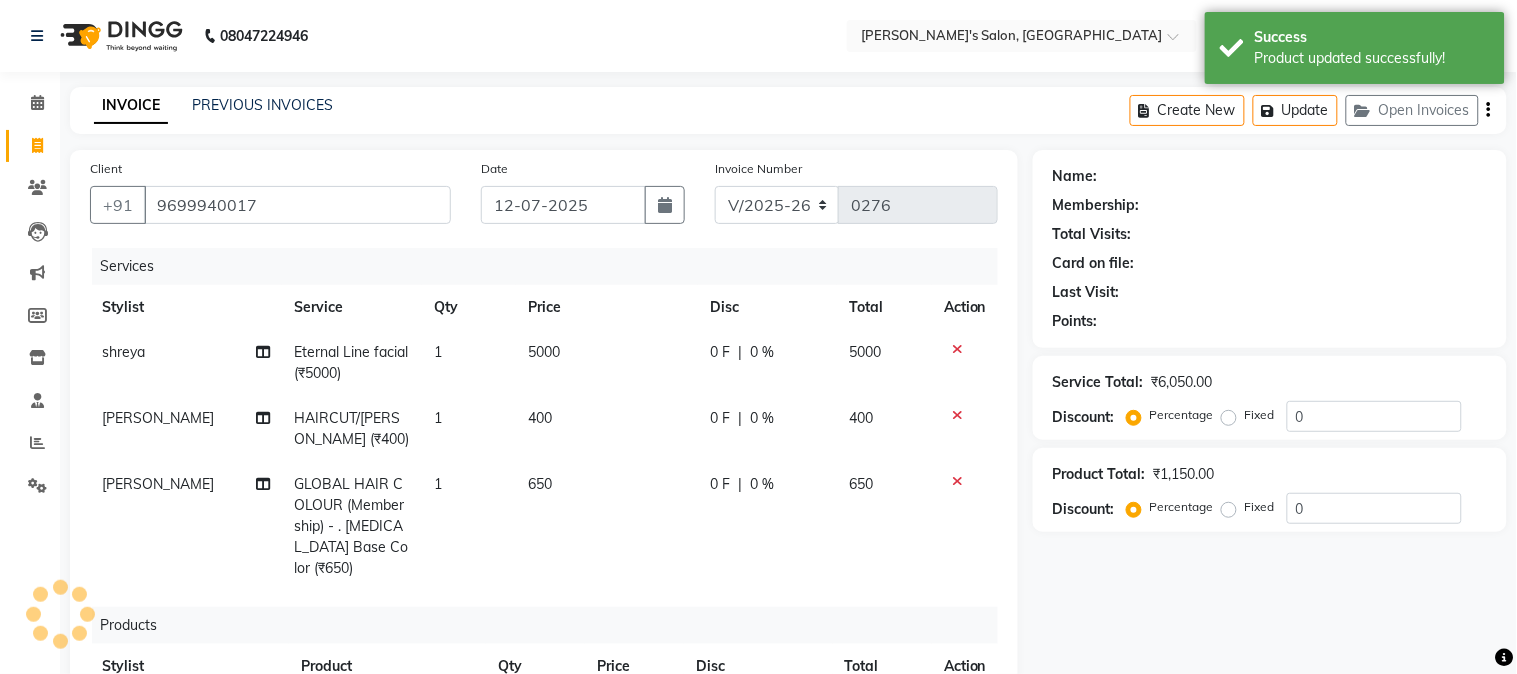 select on "2: Object" 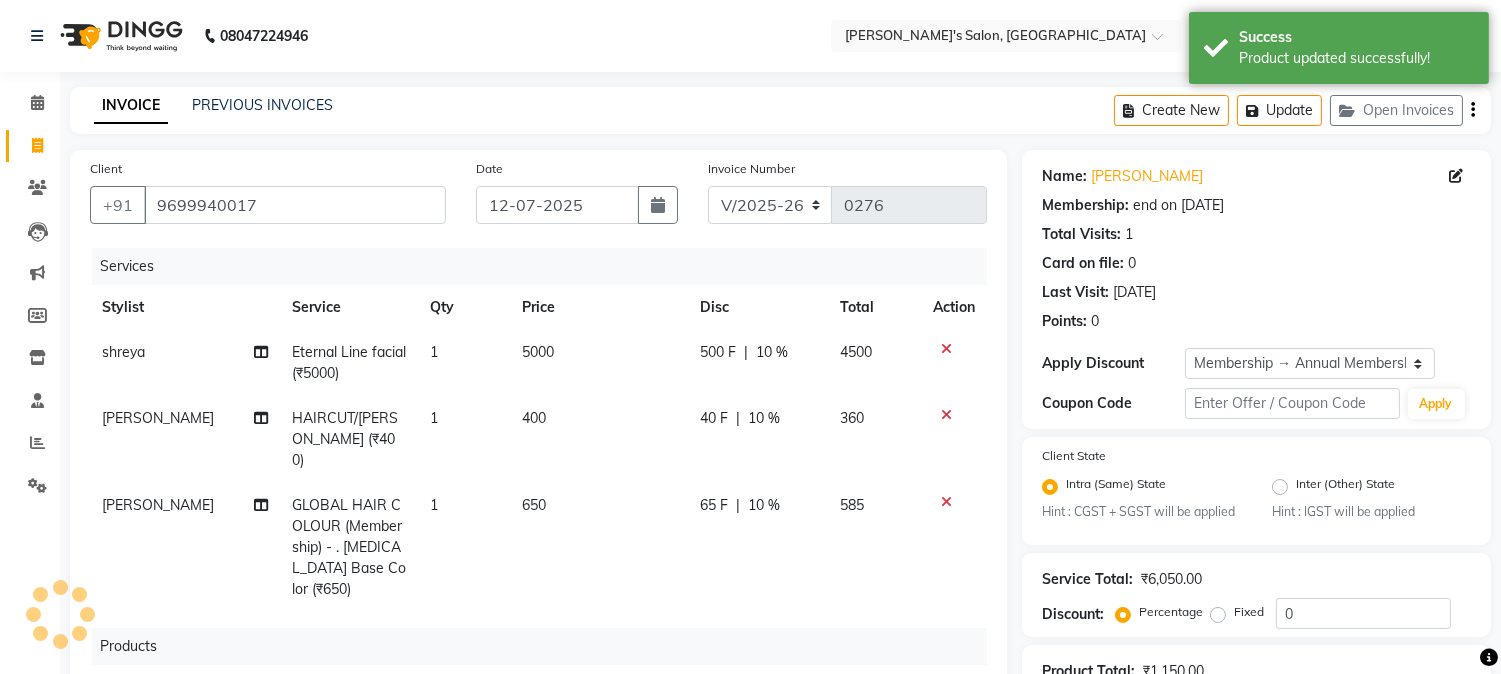 type on "10" 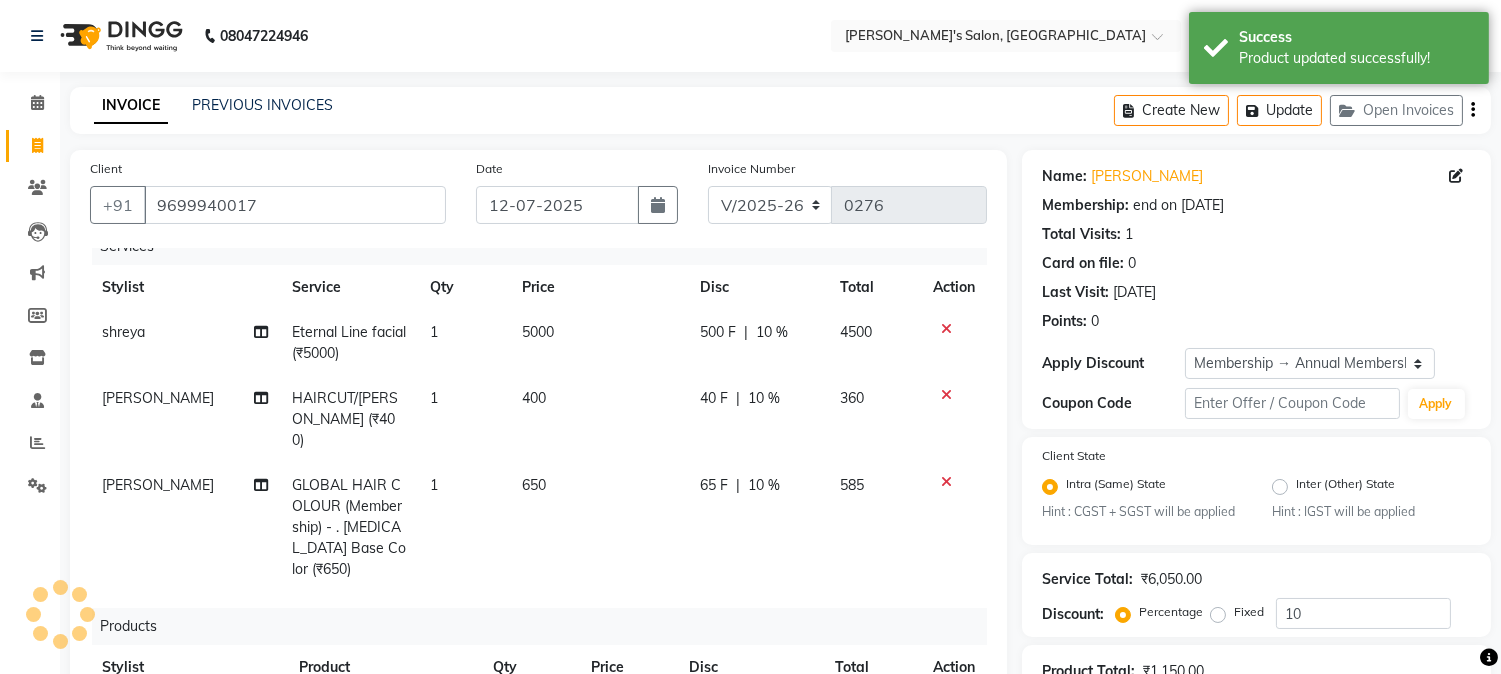 scroll, scrollTop: 38, scrollLeft: 0, axis: vertical 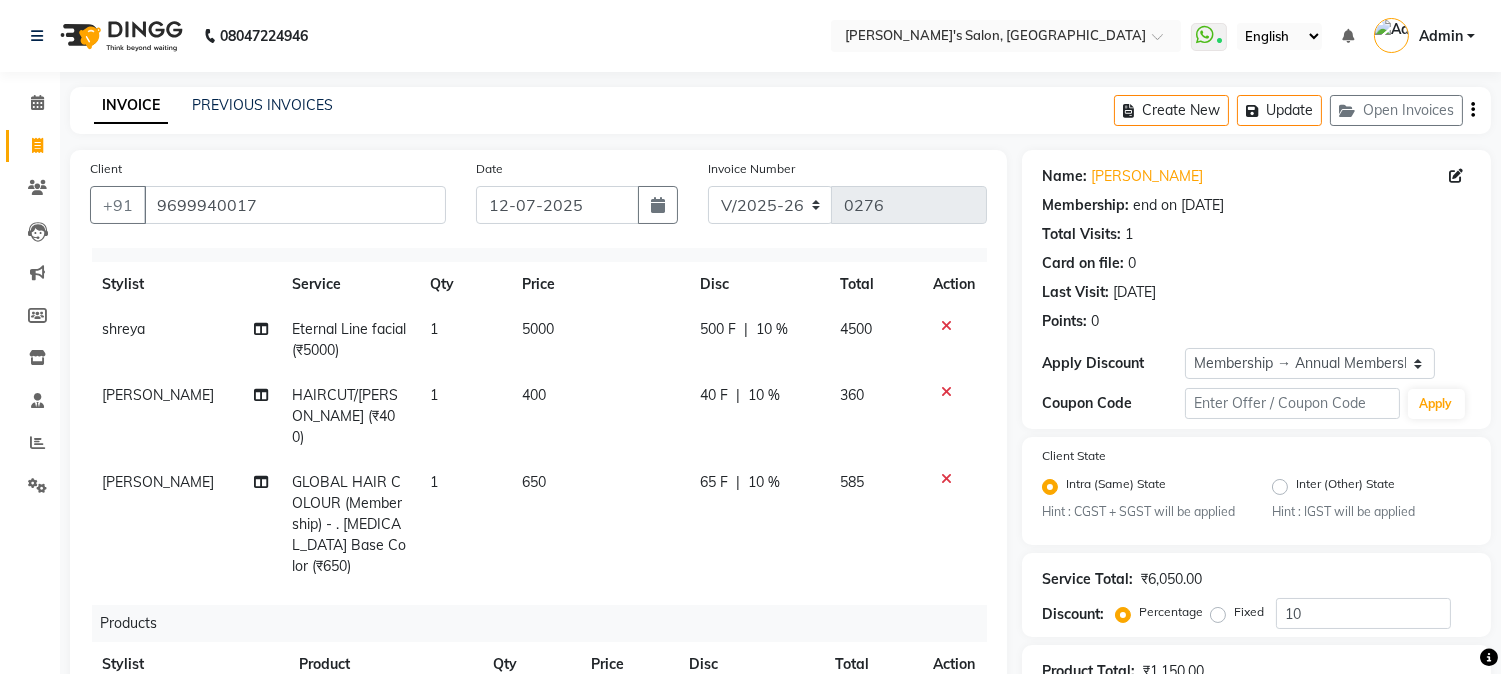 click on "500 F" 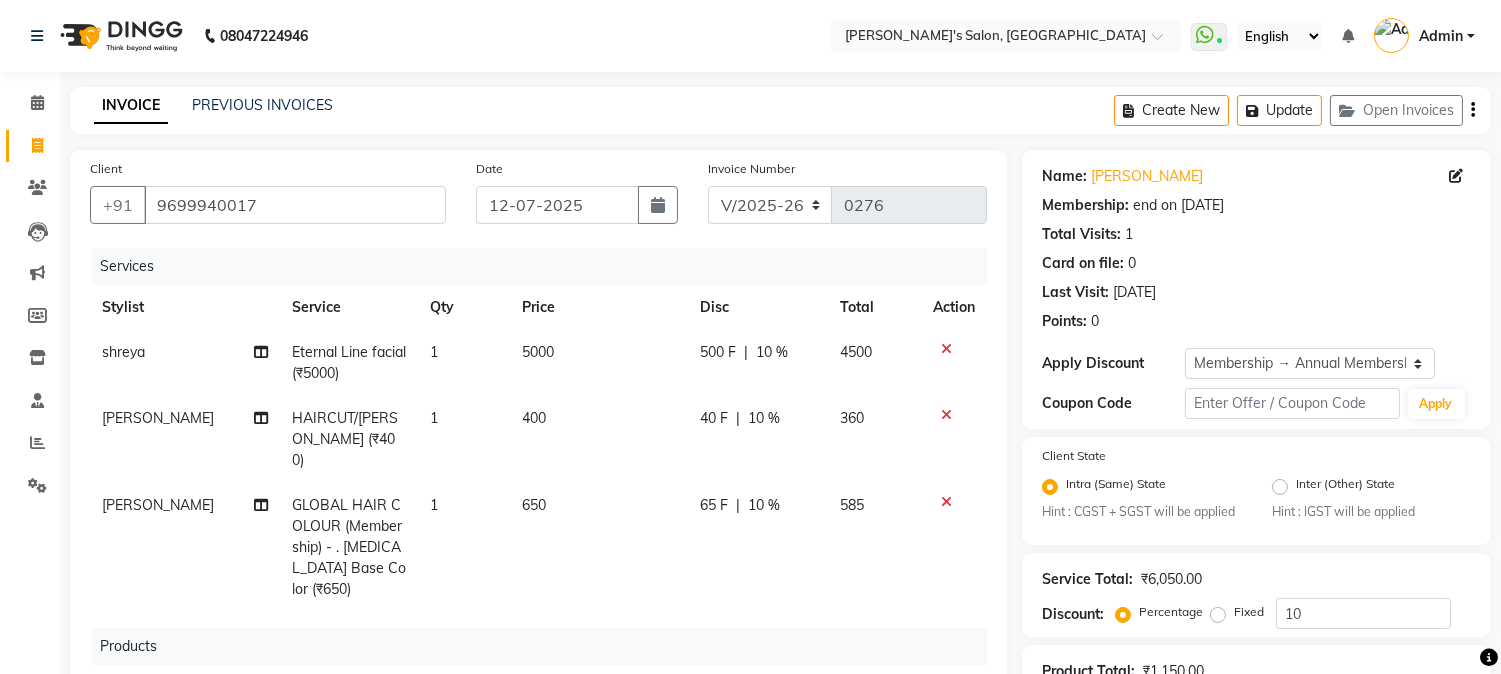 click on "Disc" 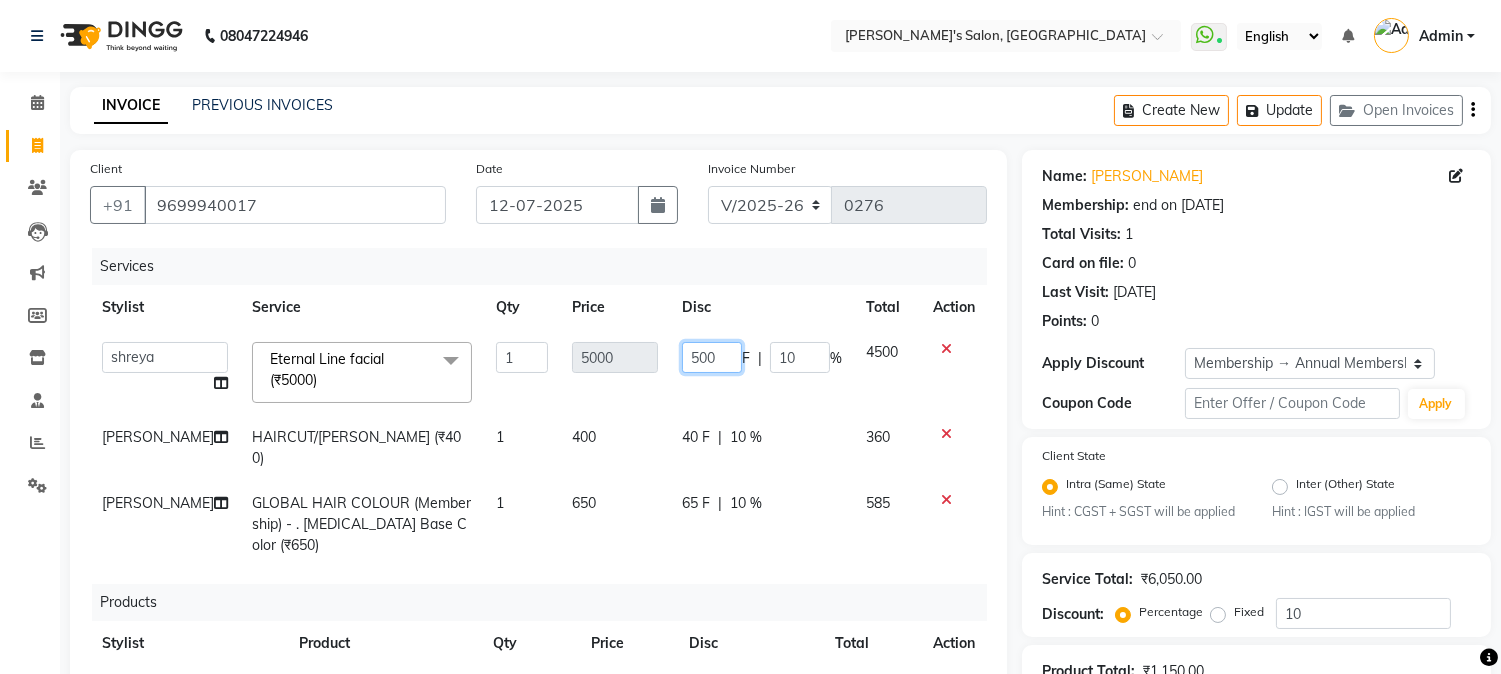 type 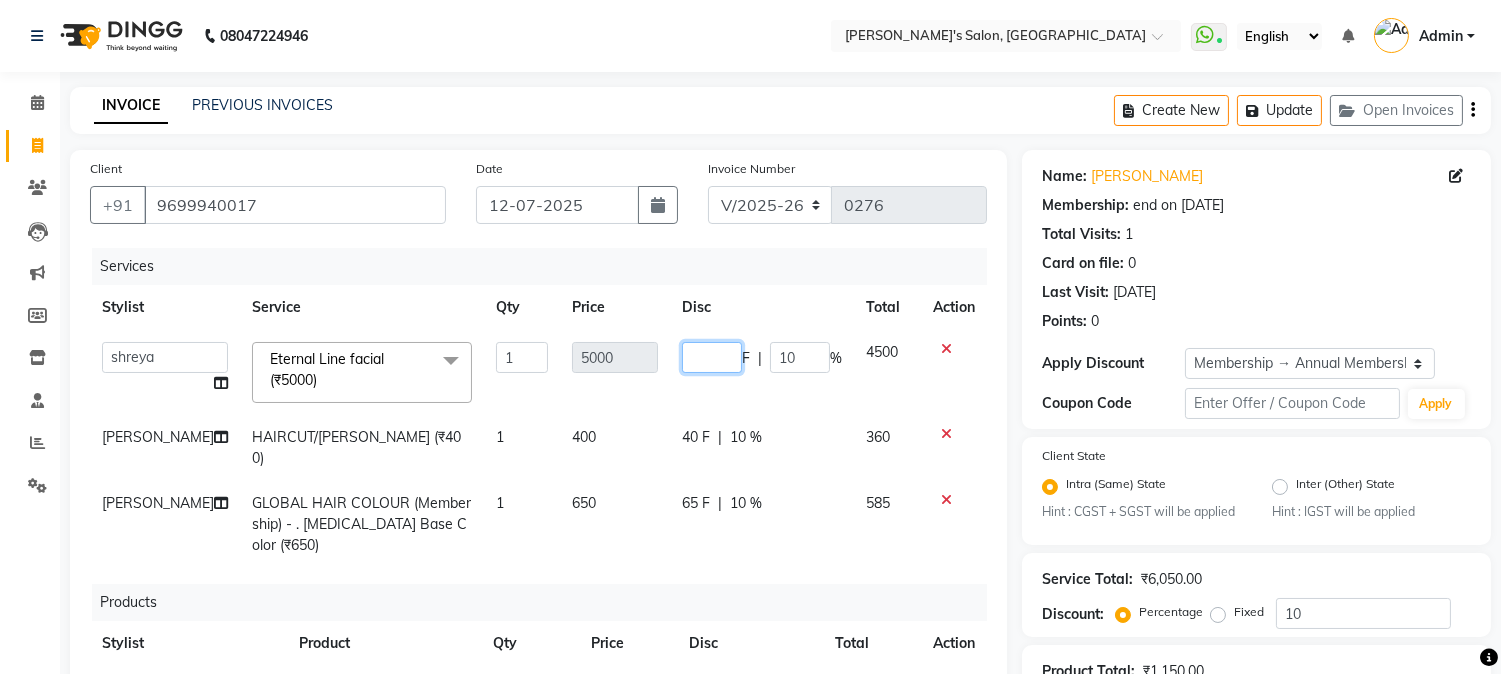 click on "[PERSON_NAME]   [PERSON_NAME]   [PERSON_NAME]    [PERSON_NAME]   [PERSON_NAME] [PERSON_NAME]   Bandana   [PERSON_NAME]   CHETAN   CHETAN BOISAR   furkan   [PERSON_NAME]   [PERSON_NAME]   kunal   mushahid  [muddu]   [PERSON_NAME]   [PERSON_NAME]   [PERSON_NAME]   Rahul [PERSON_NAME]   [PERSON_NAME]   [PERSON_NAME] [PERSON_NAME]   shovib M.D   shreya   ZOYA  Eternal Line facial (₹5000)  x Nails -  Hands (₹840) Nails -  Feet (₹720) Nails - Nail Extensions With Gel Polish (₹2820) Nails - Nail Art (₹300) Nails - Nail Extension Removal (₹960) Nails - Gel Polish Removal (₹420) MOLE (₹600) PUMING (₹4000) CRYSTAL PEDICURE (MEMBERSHIP) (₹1400) HIAR SPA ABOVE SHOULDER (MEMBERSHIP) (₹900) HAIR SPA ABOVE SHOULDER (NON-MEMBER) (₹1080) HAIR SPA BELOW SHOULDER(MEMBERSHIP) (₹1200) HAIR SPA BELOW SHOULDER(NON-MEMBER) (₹1440) HAIR SPA UPTO WAIST(MEMBERSHIP) (₹1400) HAIR SPA UPTO WAIST(NON-MEMBER) (₹1680) HAIR SPA BELOW WAIST(MEMBERSHIP) (₹1700) HAIR SPA BELOW WAIST(NON-MEMBER) (₹2040) 1 5000 F |" 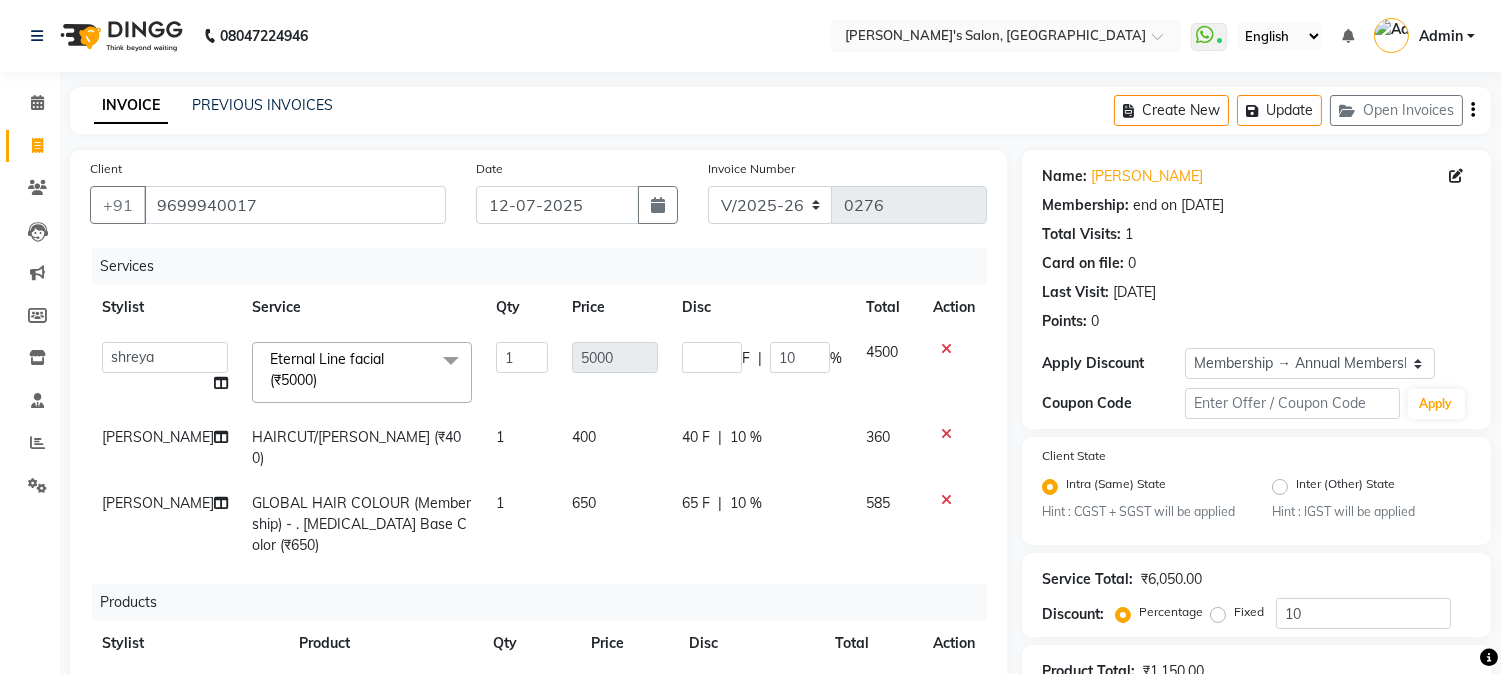 click on "40 F | 10 %" 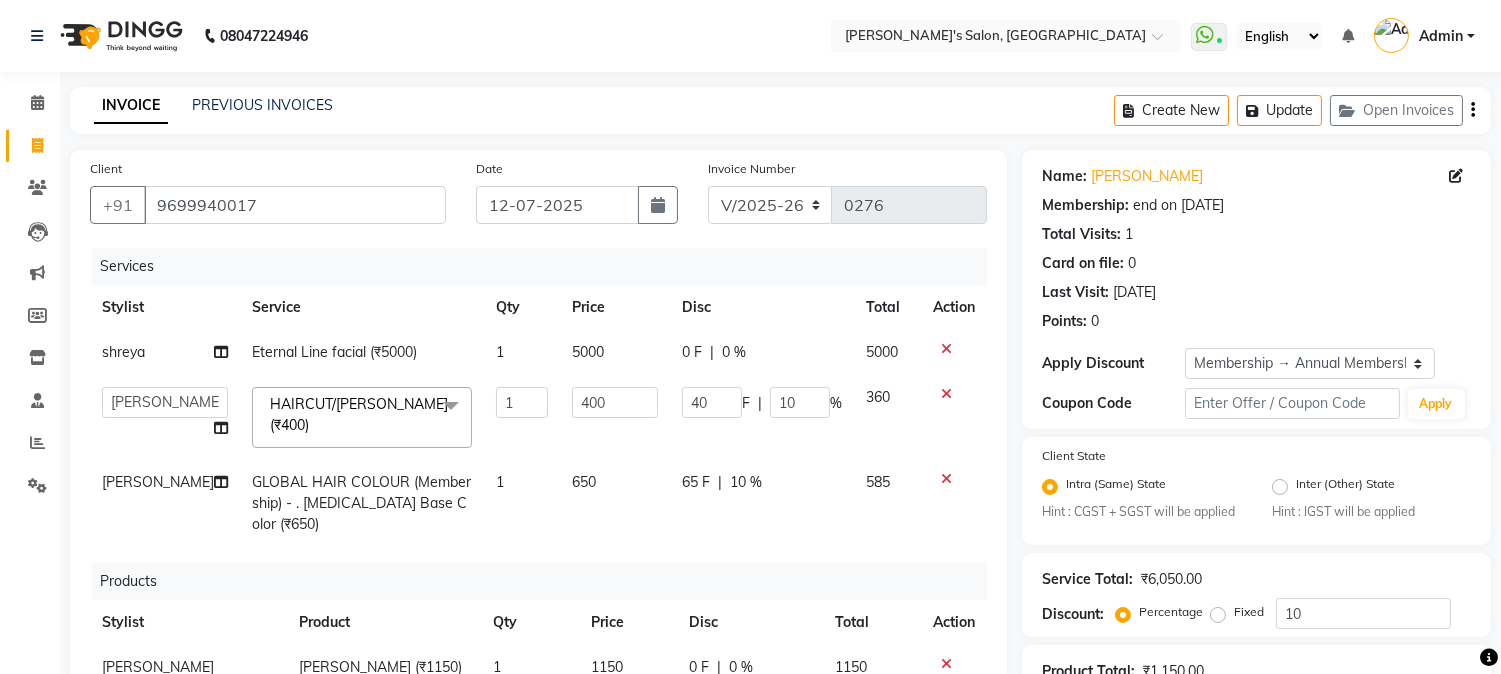 click on "40 F | 10 %" 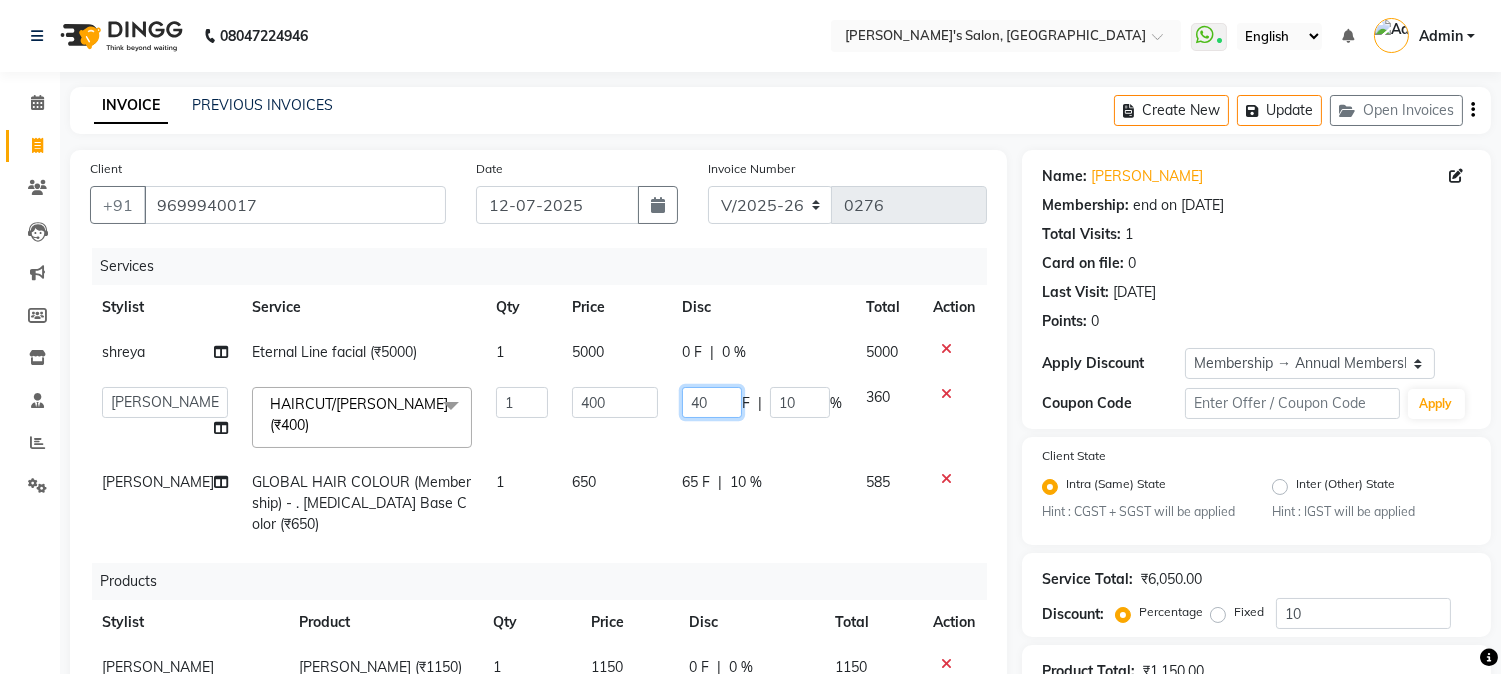 drag, startPoint x: 702, startPoint y: 408, endPoint x: 655, endPoint y: 451, distance: 63.702435 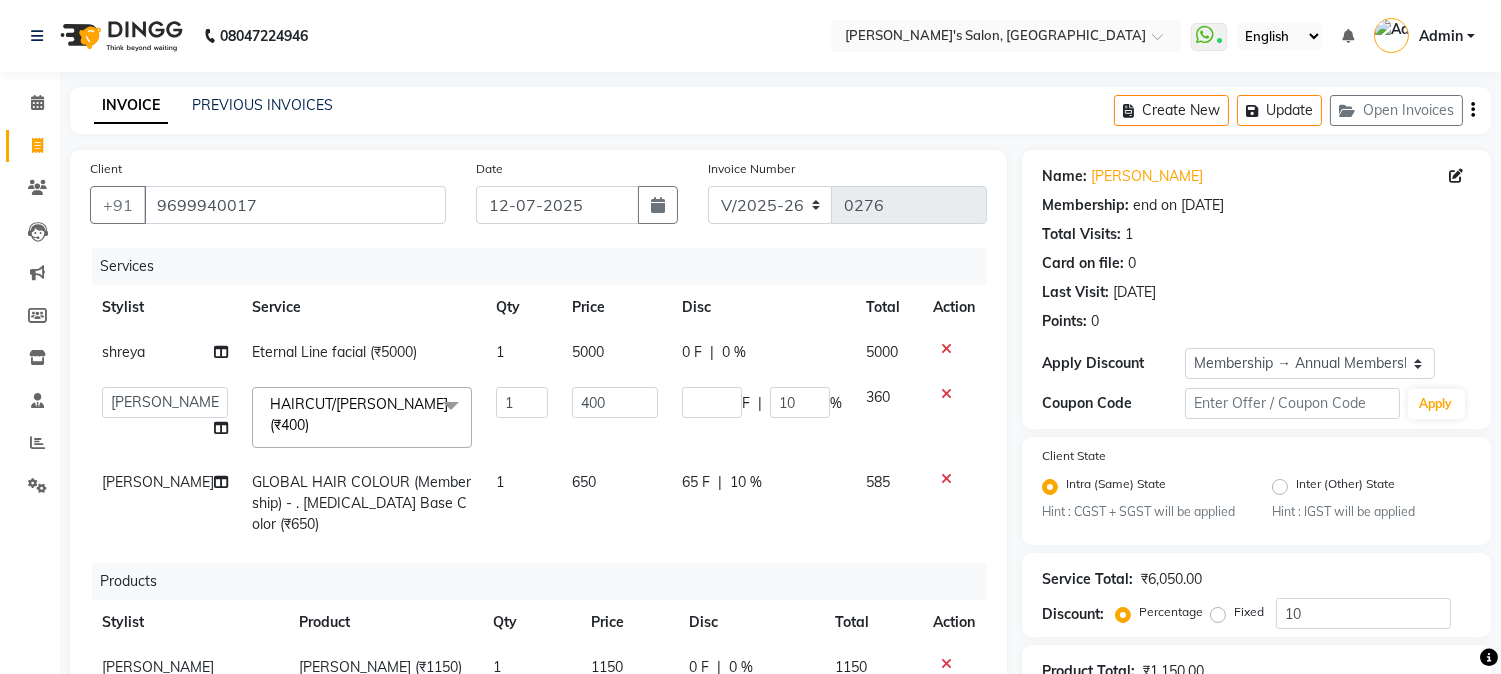 click on "65 F | 10 %" 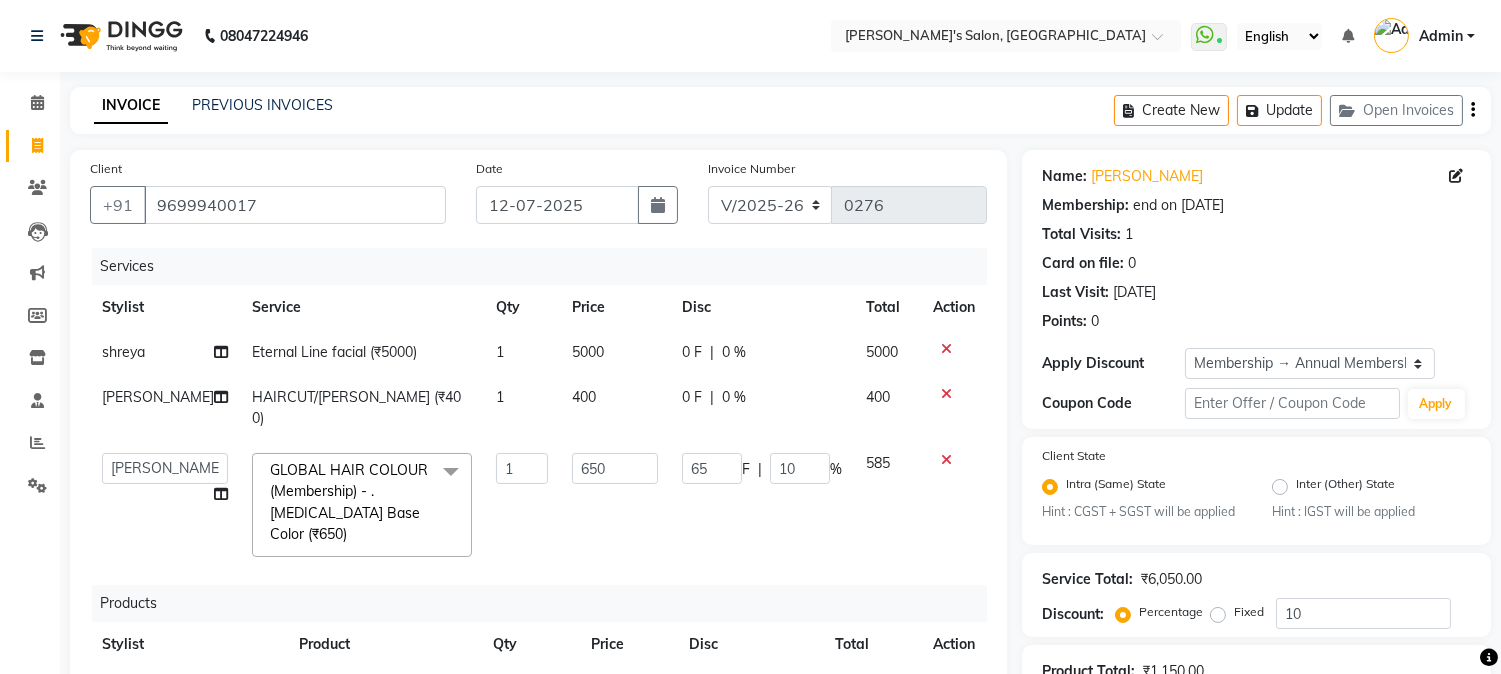 click on "65 F | 10 %" 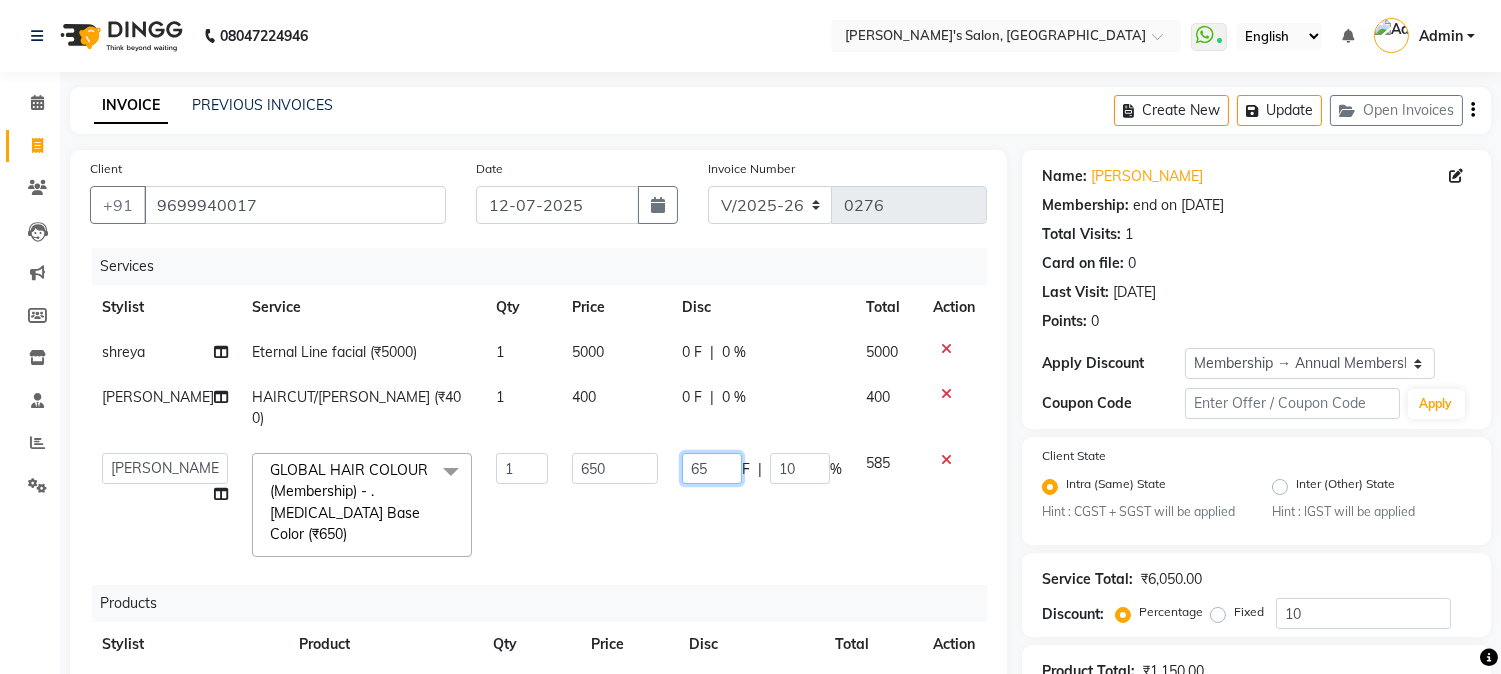 drag, startPoint x: 716, startPoint y: 452, endPoint x: 601, endPoint y: 462, distance: 115.43397 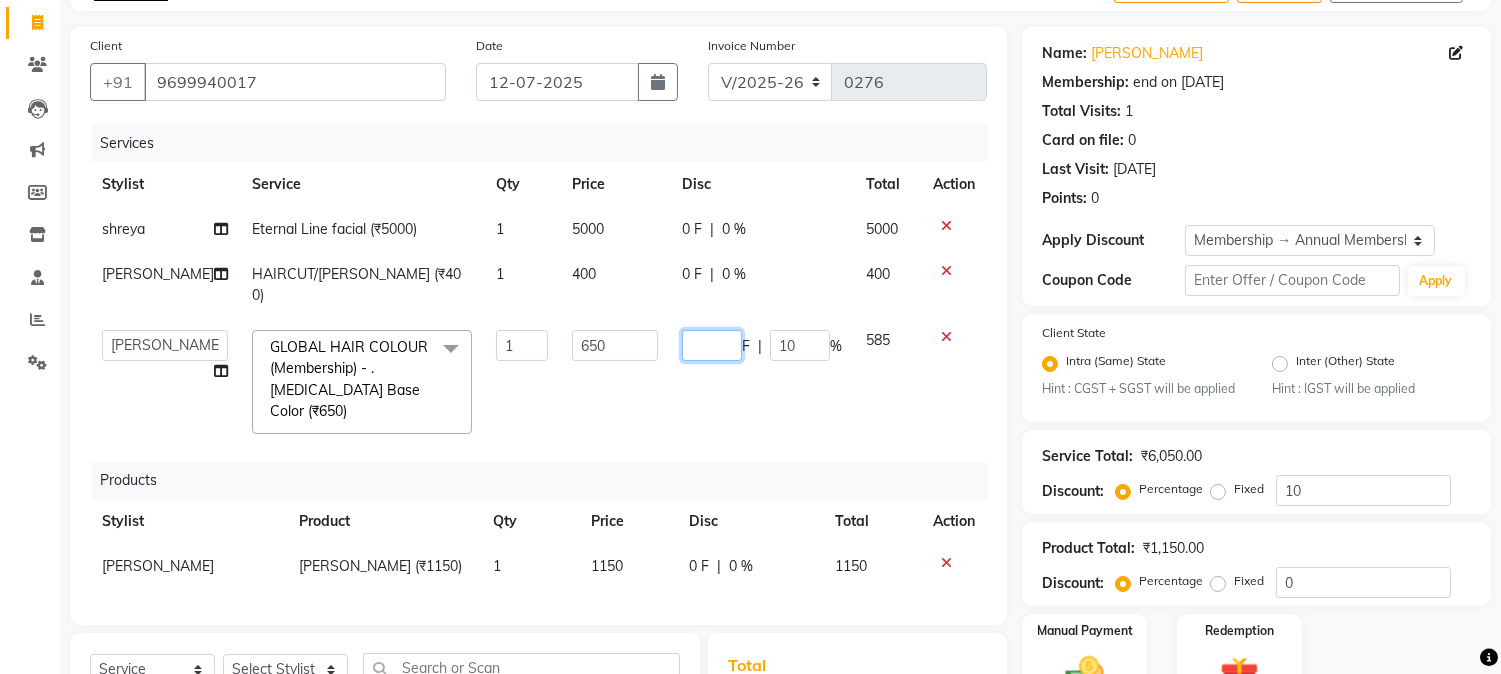 scroll, scrollTop: 333, scrollLeft: 0, axis: vertical 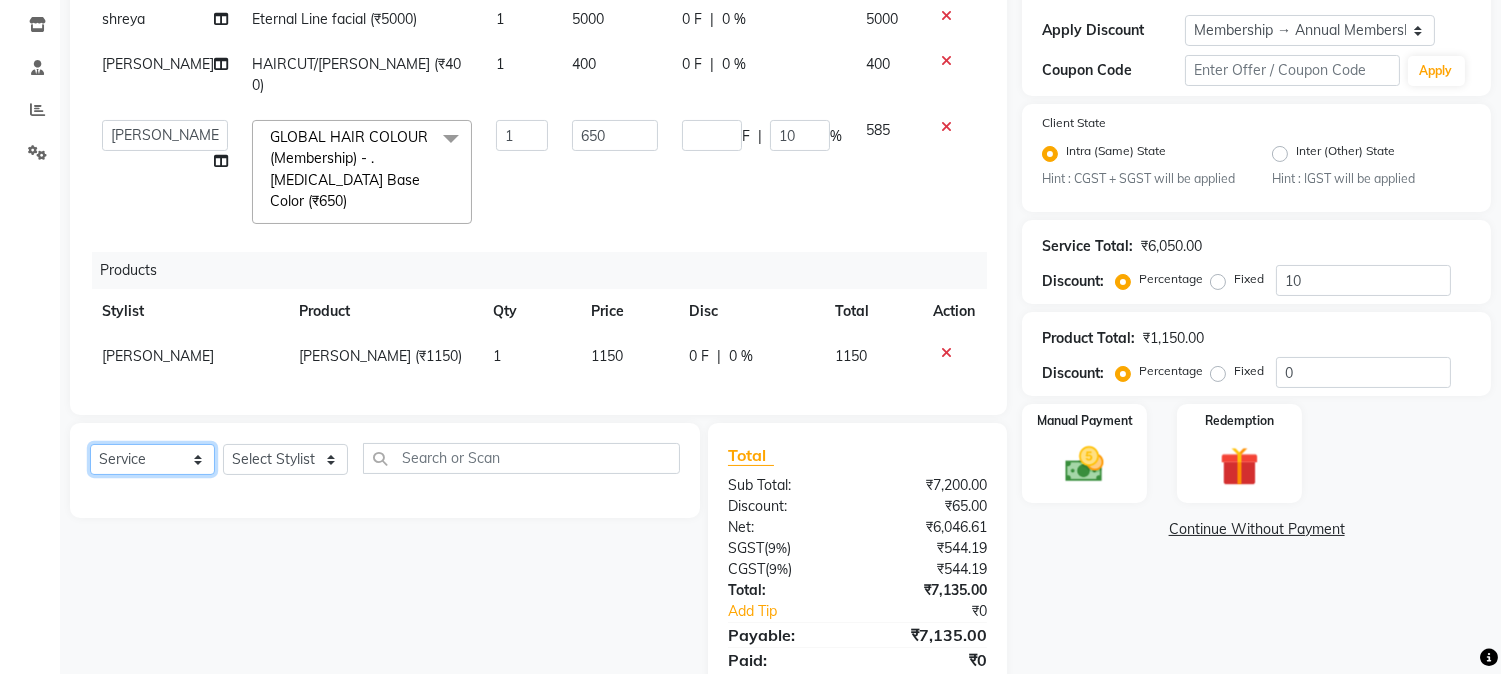 drag, startPoint x: 130, startPoint y: 477, endPoint x: 141, endPoint y: 465, distance: 16.27882 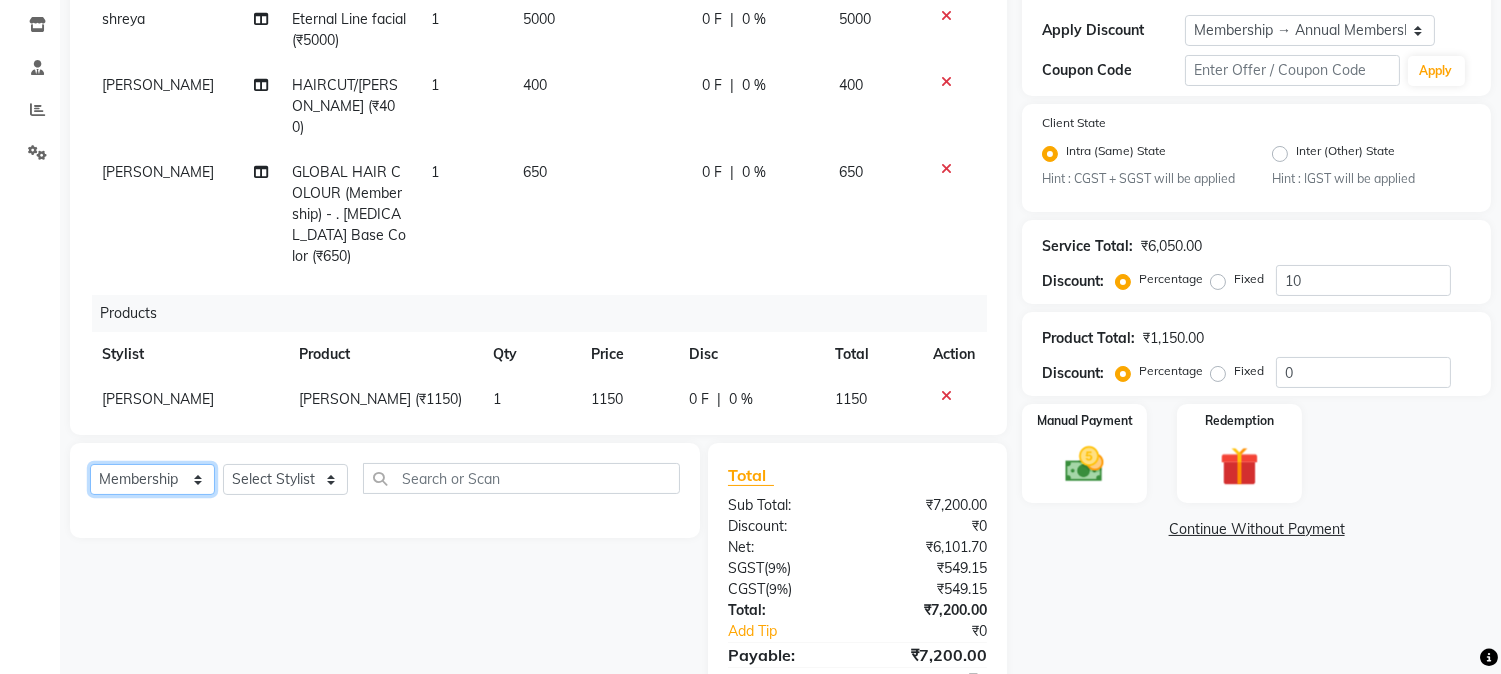 click on "Select  Service  Product  Membership  Package Voucher Prepaid Gift Card" 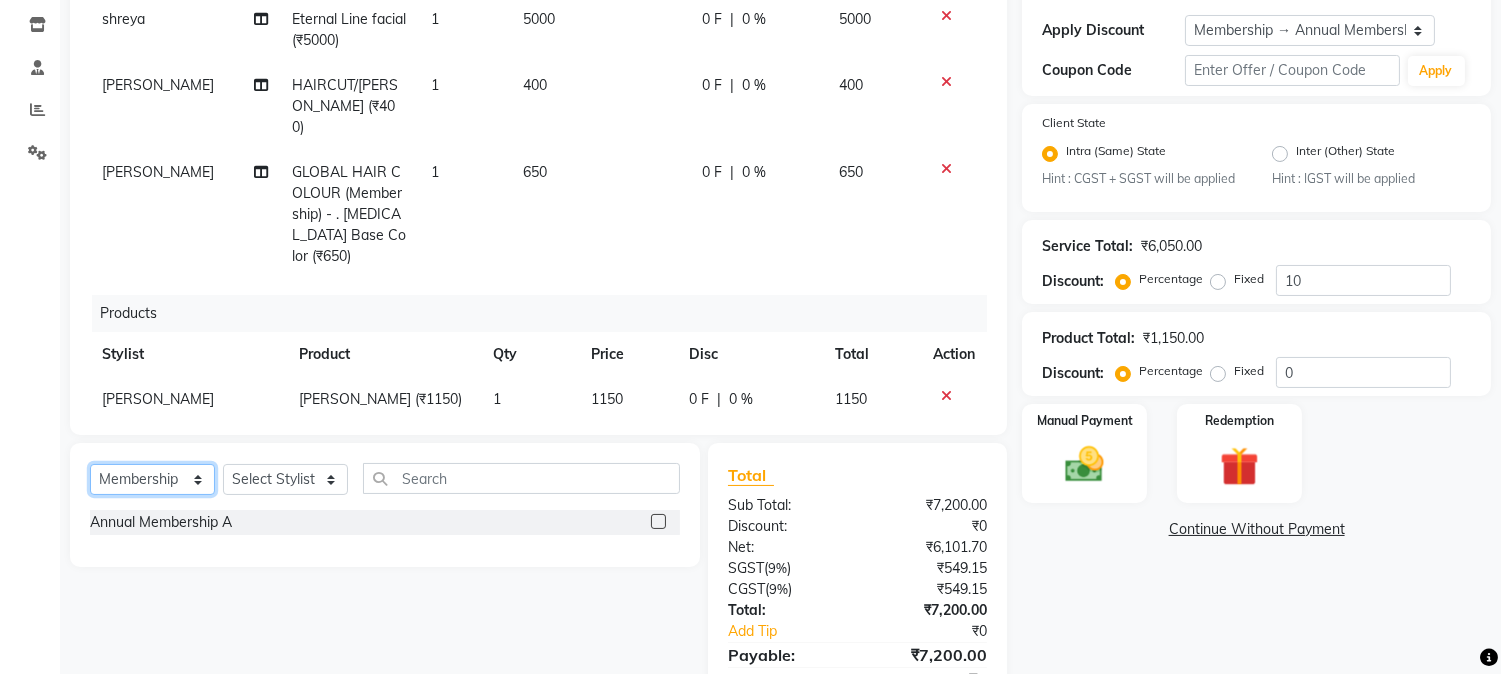 click on "Select  Service  Product  Membership  Package Voucher Prepaid Gift Card" 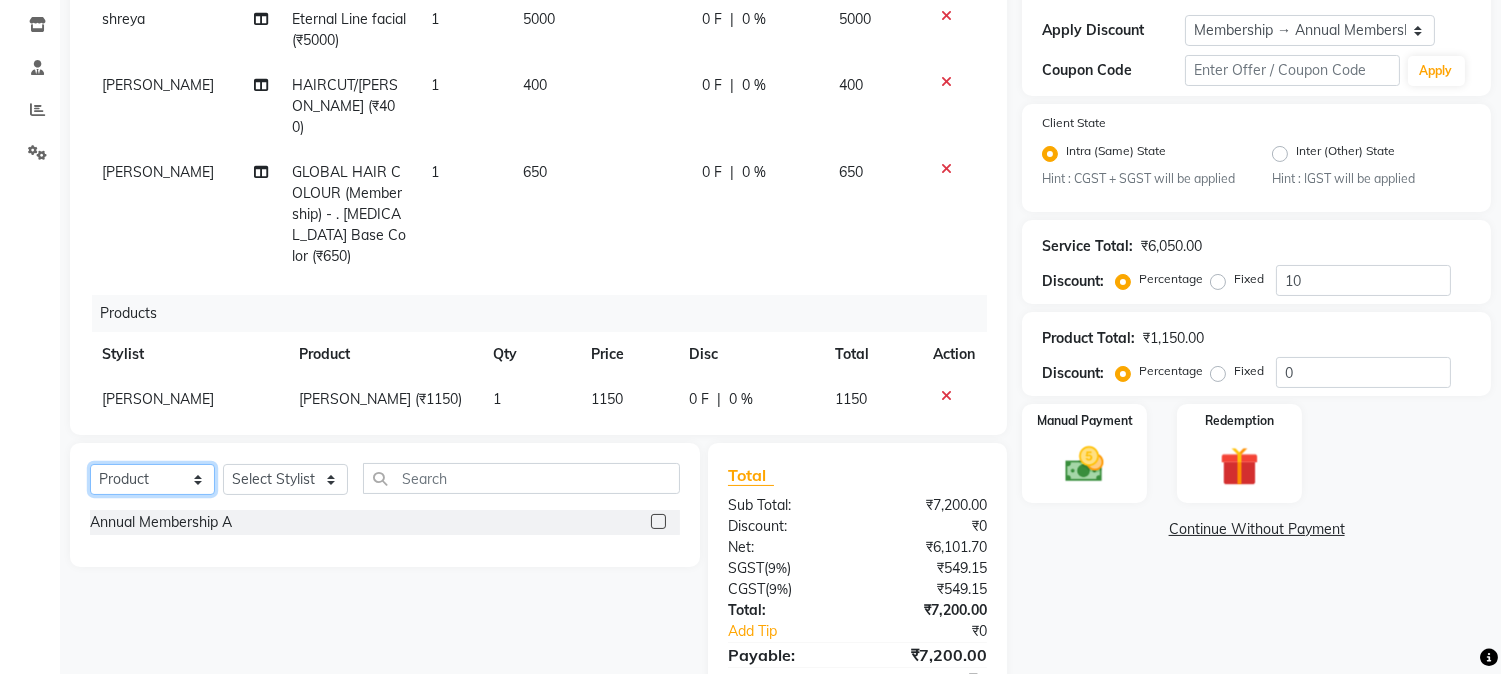 click on "Select  Service  Product  Membership  Package Voucher Prepaid Gift Card" 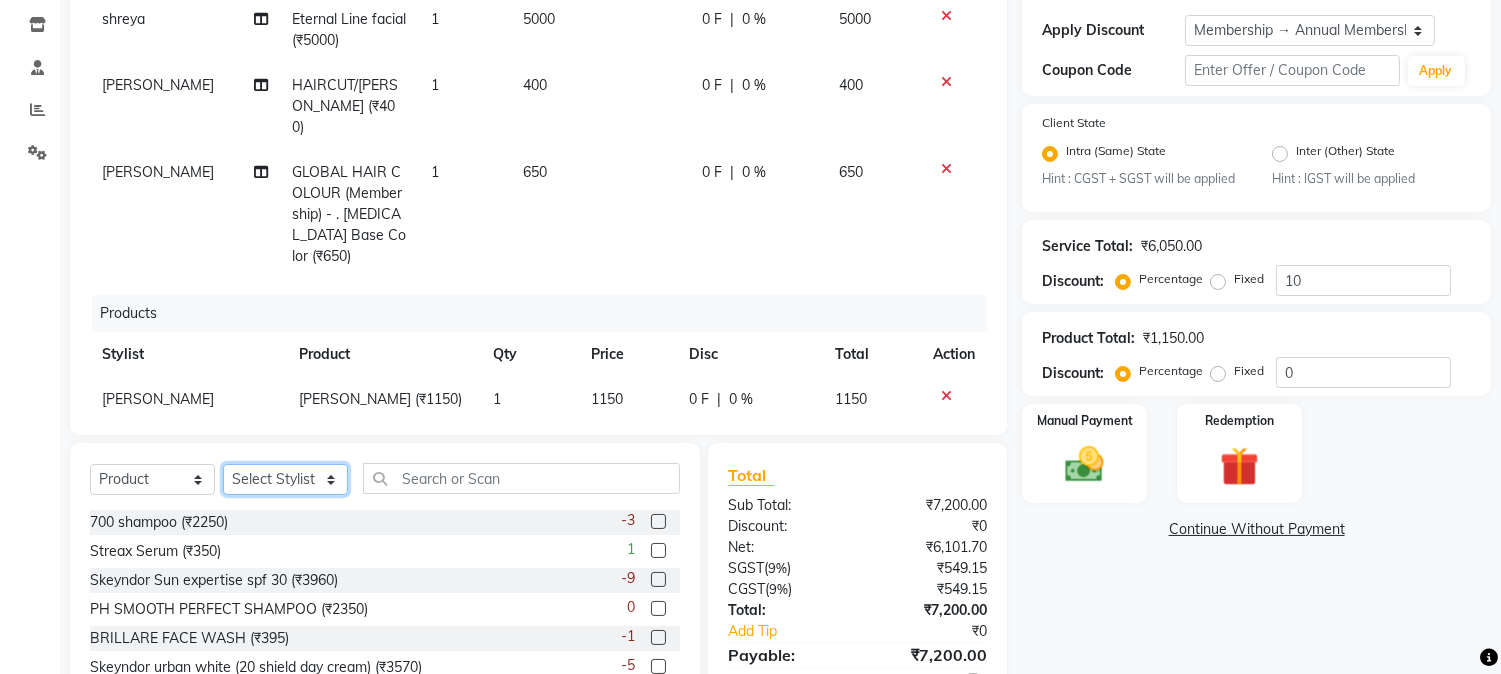 click on "Select Stylist [PERSON_NAME] [PERSON_NAME] [PERSON_NAME]  [PERSON_NAME] [PERSON_NAME] [PERSON_NAME] Bandana [PERSON_NAME] CHETAN CHETAN BOISAR furkan [PERSON_NAME] [PERSON_NAME] kunal mushahid  [muddu] [PERSON_NAME] [PERSON_NAME] [PERSON_NAME] Rahul [PERSON_NAME] [PERSON_NAME] [PERSON_NAME] [PERSON_NAME] shovib M.D shreya ZOYA" 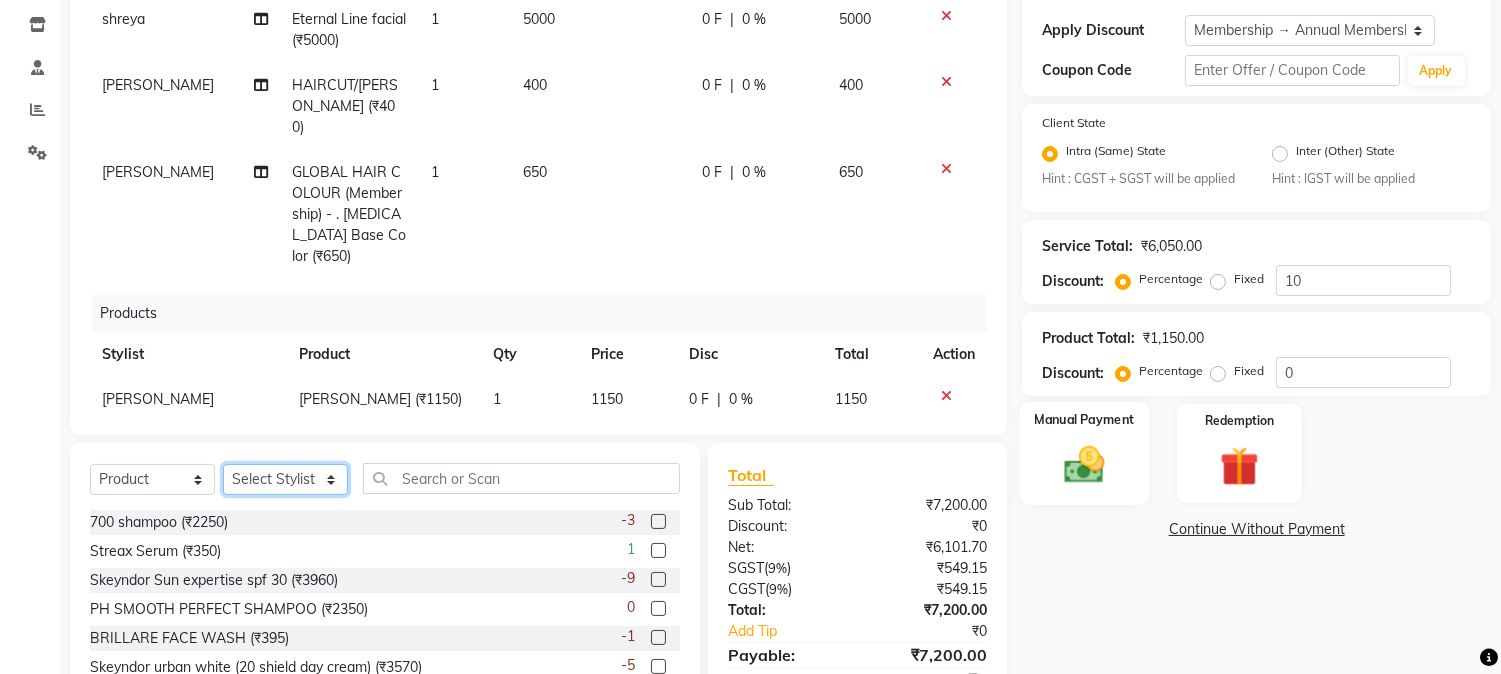 scroll, scrollTop: 38, scrollLeft: 0, axis: vertical 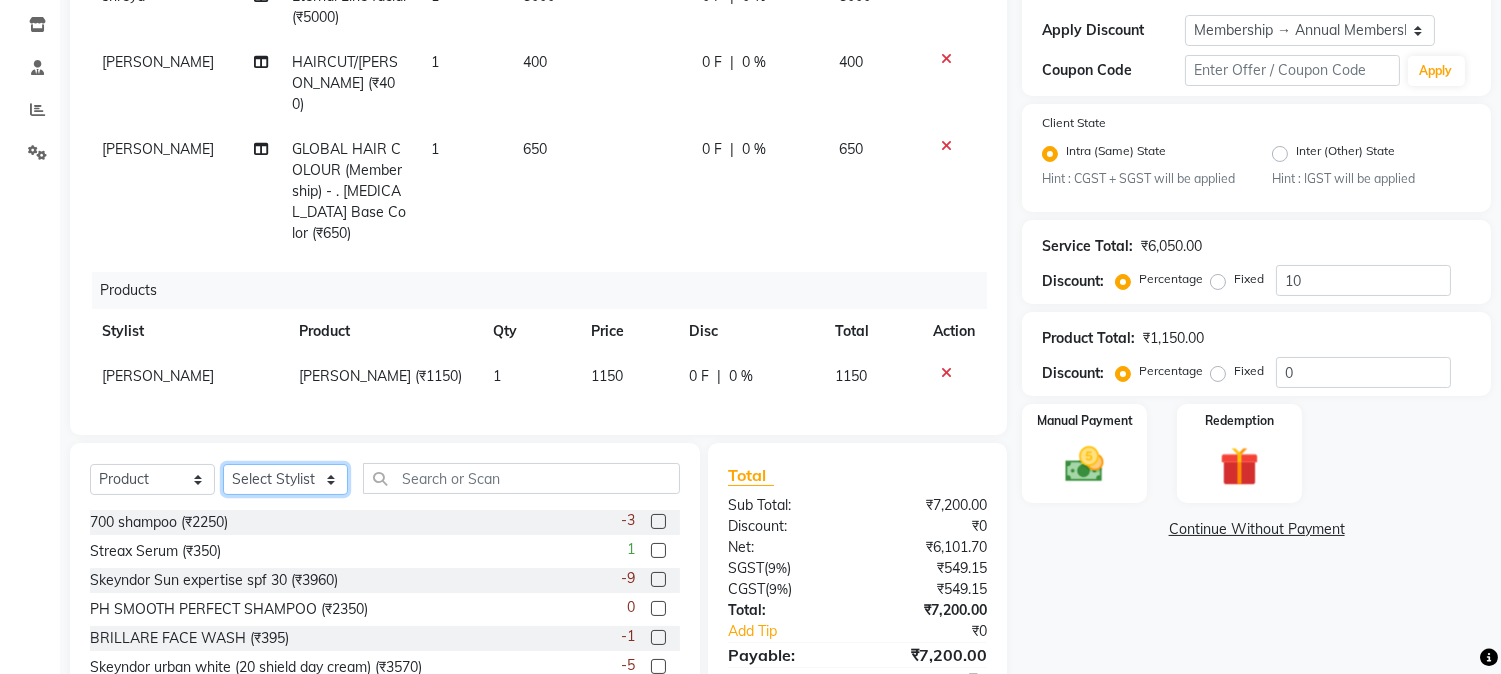 click on "Select Stylist [PERSON_NAME] [PERSON_NAME] [PERSON_NAME]  [PERSON_NAME] [PERSON_NAME] [PERSON_NAME] Bandana [PERSON_NAME] CHETAN CHETAN BOISAR furkan [PERSON_NAME] [PERSON_NAME] kunal mushahid  [muddu] [PERSON_NAME] [PERSON_NAME] [PERSON_NAME] Rahul [PERSON_NAME] [PERSON_NAME] [PERSON_NAME] [PERSON_NAME] shovib M.D shreya ZOYA" 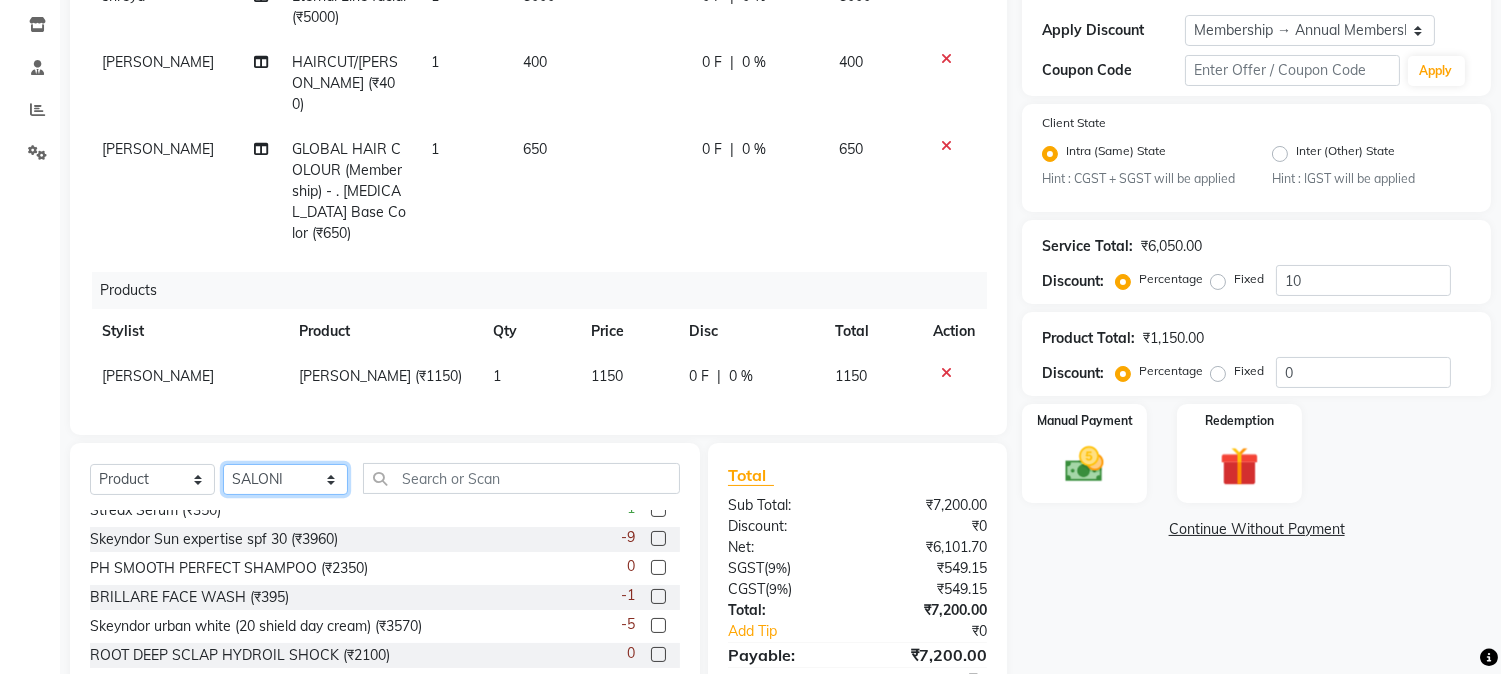 scroll, scrollTop: 111, scrollLeft: 0, axis: vertical 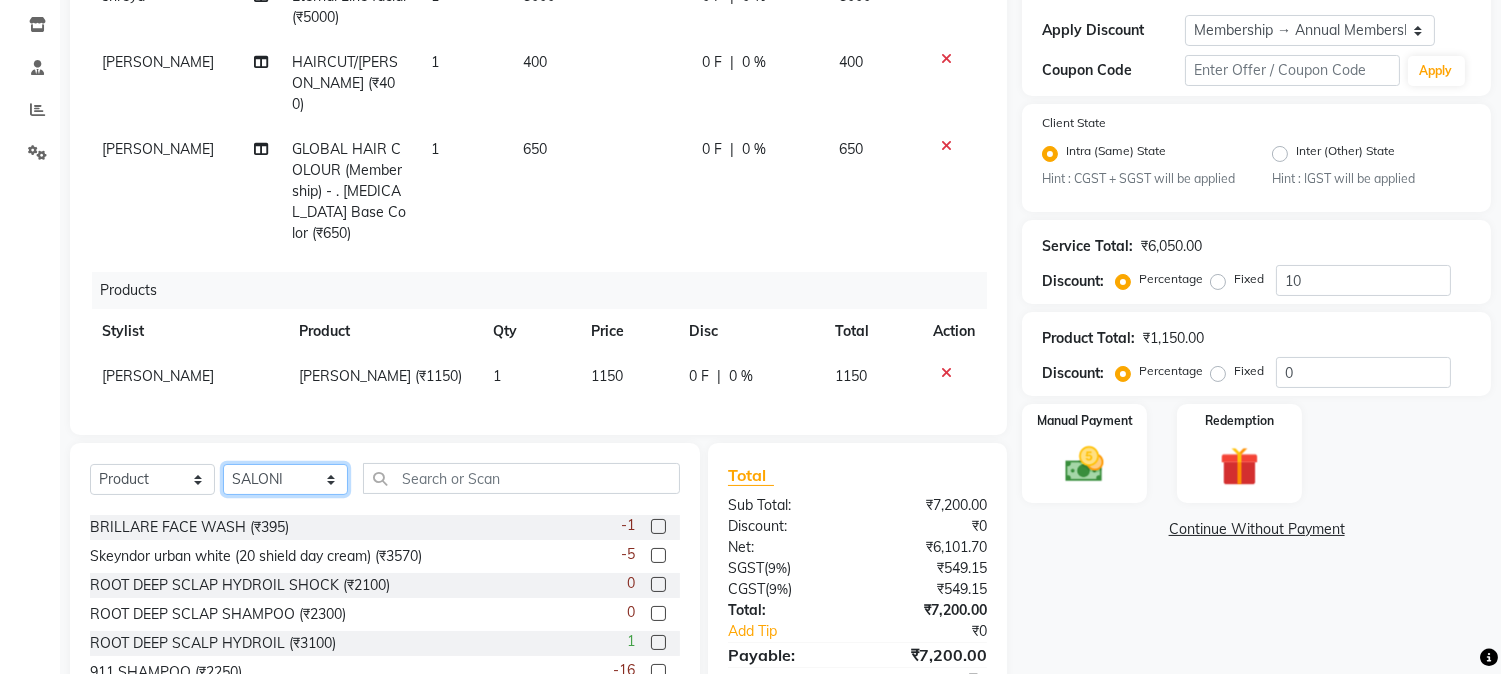 click on "Select Stylist [PERSON_NAME] [PERSON_NAME] [PERSON_NAME]  [PERSON_NAME] [PERSON_NAME] [PERSON_NAME] Bandana [PERSON_NAME] CHETAN CHETAN BOISAR furkan [PERSON_NAME] [PERSON_NAME] kunal mushahid  [muddu] [PERSON_NAME] [PERSON_NAME] [PERSON_NAME] Rahul [PERSON_NAME] [PERSON_NAME] [PERSON_NAME] [PERSON_NAME] shovib M.D shreya ZOYA" 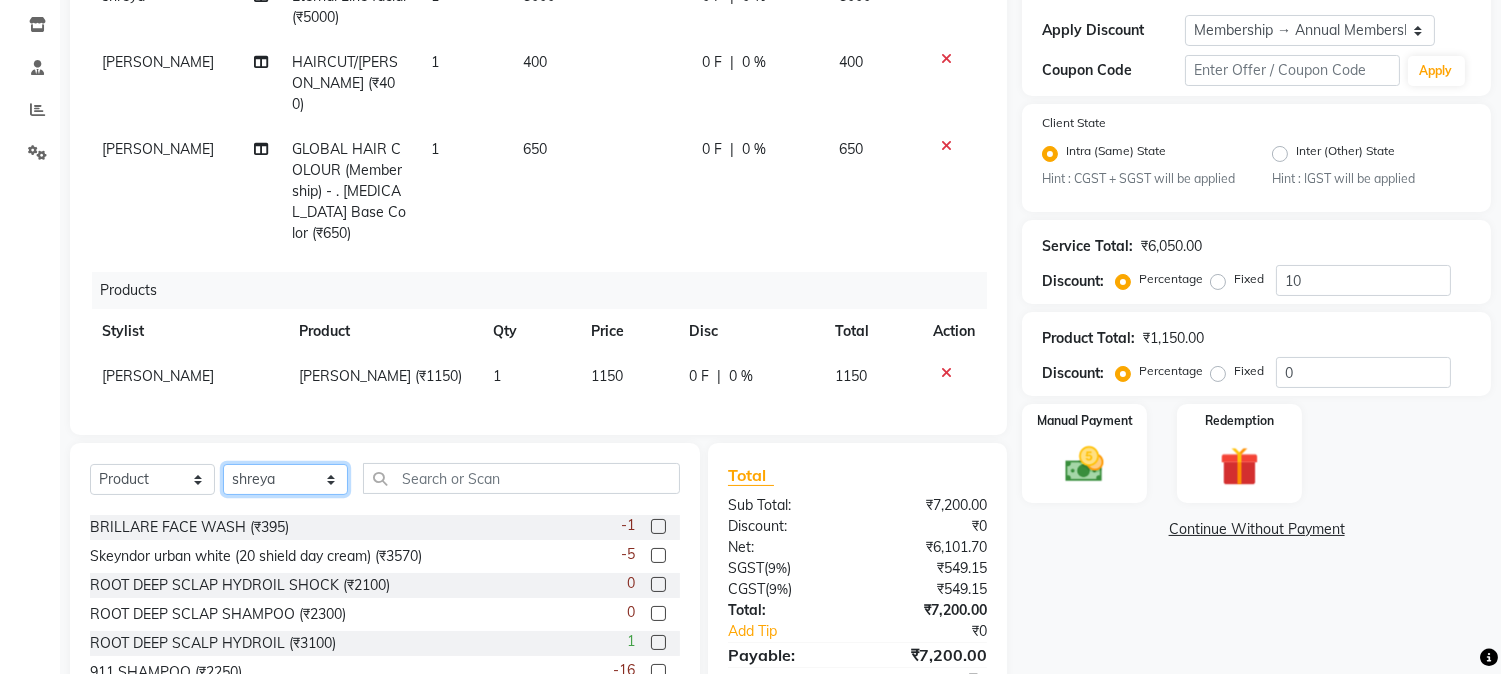 click on "Select Stylist [PERSON_NAME] [PERSON_NAME] [PERSON_NAME]  [PERSON_NAME] [PERSON_NAME] [PERSON_NAME] Bandana [PERSON_NAME] CHETAN CHETAN BOISAR furkan [PERSON_NAME] [PERSON_NAME] kunal mushahid  [muddu] [PERSON_NAME] [PERSON_NAME] [PERSON_NAME] Rahul [PERSON_NAME] [PERSON_NAME] [PERSON_NAME] [PERSON_NAME] shovib M.D shreya ZOYA" 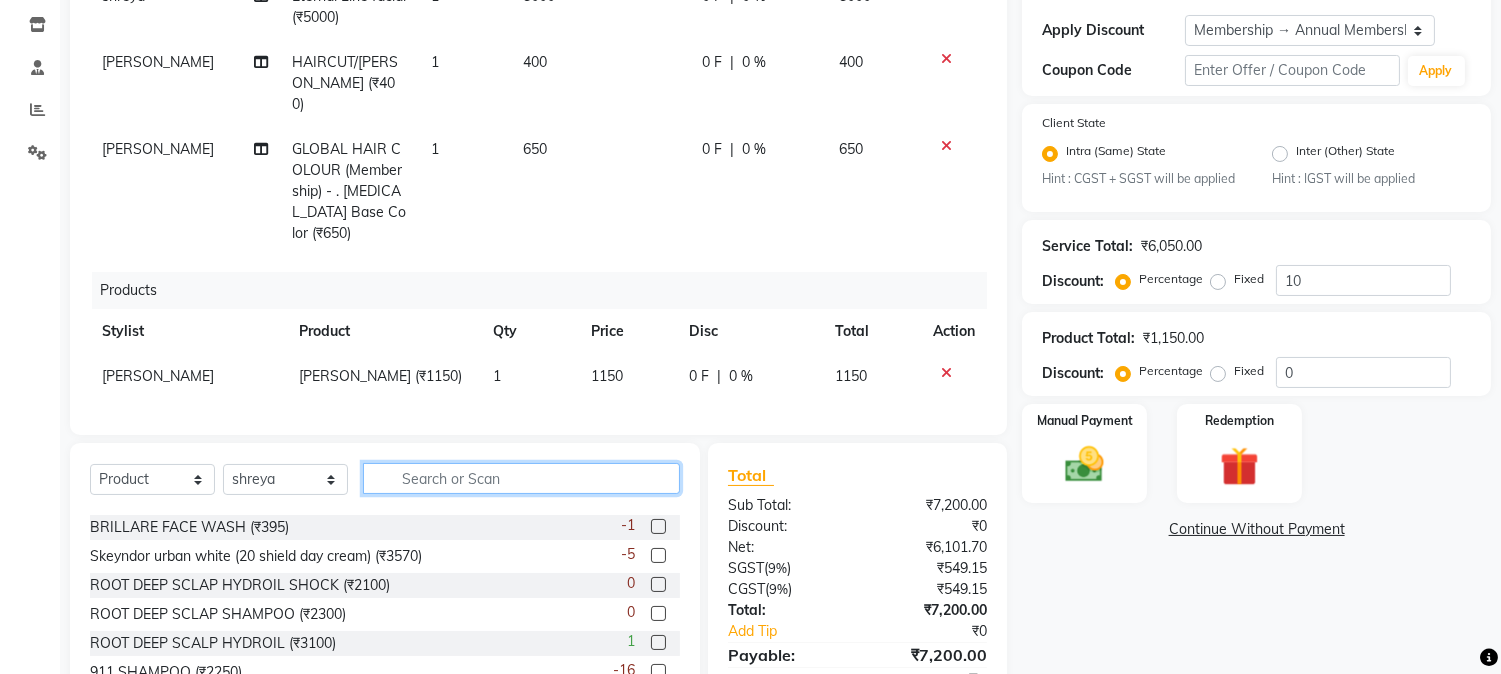 click 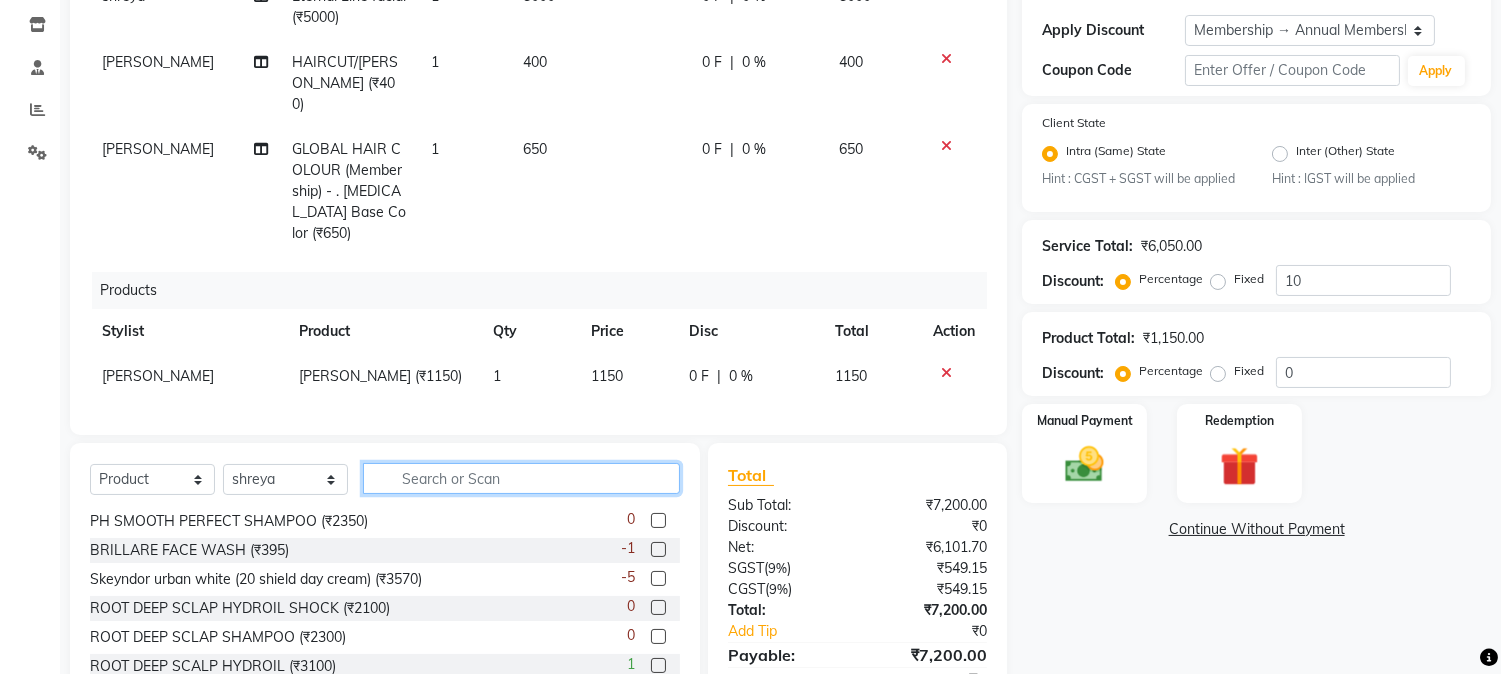 scroll, scrollTop: 0, scrollLeft: 0, axis: both 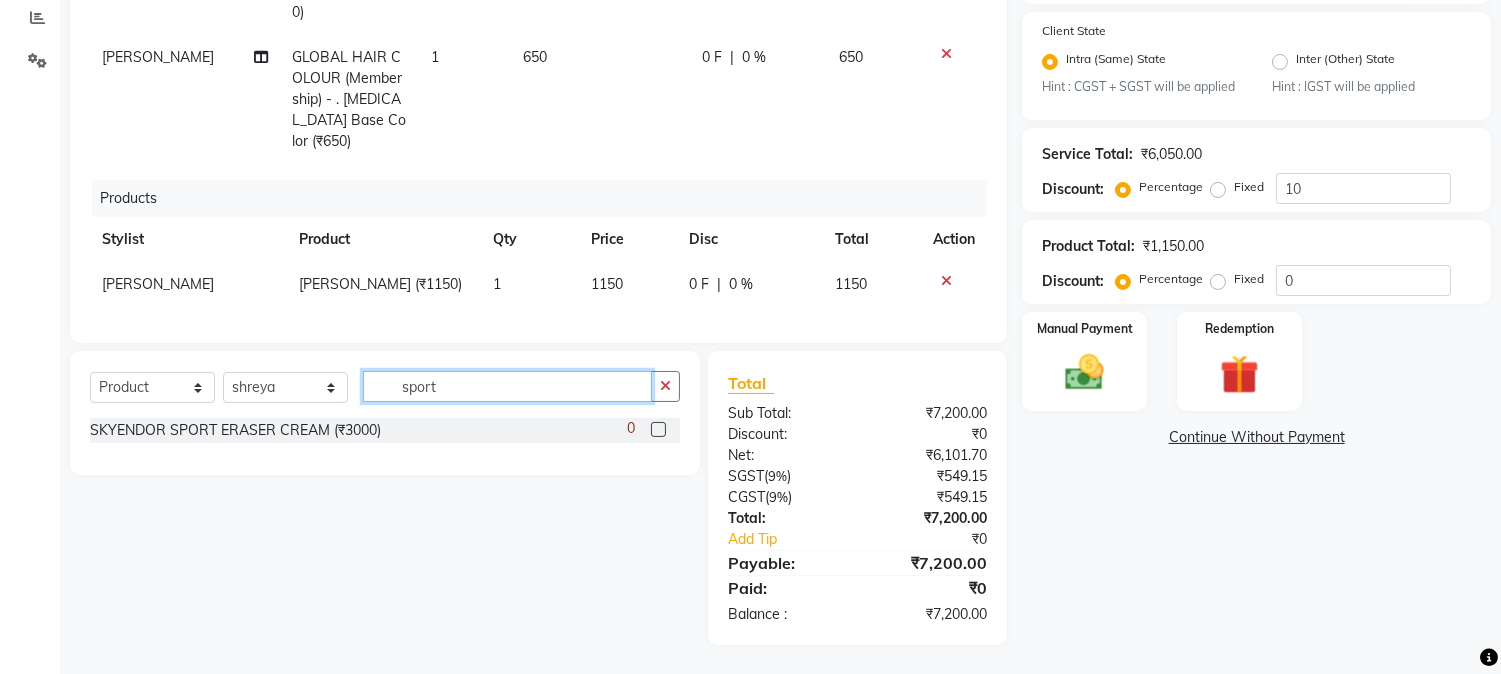 type on "sport" 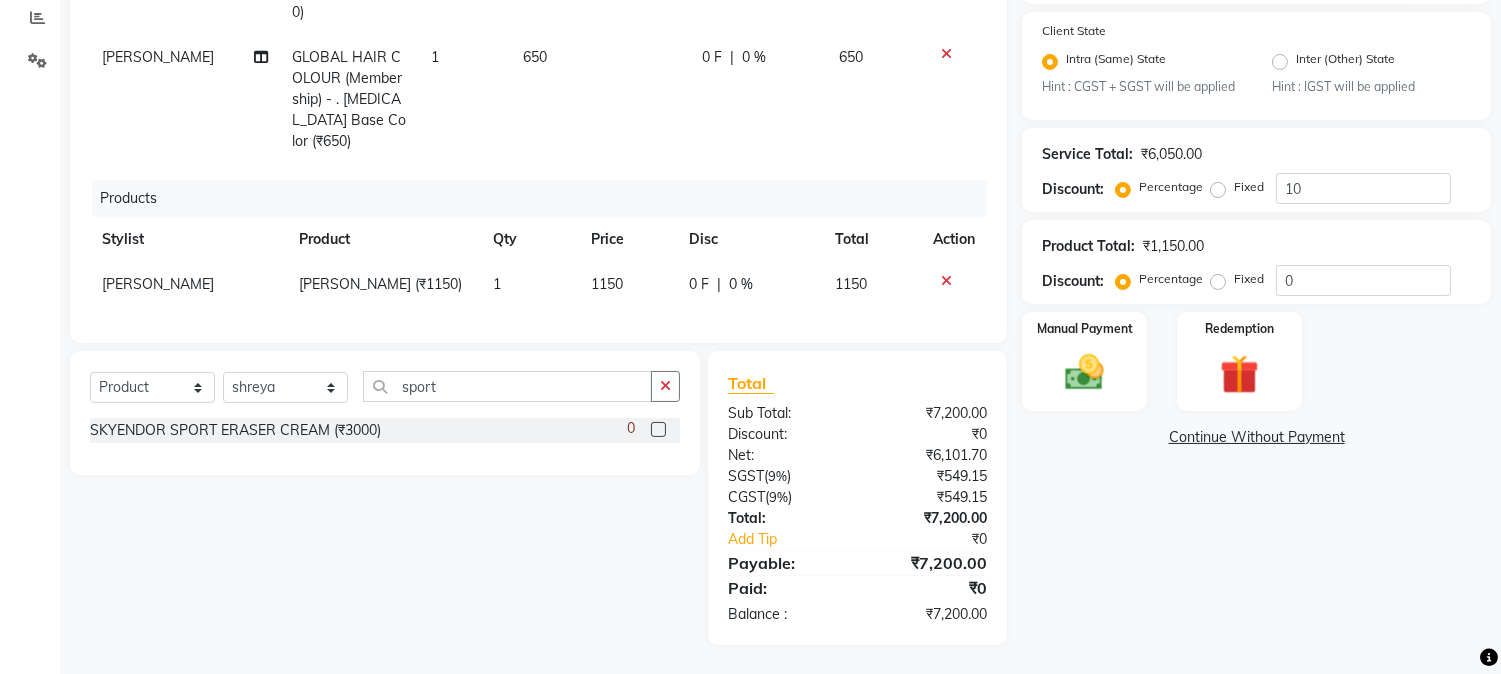 click 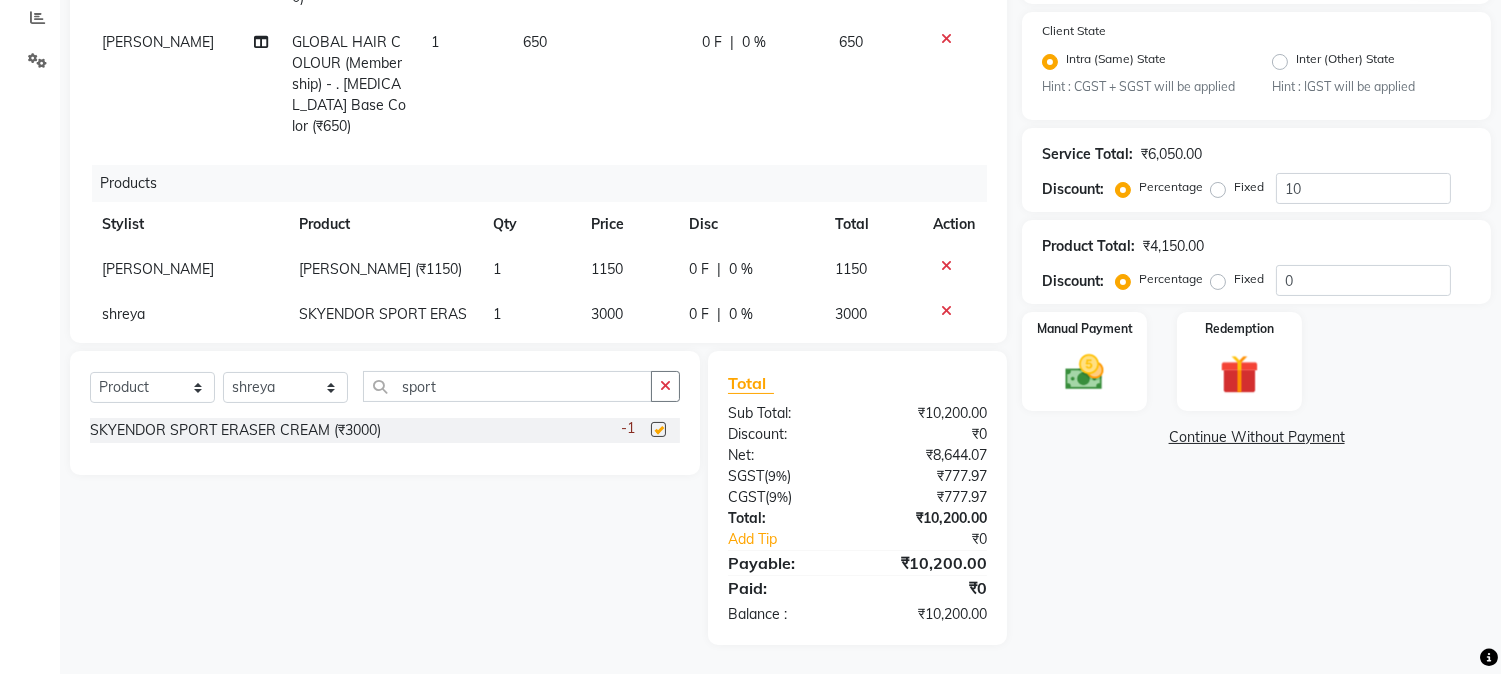 checkbox on "false" 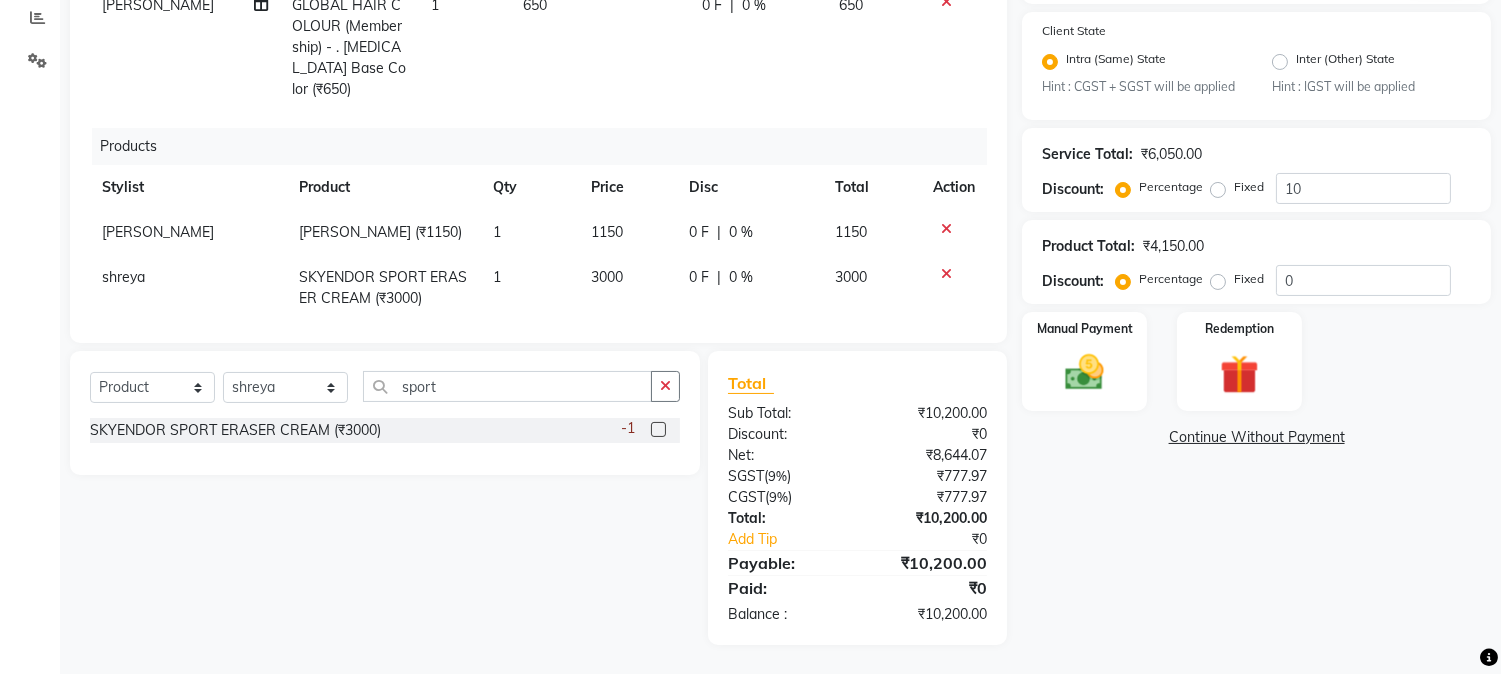 scroll, scrollTop: 105, scrollLeft: 0, axis: vertical 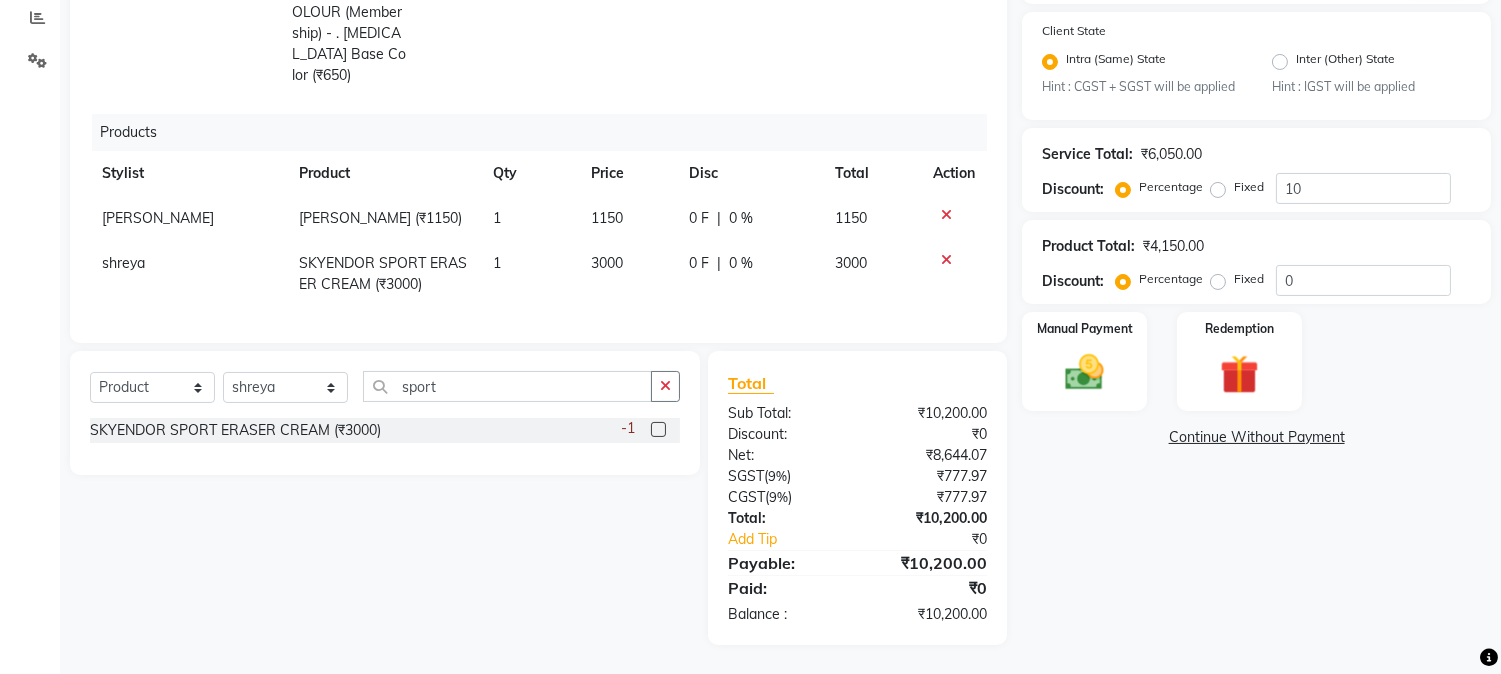 click on "0 F | 0 %" 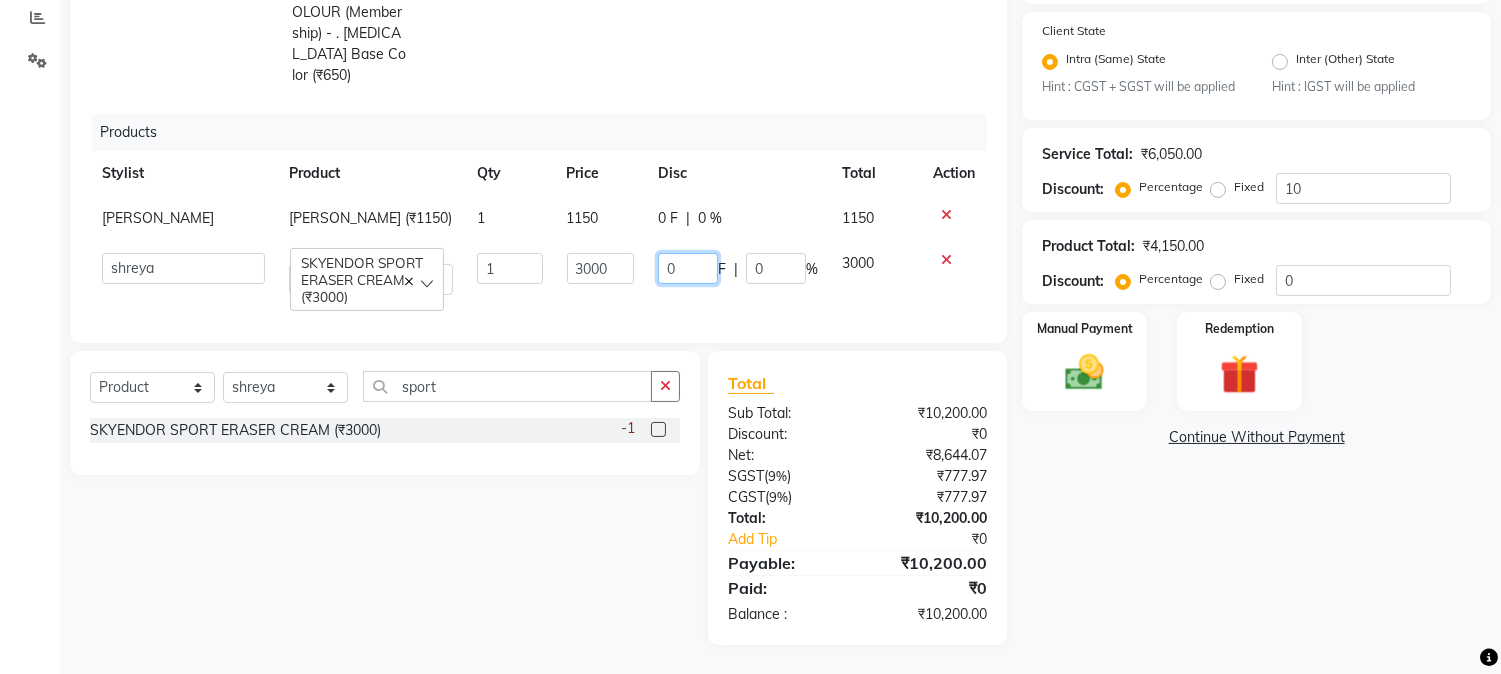 click on "0" 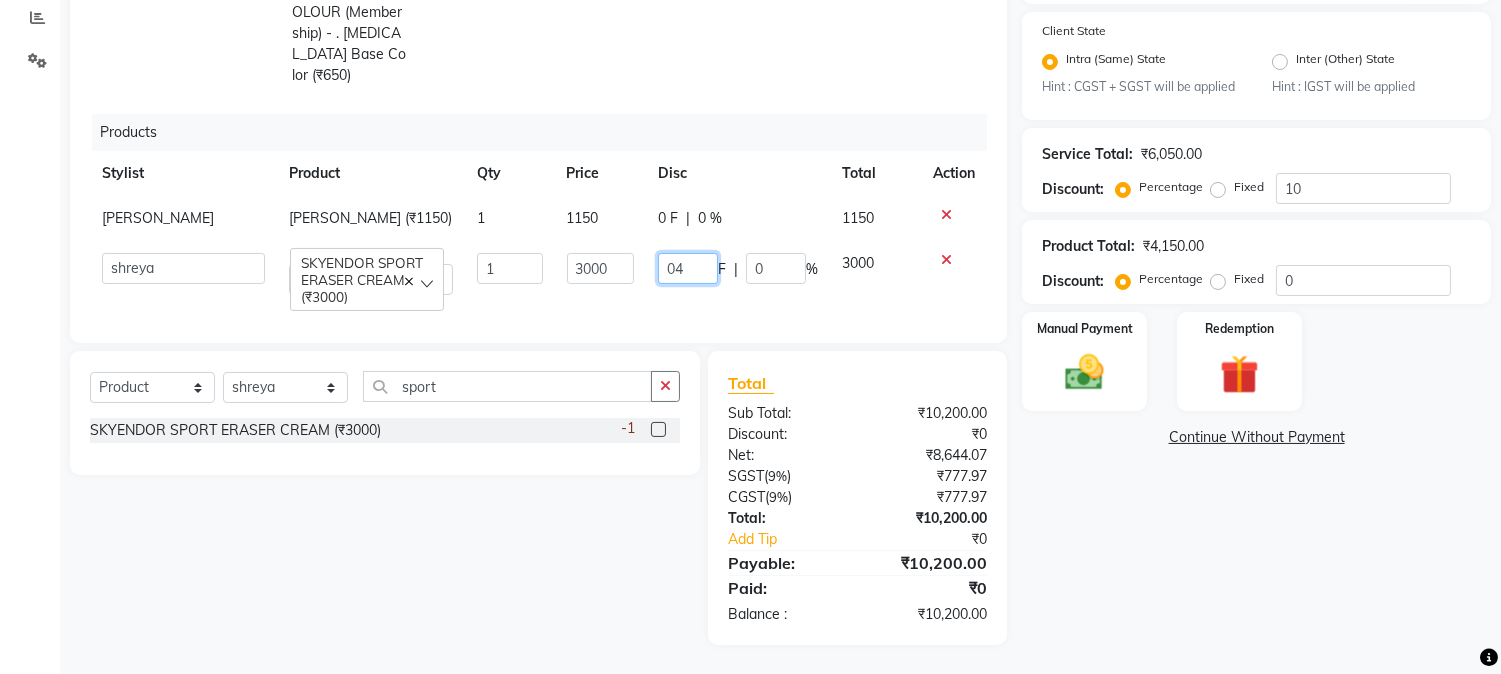 type on "0" 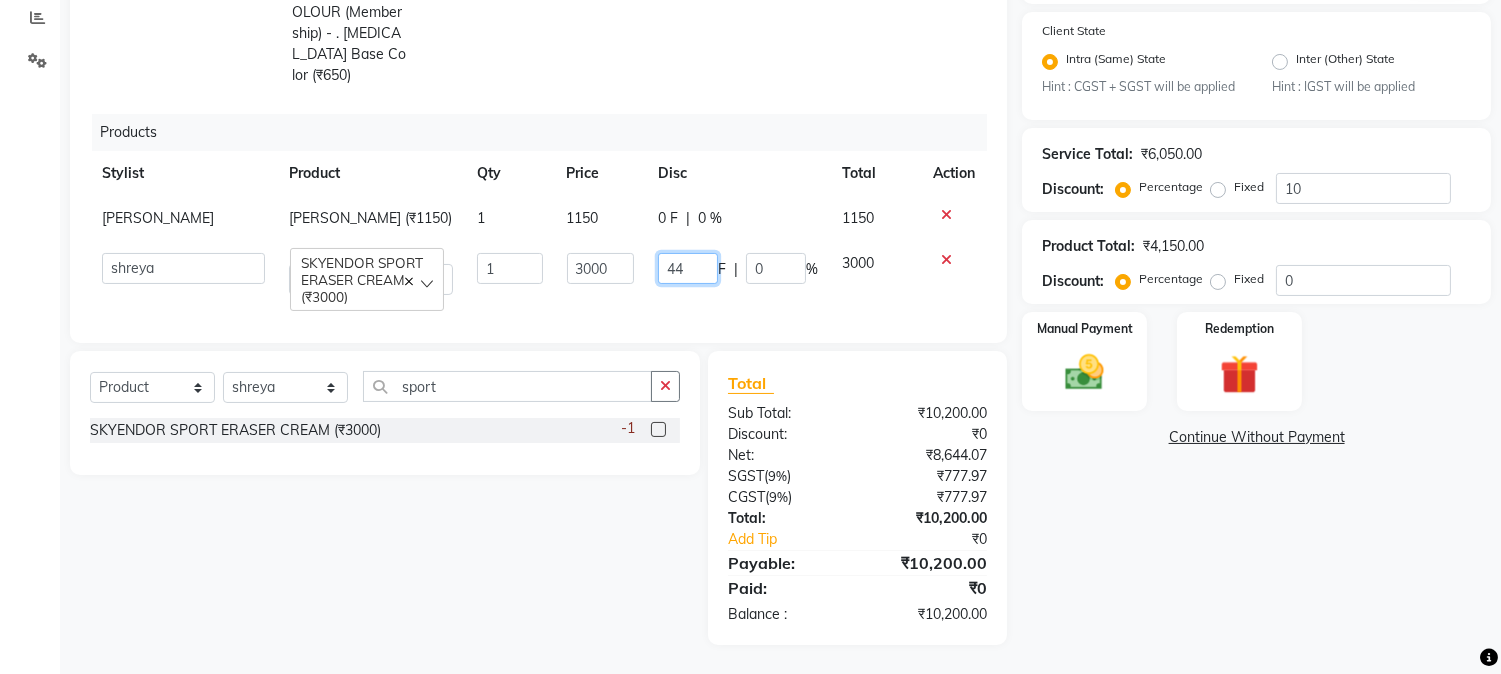 type on "440" 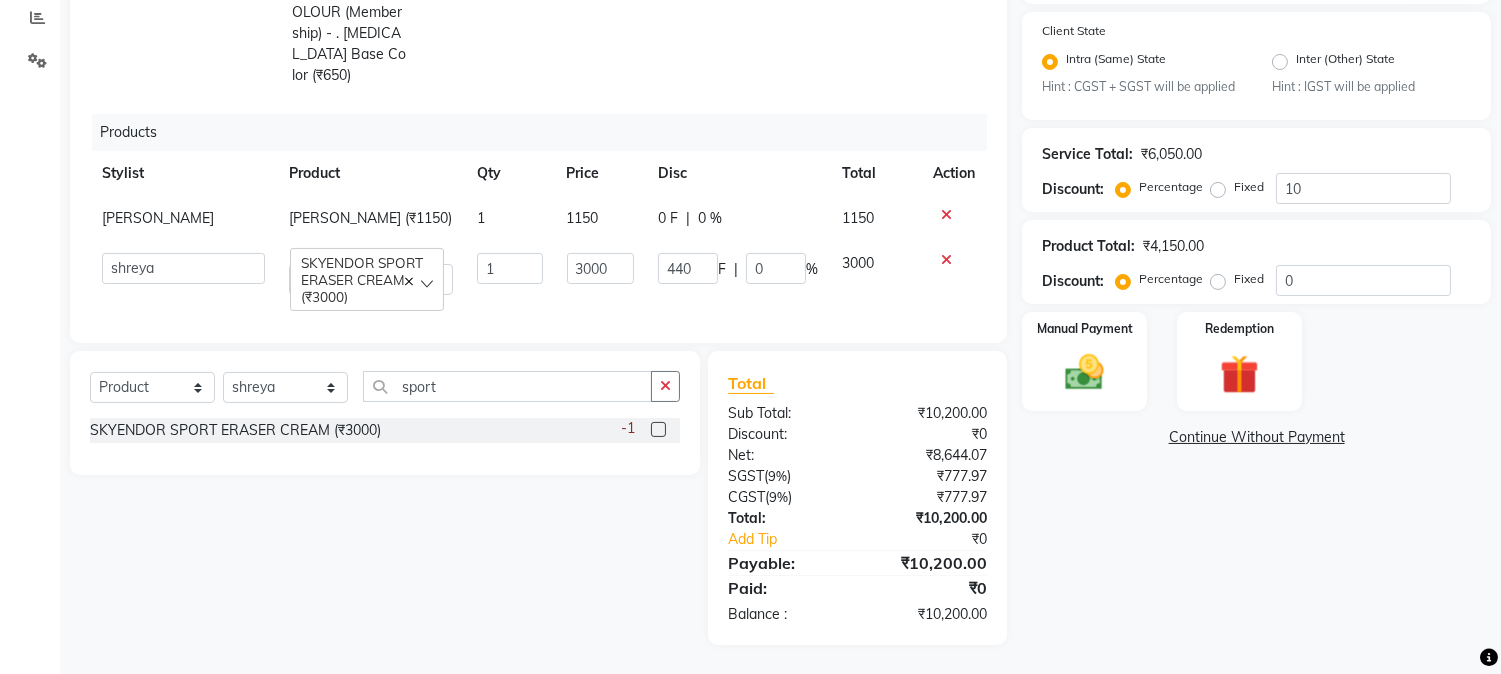 click on "[PERSON_NAME] (₹1150) 1 1150 0 F | 0 % 1150" 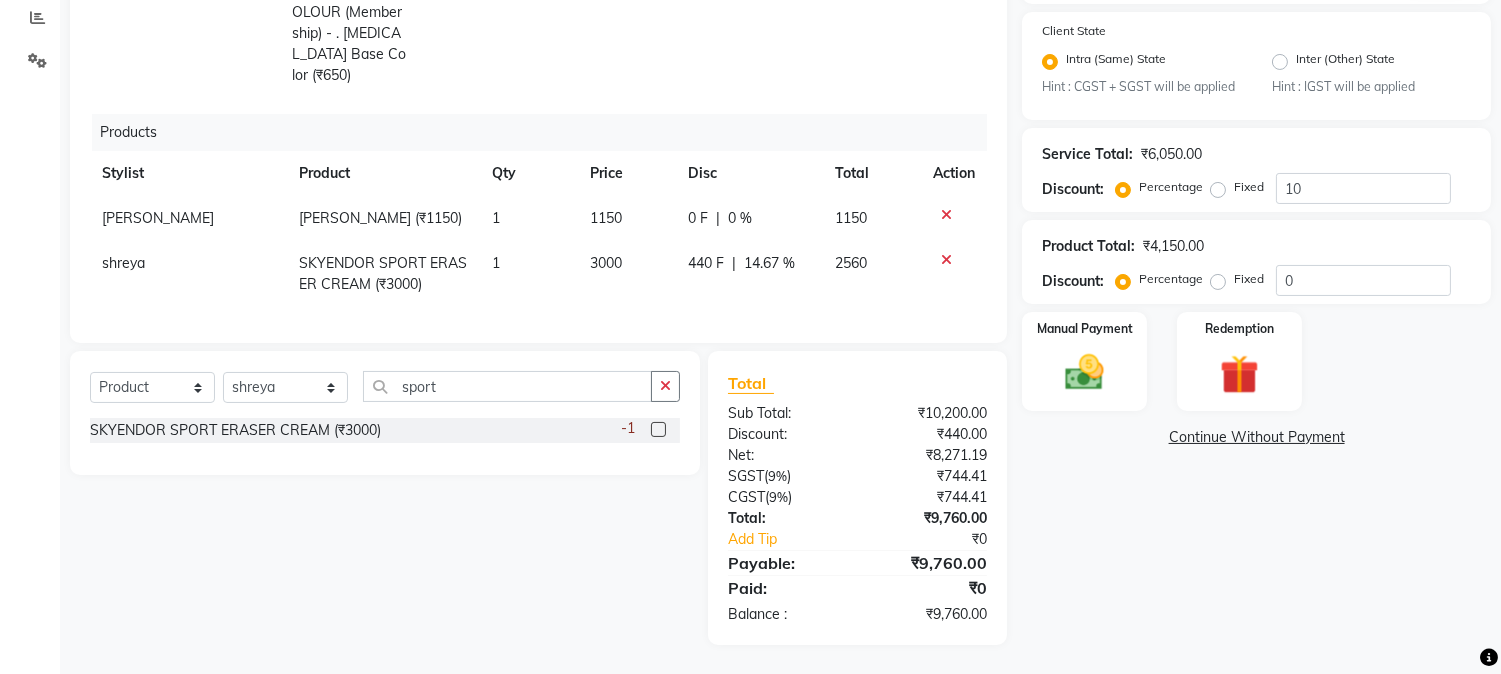 scroll, scrollTop: 0, scrollLeft: 0, axis: both 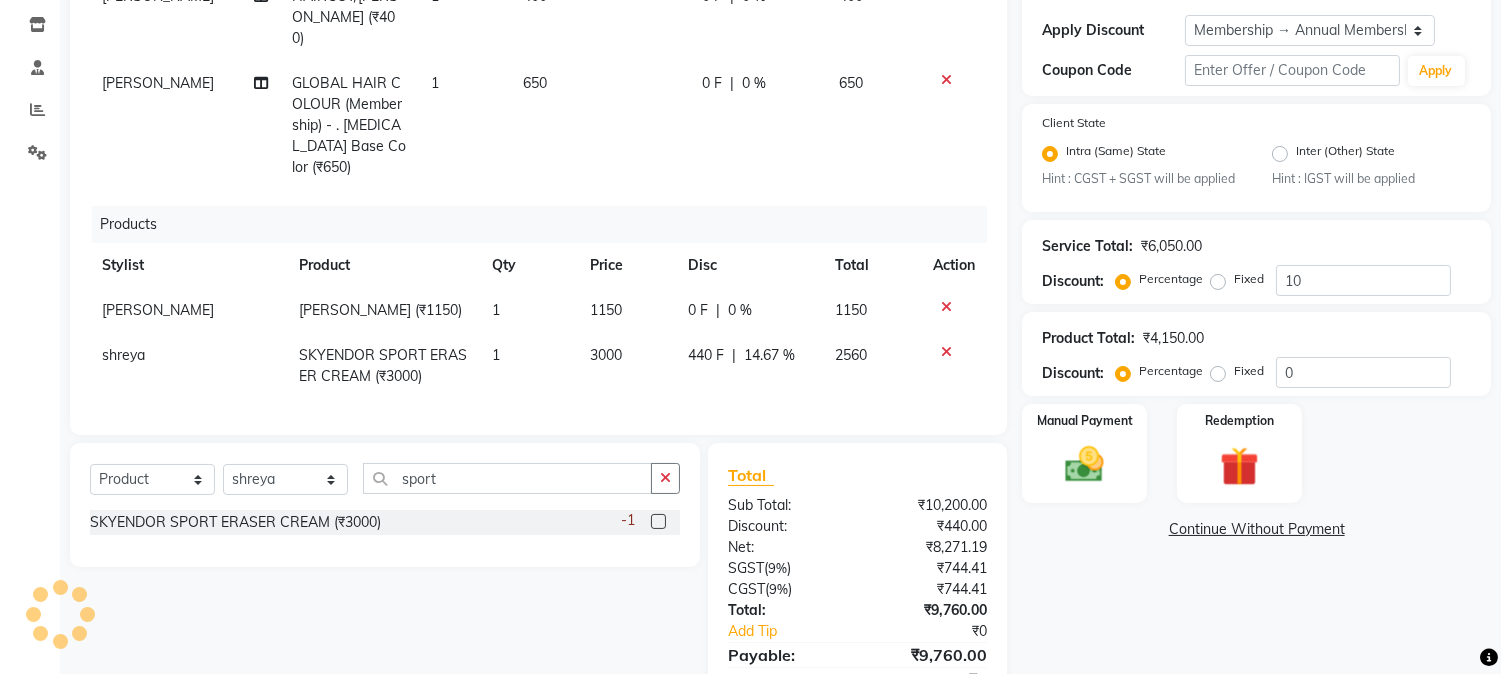 click 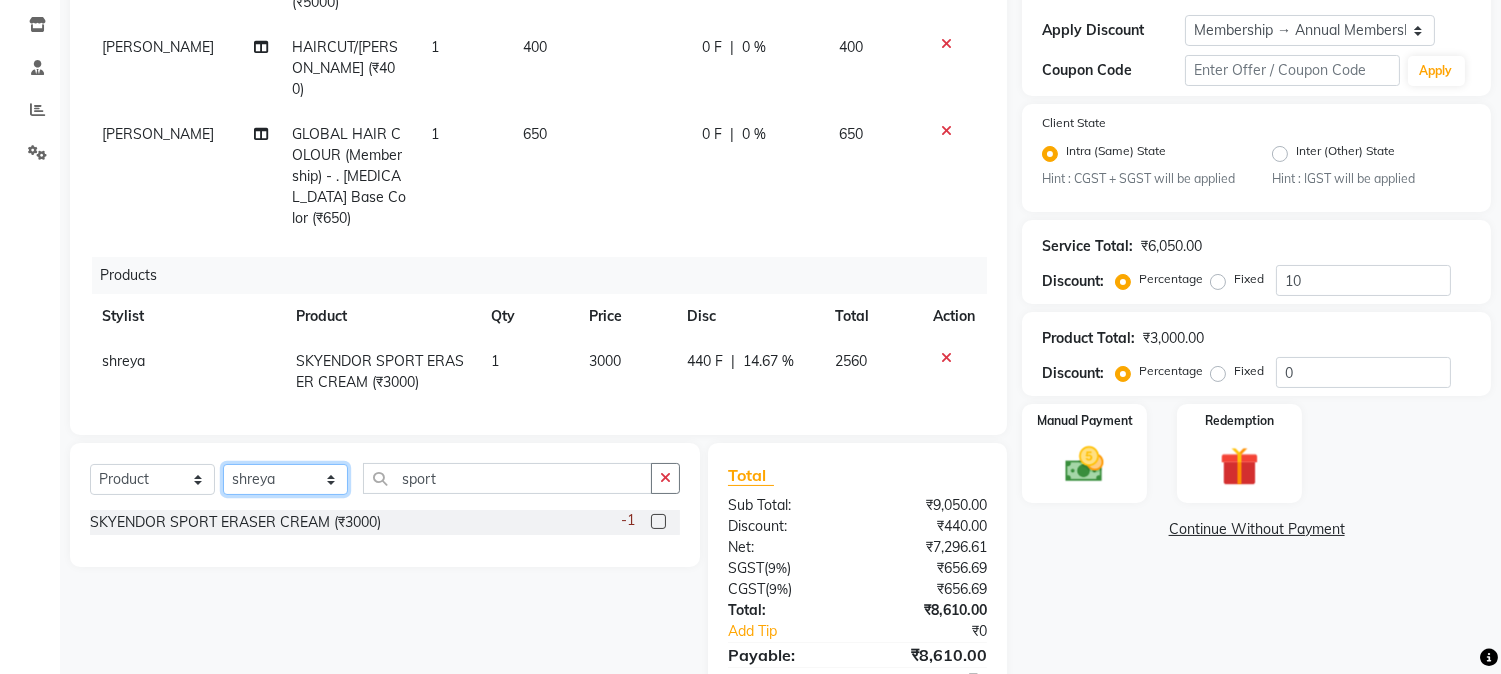 click on "Select Stylist [PERSON_NAME] [PERSON_NAME] [PERSON_NAME]  [PERSON_NAME] [PERSON_NAME] [PERSON_NAME] Bandana [PERSON_NAME] CHETAN CHETAN BOISAR furkan [PERSON_NAME] [PERSON_NAME] kunal mushahid  [muddu] [PERSON_NAME] [PERSON_NAME] [PERSON_NAME] Rahul [PERSON_NAME] [PERSON_NAME] [PERSON_NAME] [PERSON_NAME] shovib M.D shreya ZOYA" 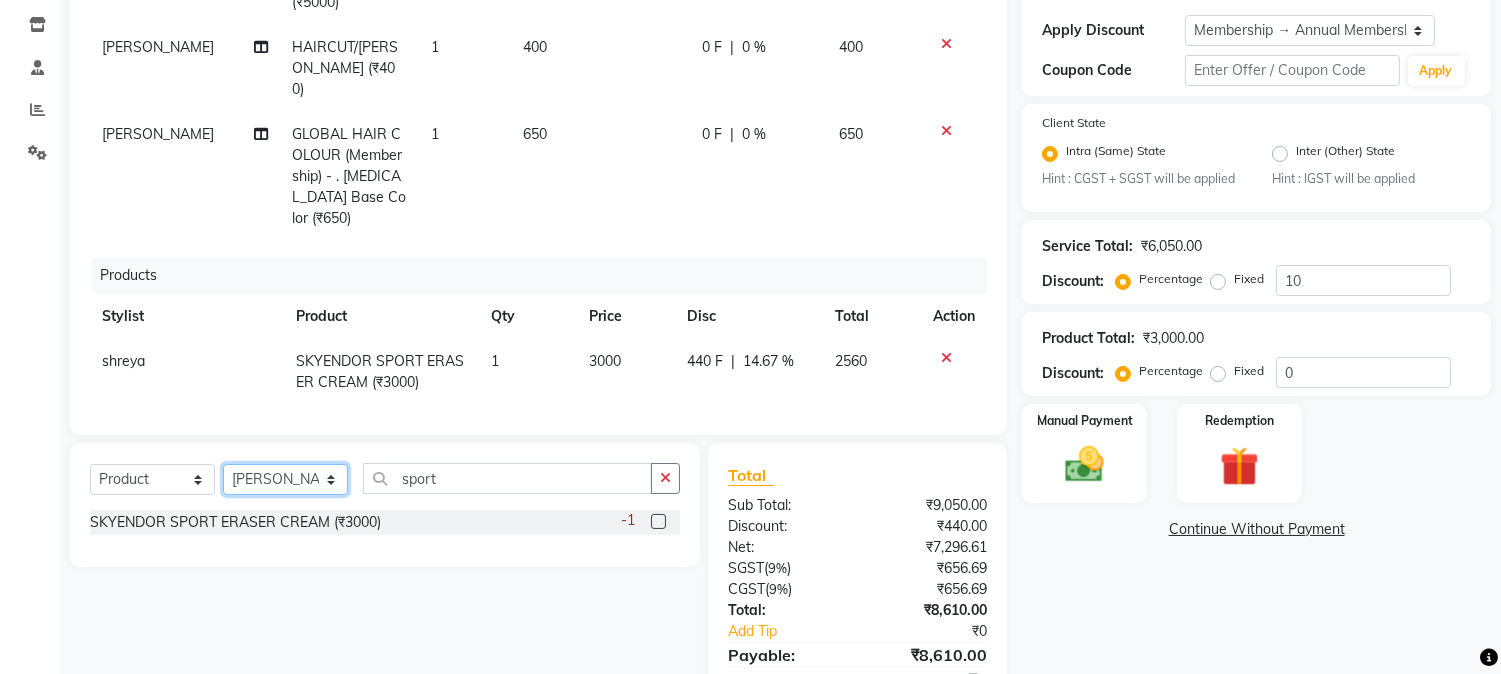 click on "Select Stylist [PERSON_NAME] [PERSON_NAME] [PERSON_NAME]  [PERSON_NAME] [PERSON_NAME] [PERSON_NAME] Bandana [PERSON_NAME] CHETAN CHETAN BOISAR furkan [PERSON_NAME] [PERSON_NAME] kunal mushahid  [muddu] [PERSON_NAME] [PERSON_NAME] [PERSON_NAME] Rahul [PERSON_NAME] [PERSON_NAME] [PERSON_NAME] [PERSON_NAME] shovib M.D shreya ZOYA" 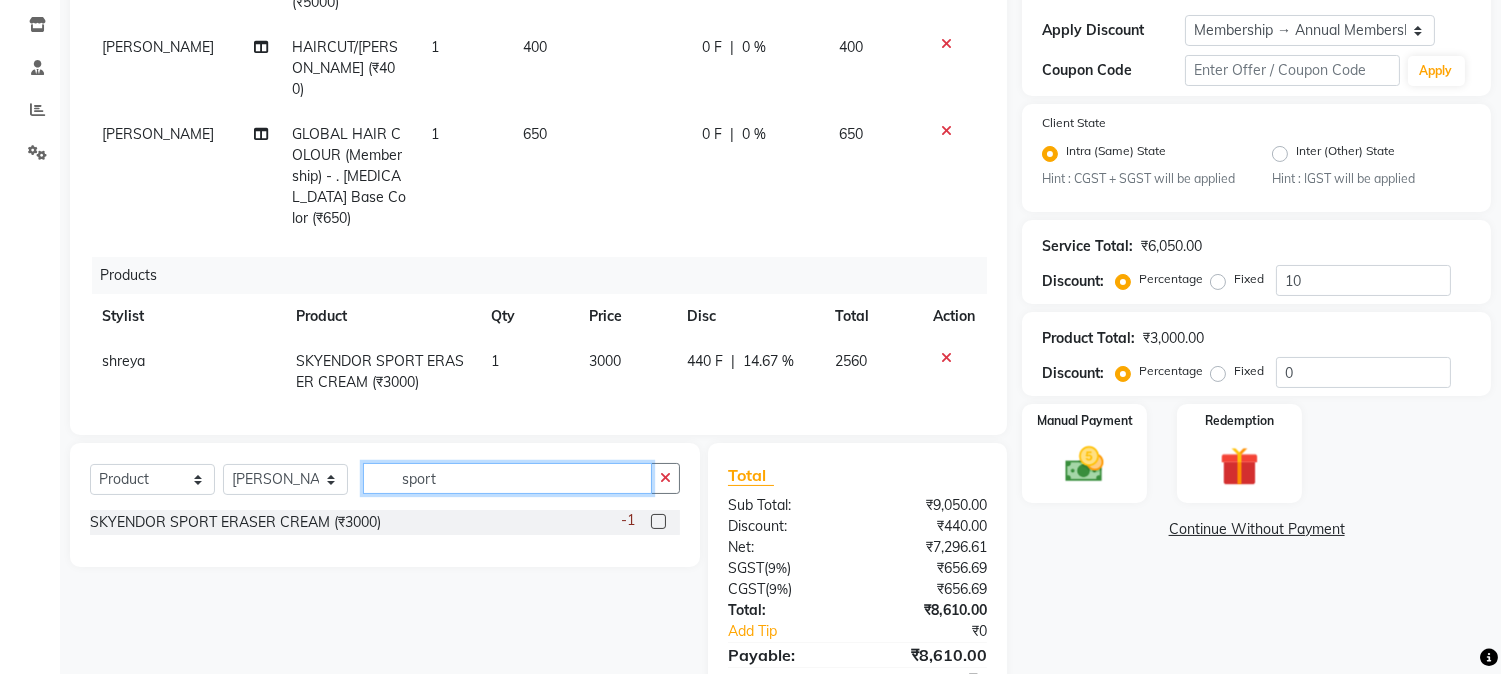 drag, startPoint x: 513, startPoint y: 481, endPoint x: 213, endPoint y: 490, distance: 300.13498 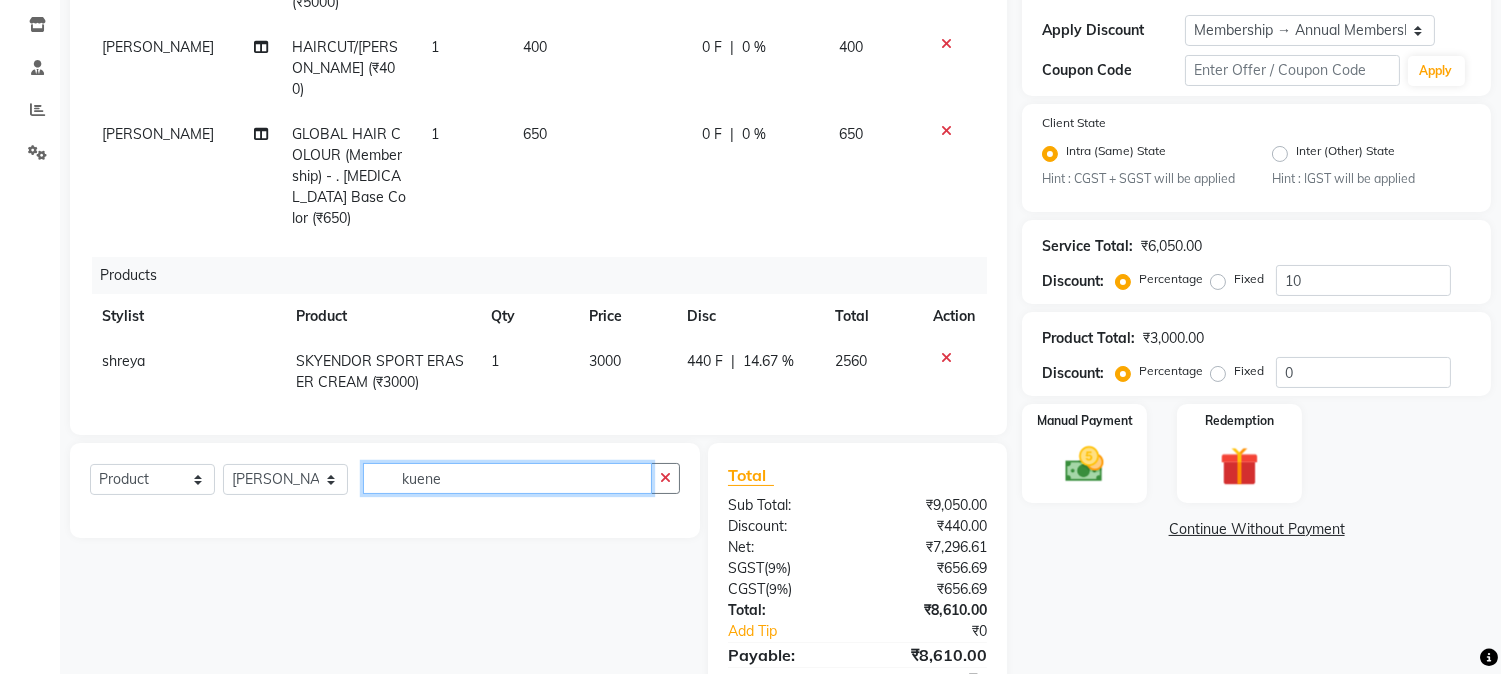 type on "kuene" 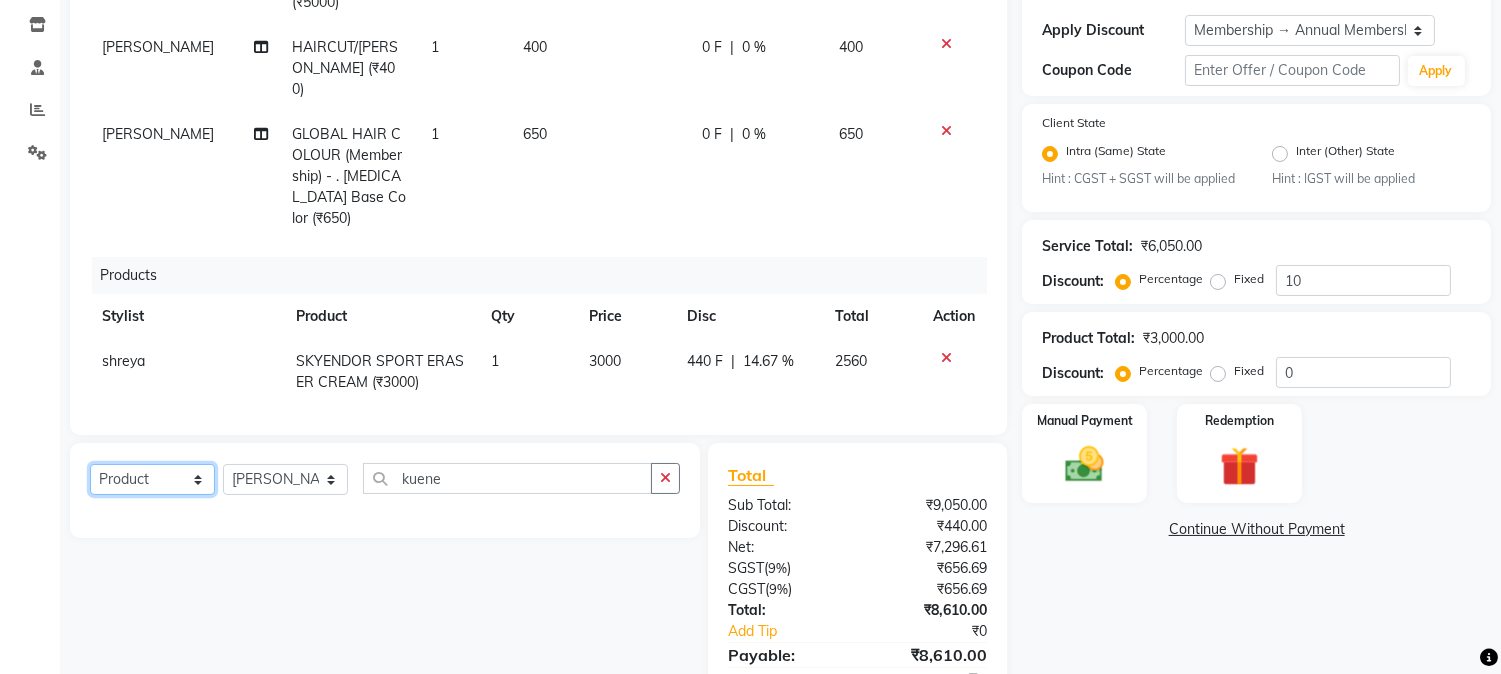 click on "Select  Service  Product  Membership  Package Voucher Prepaid Gift Card" 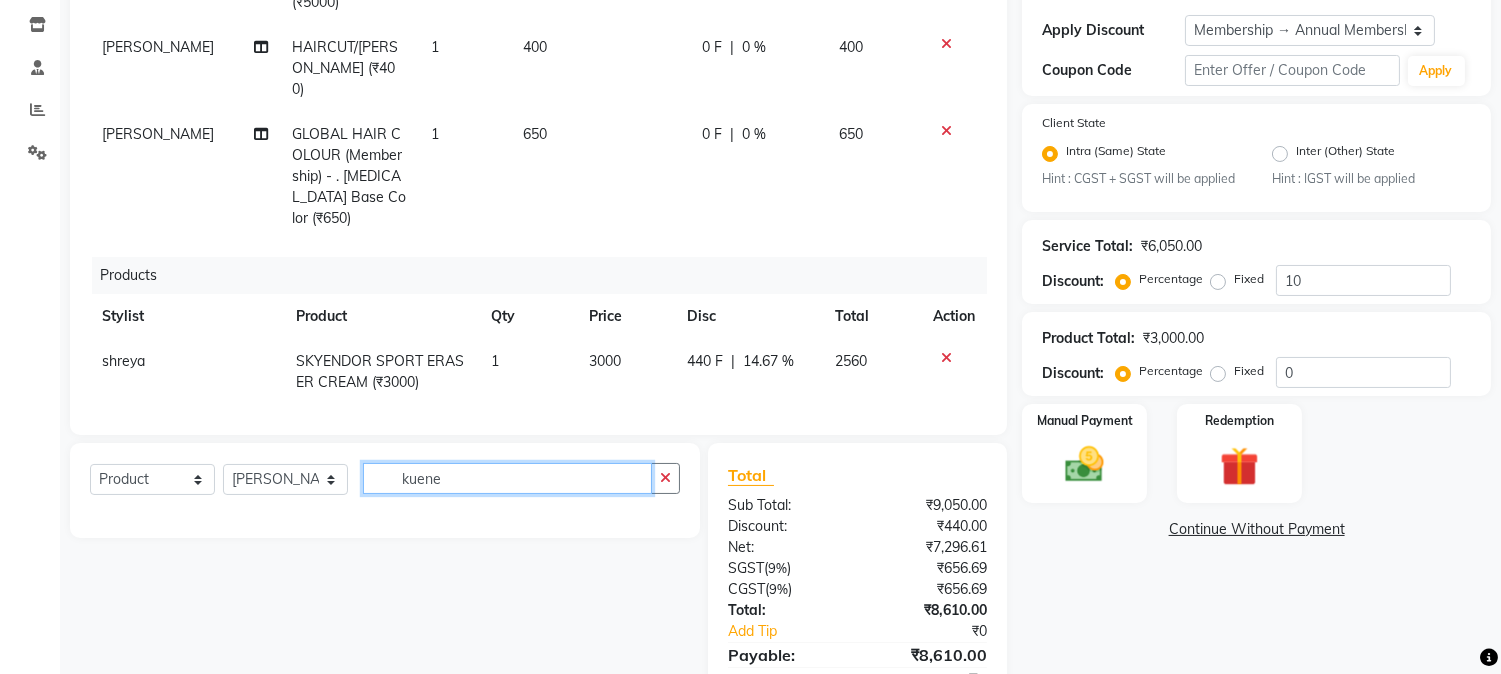 drag, startPoint x: 496, startPoint y: 476, endPoint x: 396, endPoint y: 481, distance: 100.12492 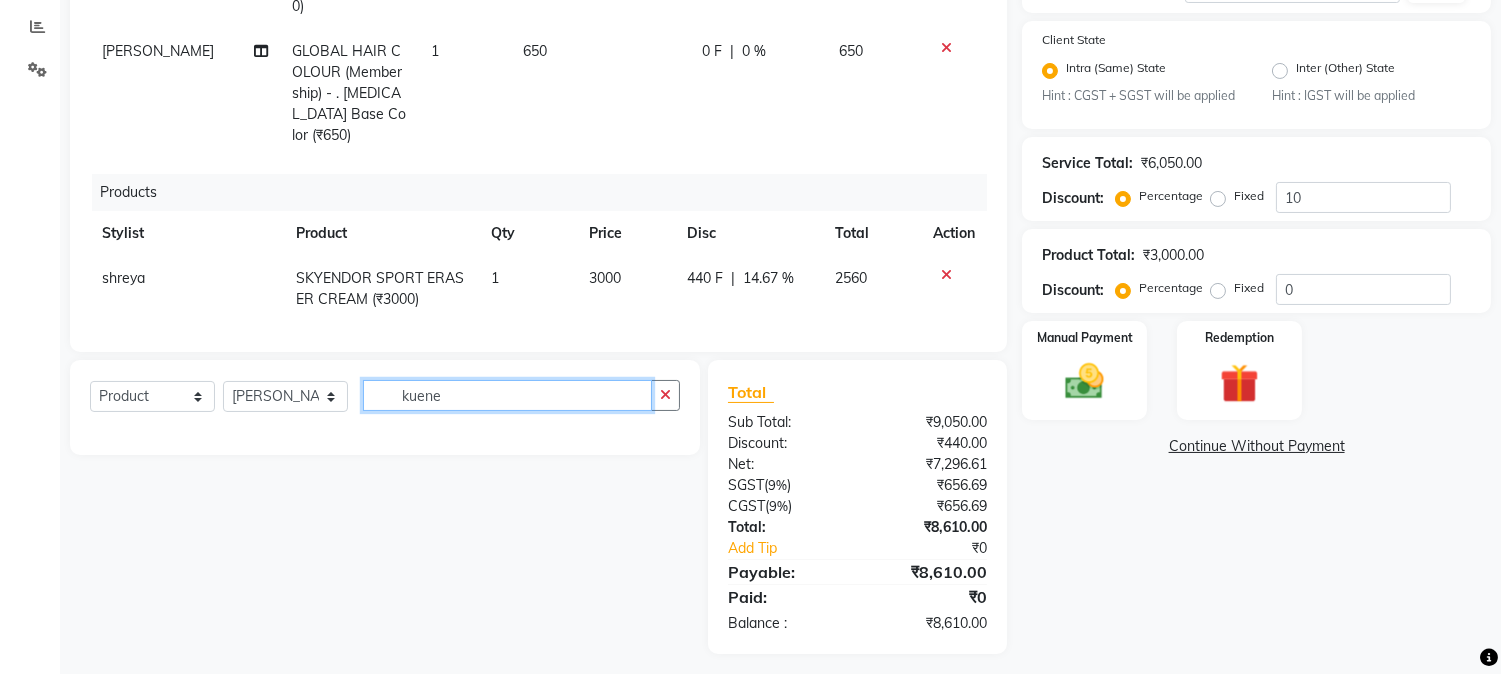 scroll, scrollTop: 425, scrollLeft: 0, axis: vertical 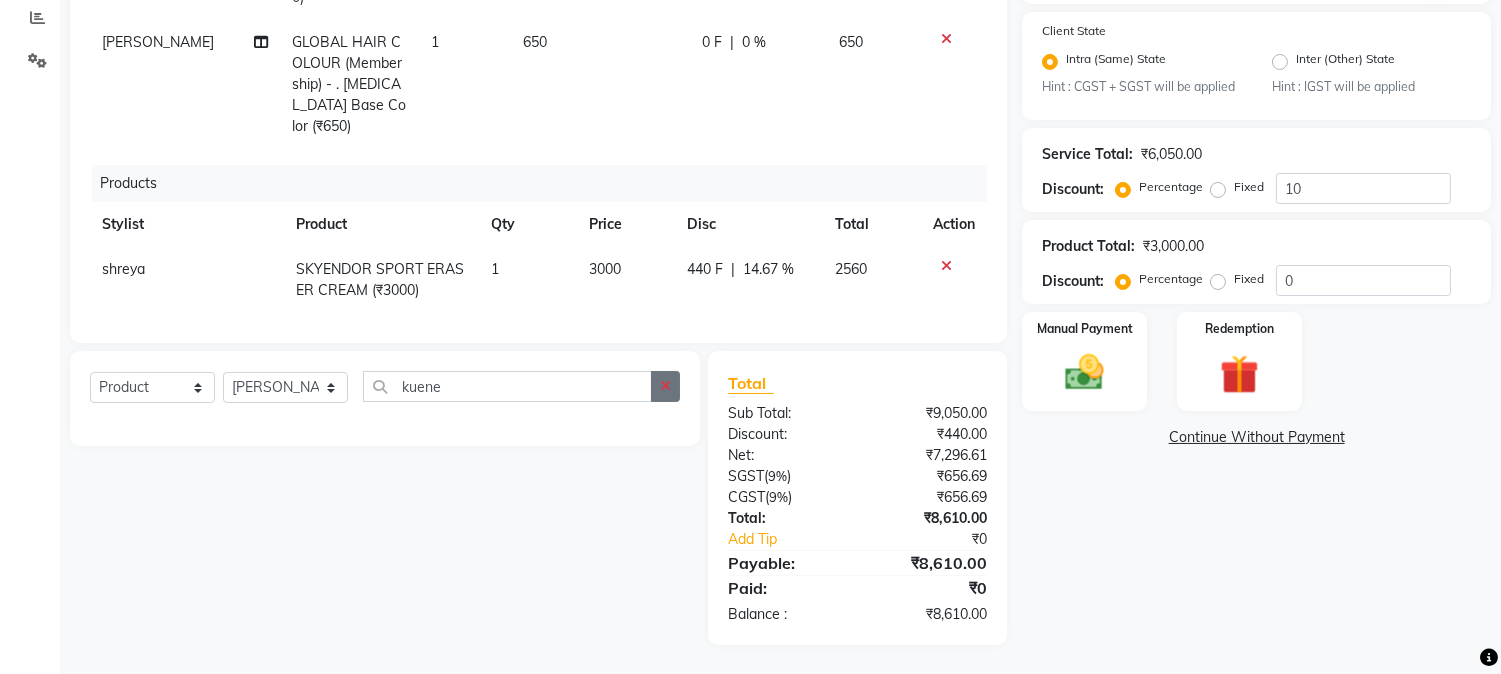 click 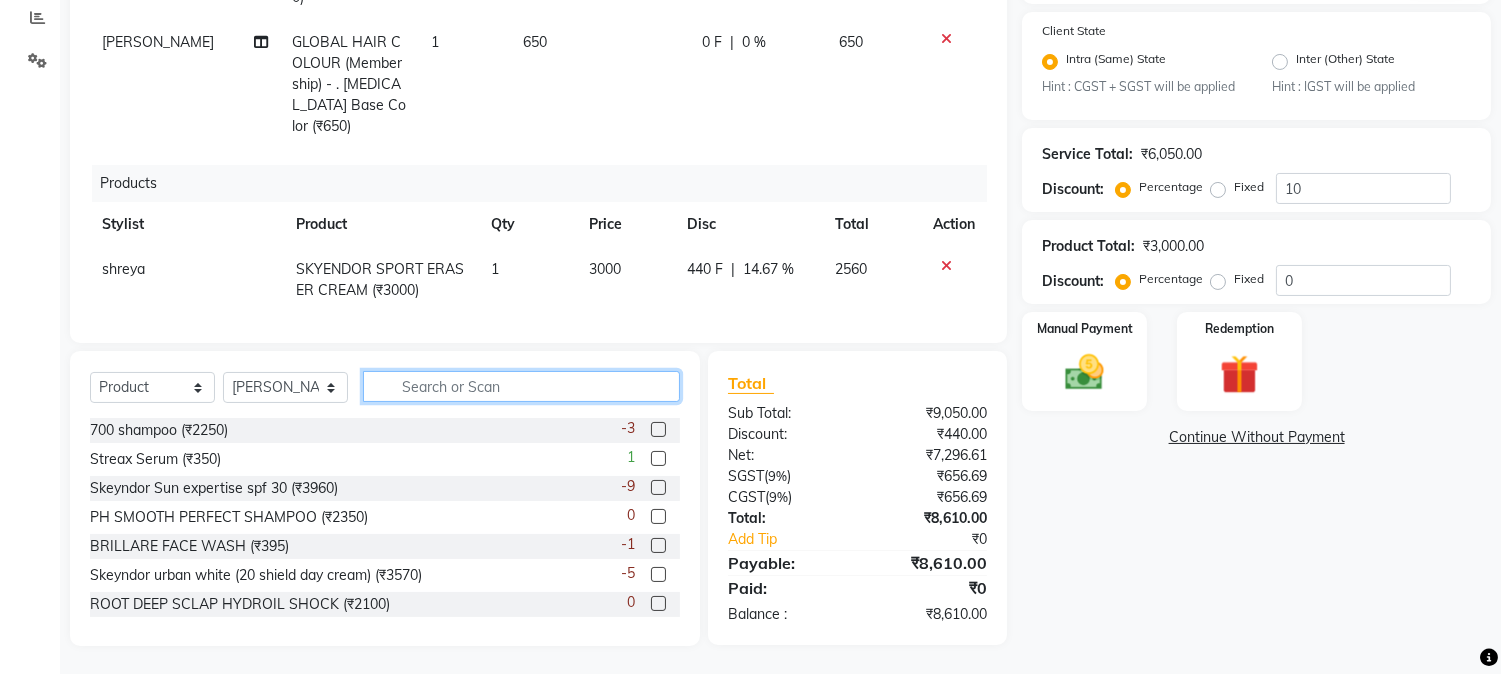 click 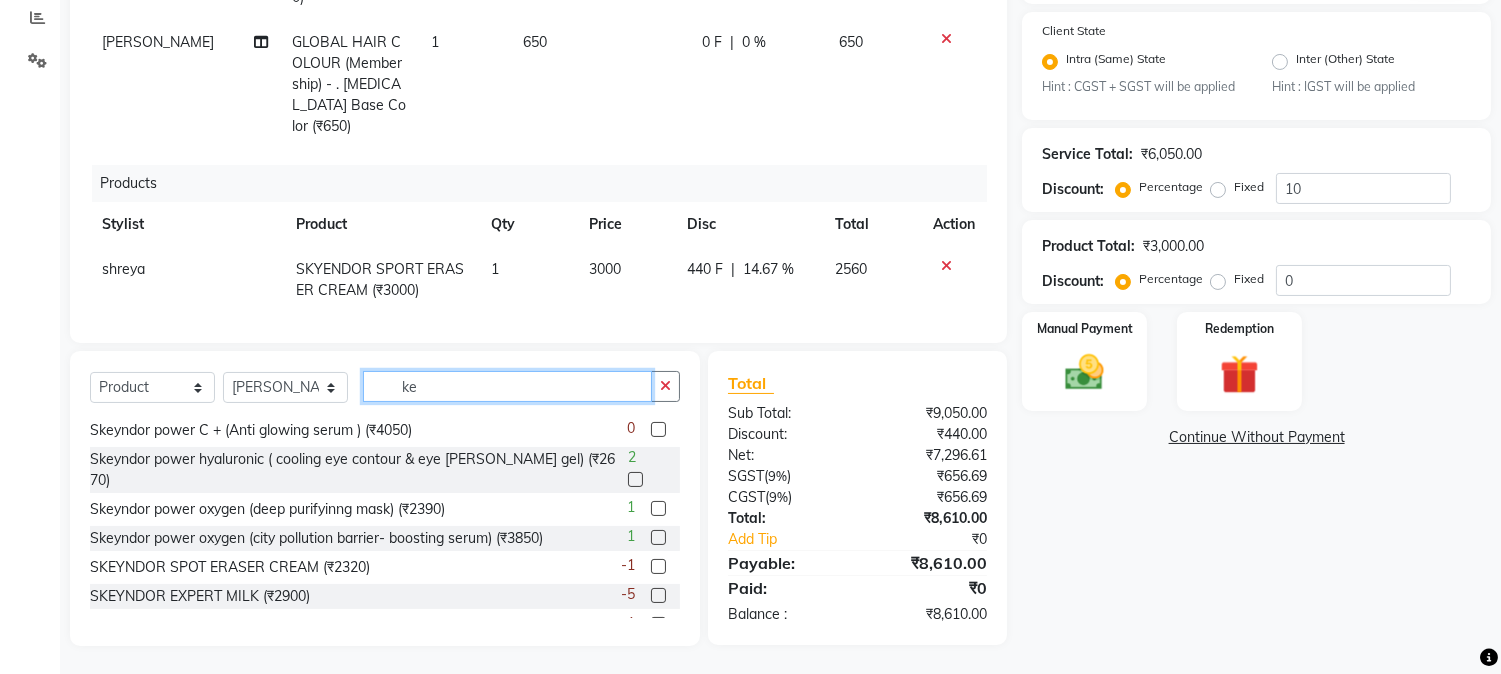 scroll, scrollTop: 668, scrollLeft: 0, axis: vertical 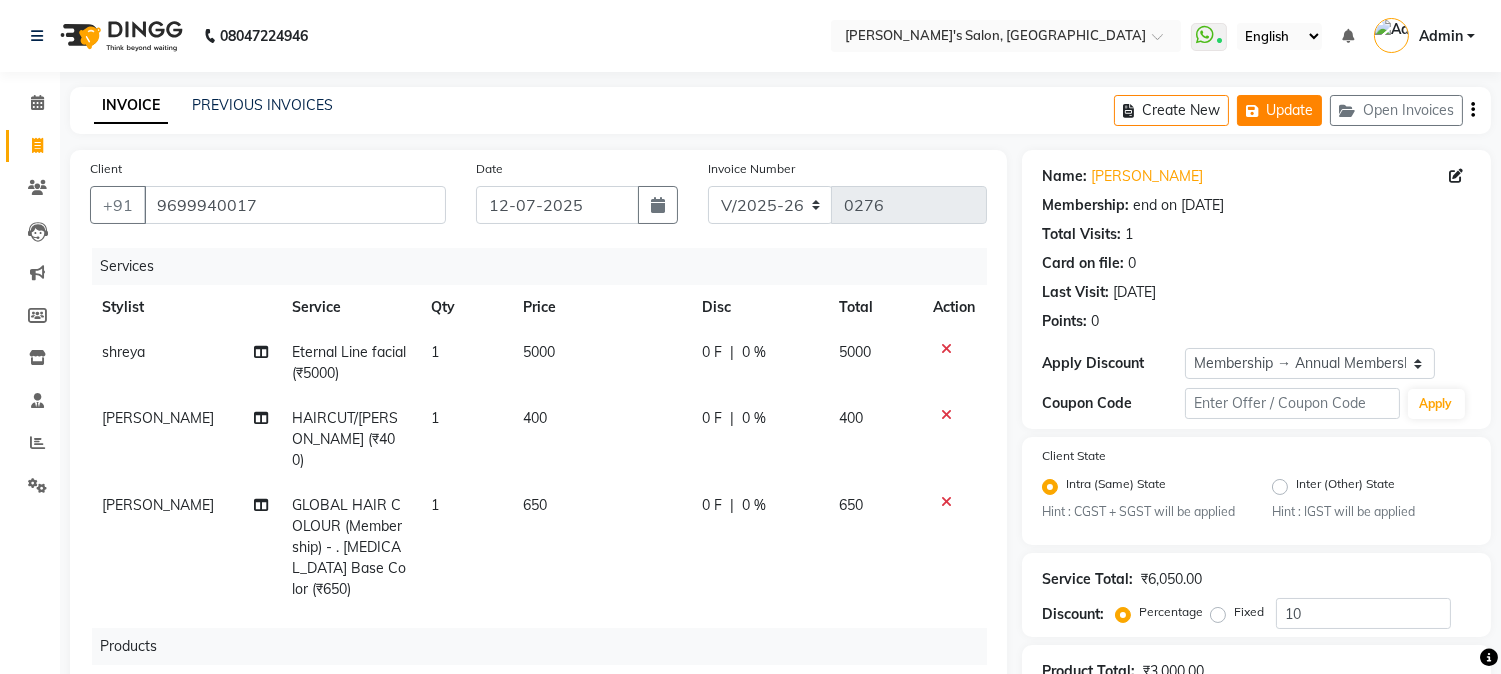 type on "ke" 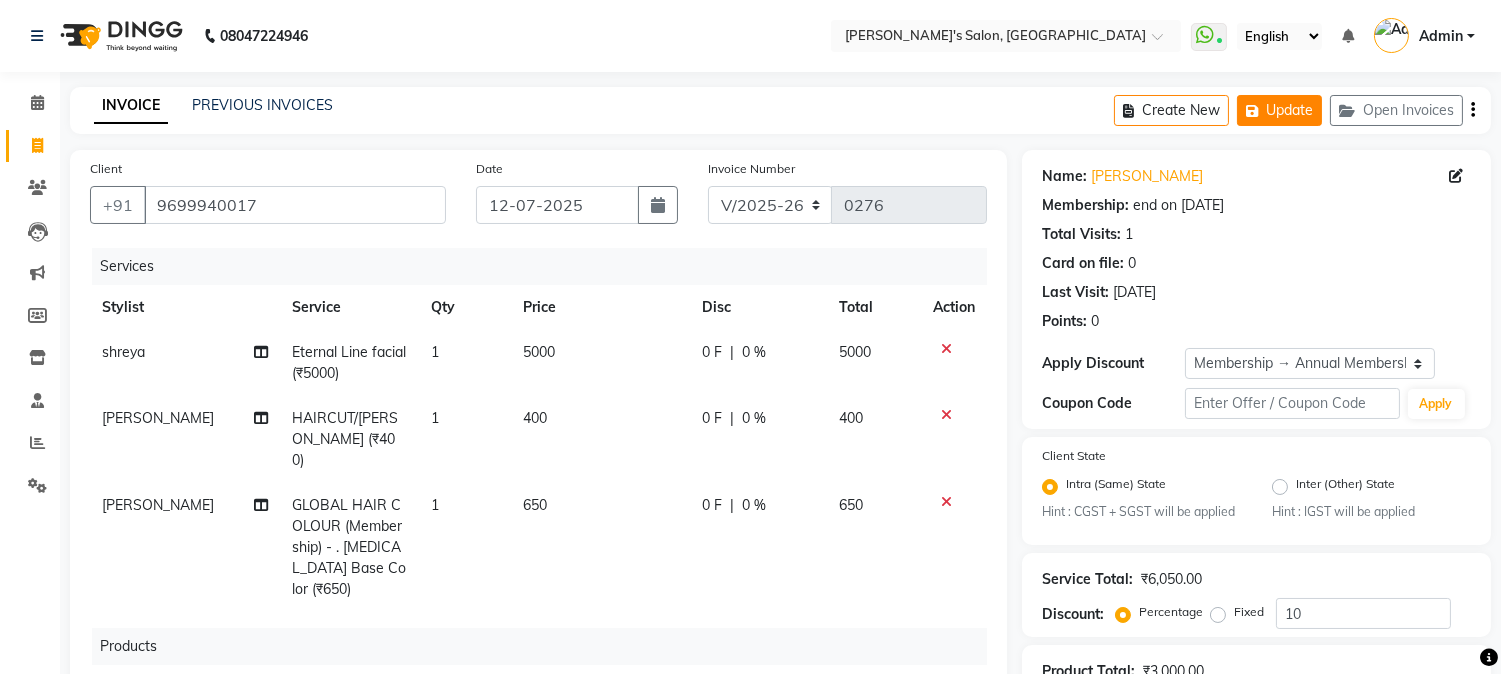click on "Update" 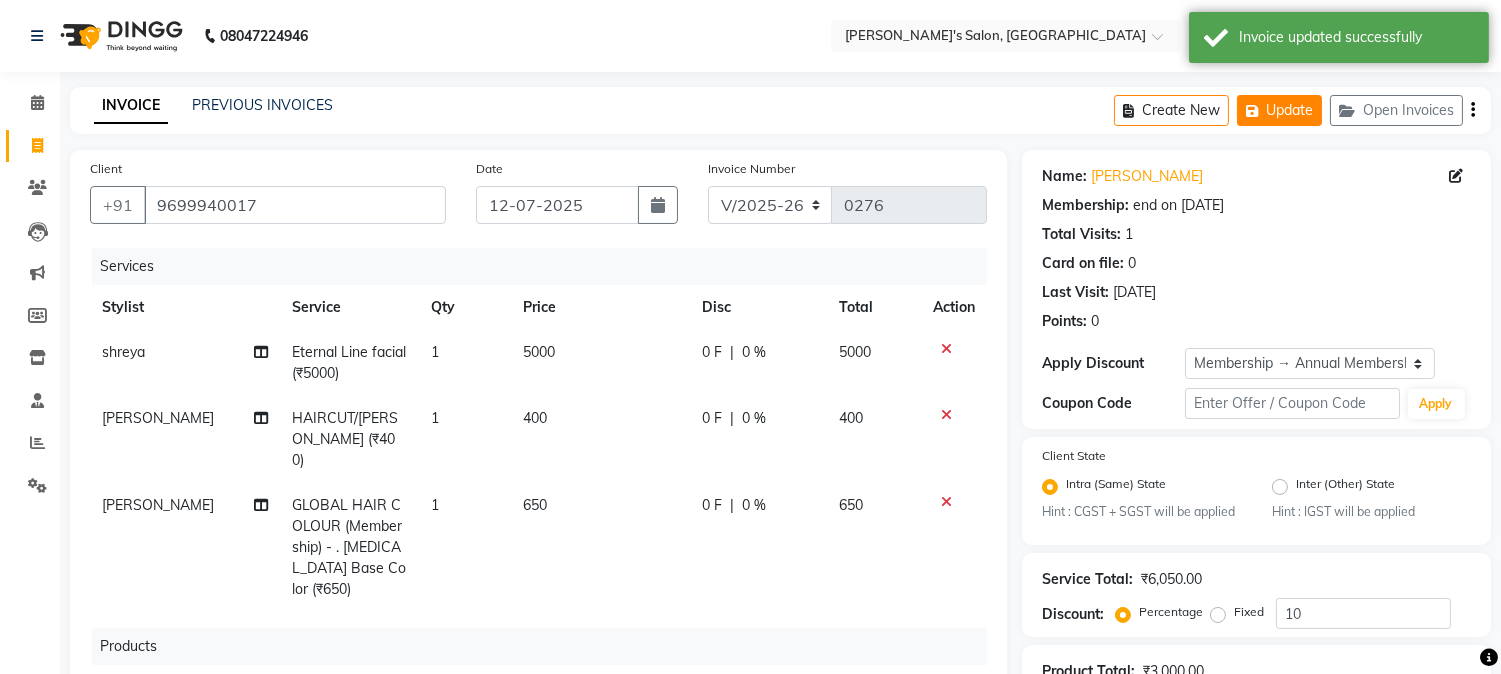 click on "Update" 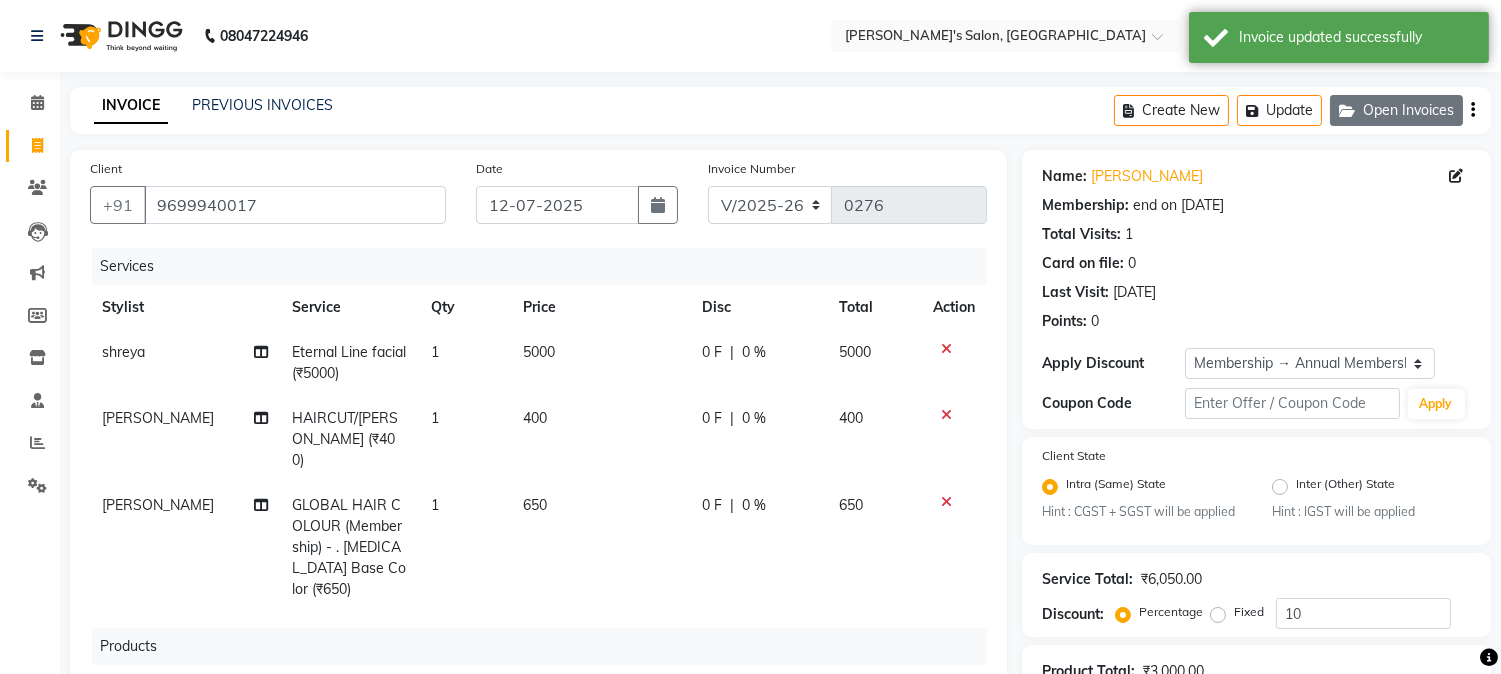 click on "Open Invoices" 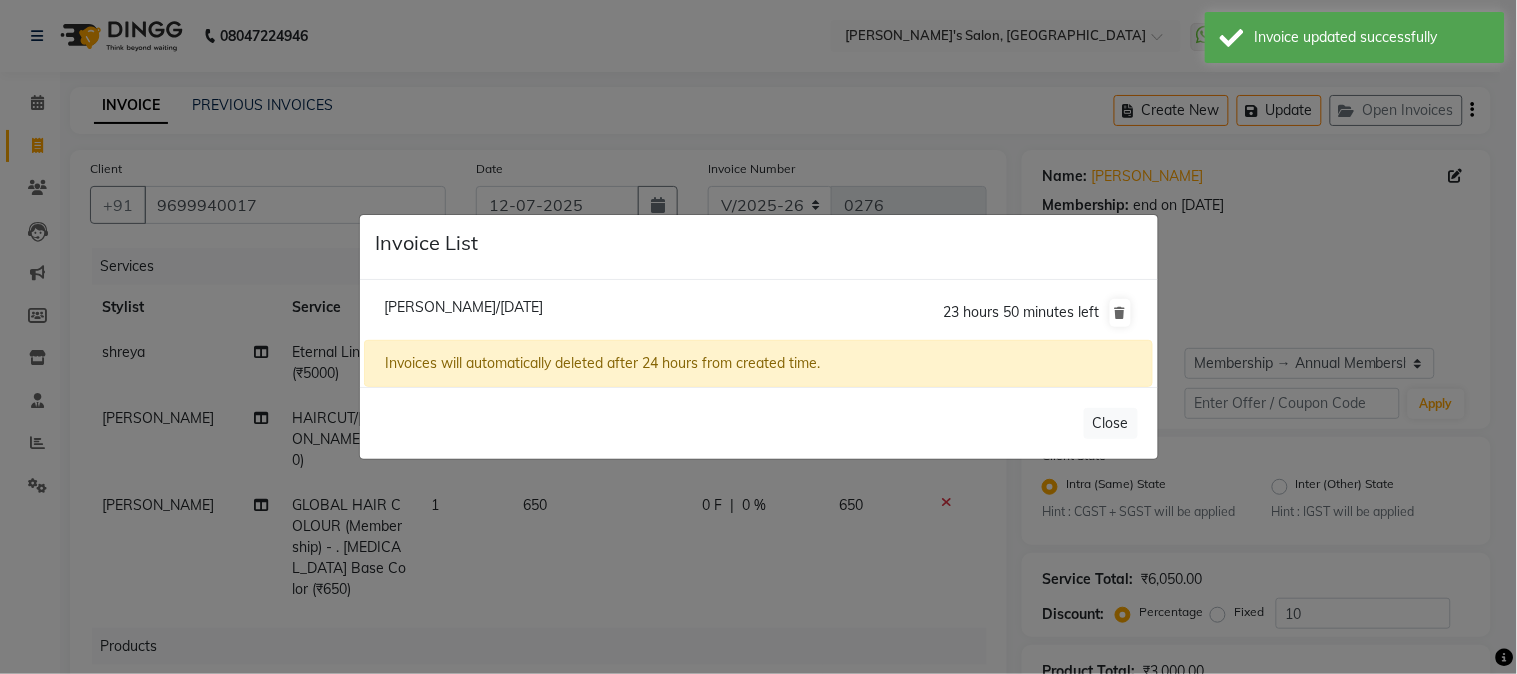 click on "Invoice List  [PERSON_NAME]/[DATE]  23 hours 50 minutes left  Invoices will automatically deleted after 24 hours from created time.   Close" 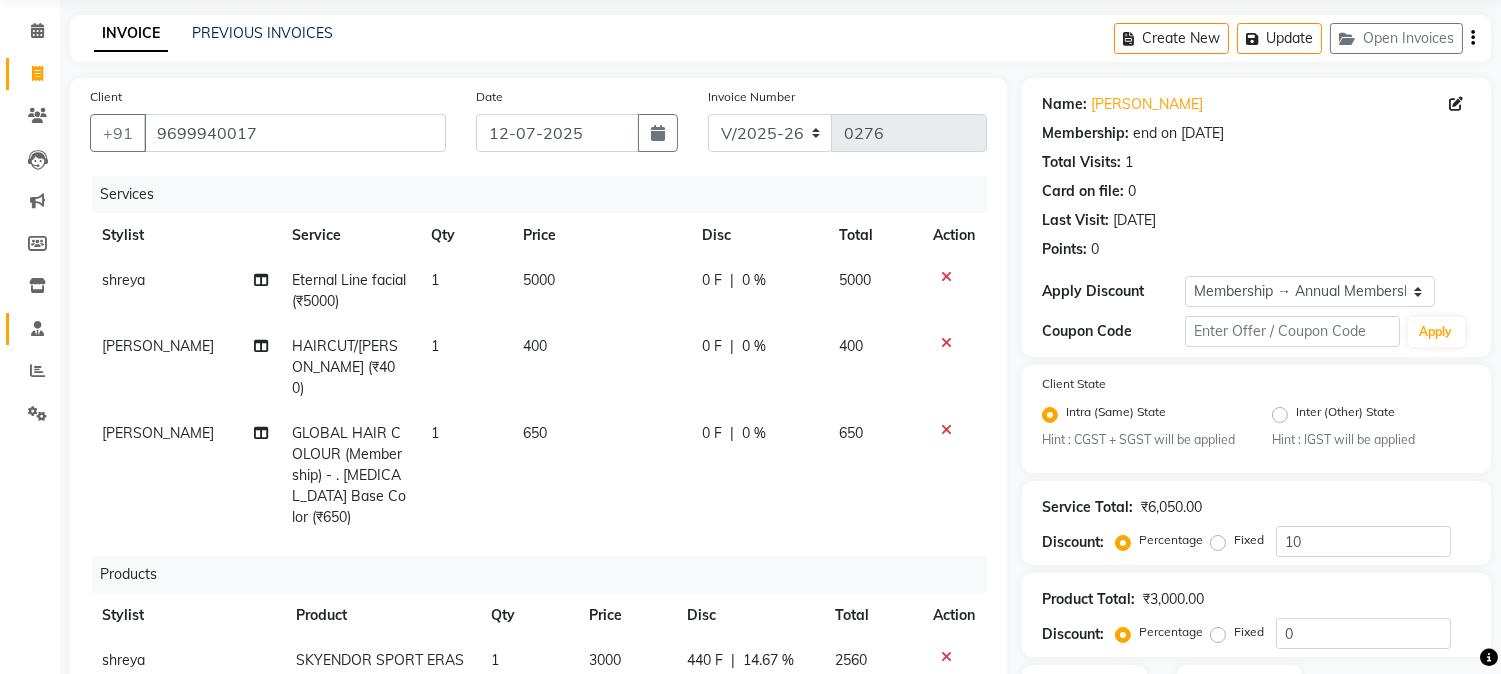 scroll, scrollTop: 111, scrollLeft: 0, axis: vertical 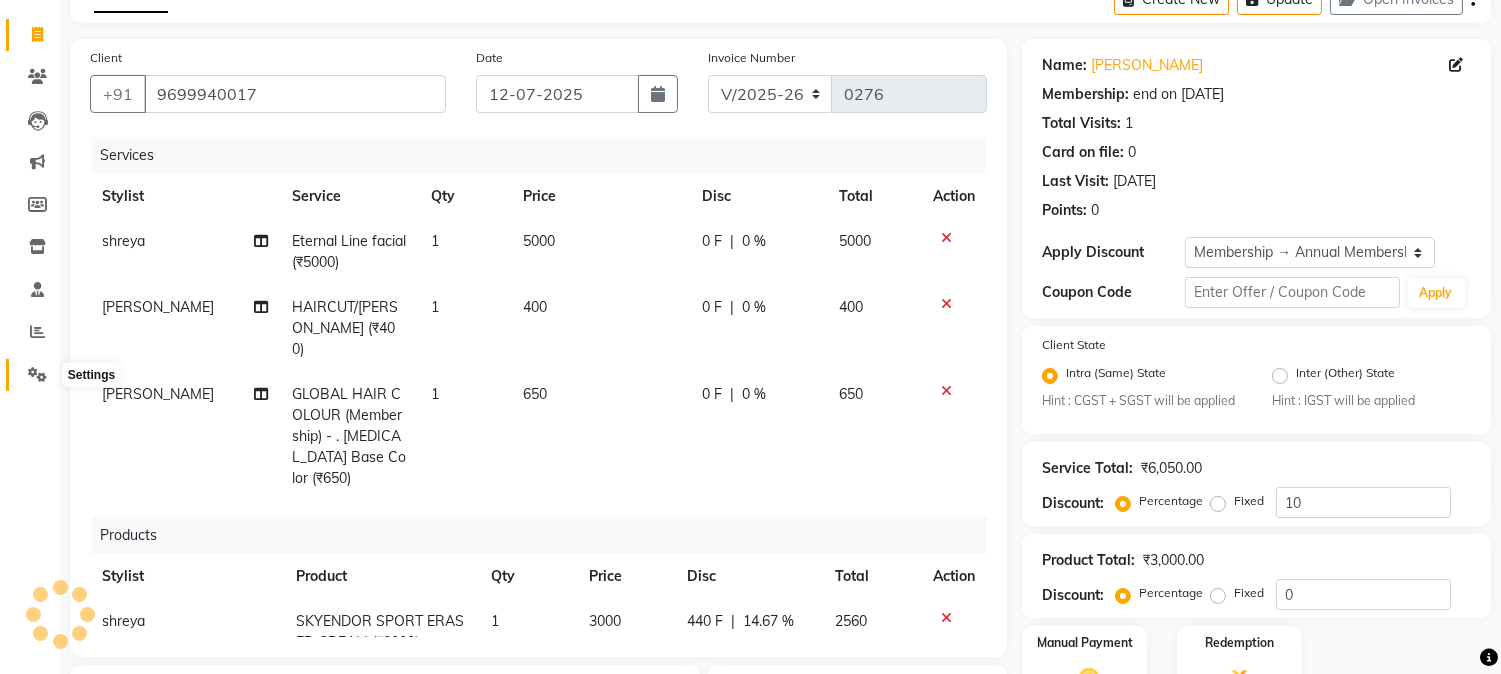 click 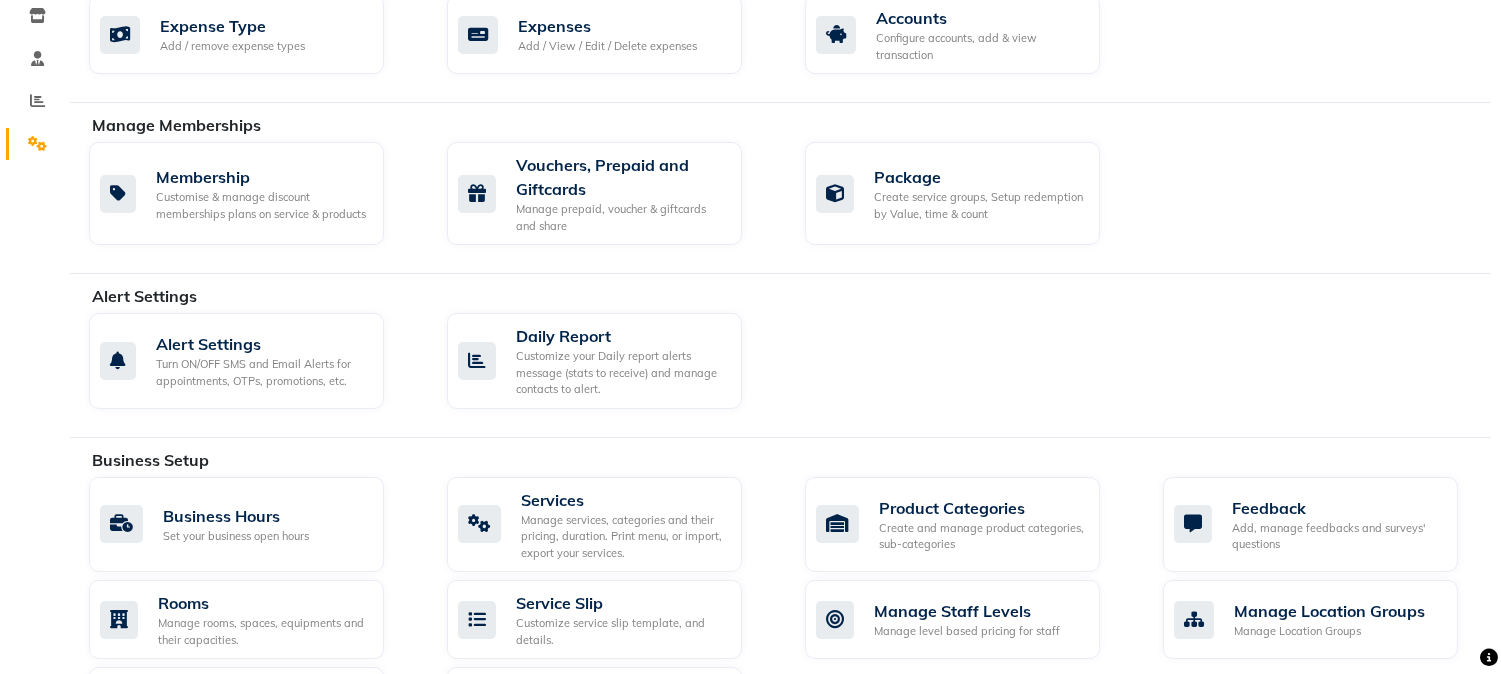 scroll, scrollTop: 222, scrollLeft: 0, axis: vertical 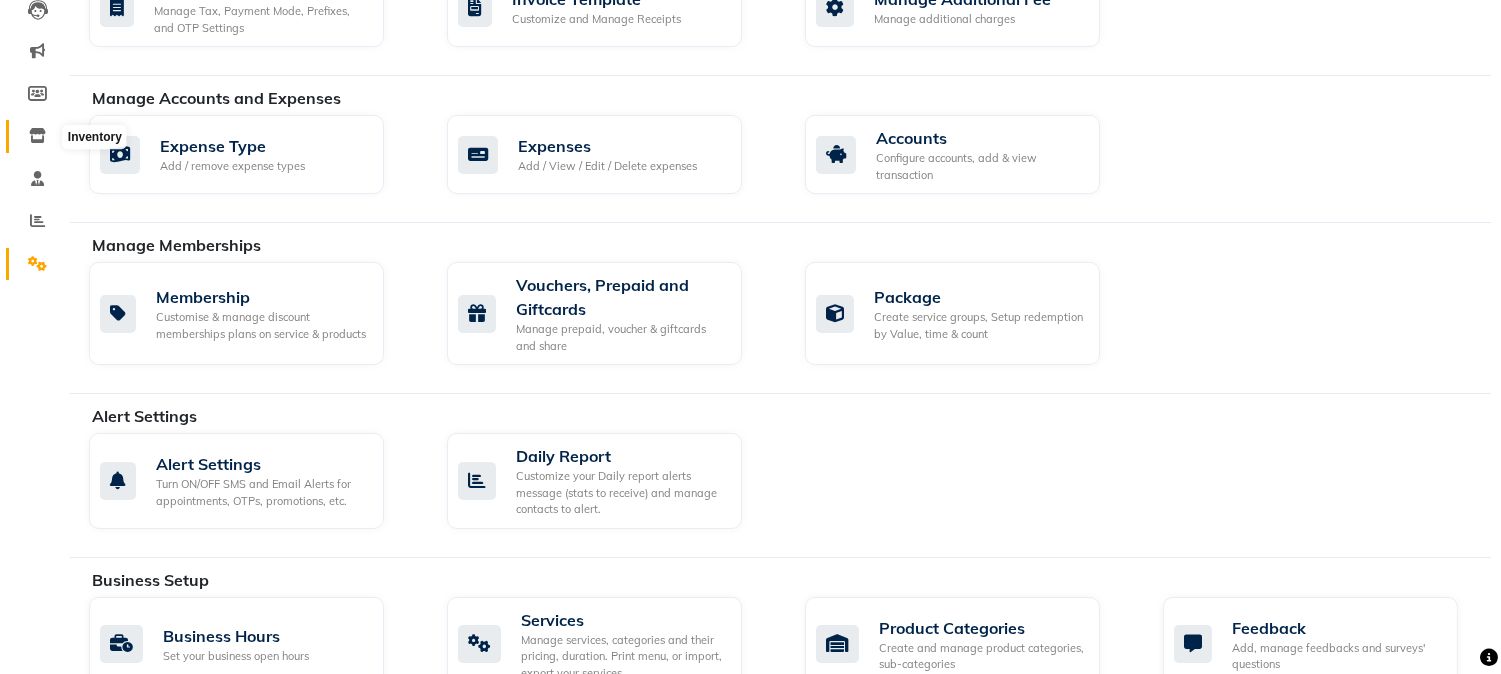 click 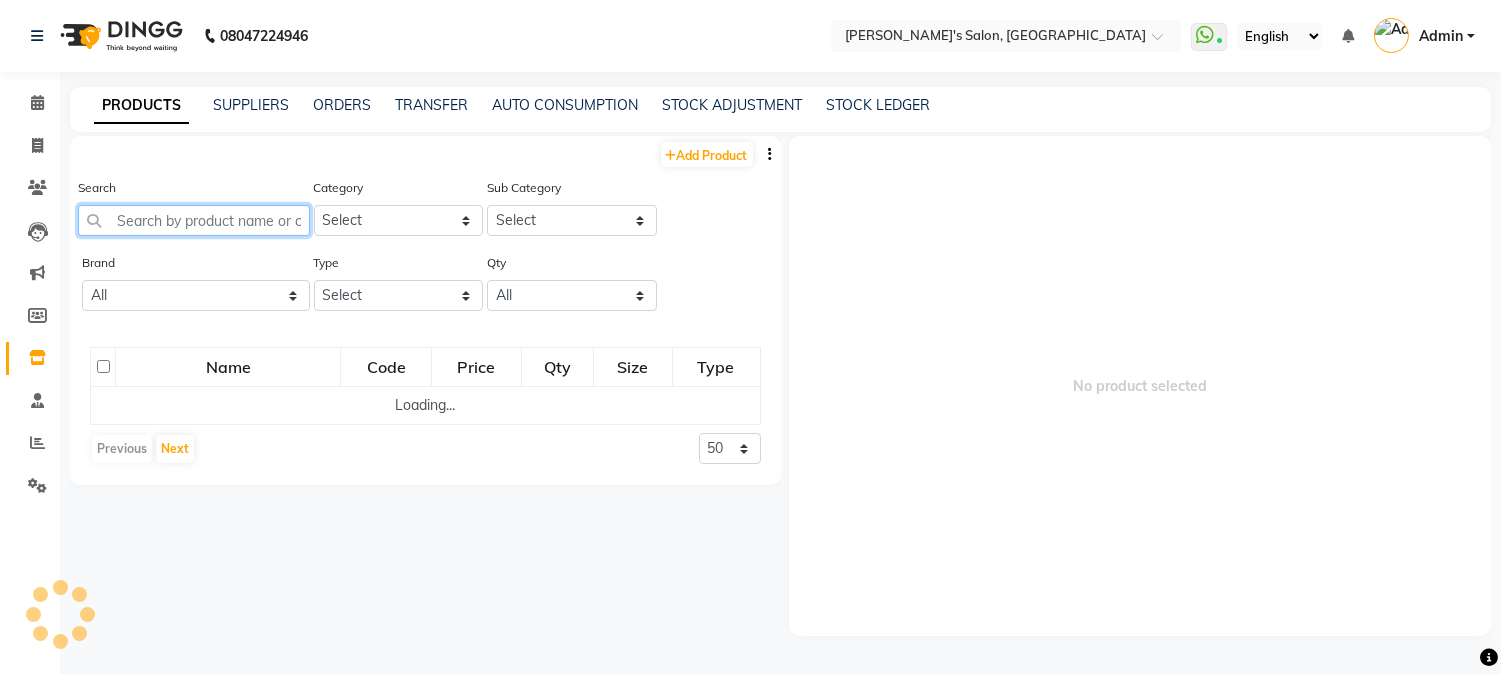 click 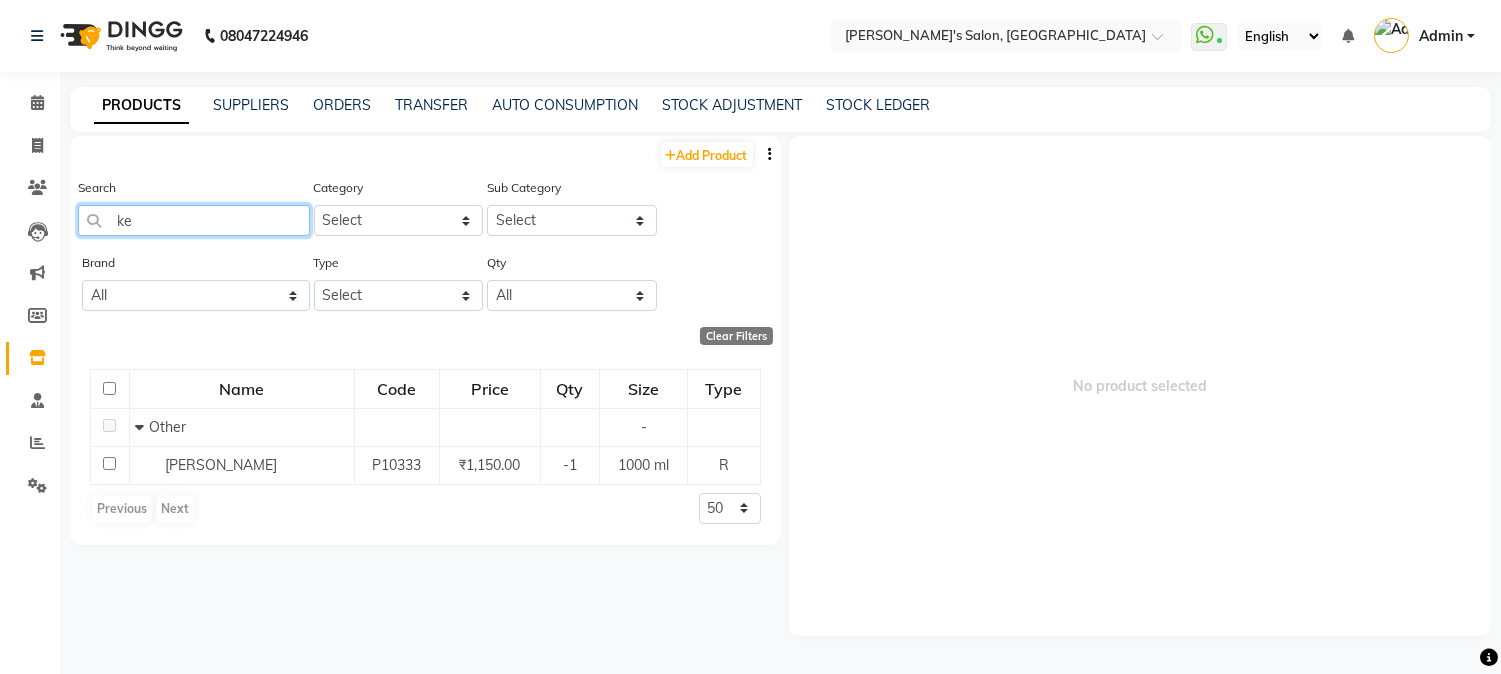 type on "k" 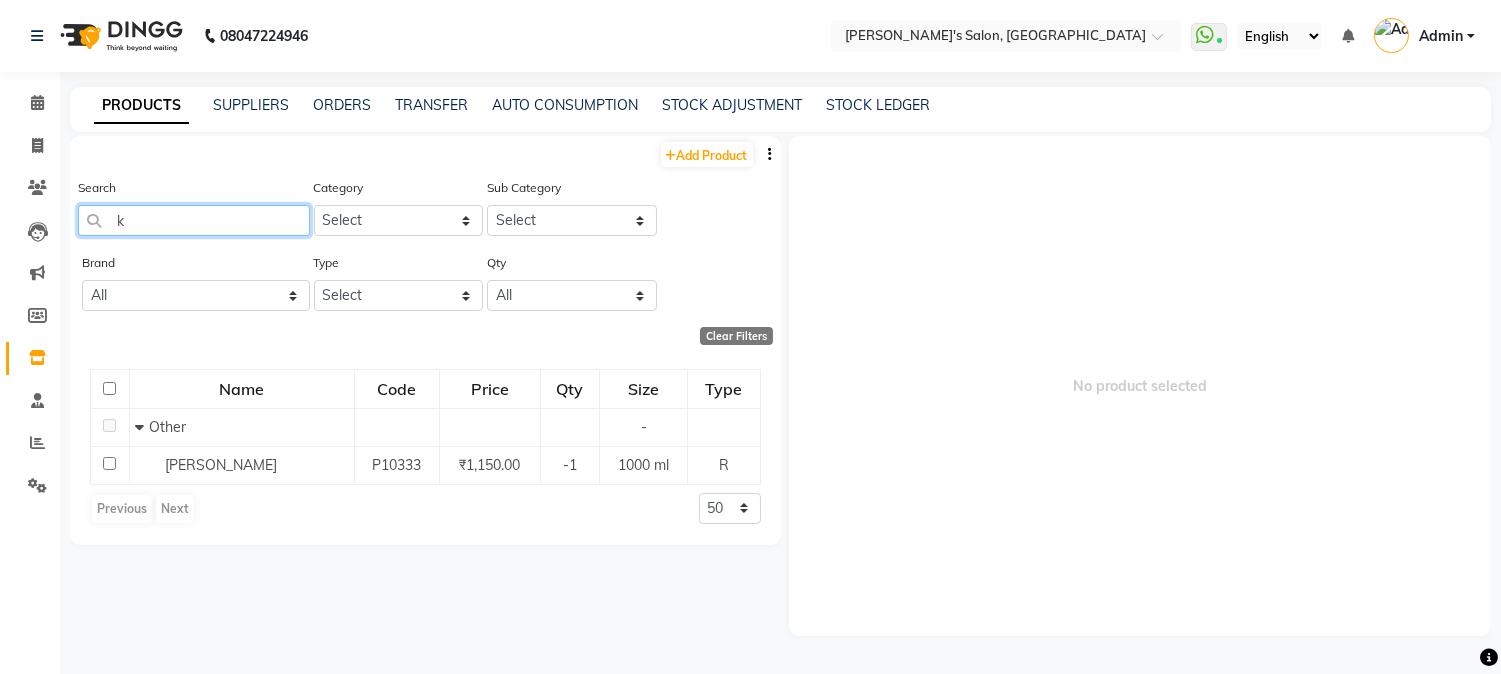 type 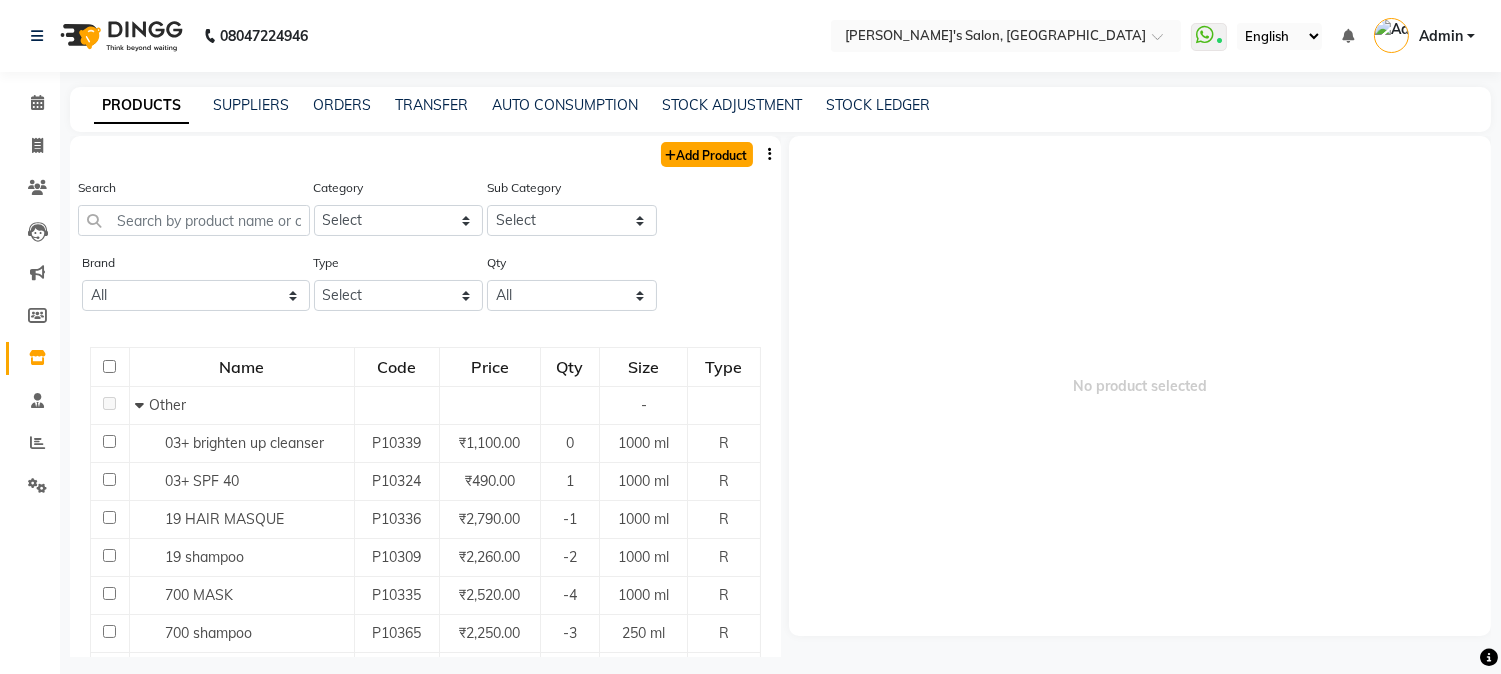 click on "Add Product" 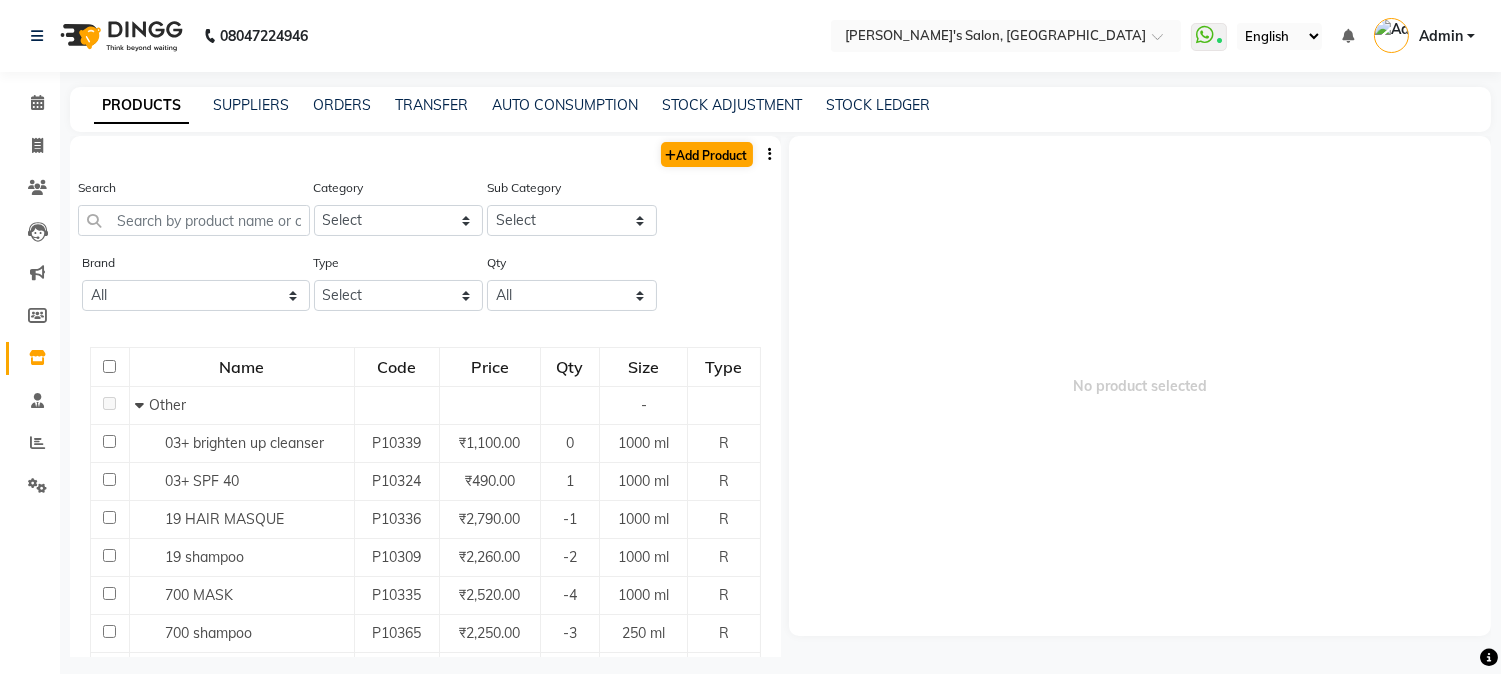 select on "true" 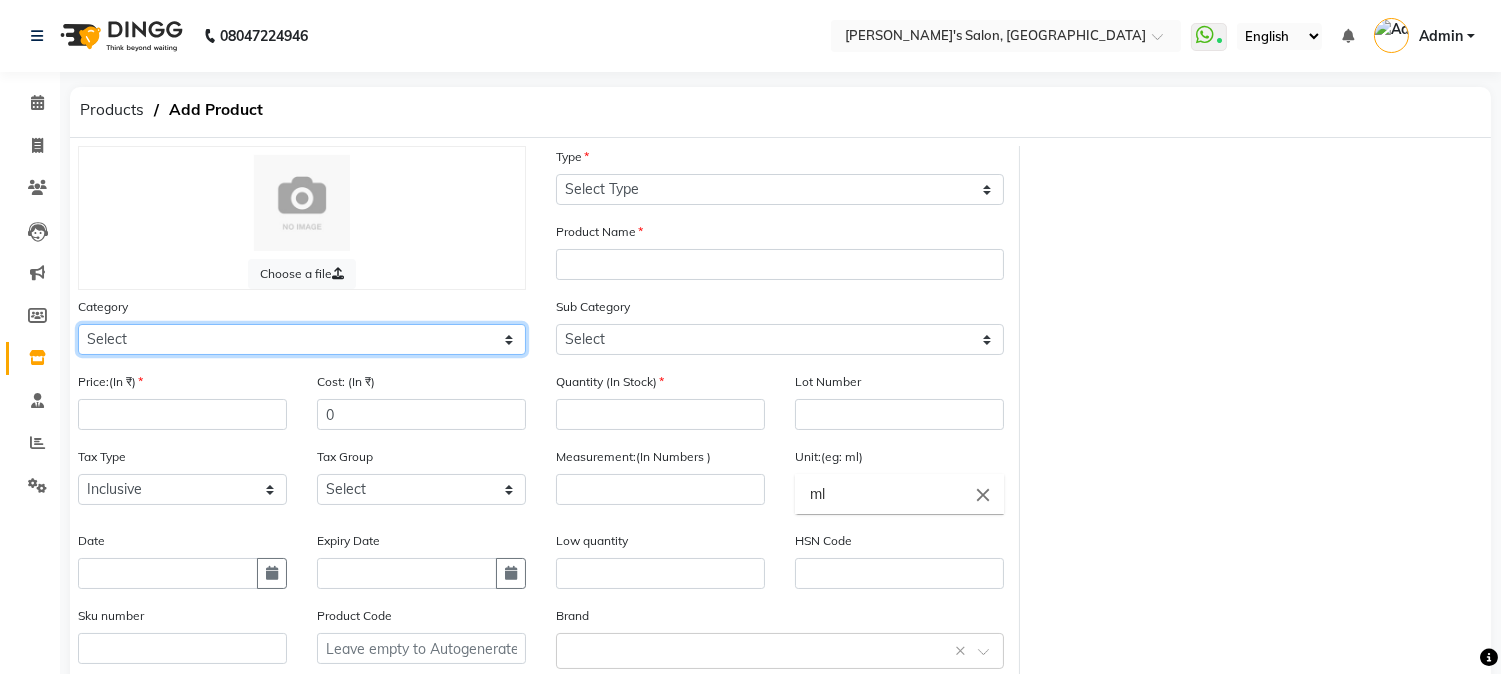 click on "Select Hair Skin Makeup Personal Care Appliances [PERSON_NAME] Waxing Disposable Threading Hands and Feet Beauty Planet [MEDICAL_DATA] Cadiveu Casmara Cheryls Loreal Olaplex QOD FLORACTIVE  BIOTOP Other" 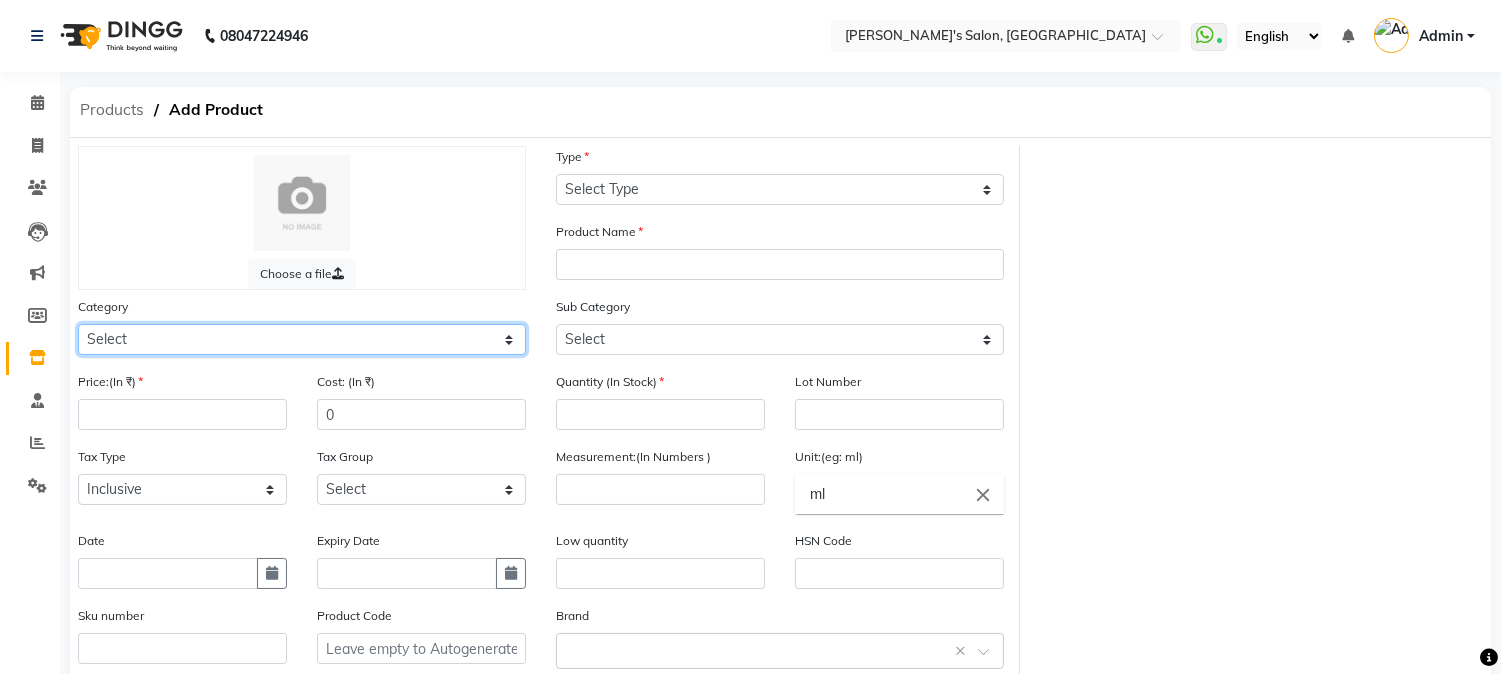 select on "506101100" 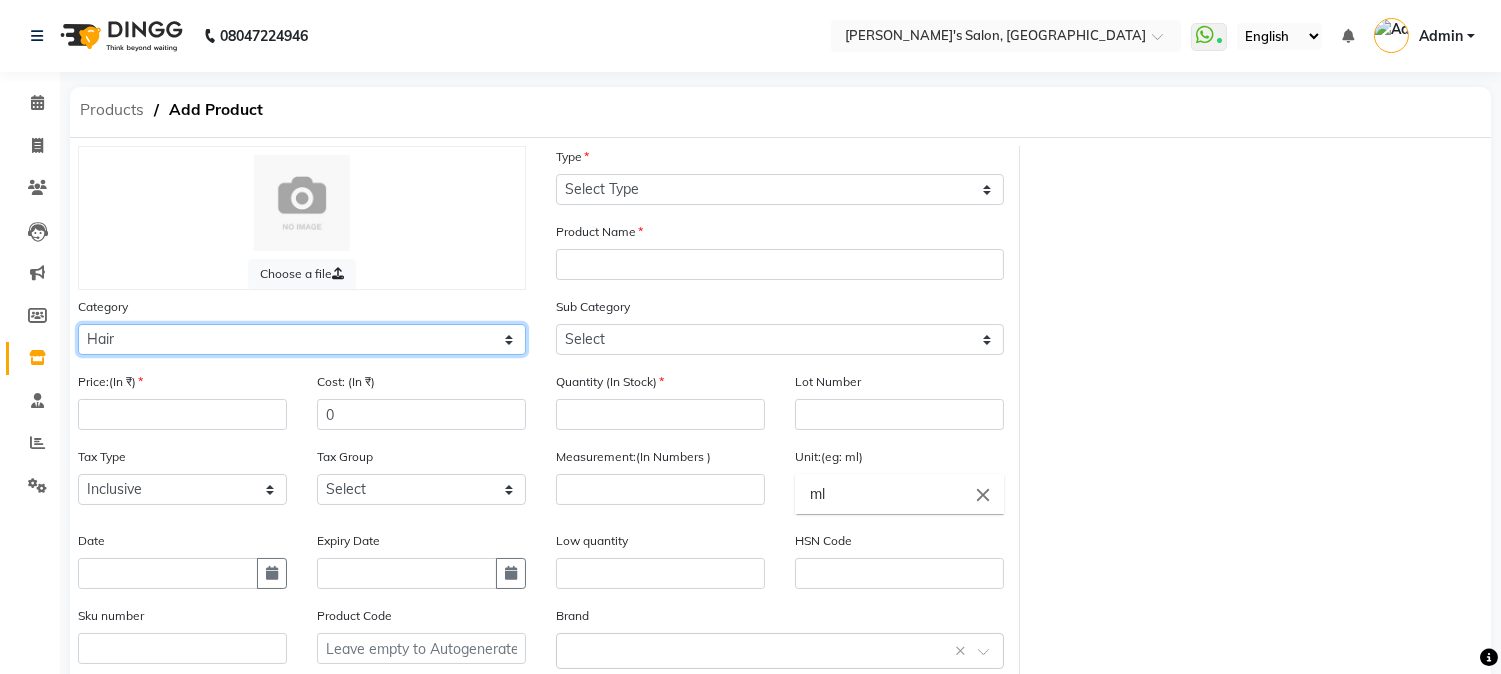 click on "Select Hair Skin Makeup Personal Care Appliances [PERSON_NAME] Waxing Disposable Threading Hands and Feet Beauty Planet [MEDICAL_DATA] Cadiveu Casmara Cheryls Loreal Olaplex QOD FLORACTIVE  BIOTOP Other" 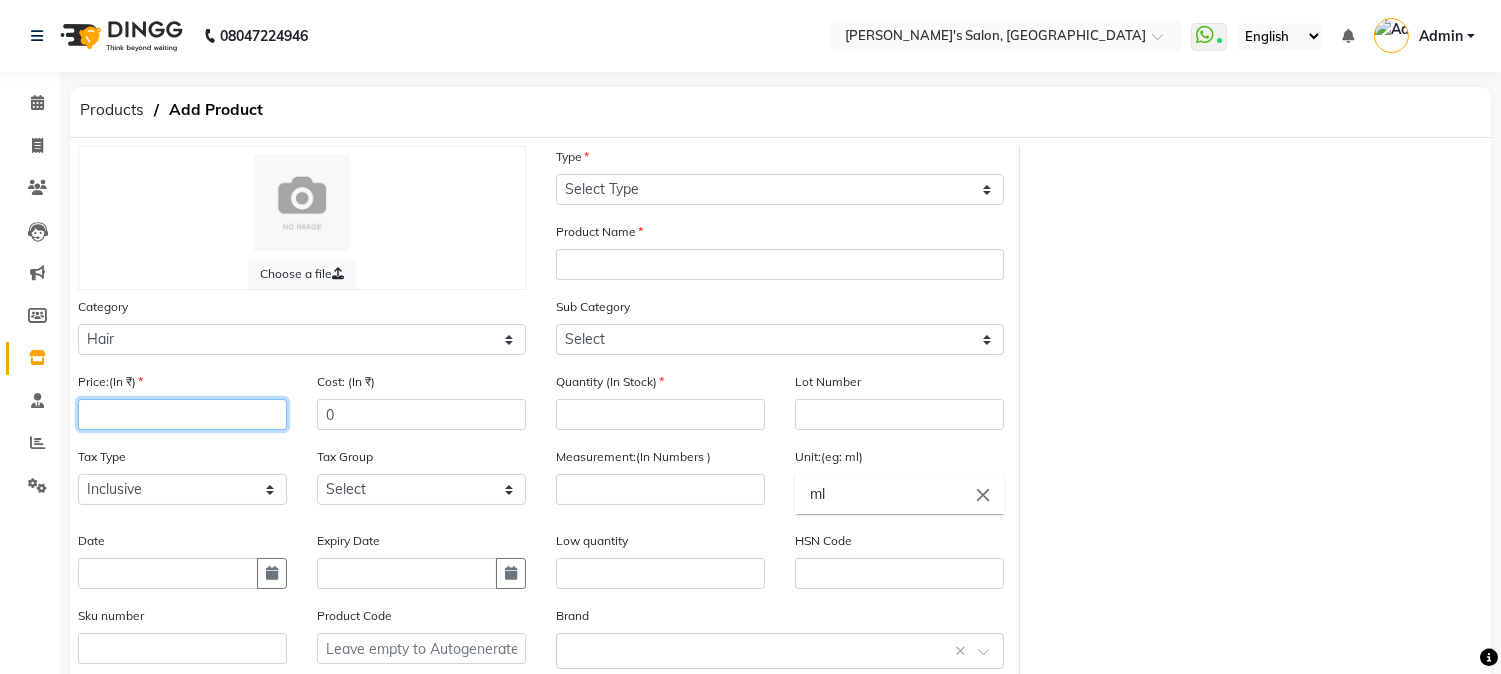click 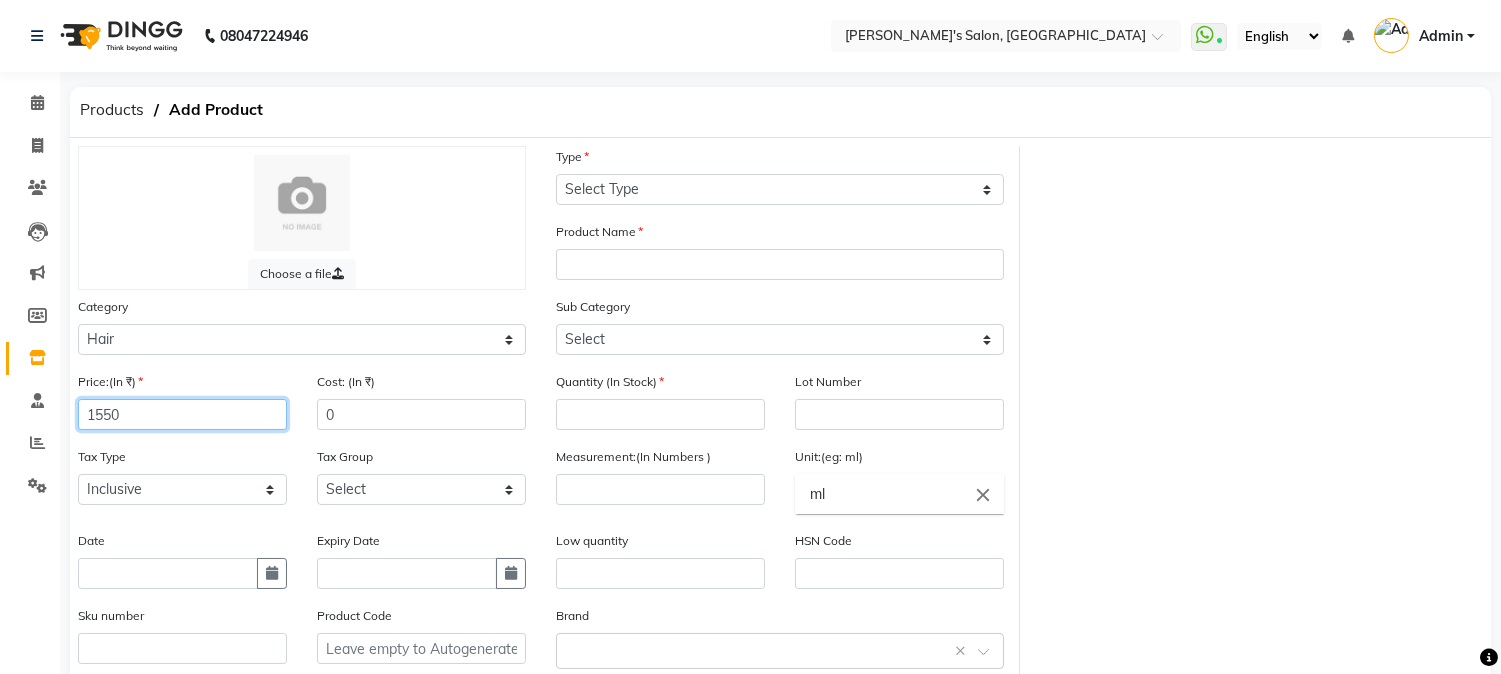 type on "1550" 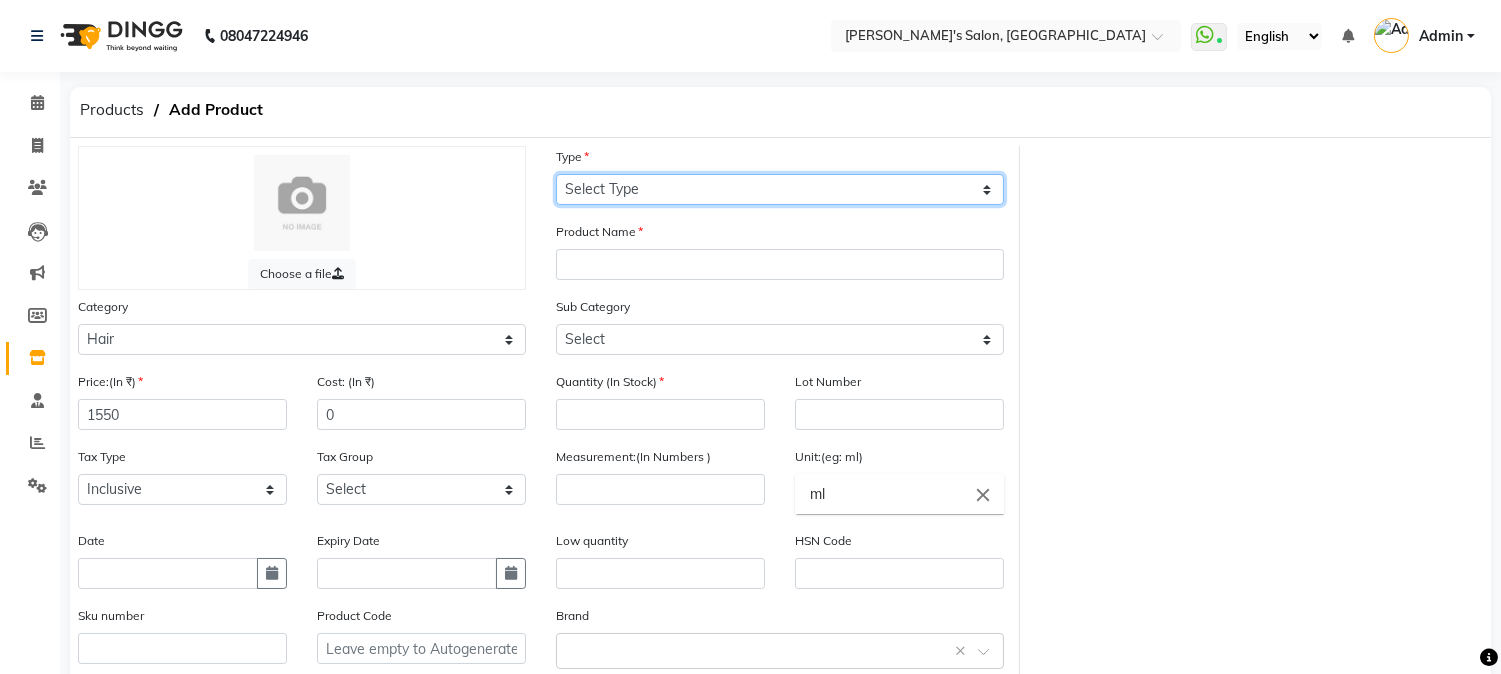 click on "Select Type Both Retail Consumable" 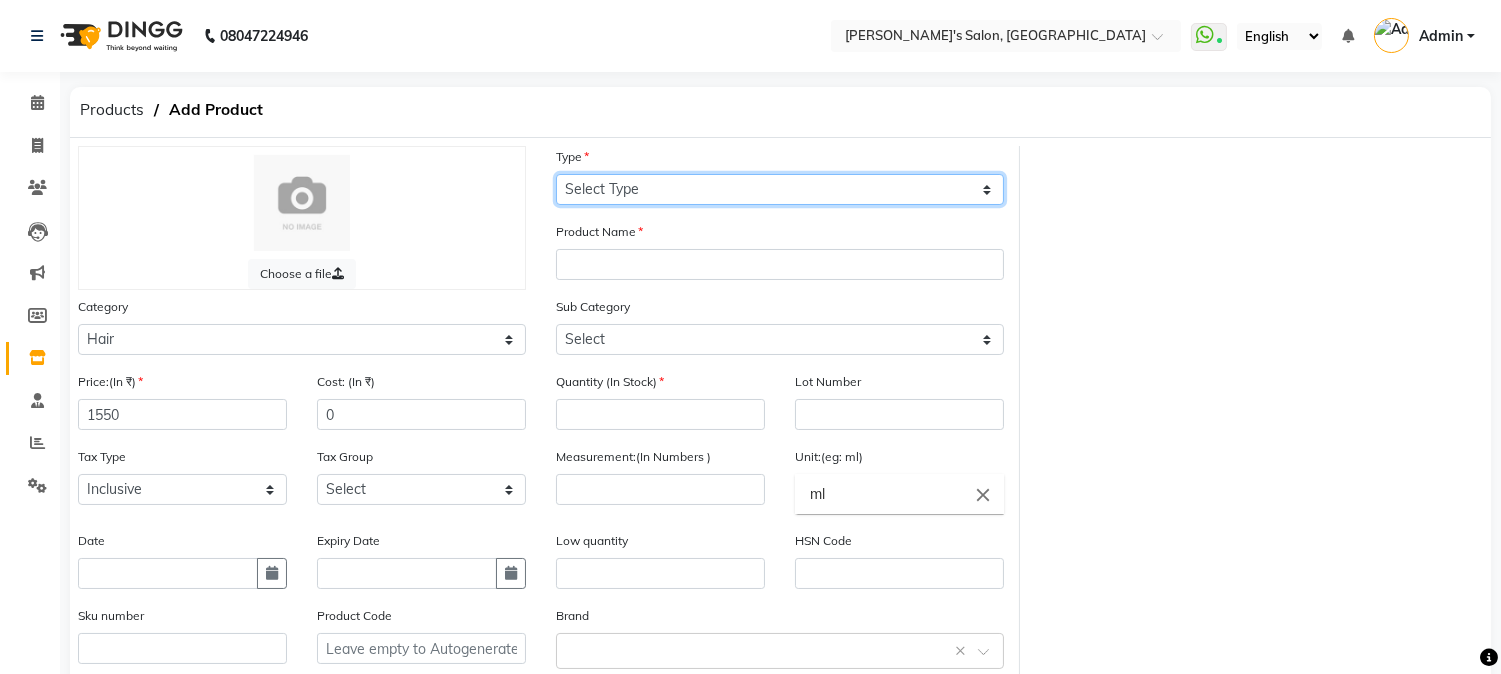 select on "B" 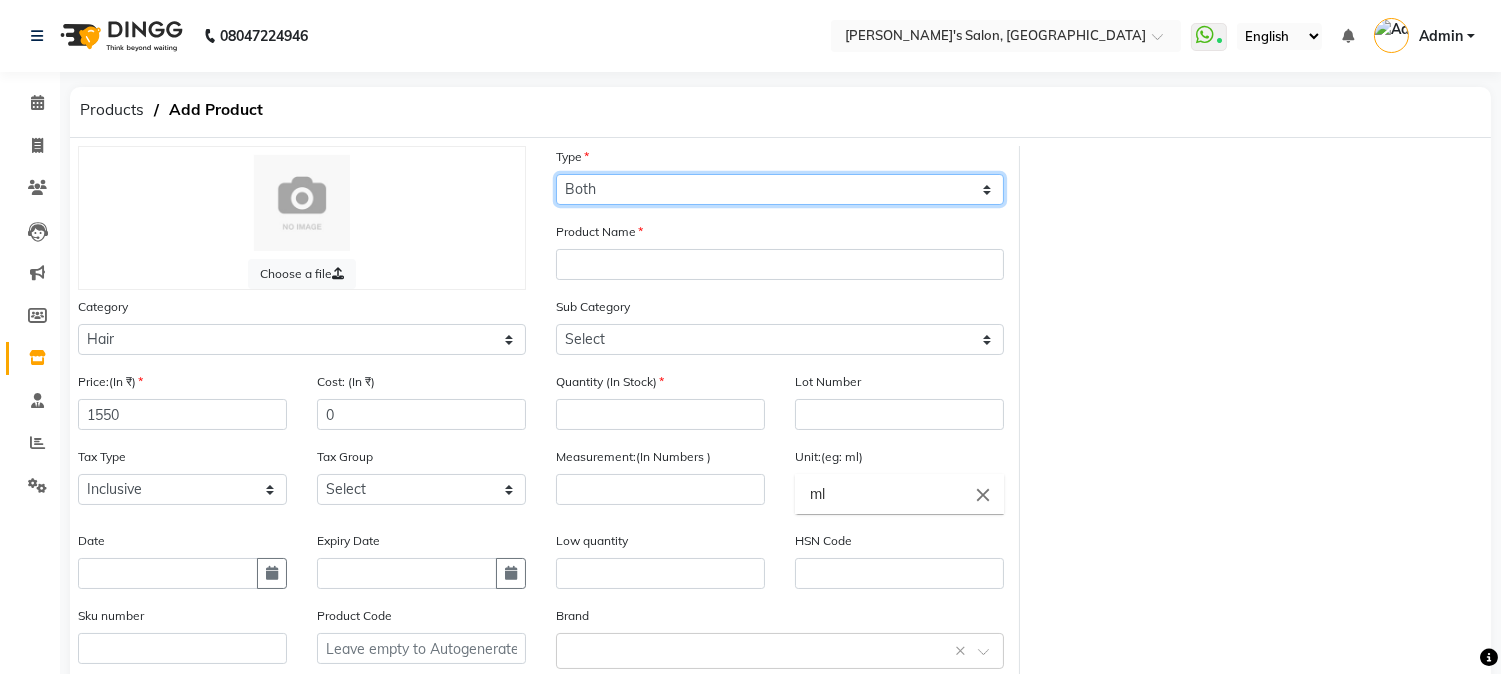 click on "Select Type Both Retail Consumable" 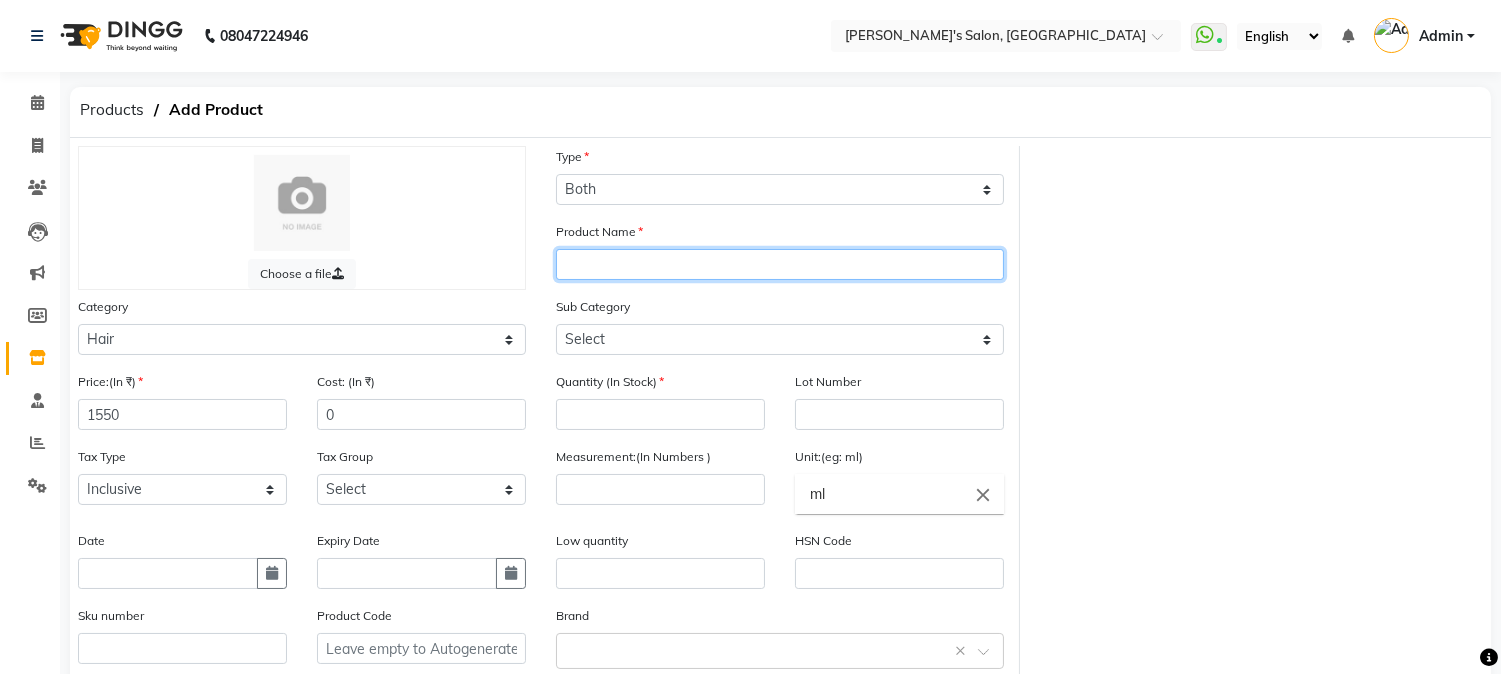click 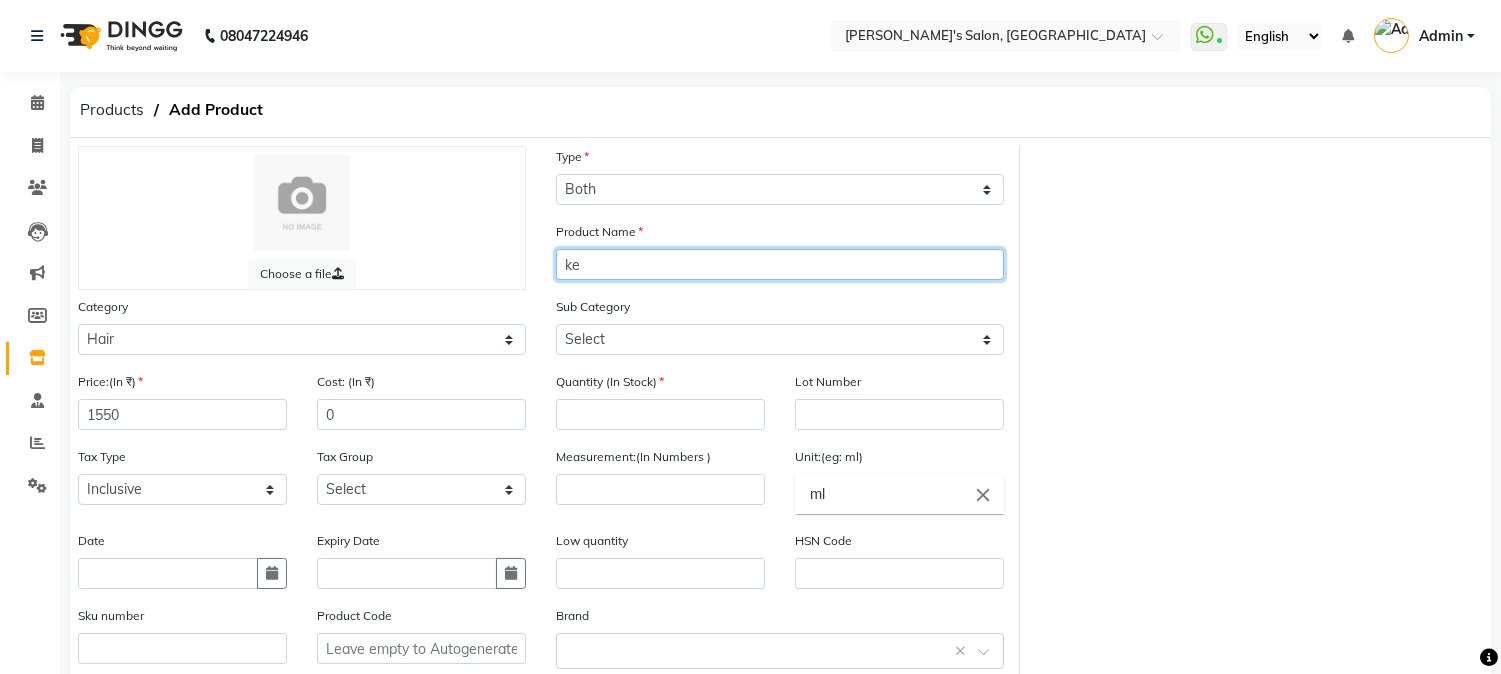 type on "k" 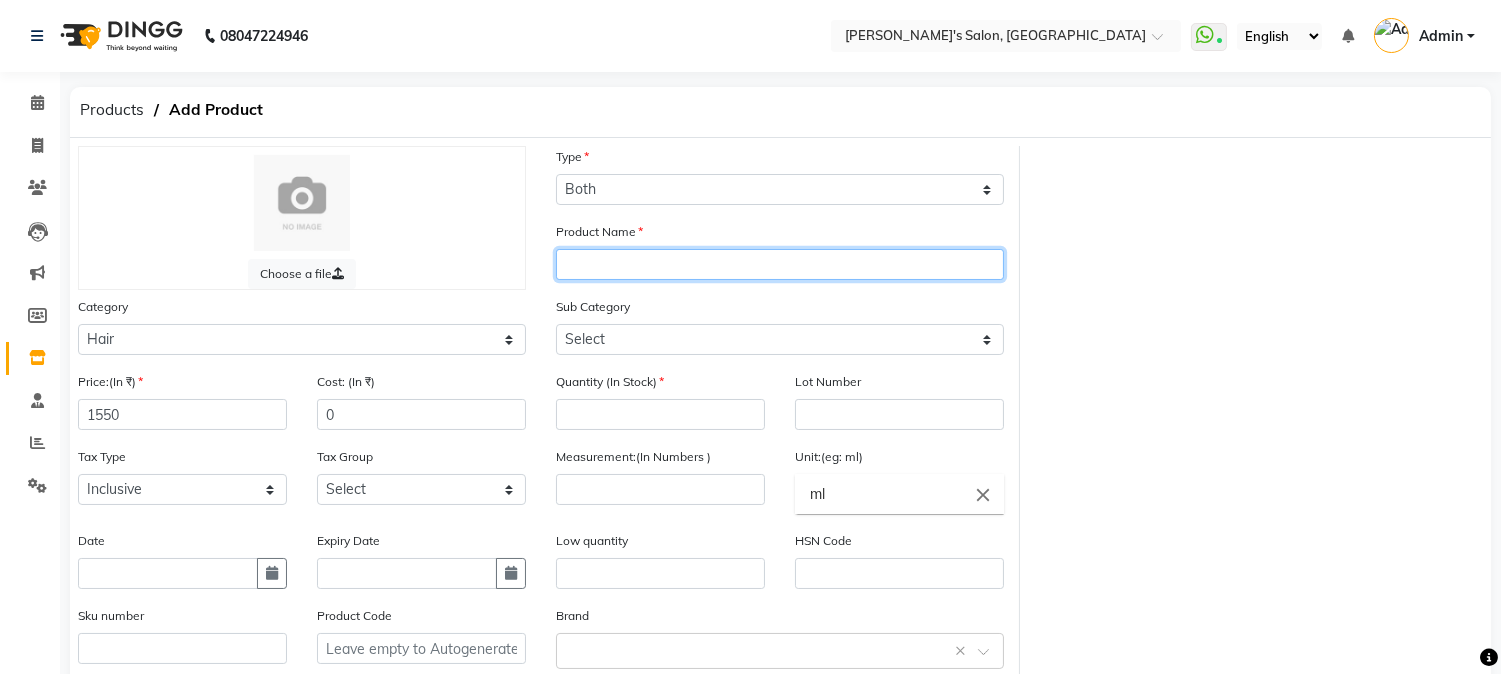 type on "k" 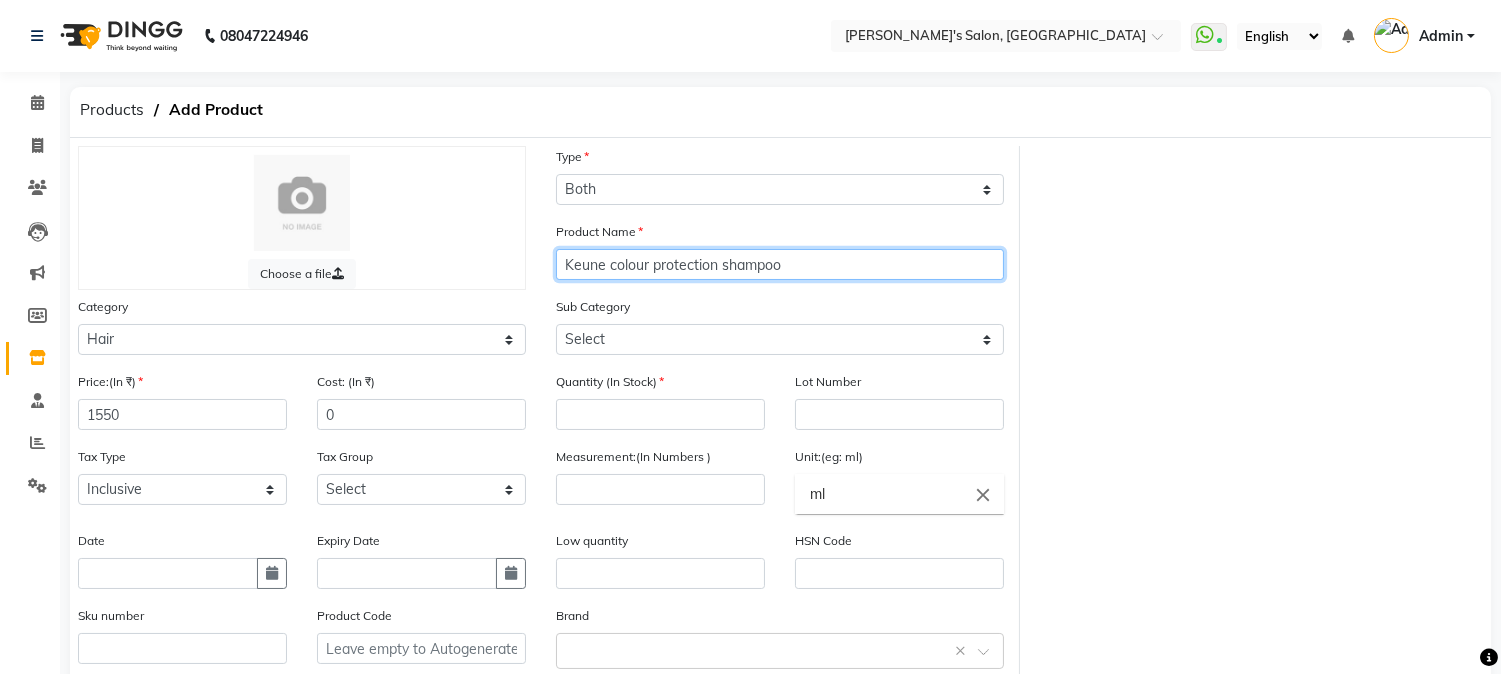 type on "Keune colour protection shampoo" 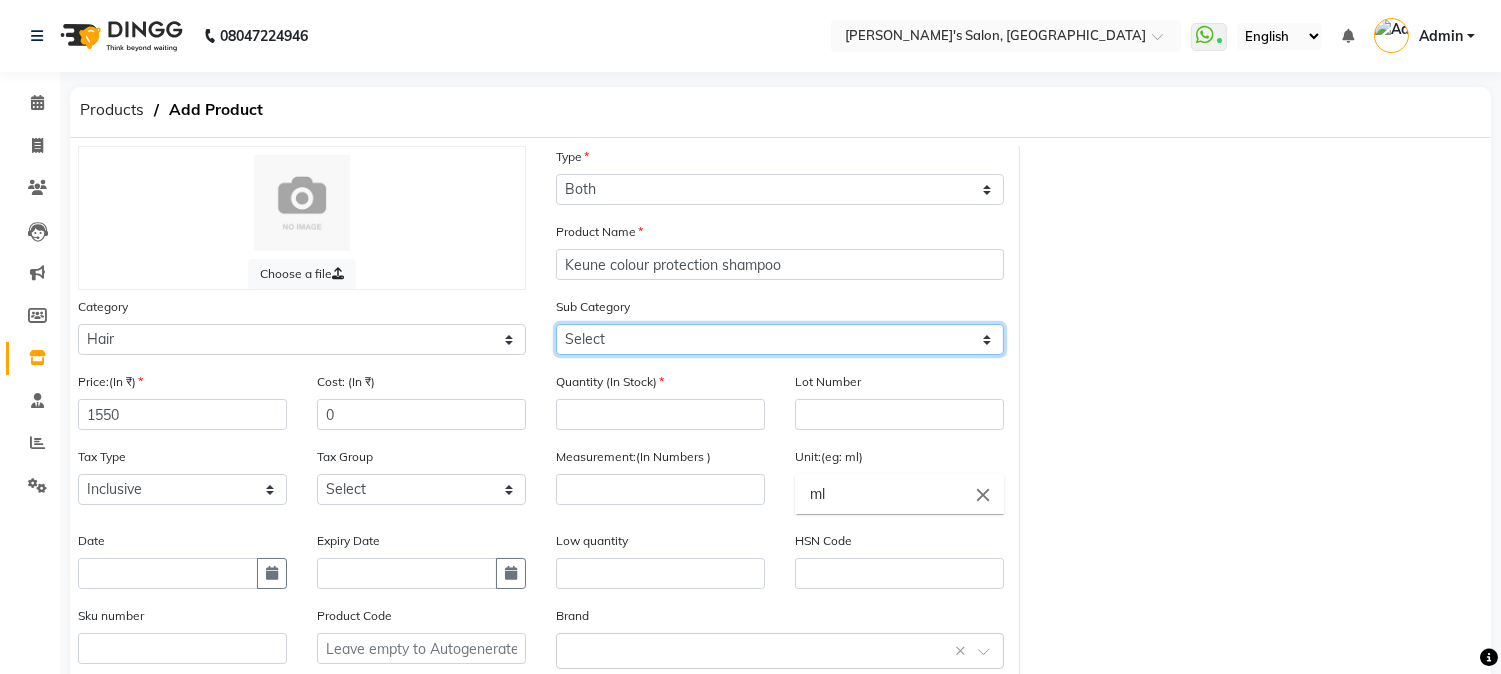 click on "Select Shampoo Conditioner Cream Mask Oil Serum Color Appliances Treatment Styling Kit & Combo Other Energizing Energizing  QOD Max Prime Mask FLORACTIVE SHAMPOO  FLORACTIVE CONDITIONER 911 SHAMPOO 911 CONDITIONER brillare moisturiser brillare power drop" 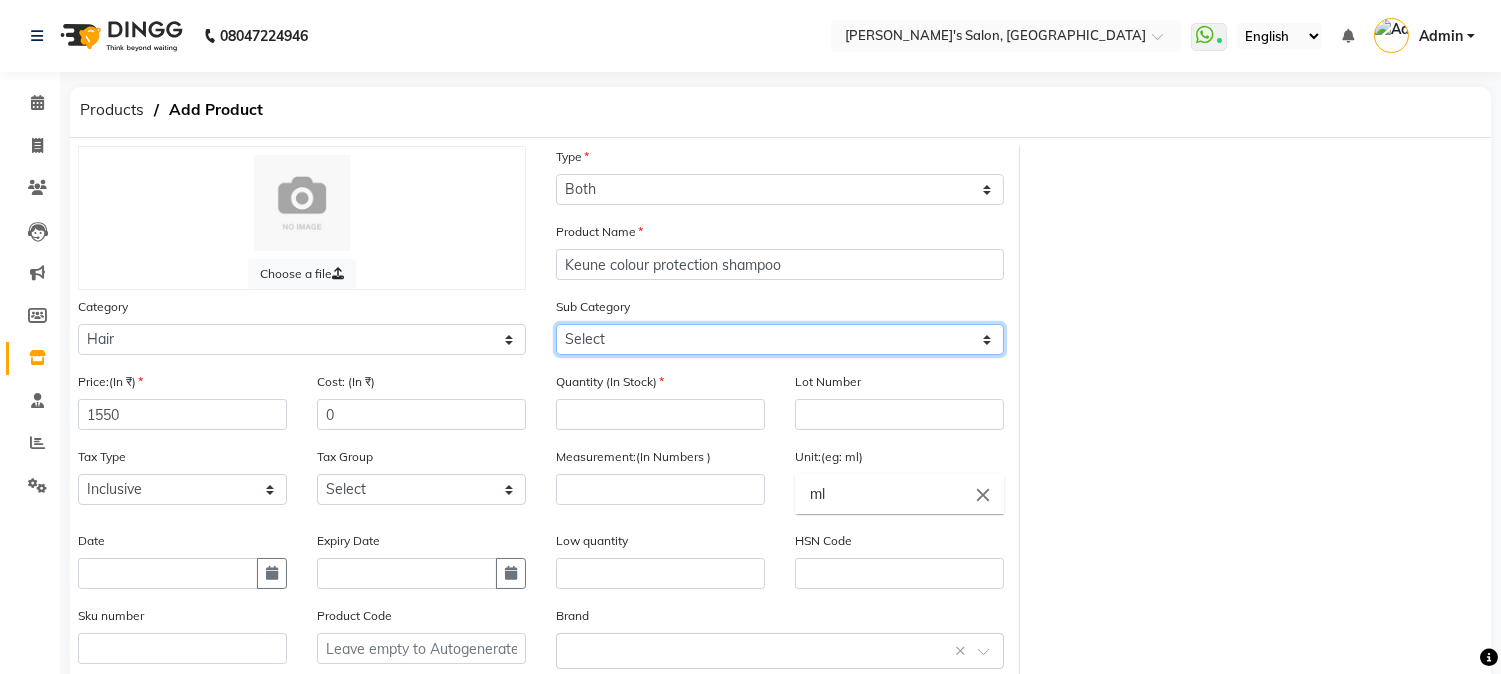 select on "506101101" 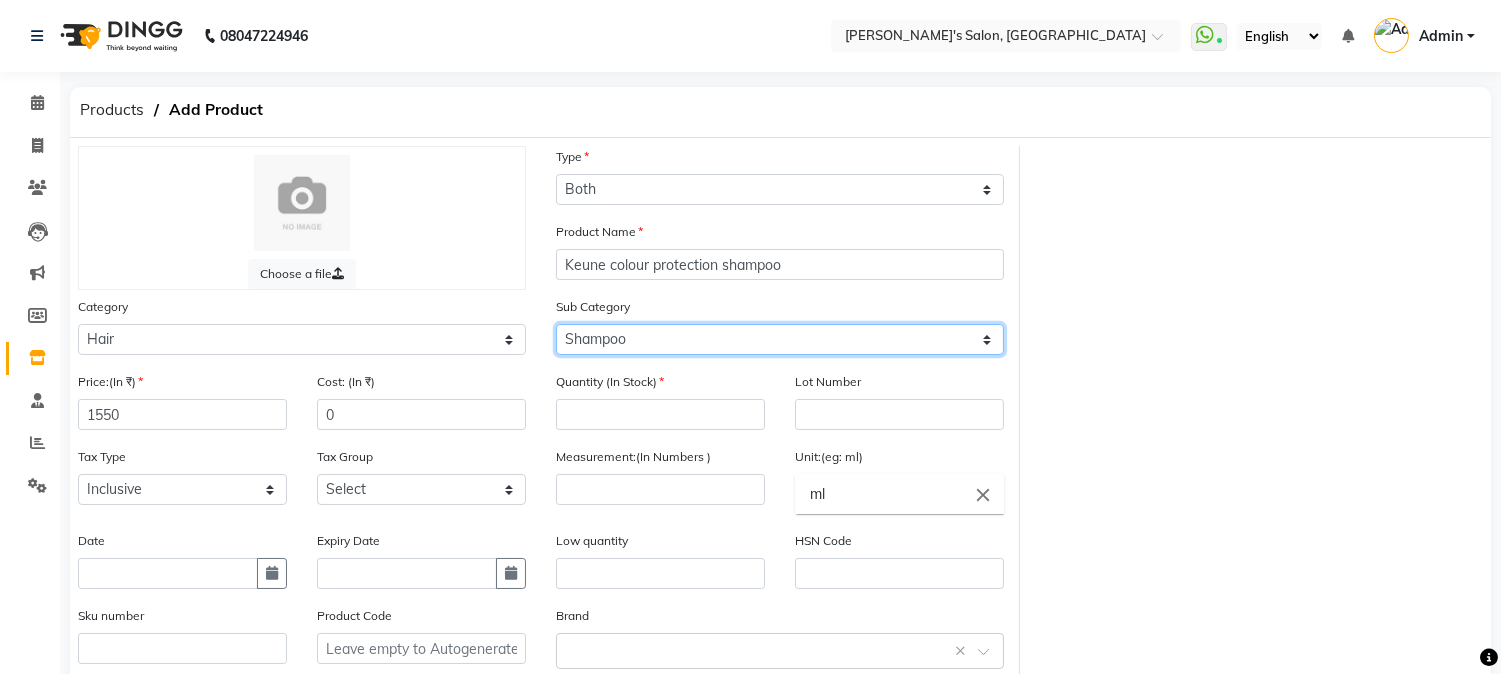 click on "Select Shampoo Conditioner Cream Mask Oil Serum Color Appliances Treatment Styling Kit & Combo Other Energizing Energizing  QOD Max Prime Mask FLORACTIVE SHAMPOO  FLORACTIVE CONDITIONER 911 SHAMPOO 911 CONDITIONER brillare moisturiser brillare power drop" 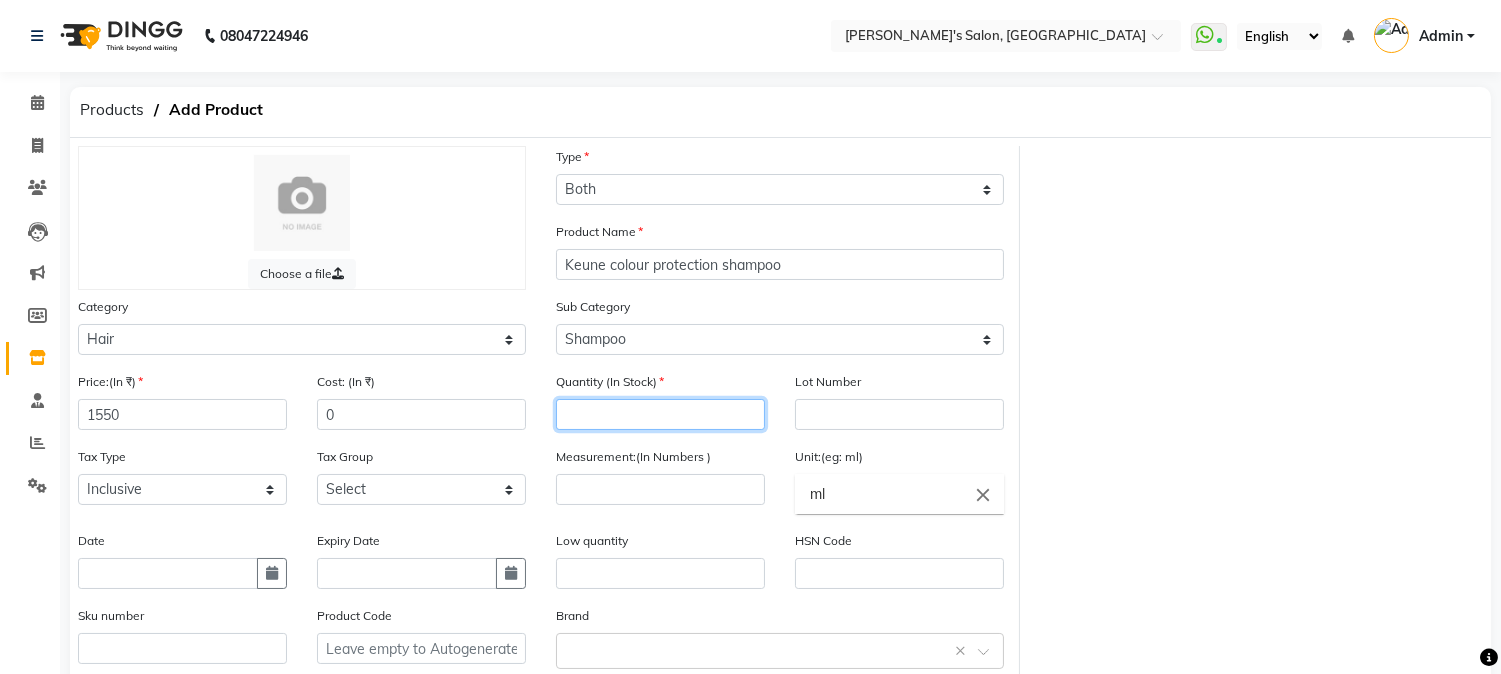 click 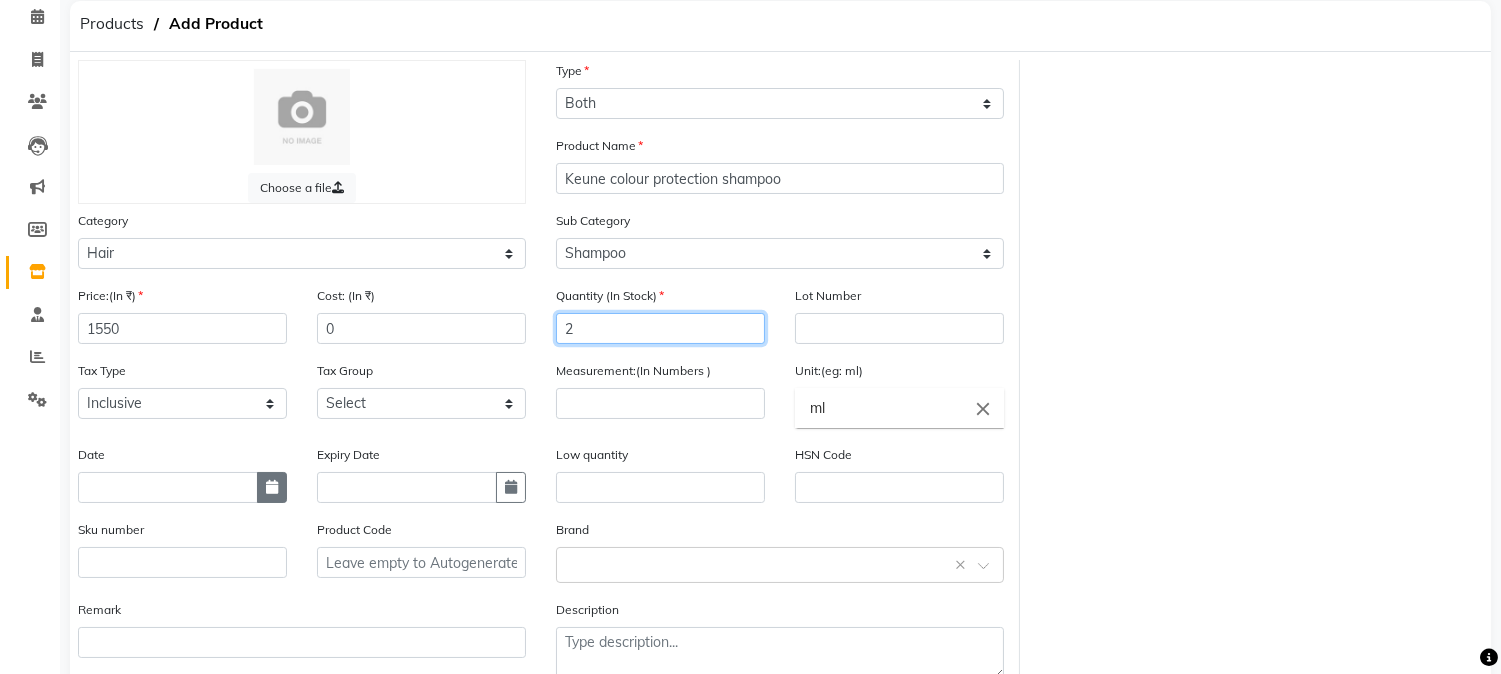 scroll, scrollTop: 111, scrollLeft: 0, axis: vertical 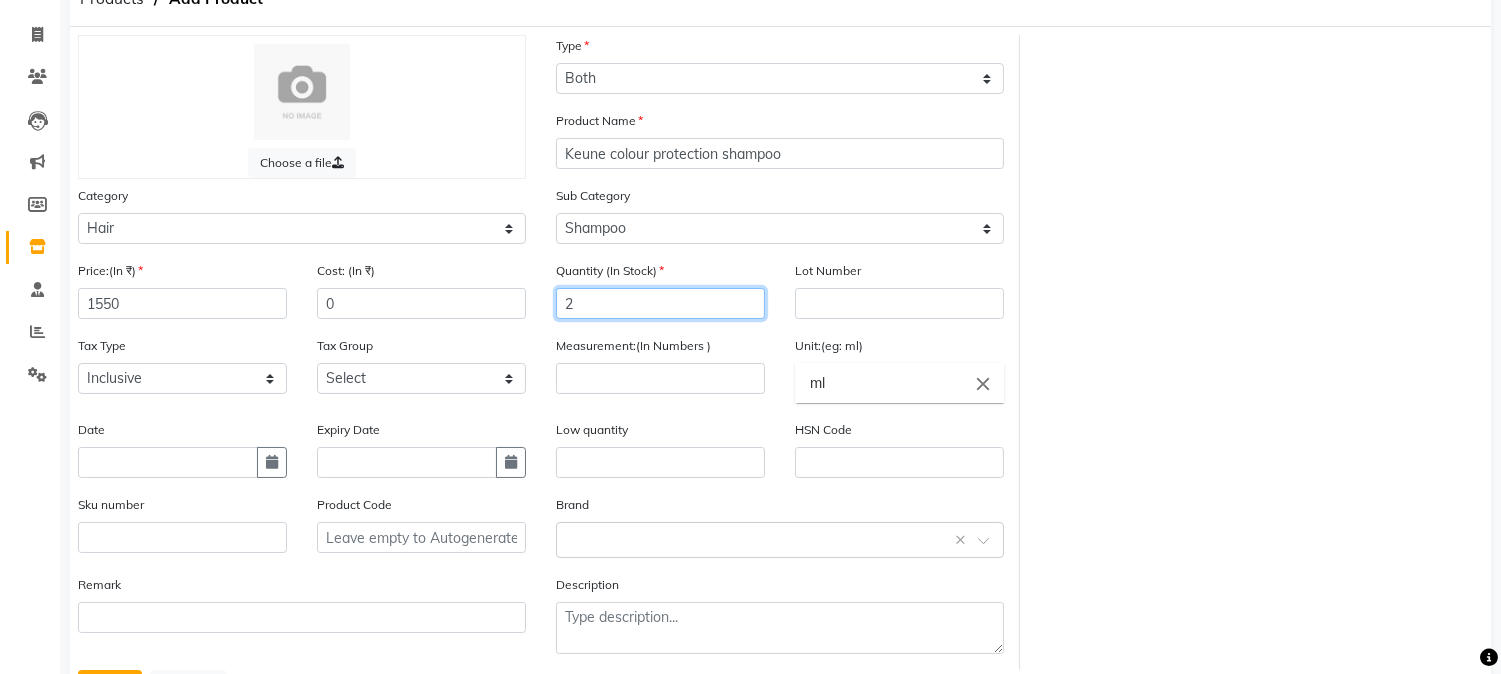 type on "2" 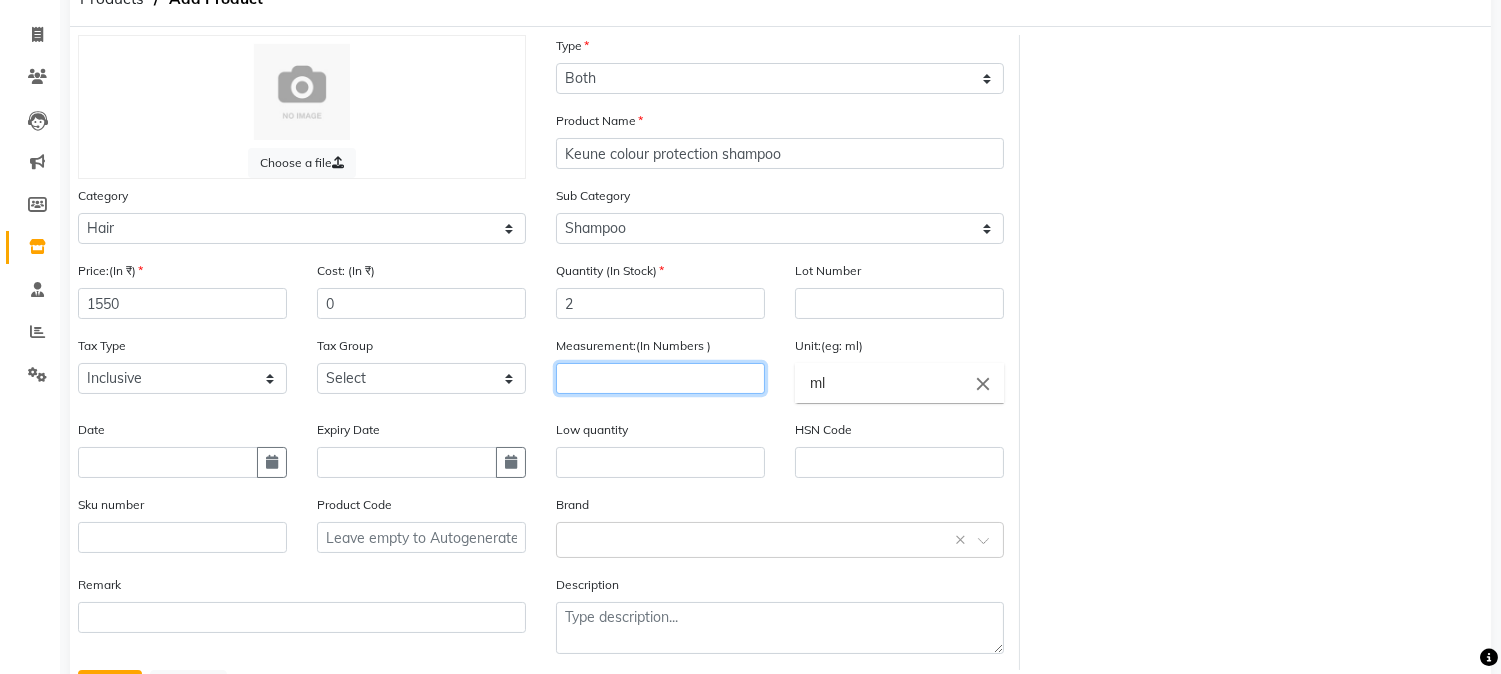 click 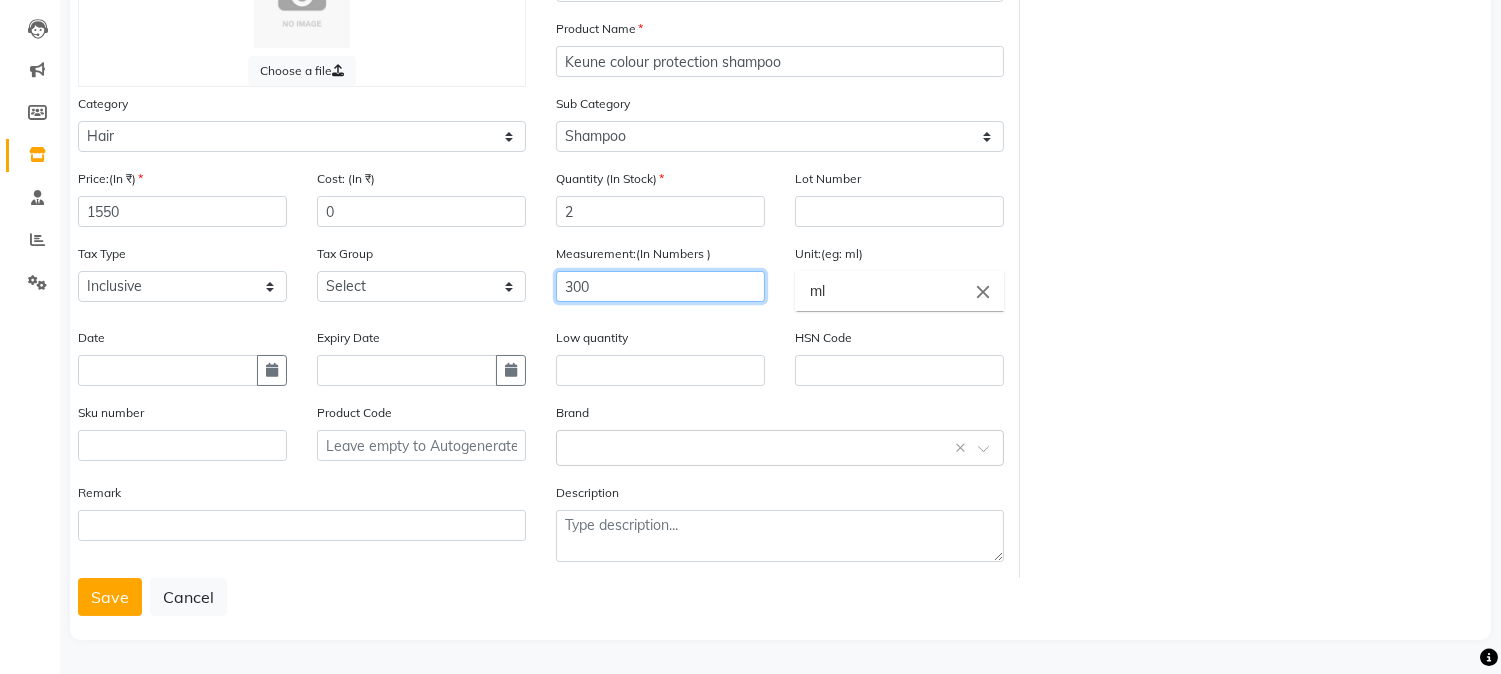 scroll, scrollTop: 204, scrollLeft: 0, axis: vertical 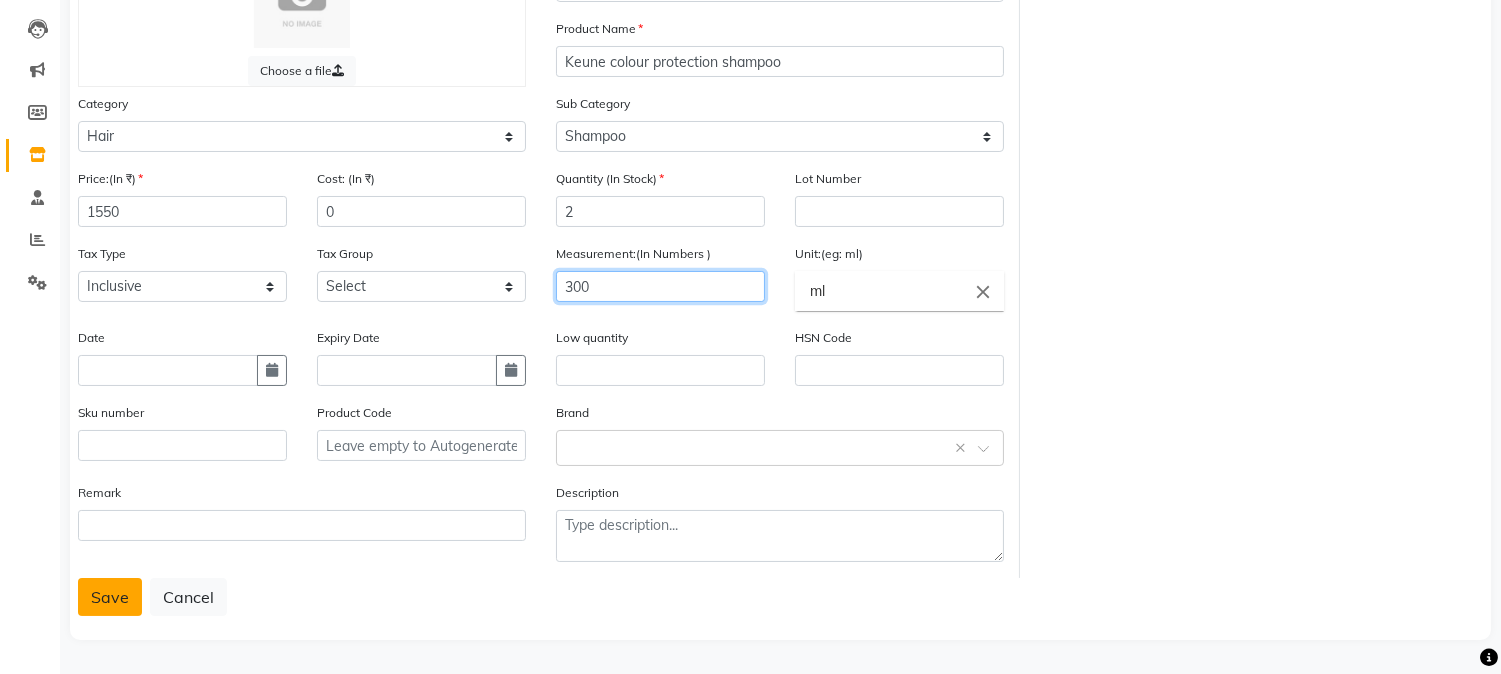 type on "300" 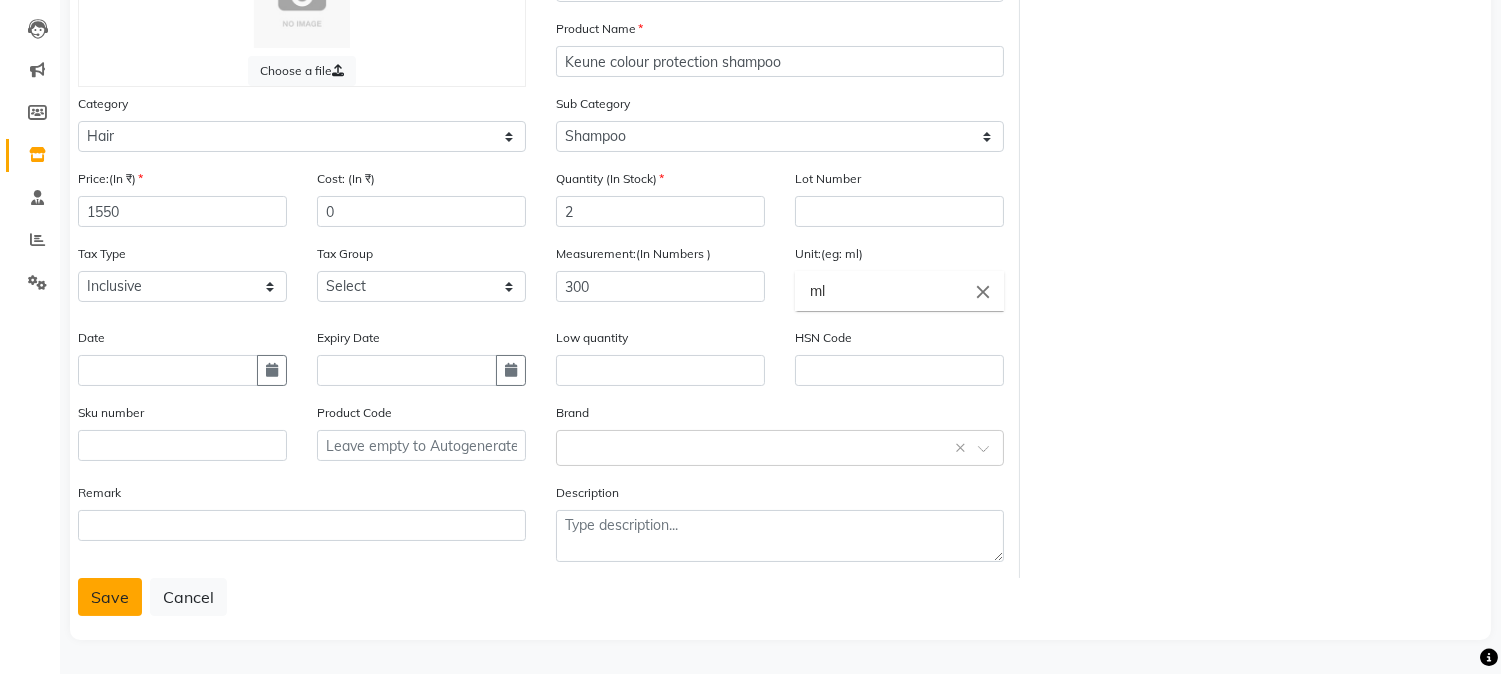 click on "Save" 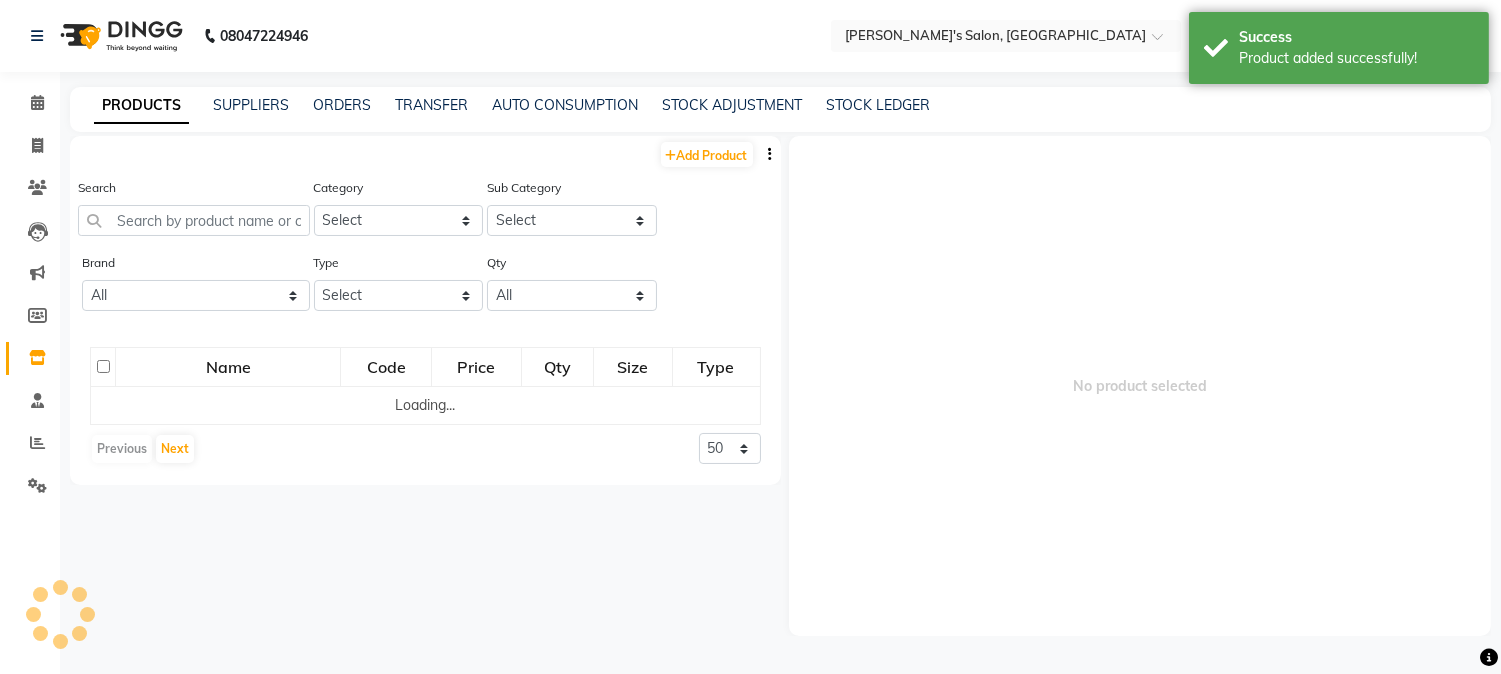 scroll, scrollTop: 0, scrollLeft: 0, axis: both 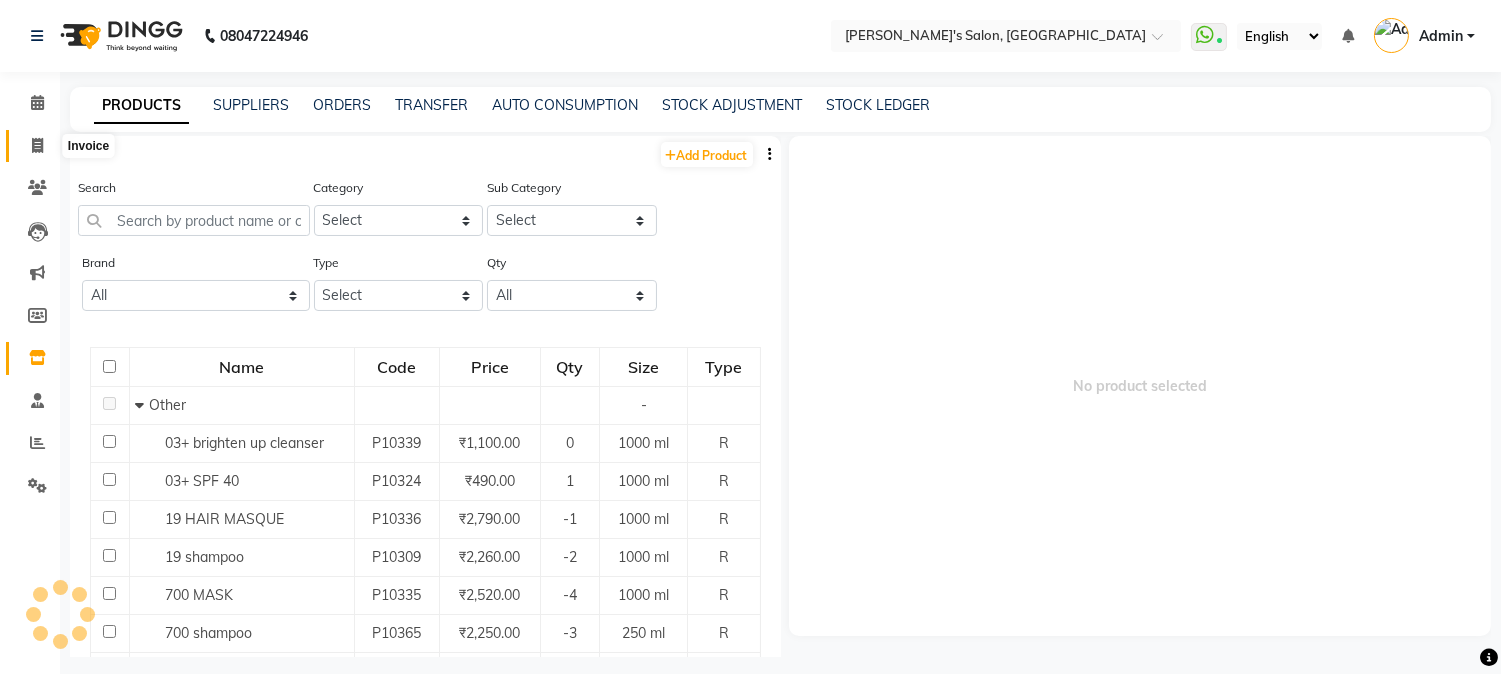 click 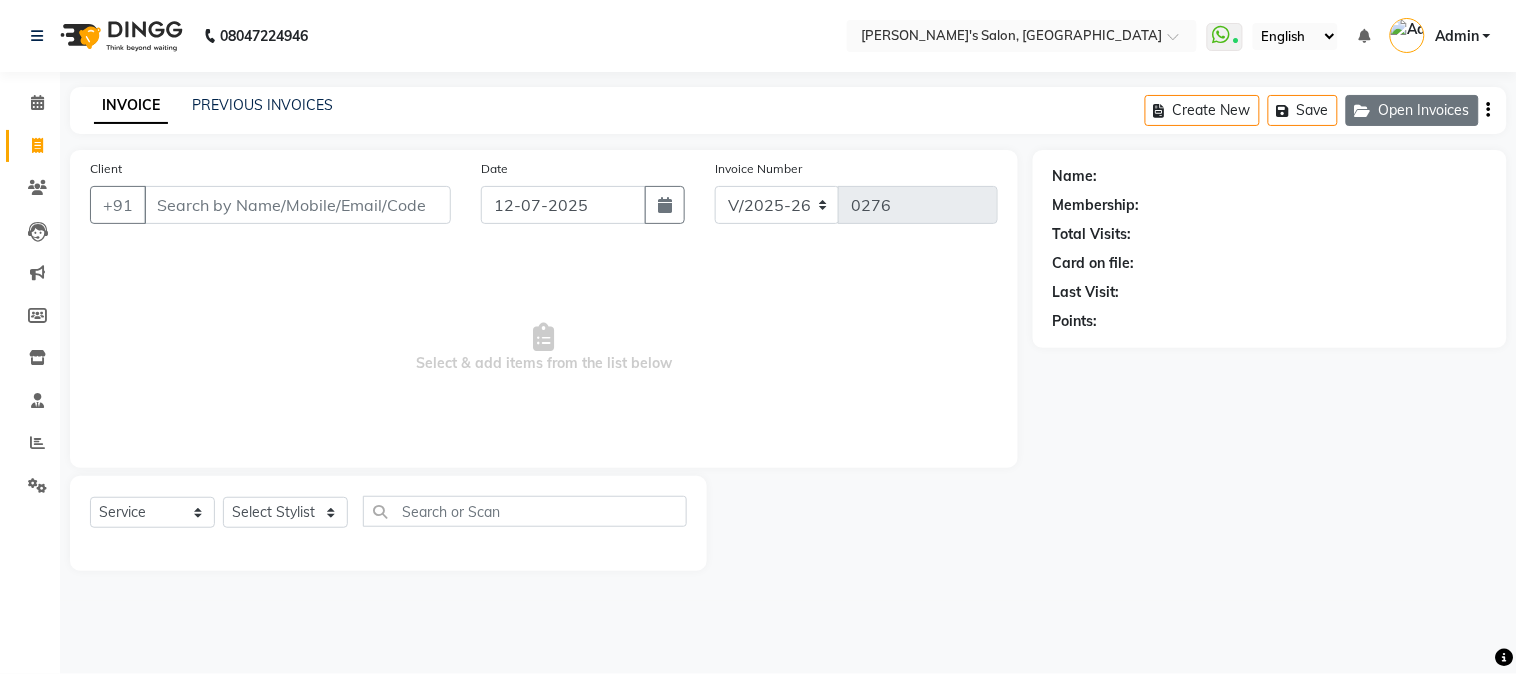 click on "Open Invoices" 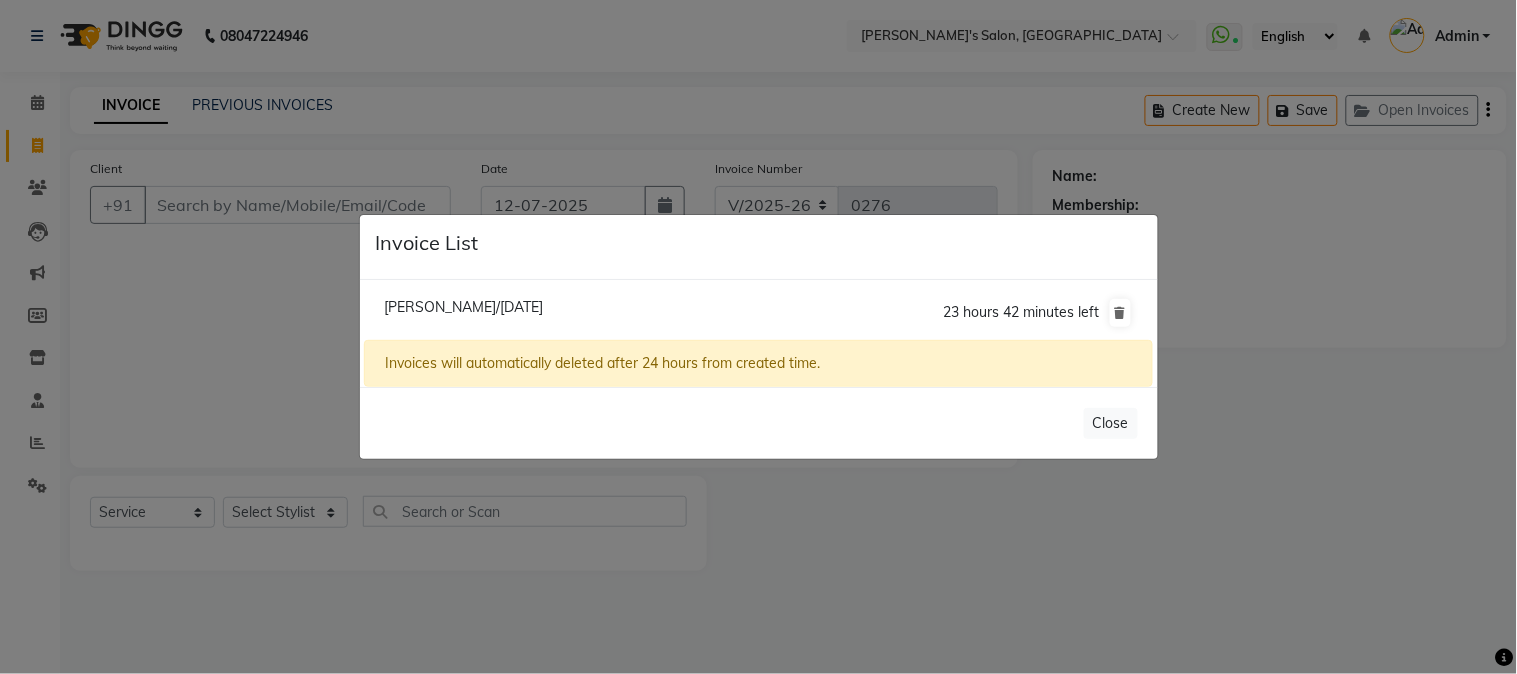 click on "[PERSON_NAME]/[DATE]" 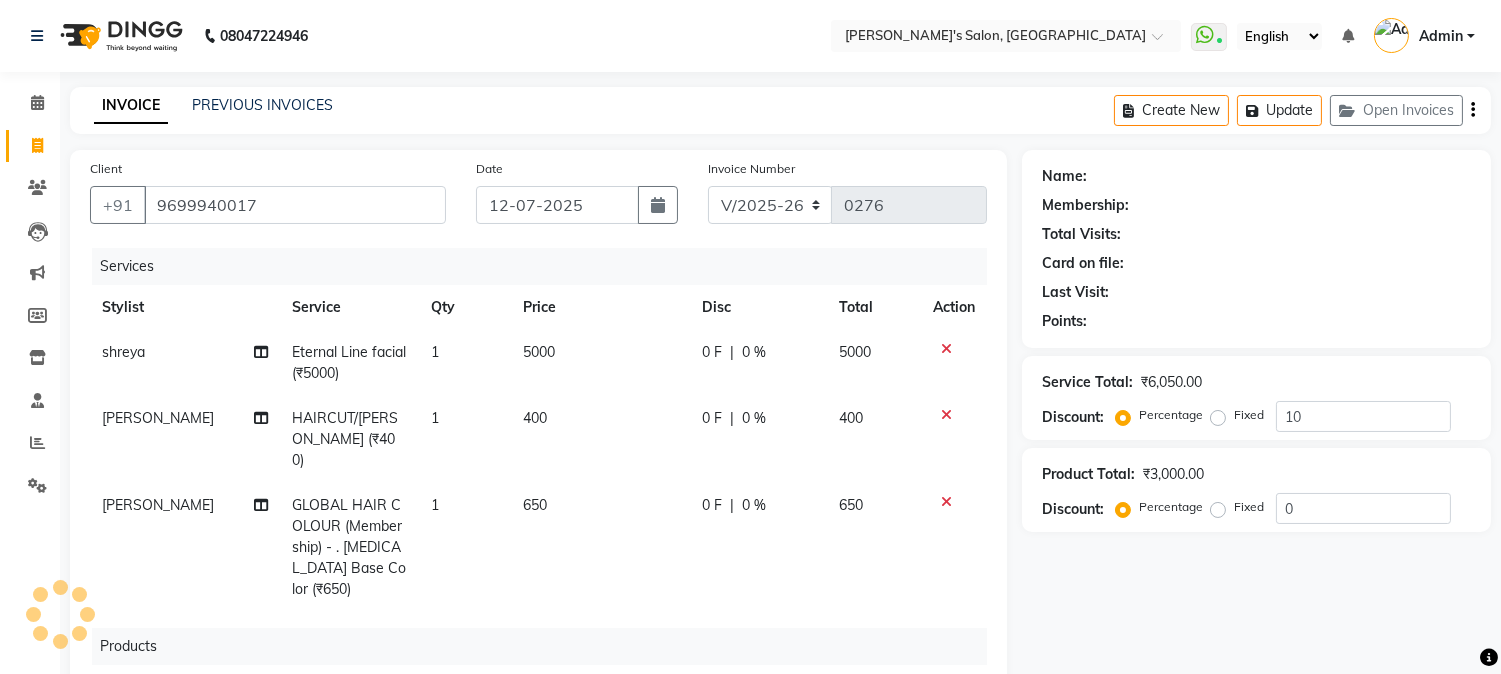 scroll, scrollTop: 38, scrollLeft: 0, axis: vertical 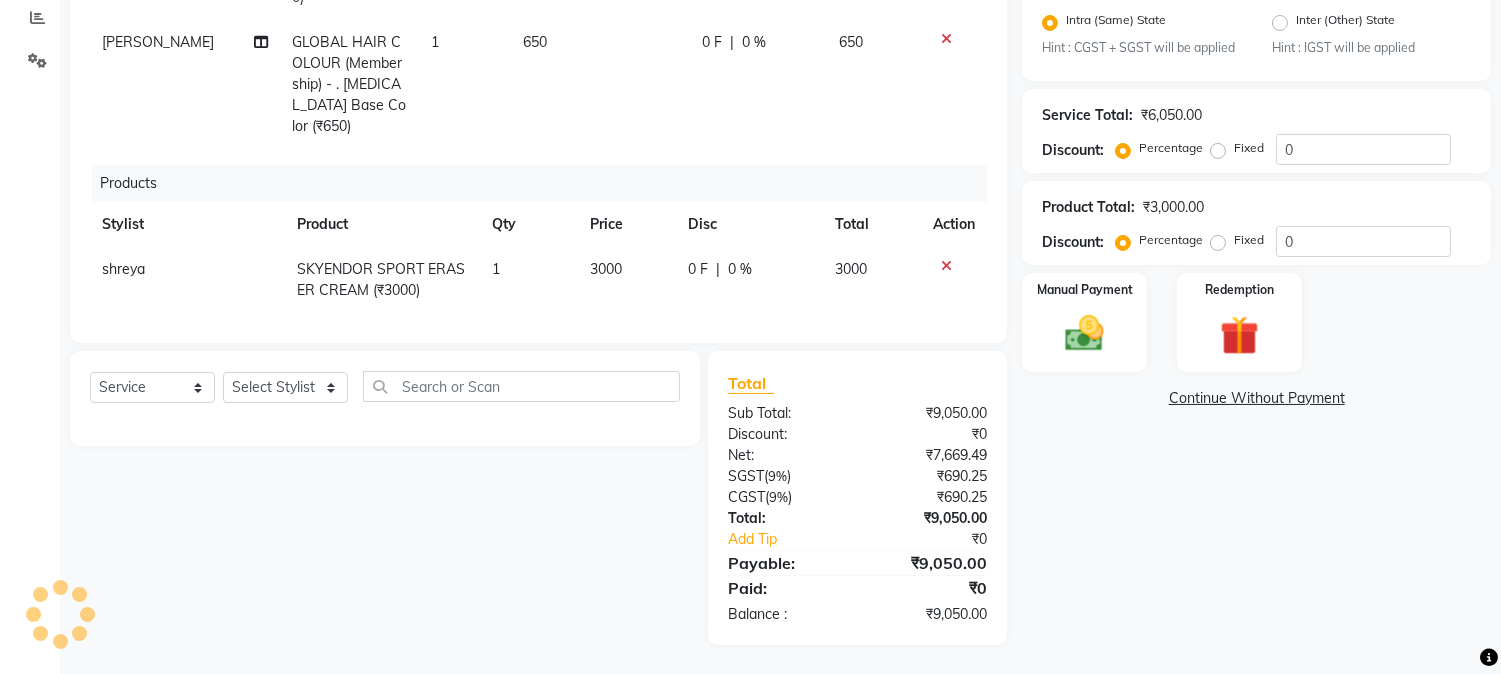 type on "10" 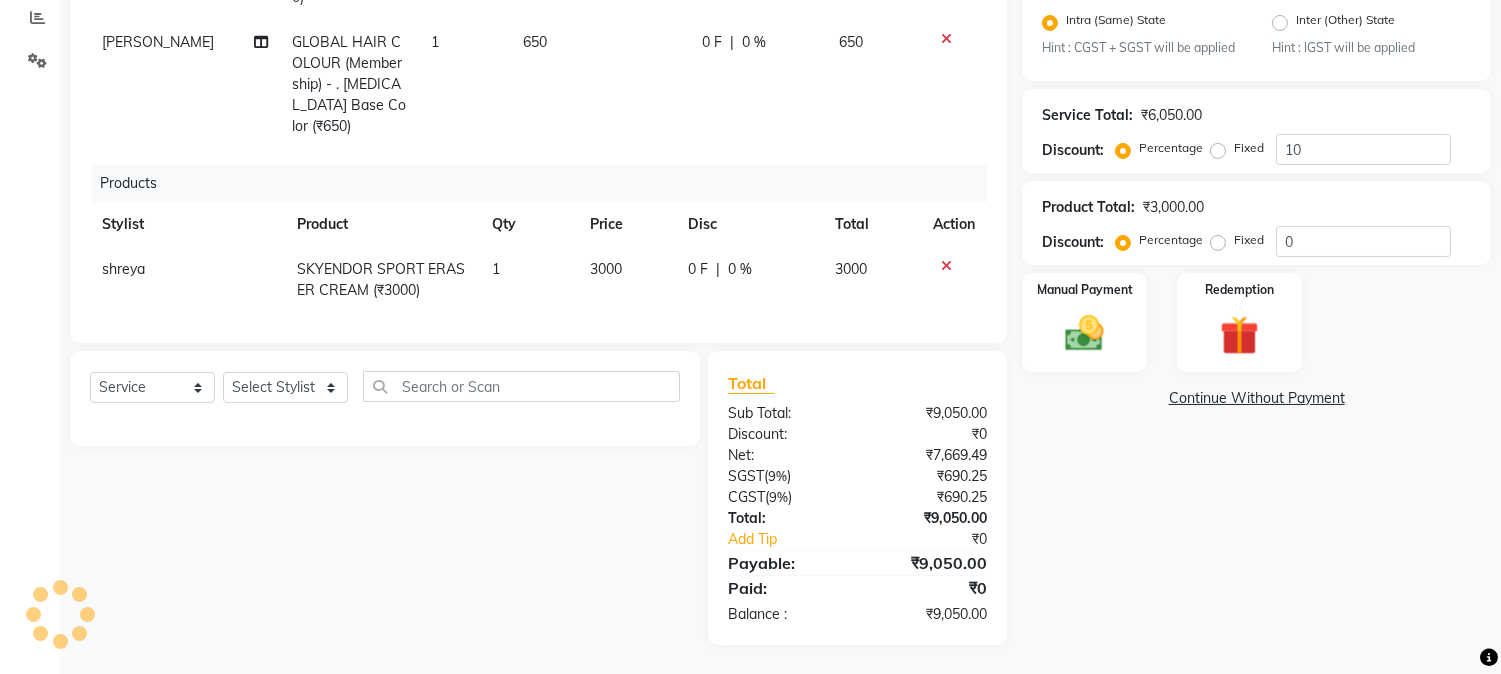 select on "2: Object" 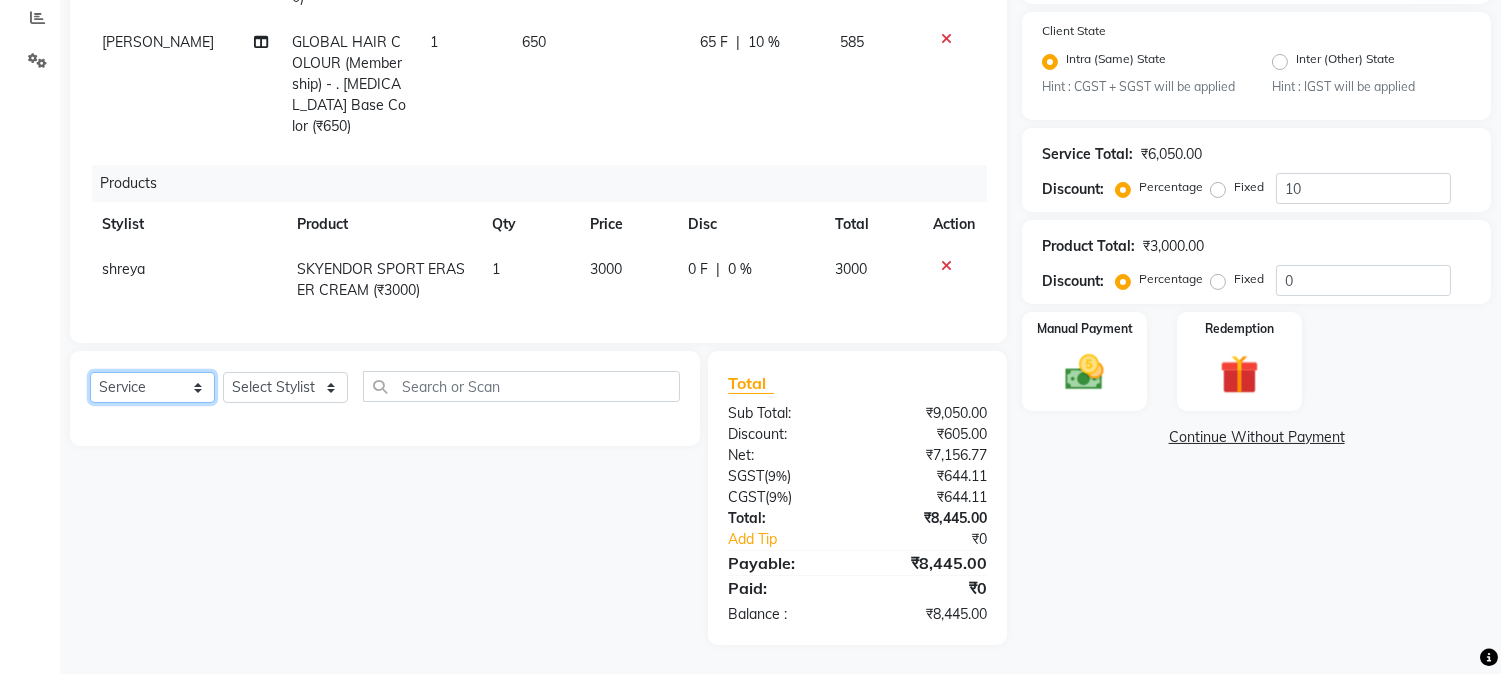 click on "Select  Service  Product  Membership  Package Voucher Prepaid Gift Card" 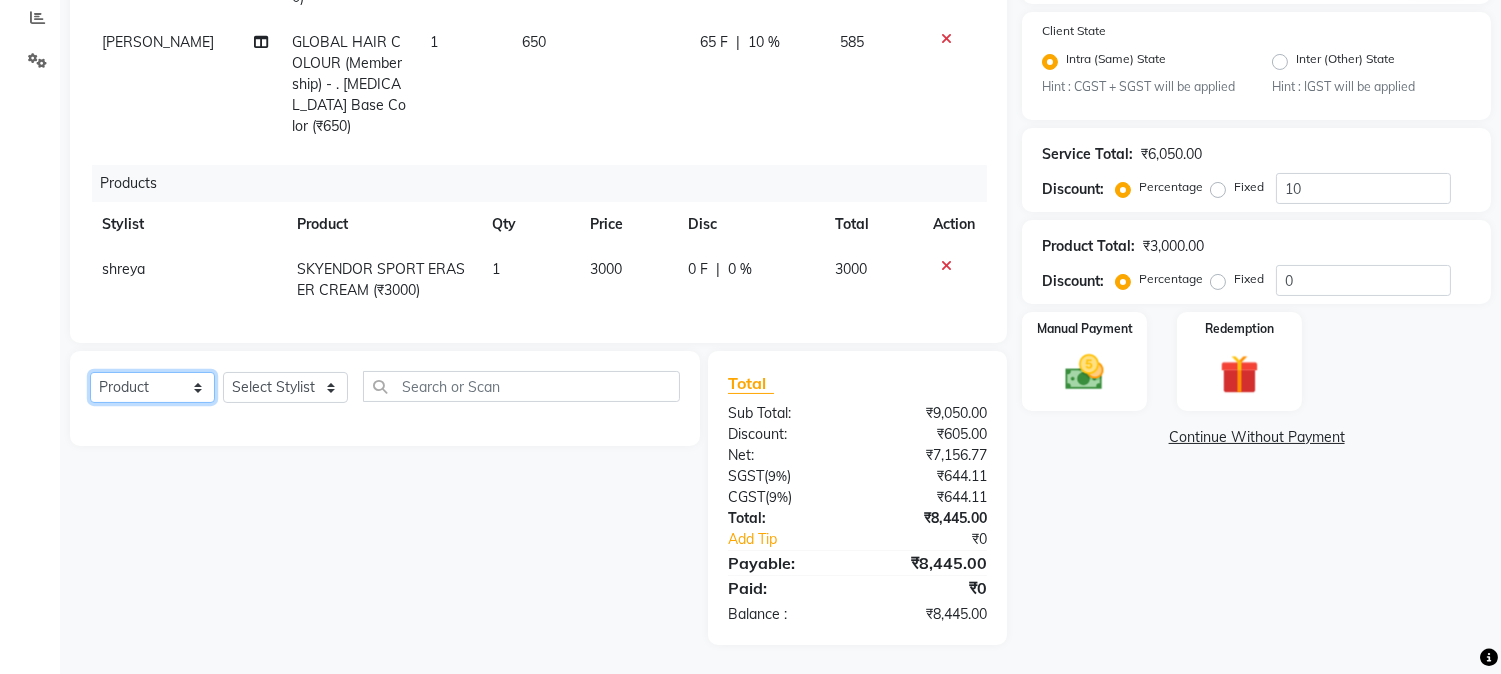 click on "Select  Service  Product  Membership  Package Voucher Prepaid Gift Card" 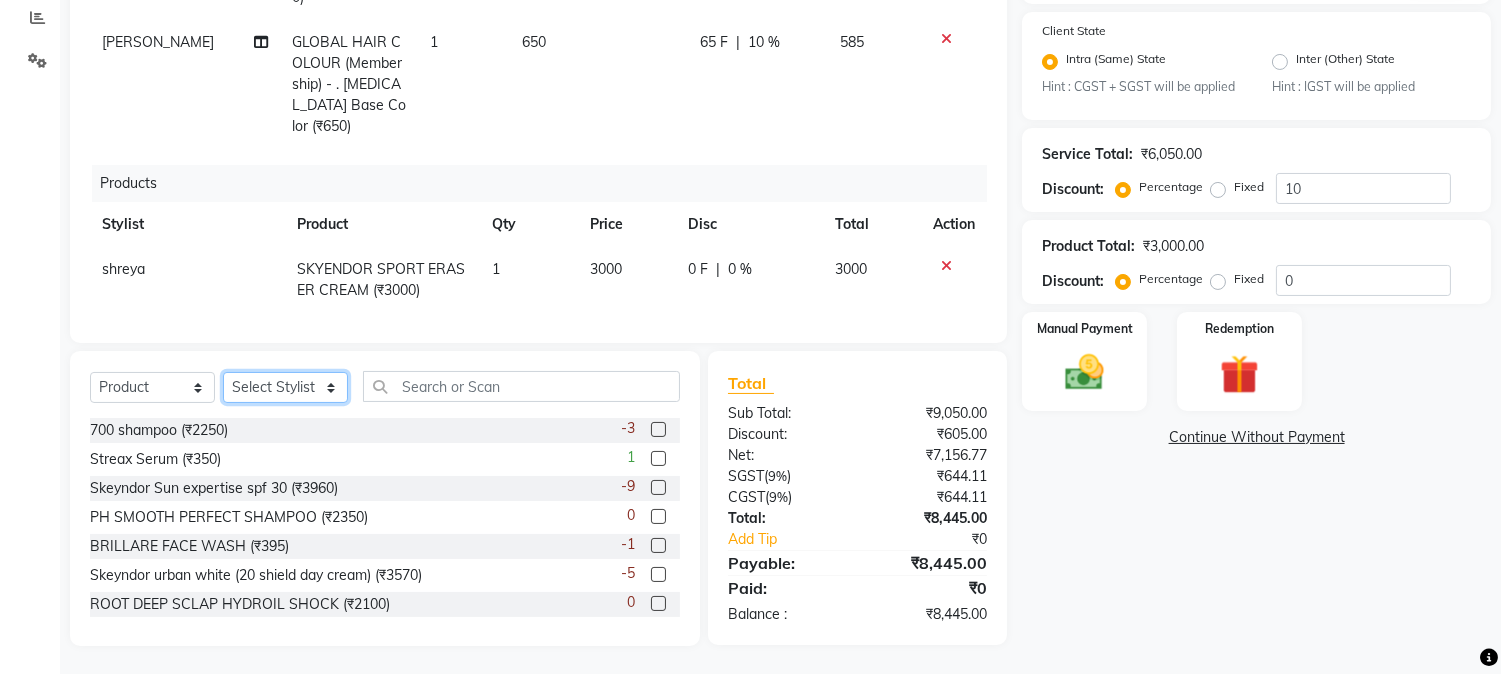click on "Select Stylist [PERSON_NAME] [PERSON_NAME] [PERSON_NAME]  [PERSON_NAME] [PERSON_NAME] [PERSON_NAME] Bandana [PERSON_NAME] CHETAN CHETAN BOISAR furkan [PERSON_NAME] [PERSON_NAME] kunal mushahid  [muddu] [PERSON_NAME] [PERSON_NAME] [PERSON_NAME] Rahul [PERSON_NAME] [PERSON_NAME] [PERSON_NAME] [PERSON_NAME] shovib M.D shreya ZOYA" 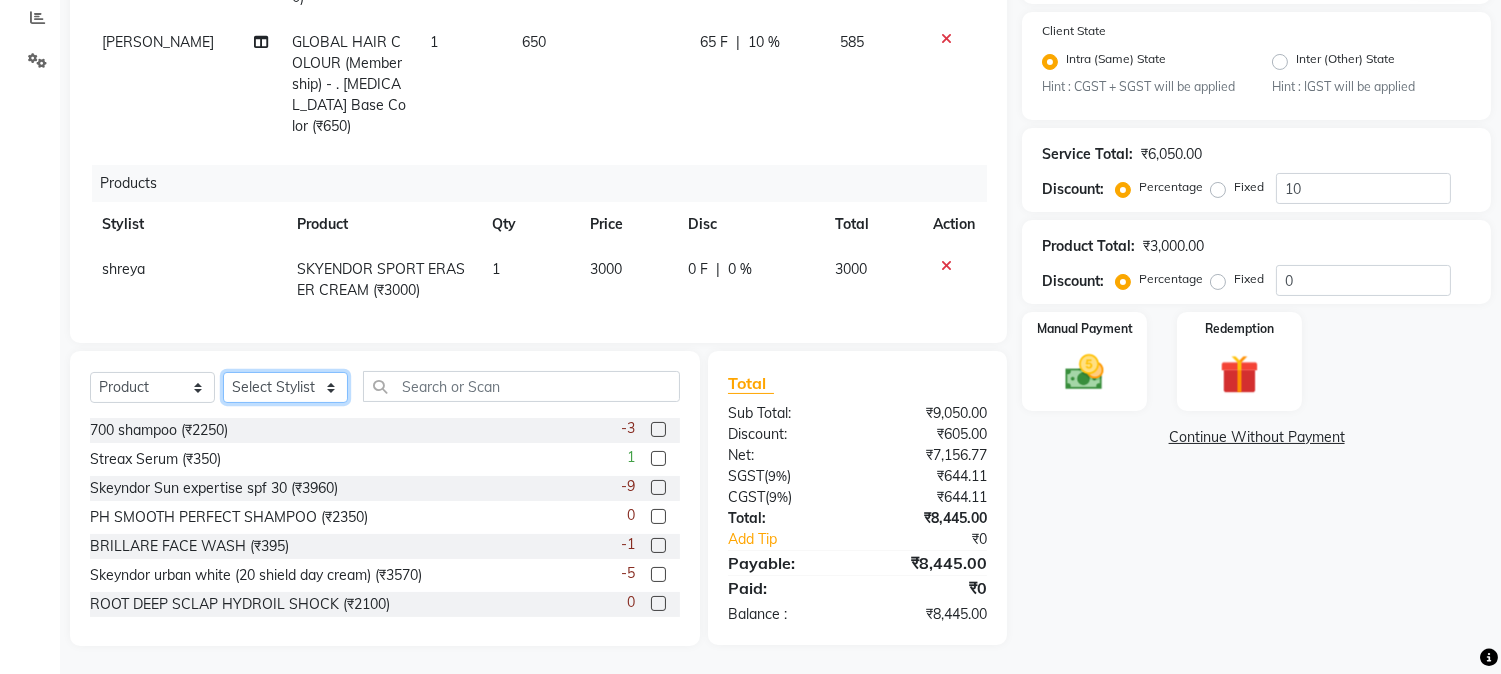 select on "32372" 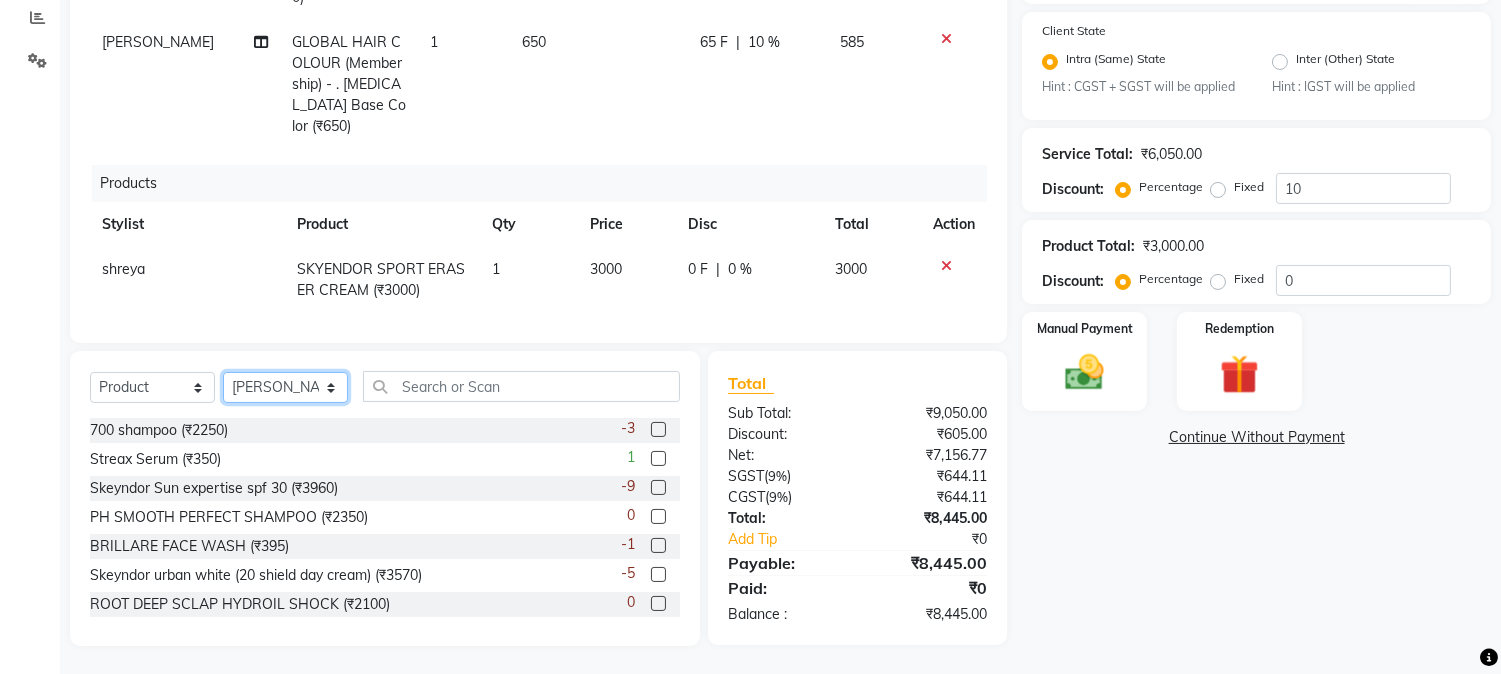 click on "Select Stylist [PERSON_NAME] [PERSON_NAME] [PERSON_NAME]  [PERSON_NAME] [PERSON_NAME] [PERSON_NAME] Bandana [PERSON_NAME] CHETAN CHETAN BOISAR furkan [PERSON_NAME] [PERSON_NAME] kunal mushahid  [muddu] [PERSON_NAME] [PERSON_NAME] [PERSON_NAME] Rahul [PERSON_NAME] [PERSON_NAME] [PERSON_NAME] [PERSON_NAME] shovib M.D shreya ZOYA" 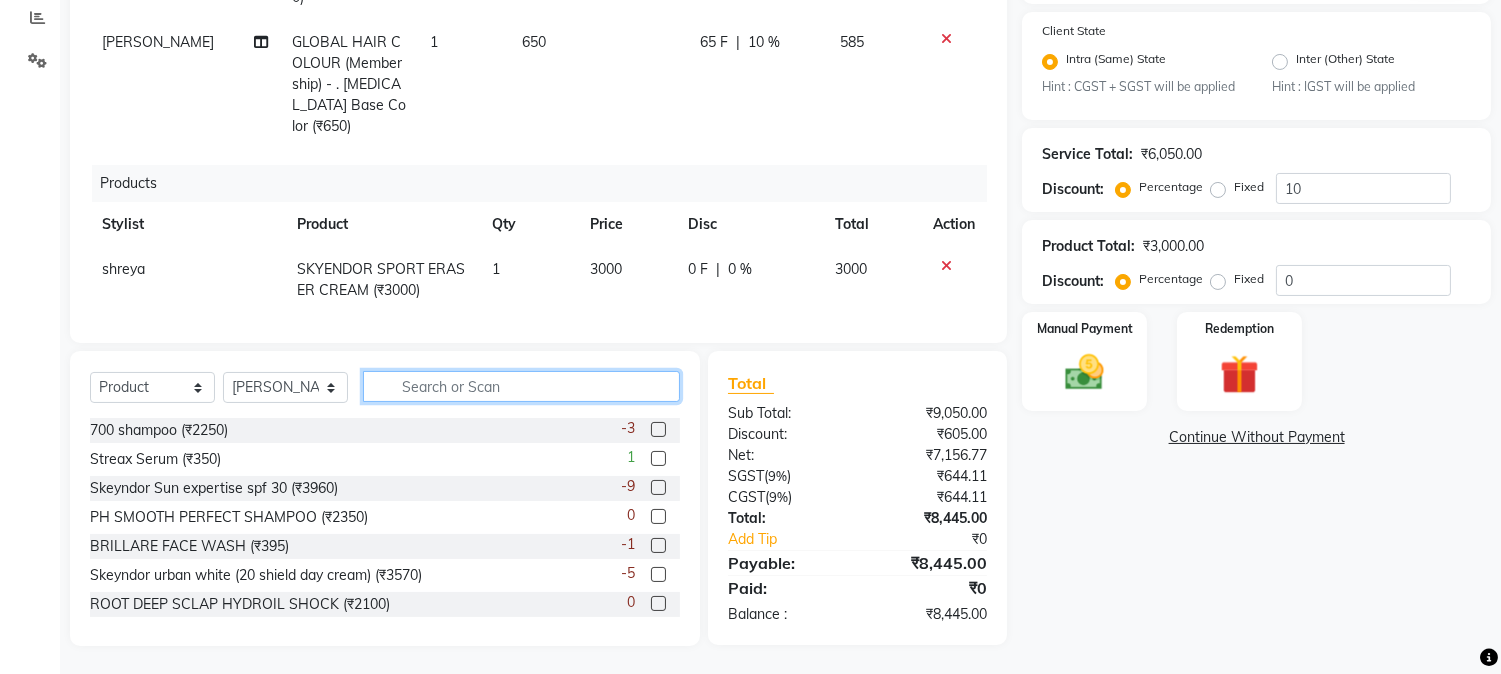 click 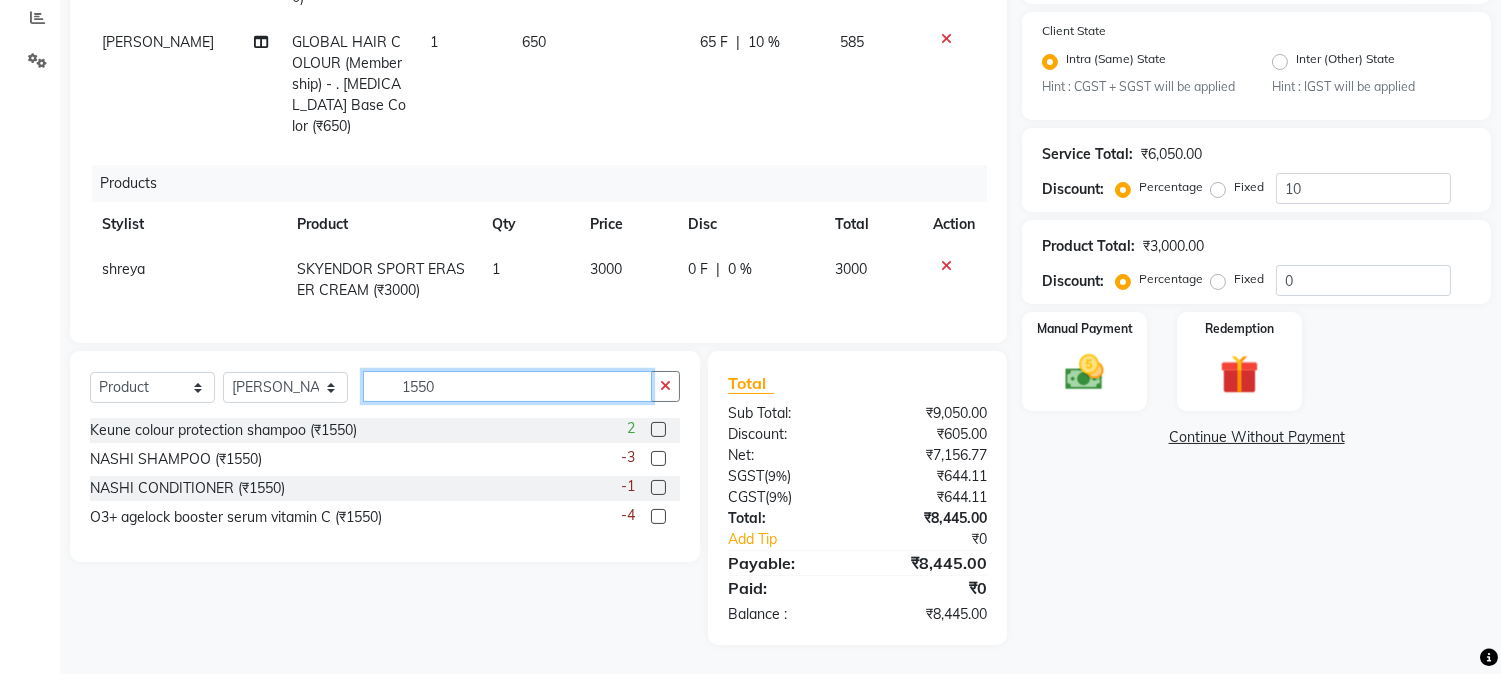 type on "1550" 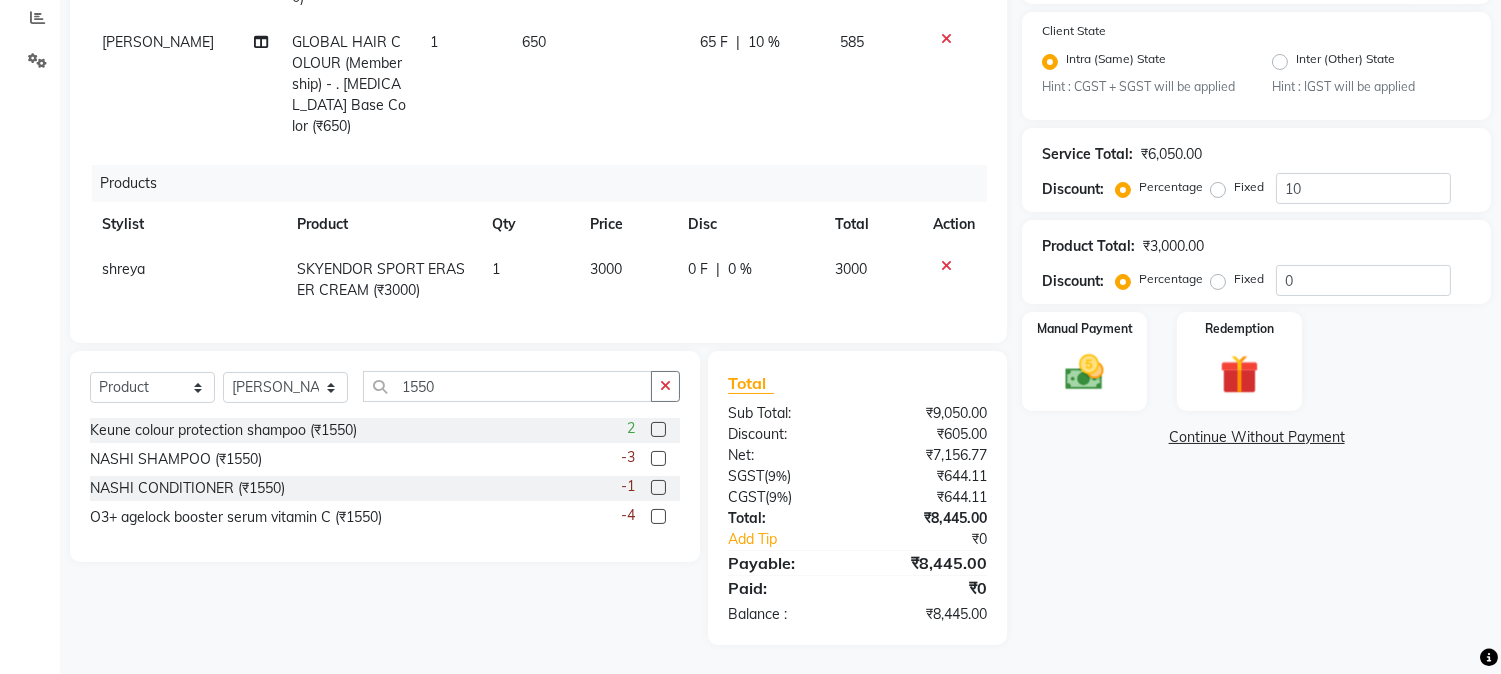 click 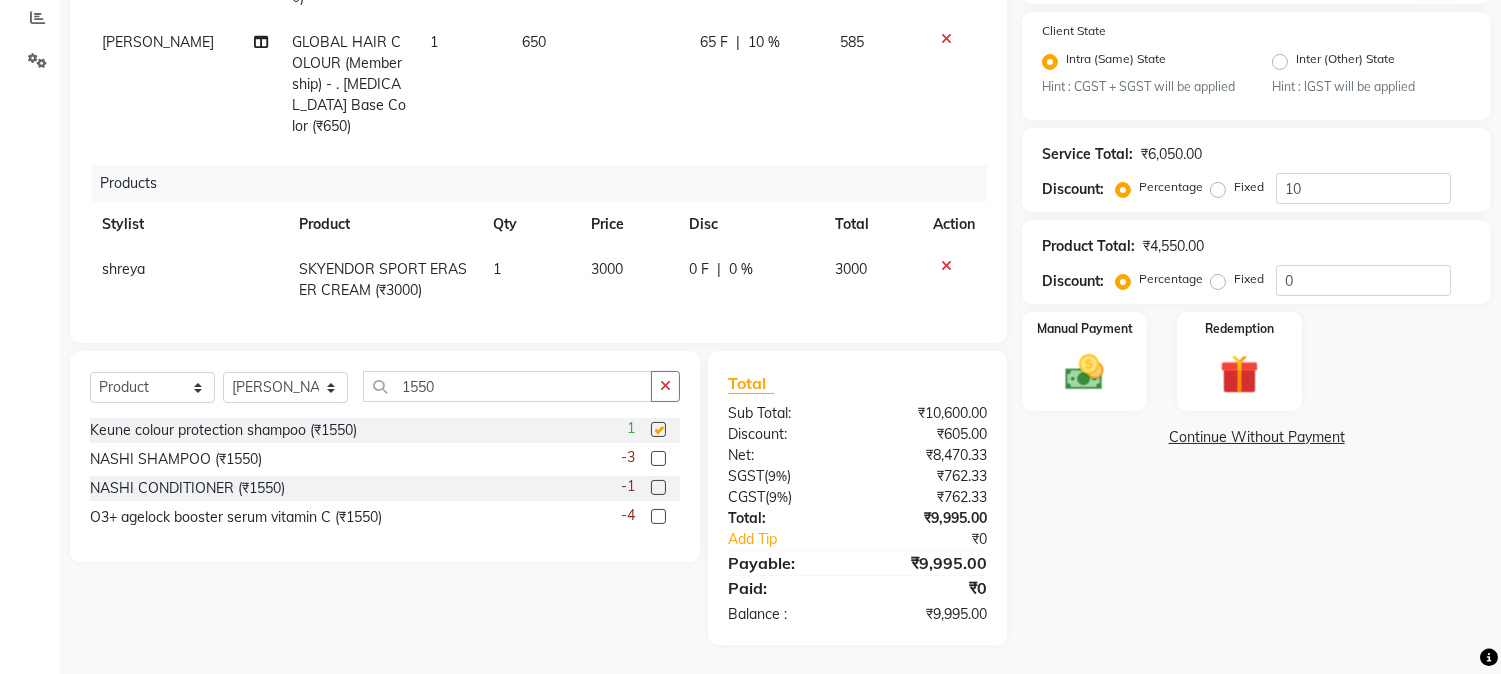 checkbox on "false" 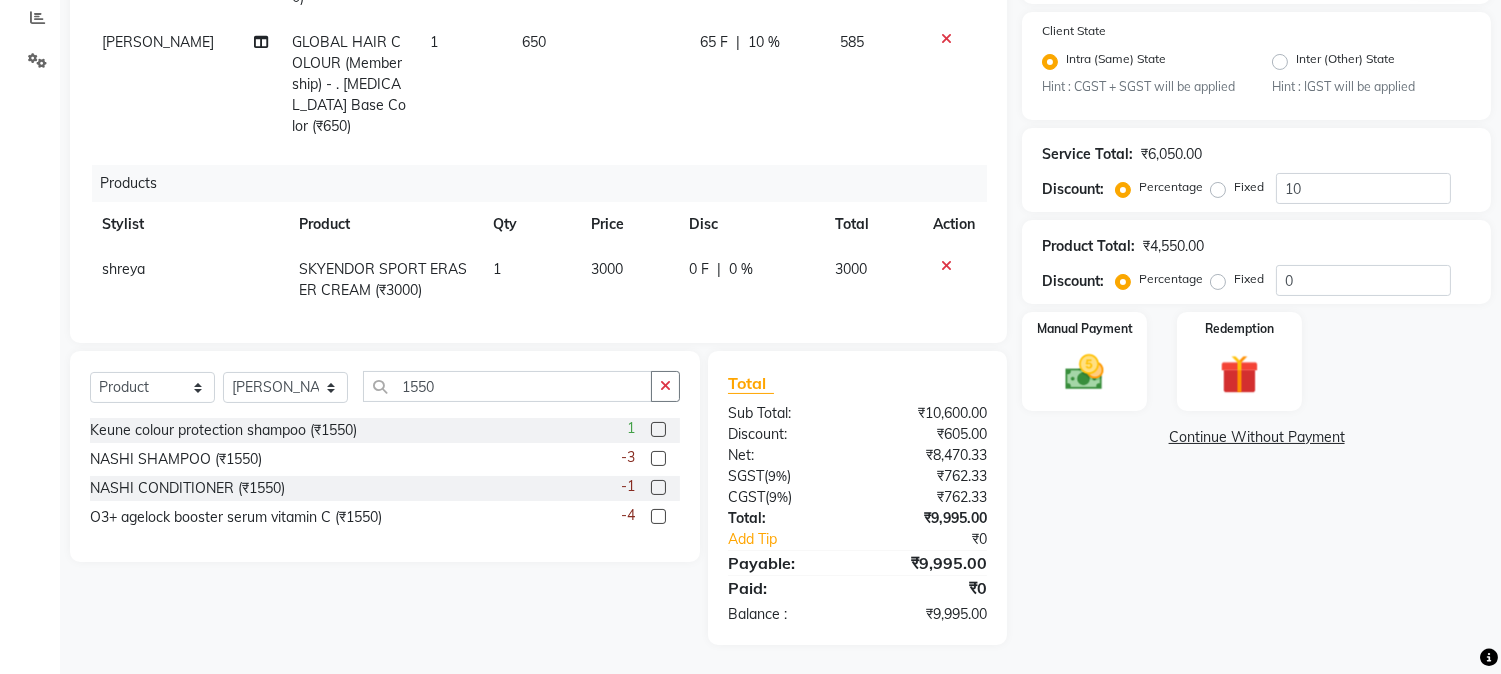 scroll, scrollTop: 105, scrollLeft: 0, axis: vertical 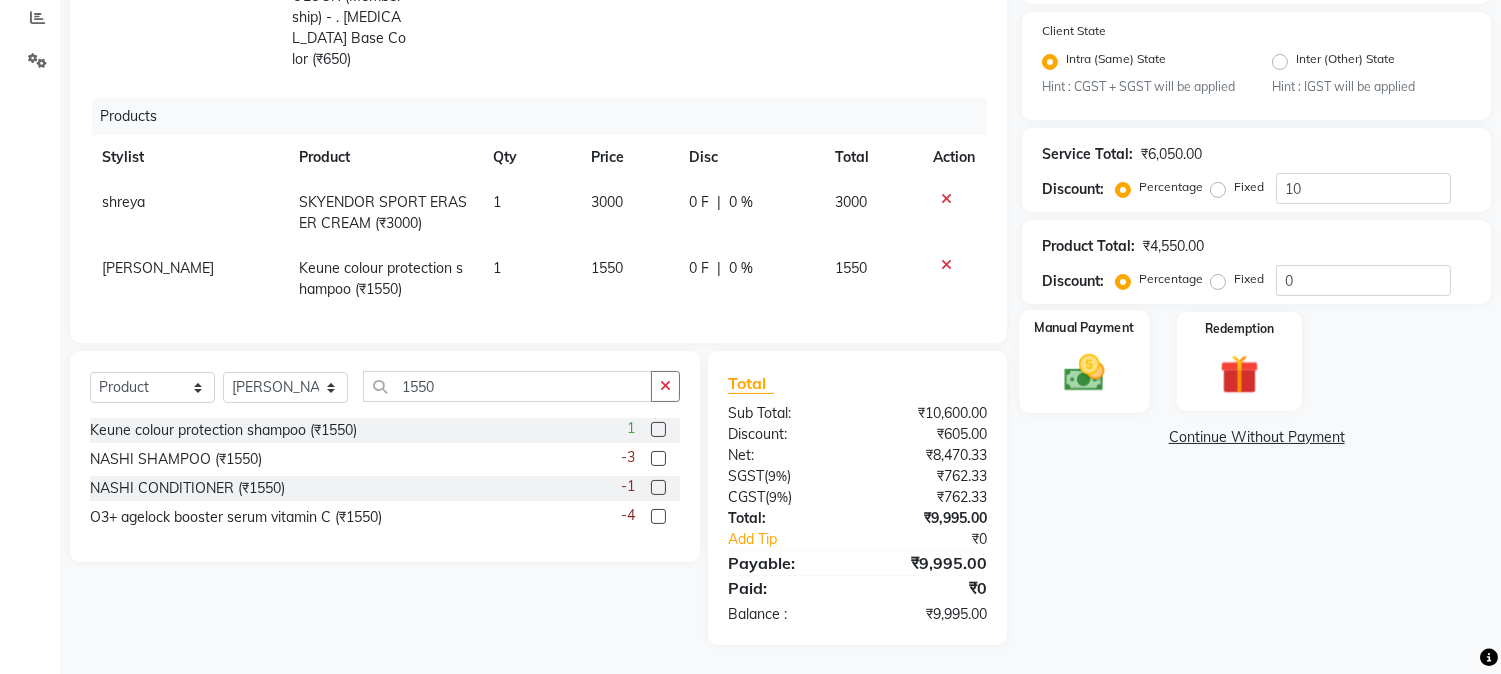 click on "Manual Payment" 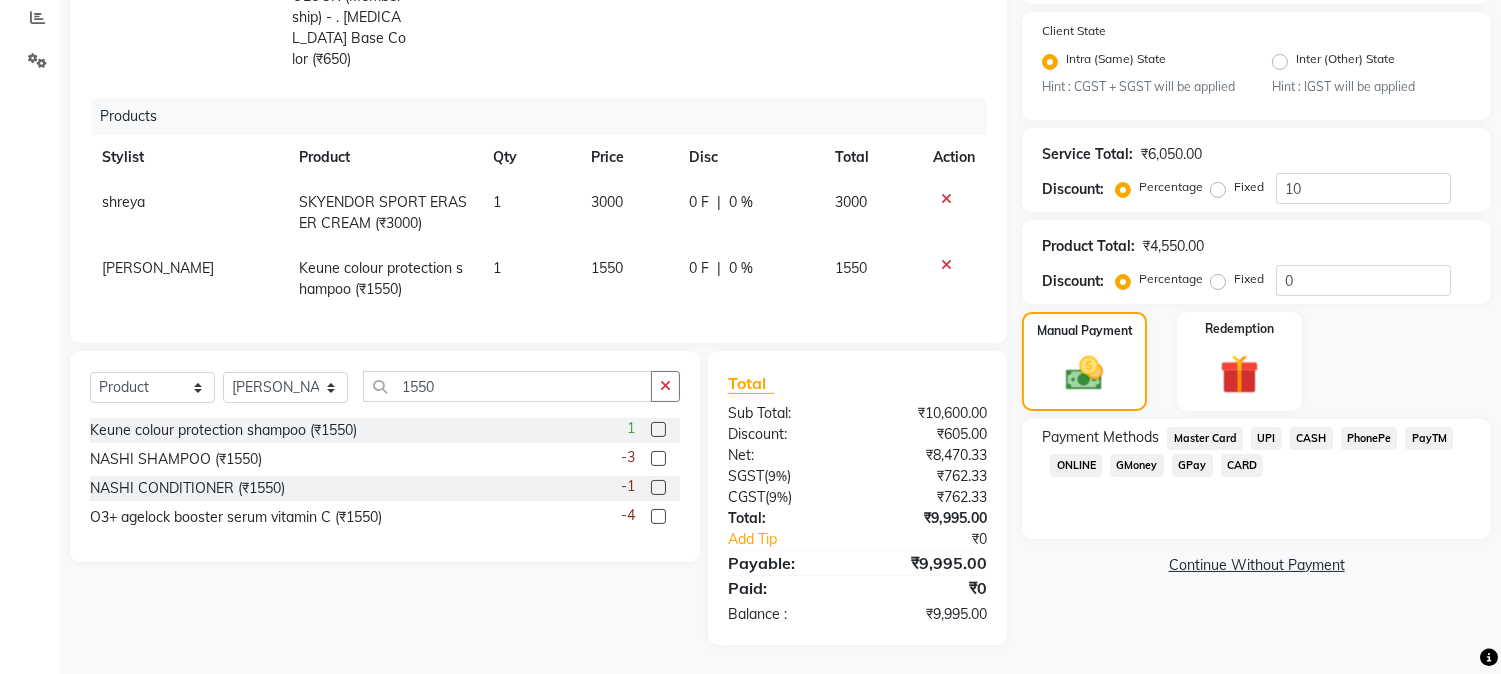 click on "₹9,995.00" 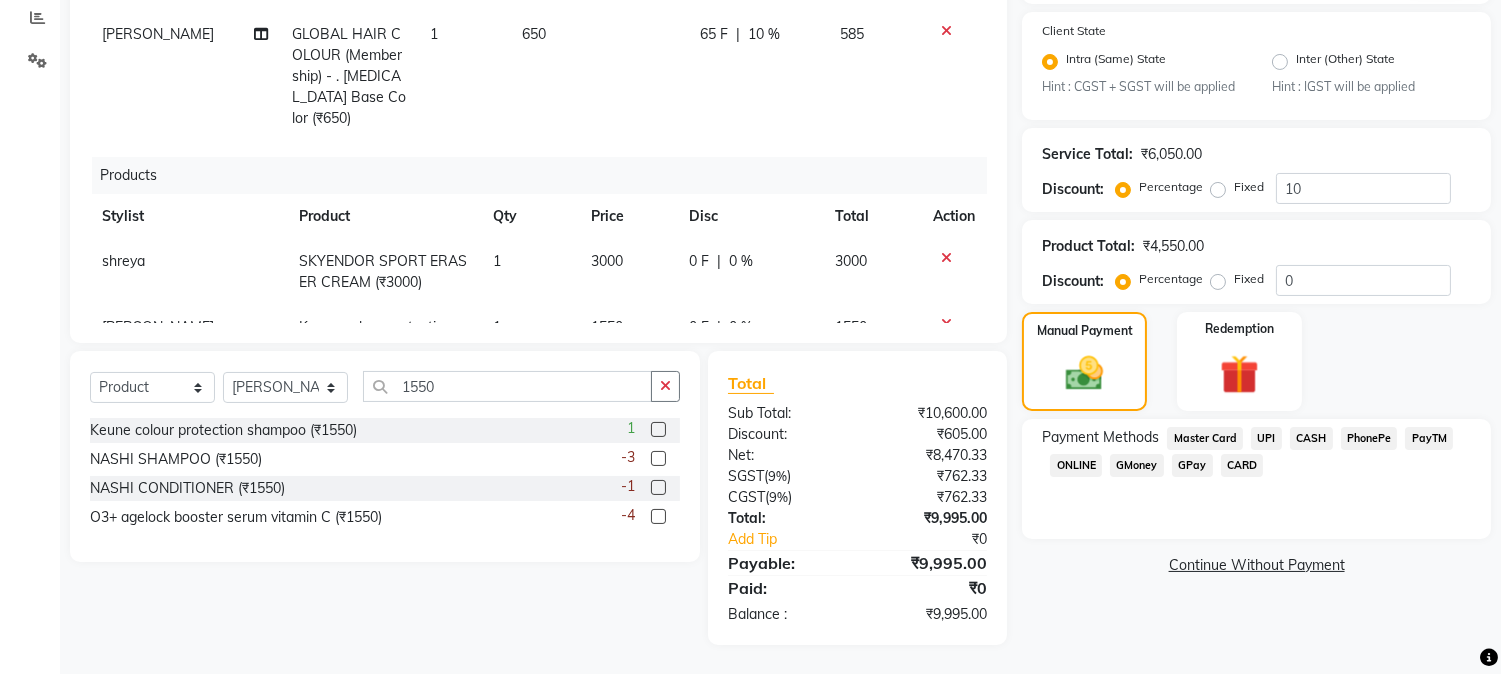 scroll, scrollTop: 0, scrollLeft: 0, axis: both 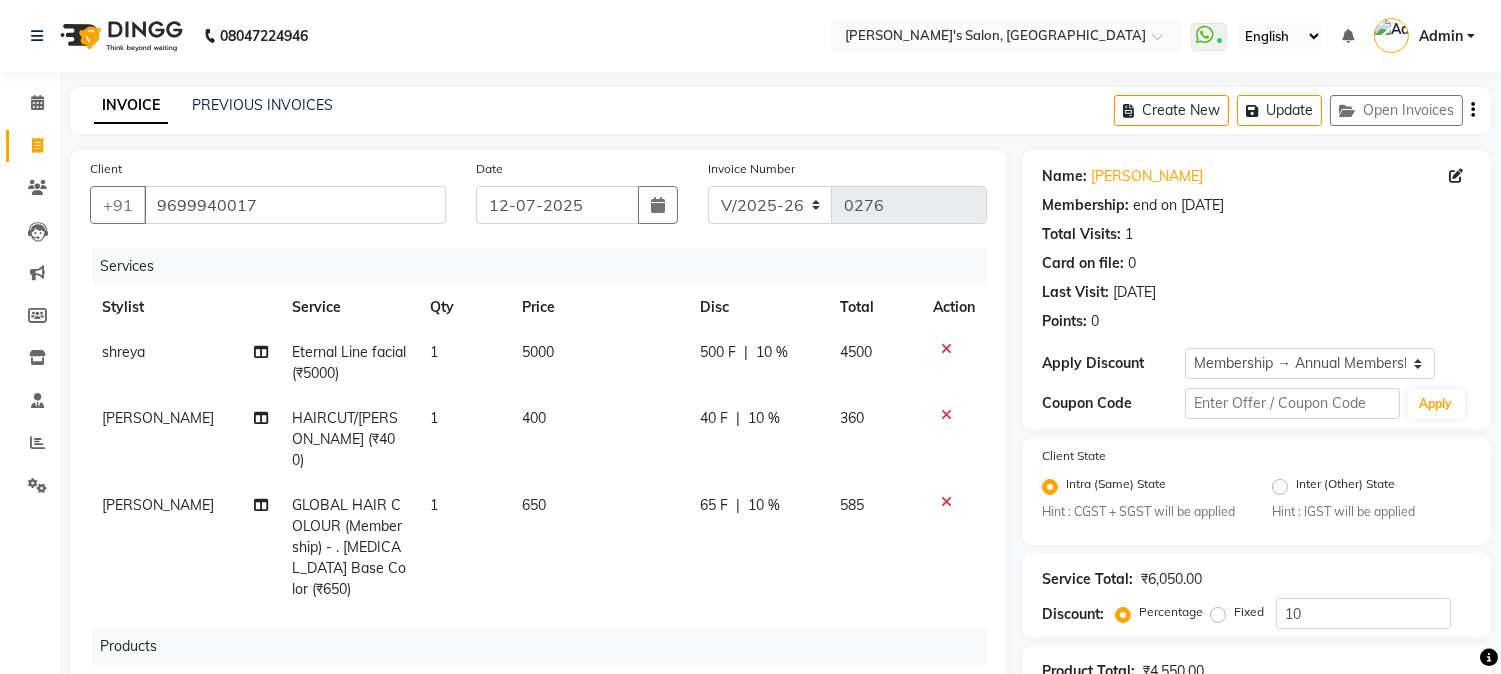click on "500 F" 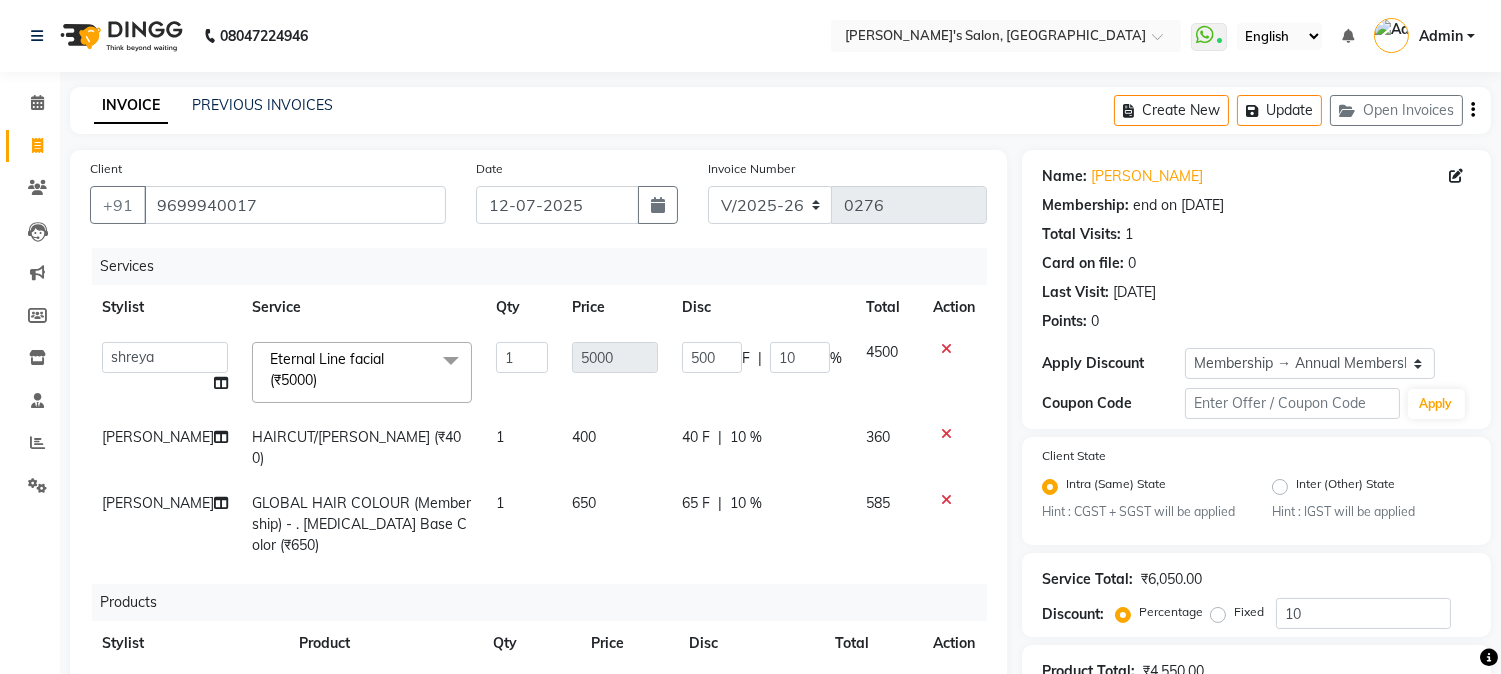 scroll, scrollTop: 61, scrollLeft: 0, axis: vertical 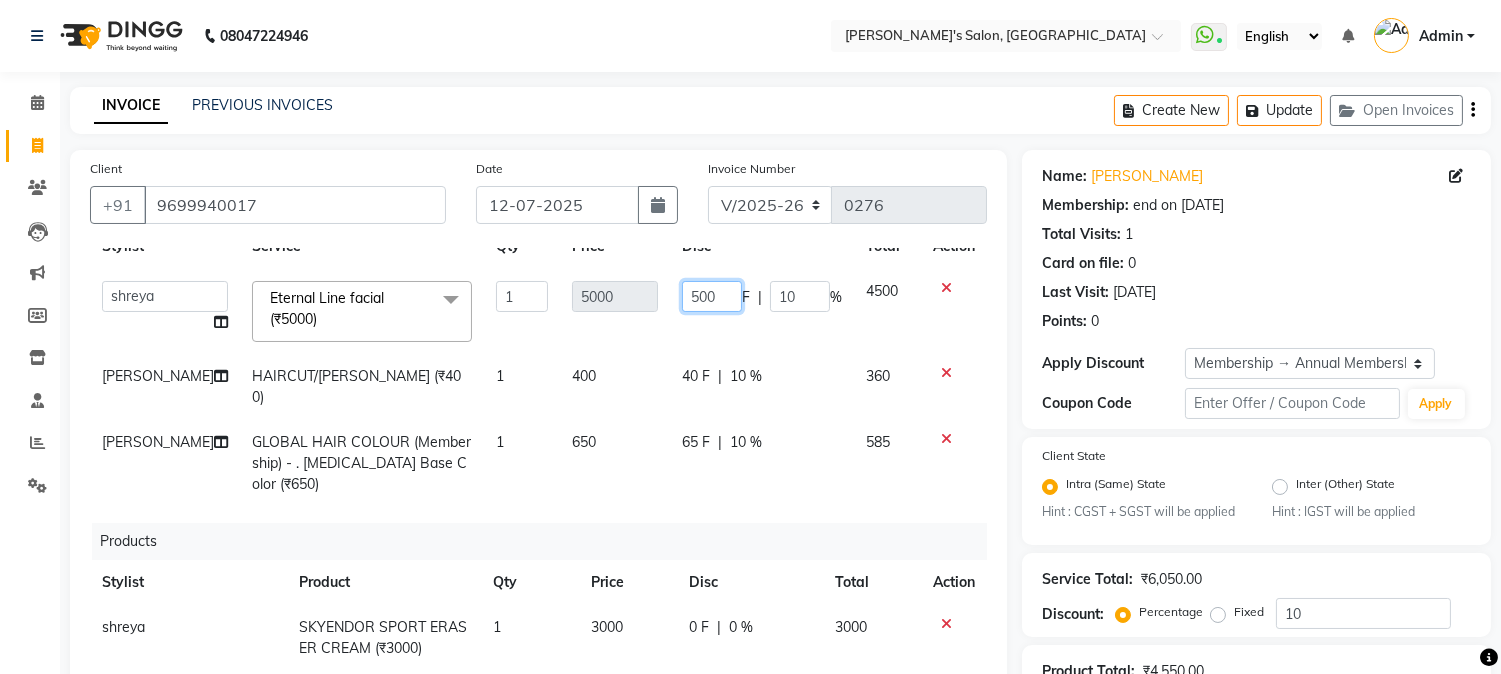 click on "[PERSON_NAME]   [PERSON_NAME]   [PERSON_NAME]    [PERSON_NAME]   [PERSON_NAME] [PERSON_NAME]   Bandana   [PERSON_NAME]   CHETAN   CHETAN BOISAR   furkan   [PERSON_NAME]   [PERSON_NAME]   kunal   mushahid  [muddu]   [PERSON_NAME]   [PERSON_NAME]   [PERSON_NAME]   Rahul [PERSON_NAME]   [PERSON_NAME]   [PERSON_NAME] [PERSON_NAME]   shovib M.D   shreya   ZOYA  Eternal Line facial (₹5000)  x Nails -  Hands (₹840) Nails -  Feet (₹720) Nails - Nail Extensions With Gel Polish (₹2820) Nails - Nail Art (₹300) Nails - Nail Extension Removal (₹960) Nails - Gel Polish Removal (₹420) MOLE (₹600) PUMING (₹4000) CRYSTAL PEDICURE (MEMBERSHIP) (₹1400) HIAR SPA ABOVE SHOULDER (MEMBERSHIP) (₹900) HAIR SPA ABOVE SHOULDER (NON-MEMBER) (₹1080) HAIR SPA BELOW SHOULDER(MEMBERSHIP) (₹1200) HAIR SPA BELOW SHOULDER(NON-MEMBER) (₹1440) HAIR SPA UPTO WAIST(MEMBERSHIP) (₹1400) HAIR SPA UPTO WAIST(NON-MEMBER) (₹1680) HAIR SPA BELOW WAIST(MEMBERSHIP) (₹1700) HAIR SPA BELOW WAIST(NON-MEMBER) (₹2040) 1 5000 500" 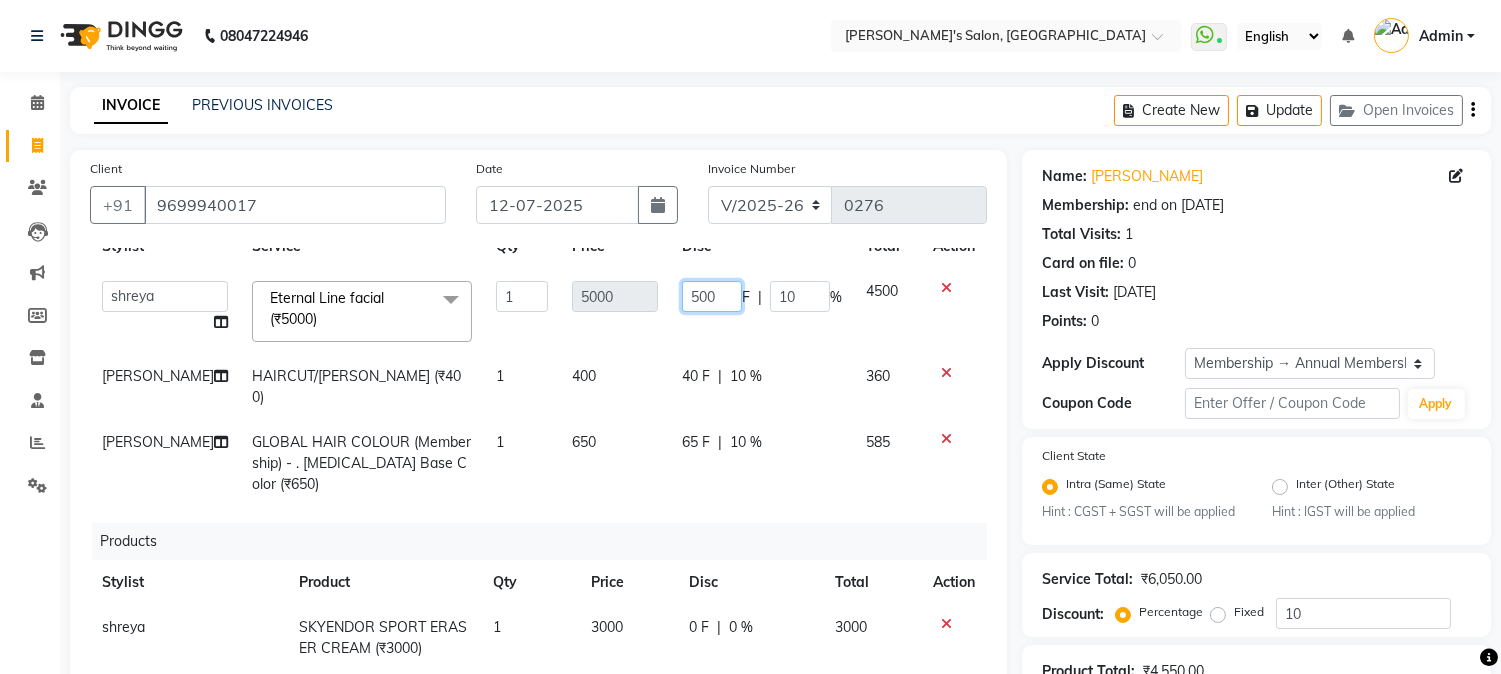 type 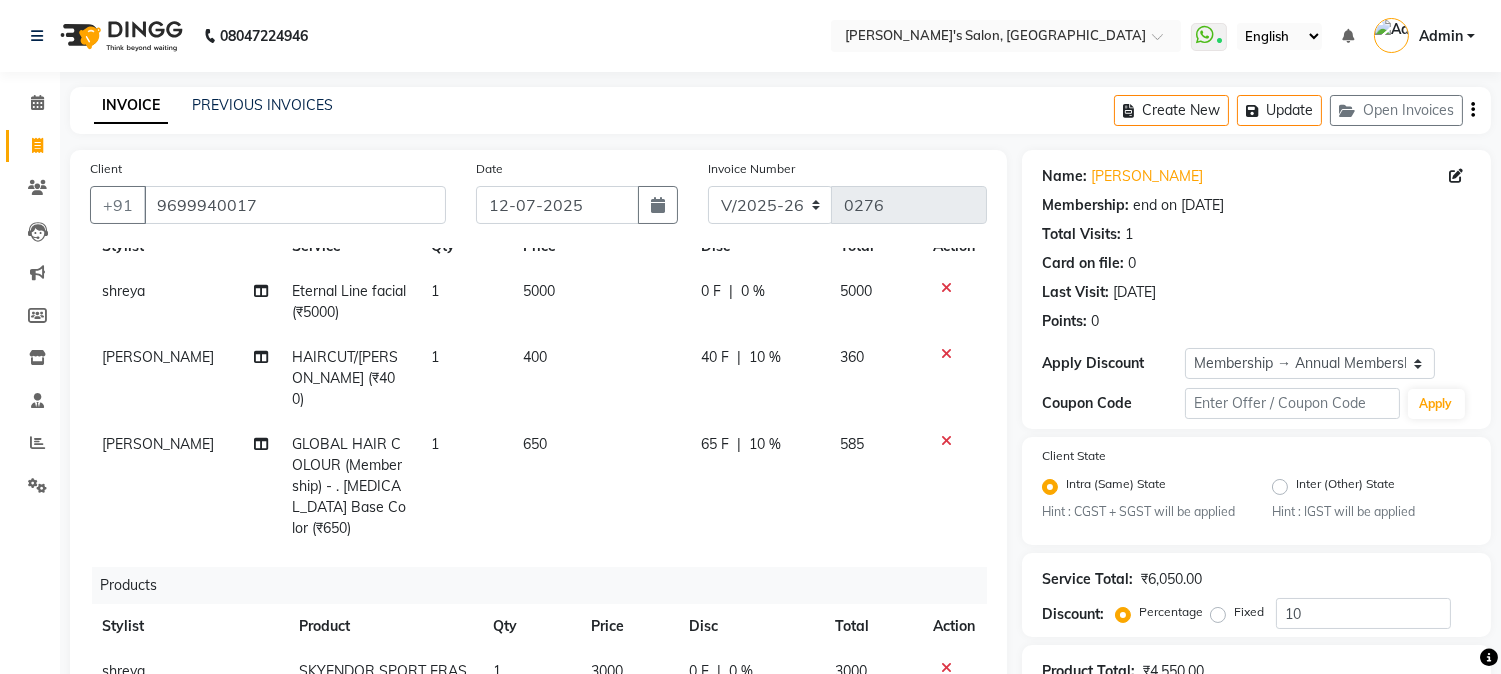 click on "[PERSON_NAME] HAIRCUT/[PERSON_NAME] (₹400) 1 400 40 F | 10 % 360" 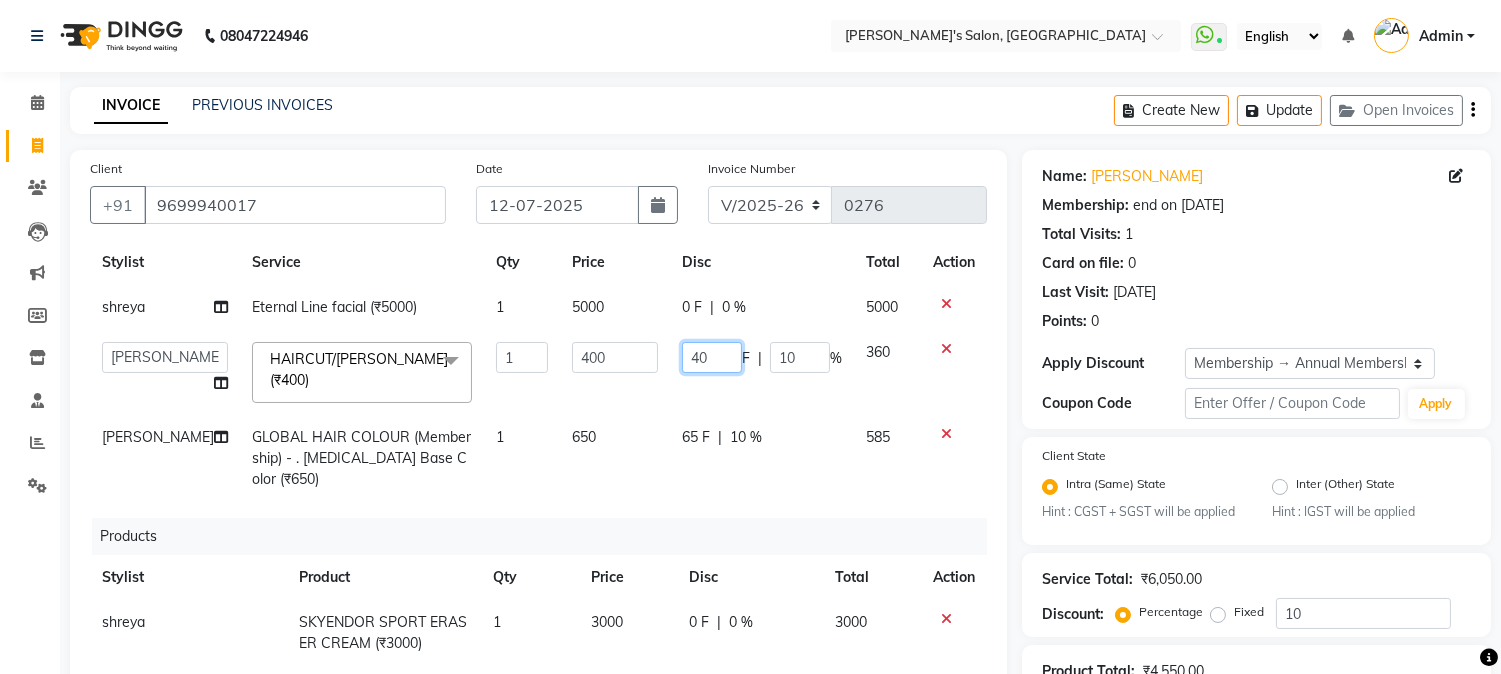 drag, startPoint x: 694, startPoint y: 351, endPoint x: 598, endPoint y: 351, distance: 96 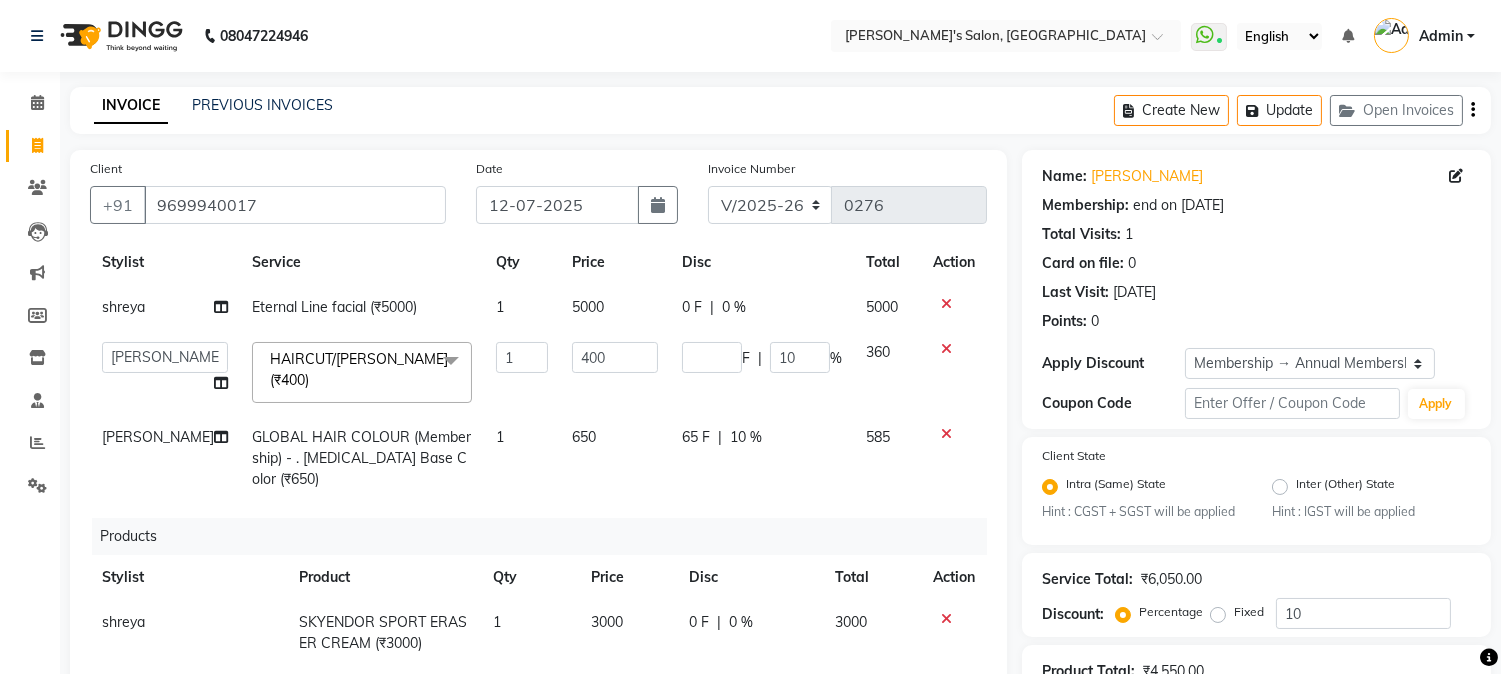 click on "[PERSON_NAME] GLOBAL HAIR COLOUR (Membership)       -        . [MEDICAL_DATA] Base Color (₹650) 1 650 65 F | 10 % 585" 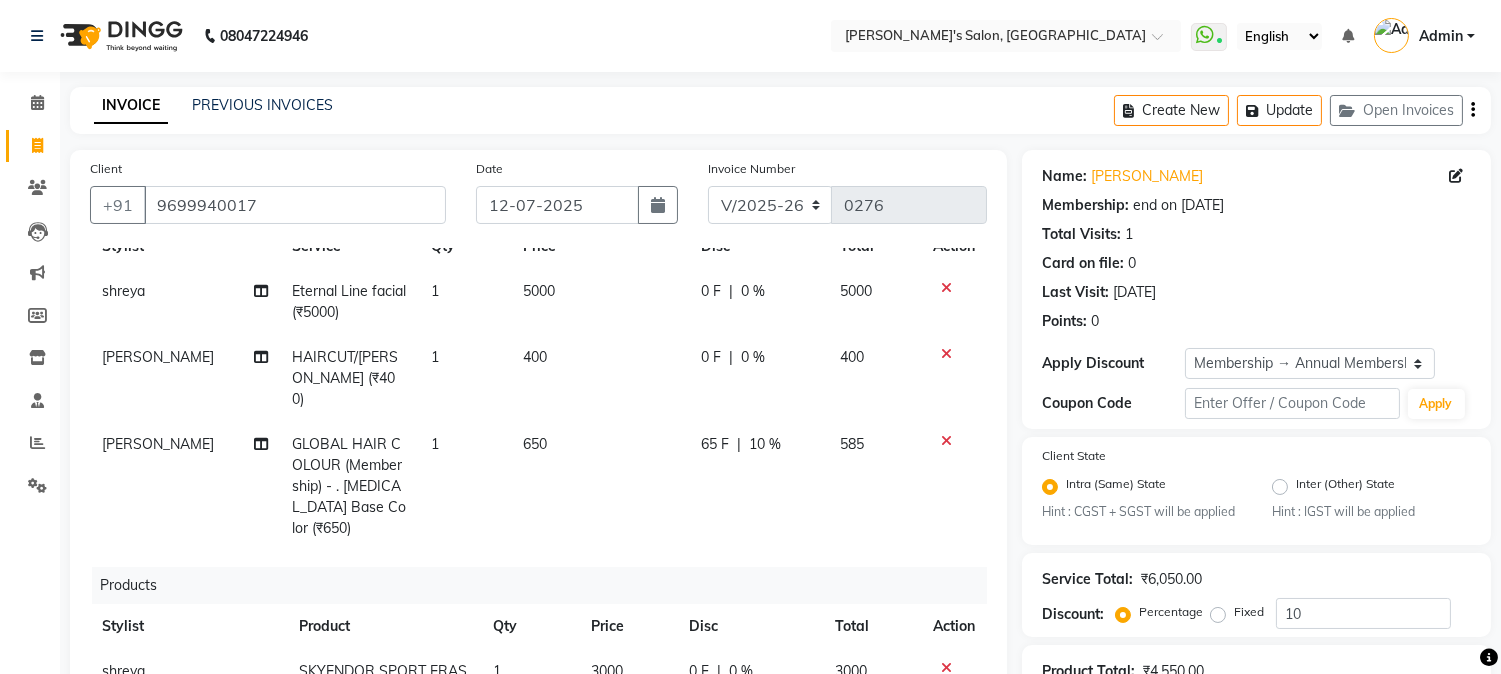 click on "650" 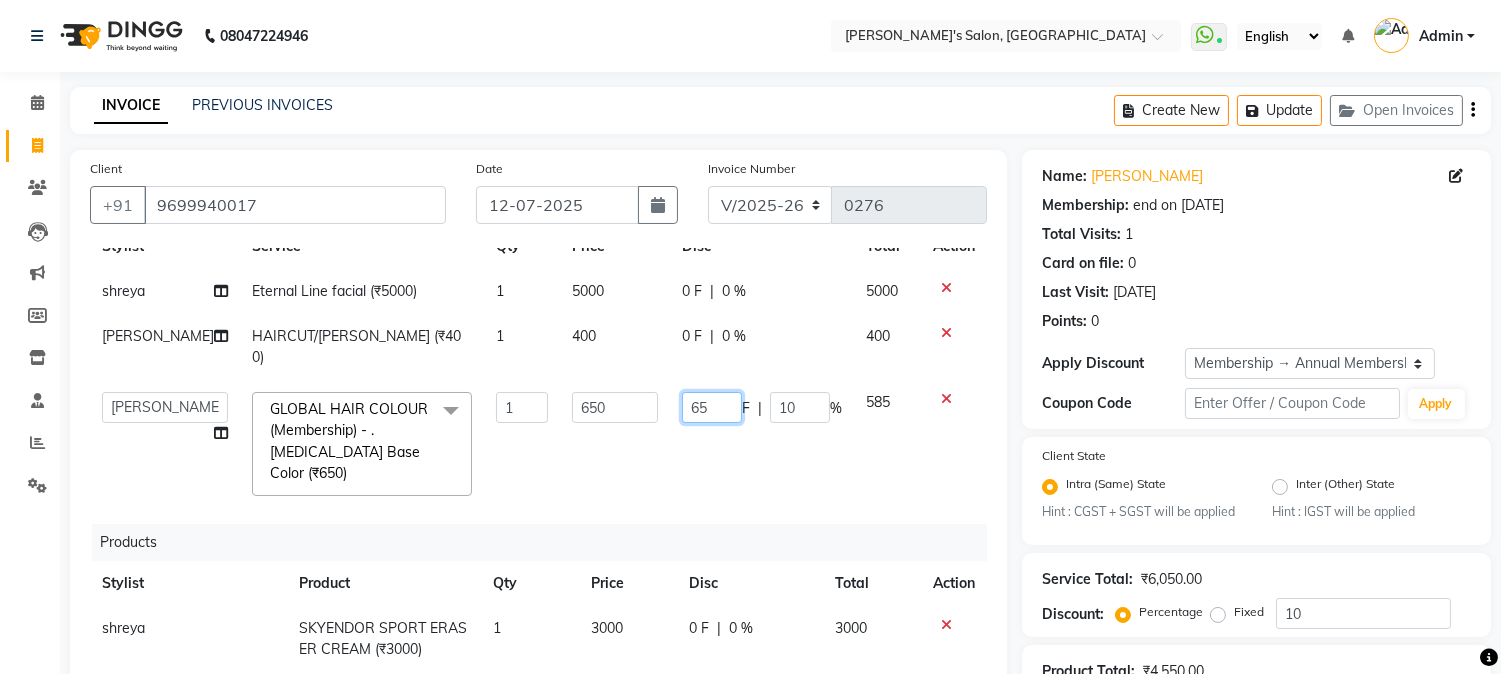 drag, startPoint x: 706, startPoint y: 391, endPoint x: 611, endPoint y: 392, distance: 95.005264 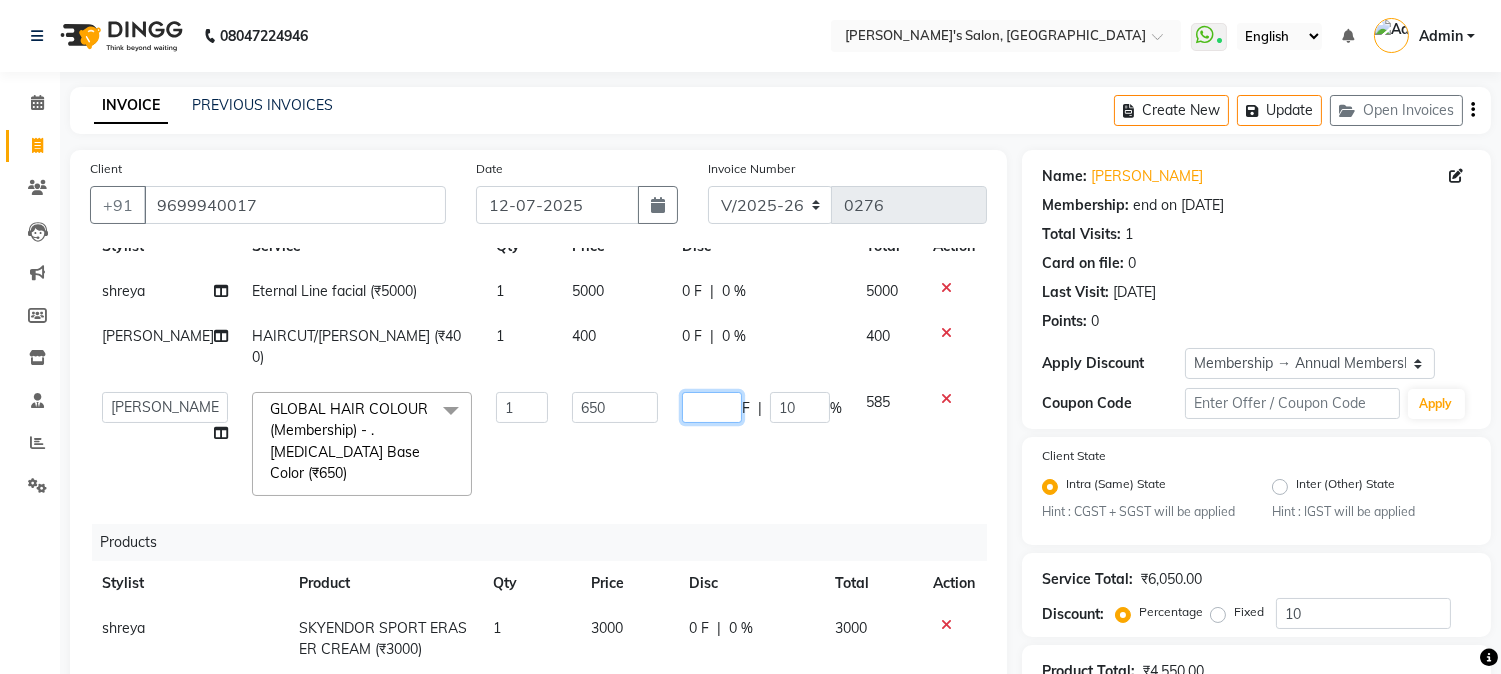 scroll, scrollTop: 62, scrollLeft: 0, axis: vertical 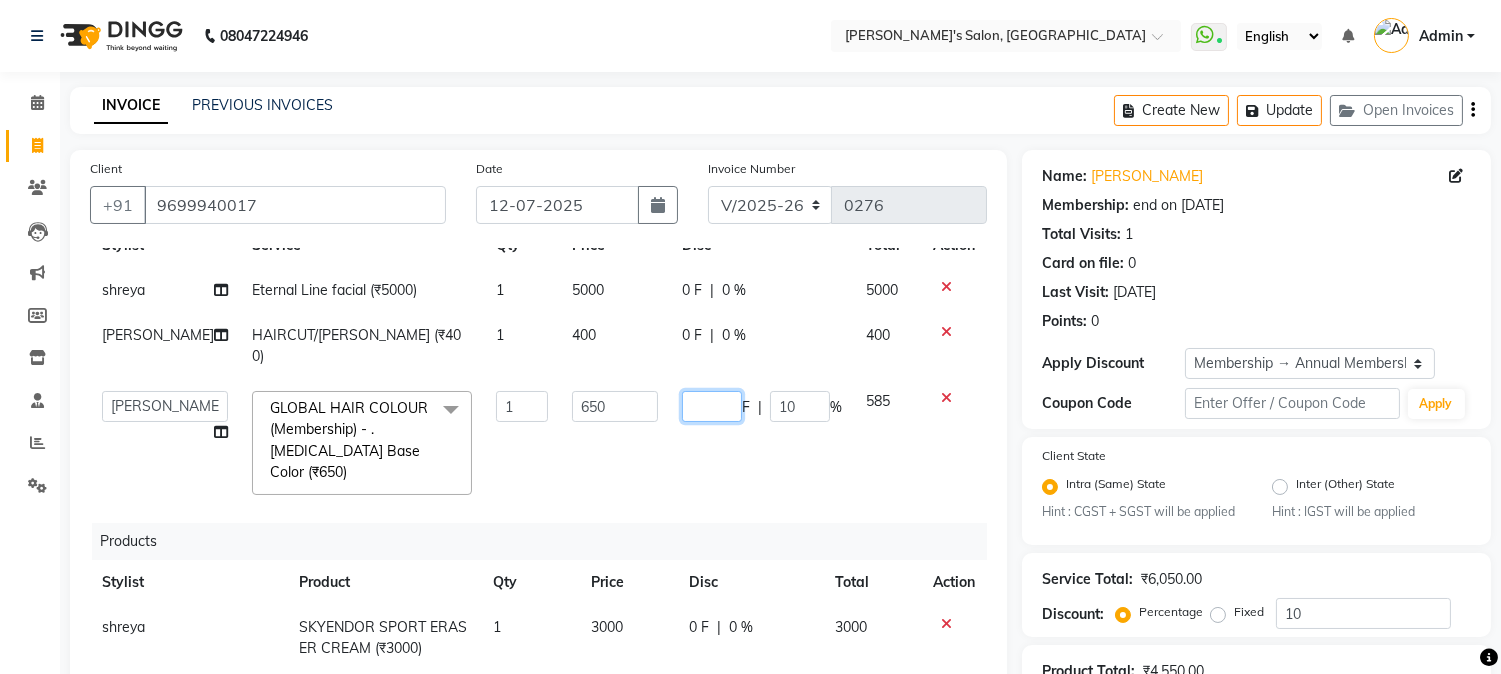 click 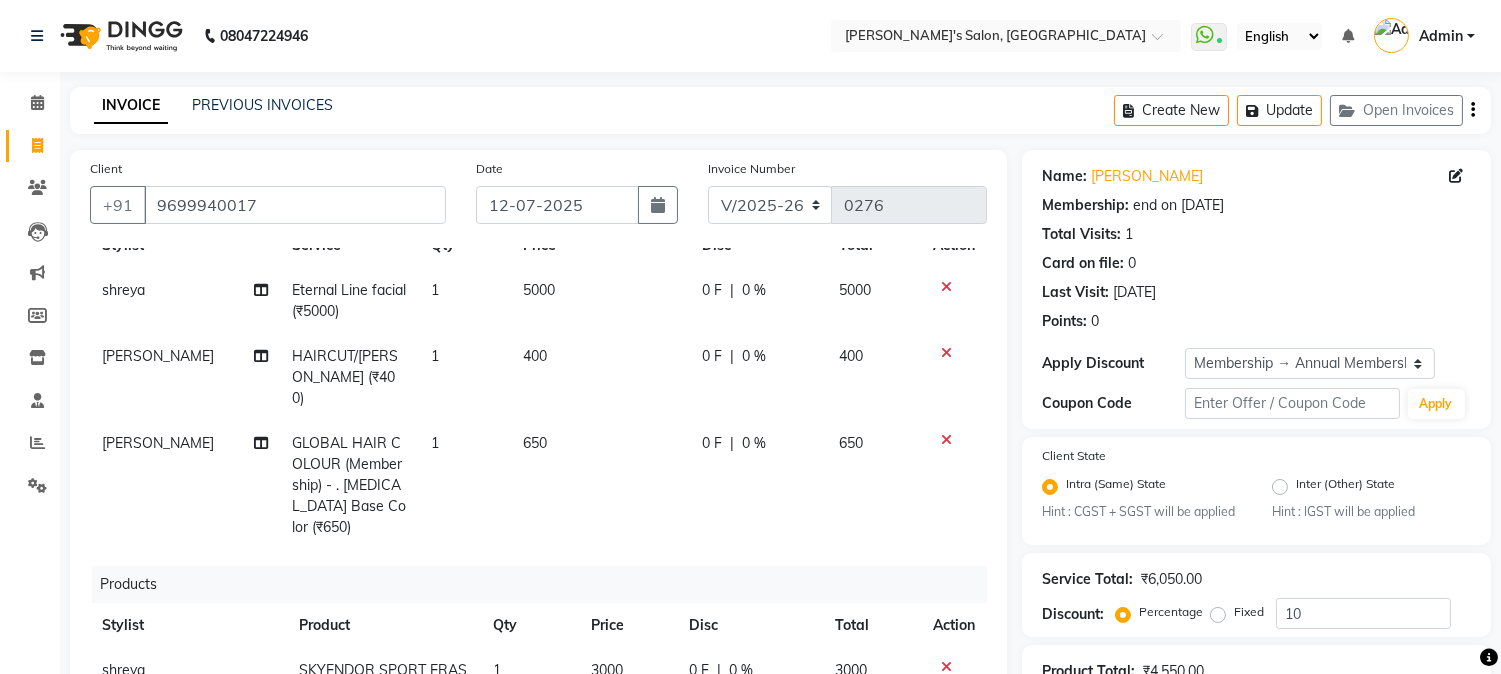 click on "0 F | 0 %" 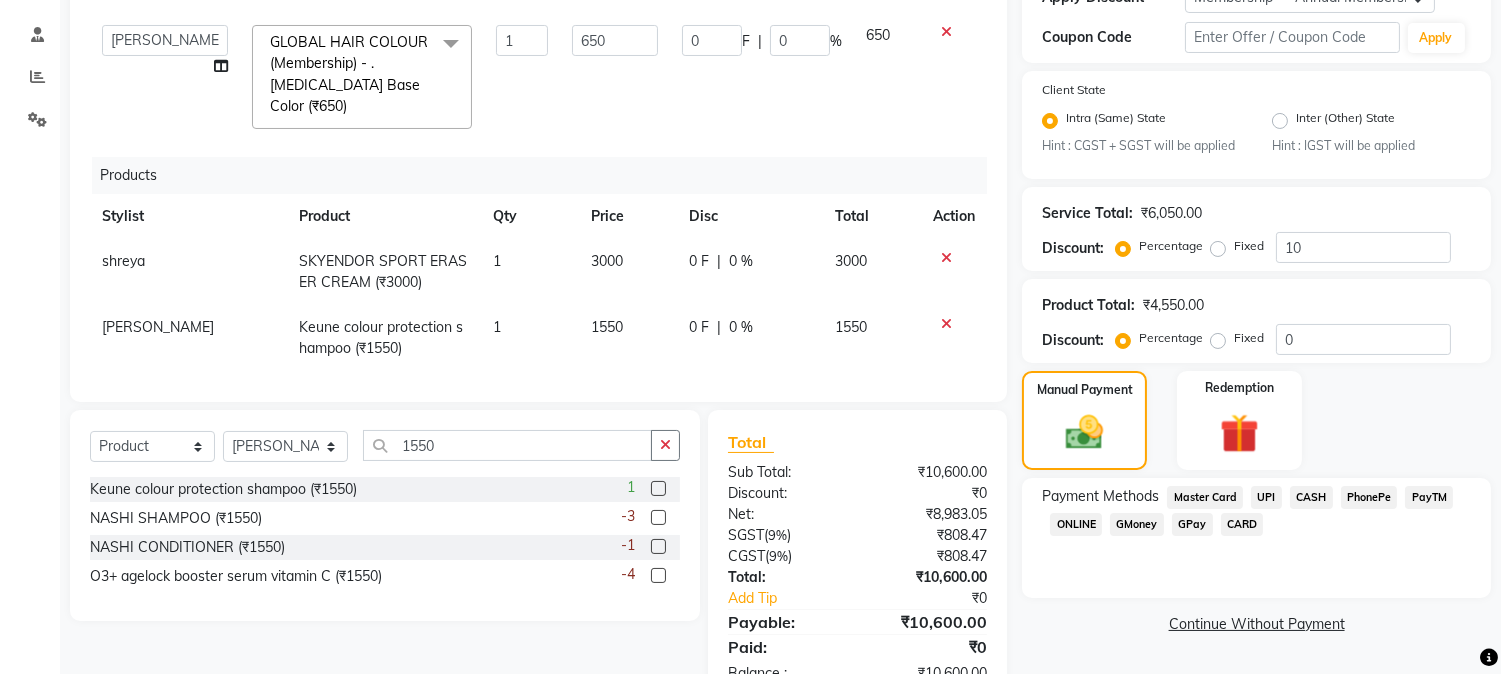 scroll, scrollTop: 314, scrollLeft: 0, axis: vertical 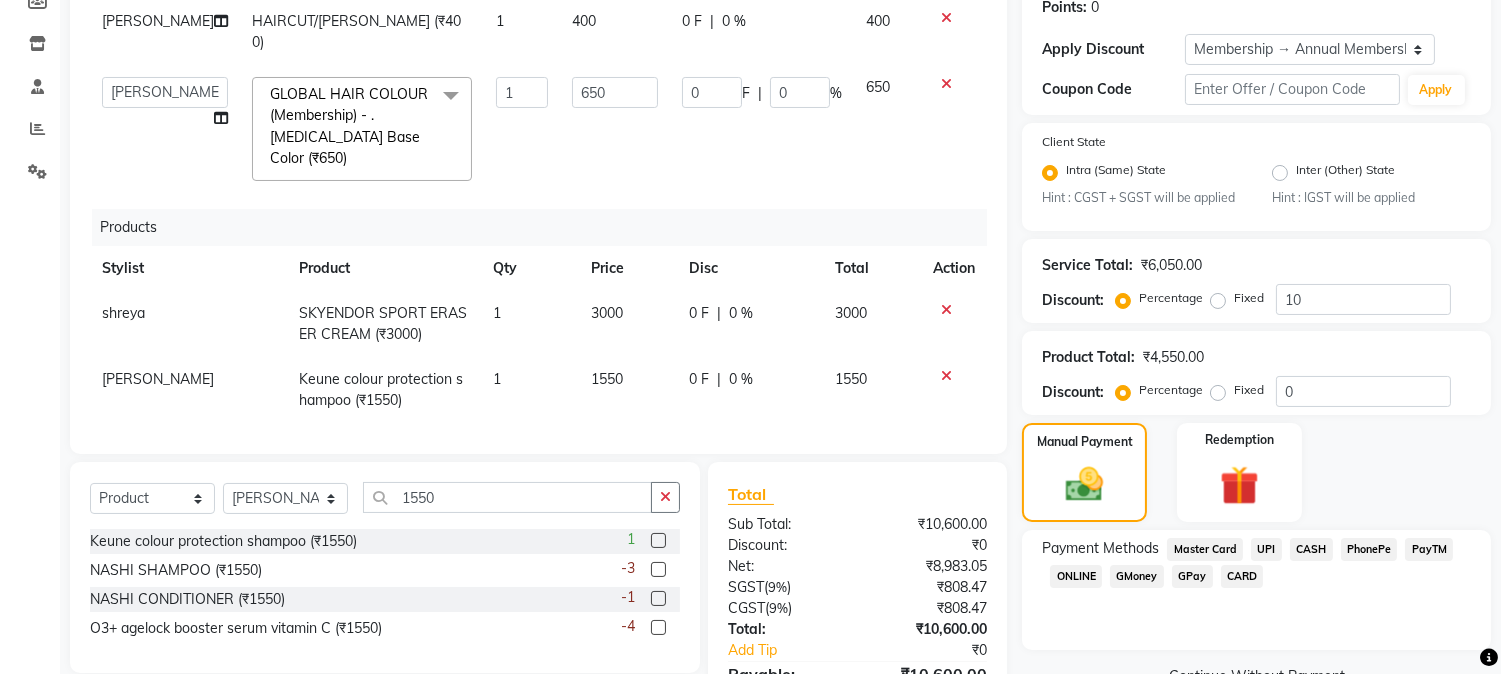 click on "0 F" 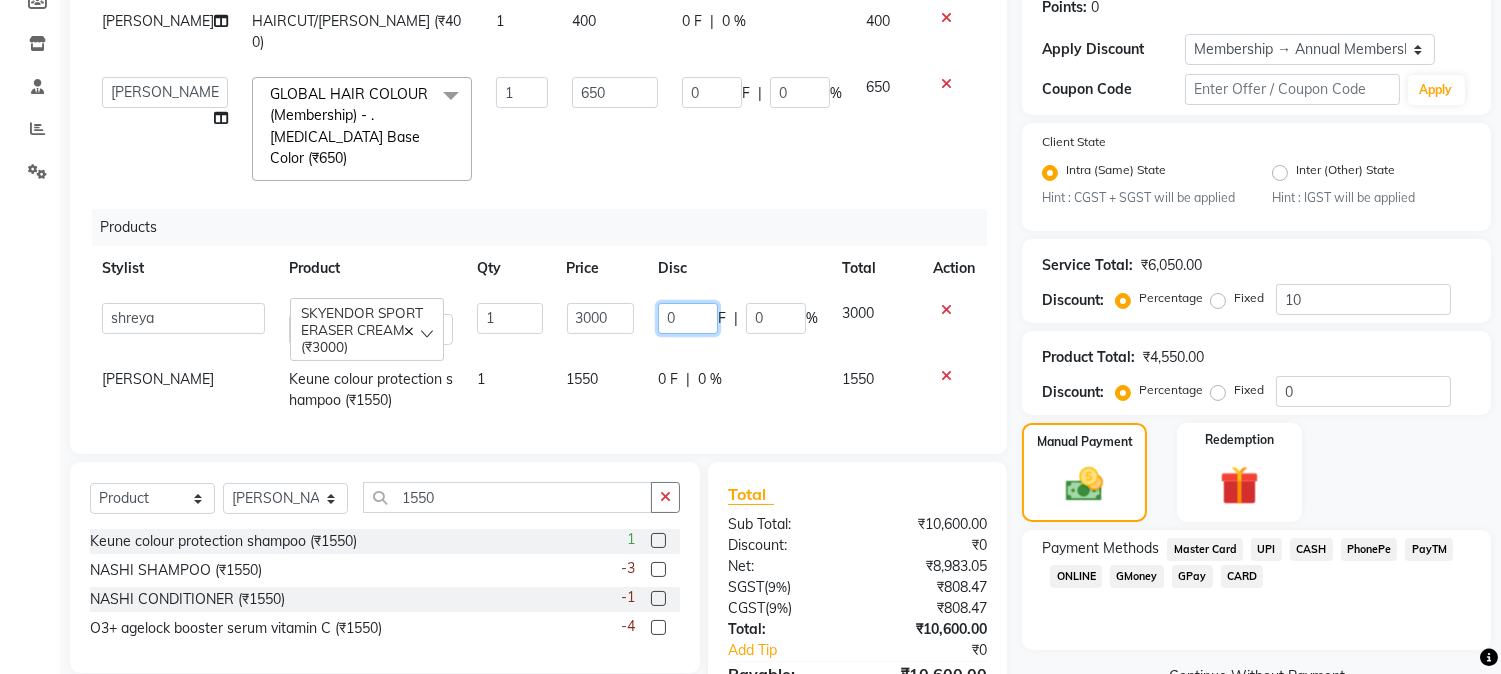 click on "0" 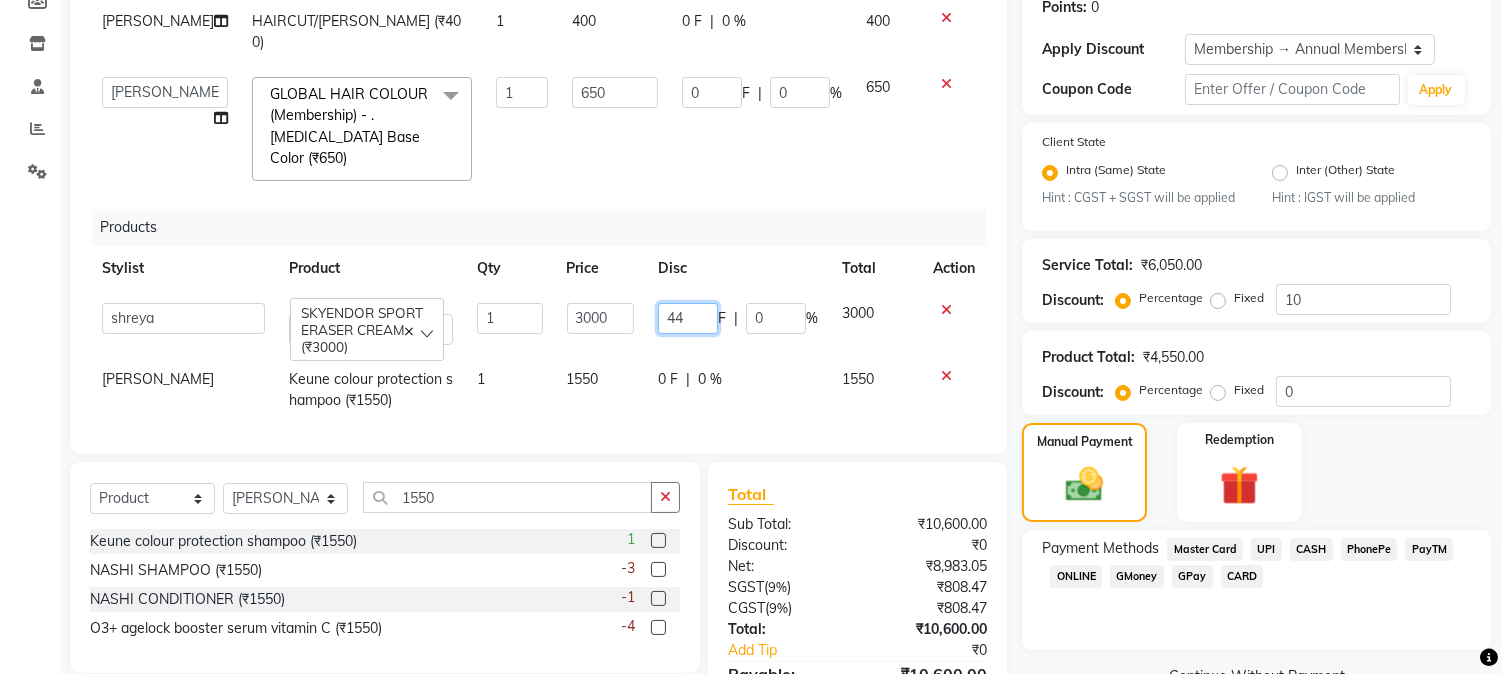 type on "440" 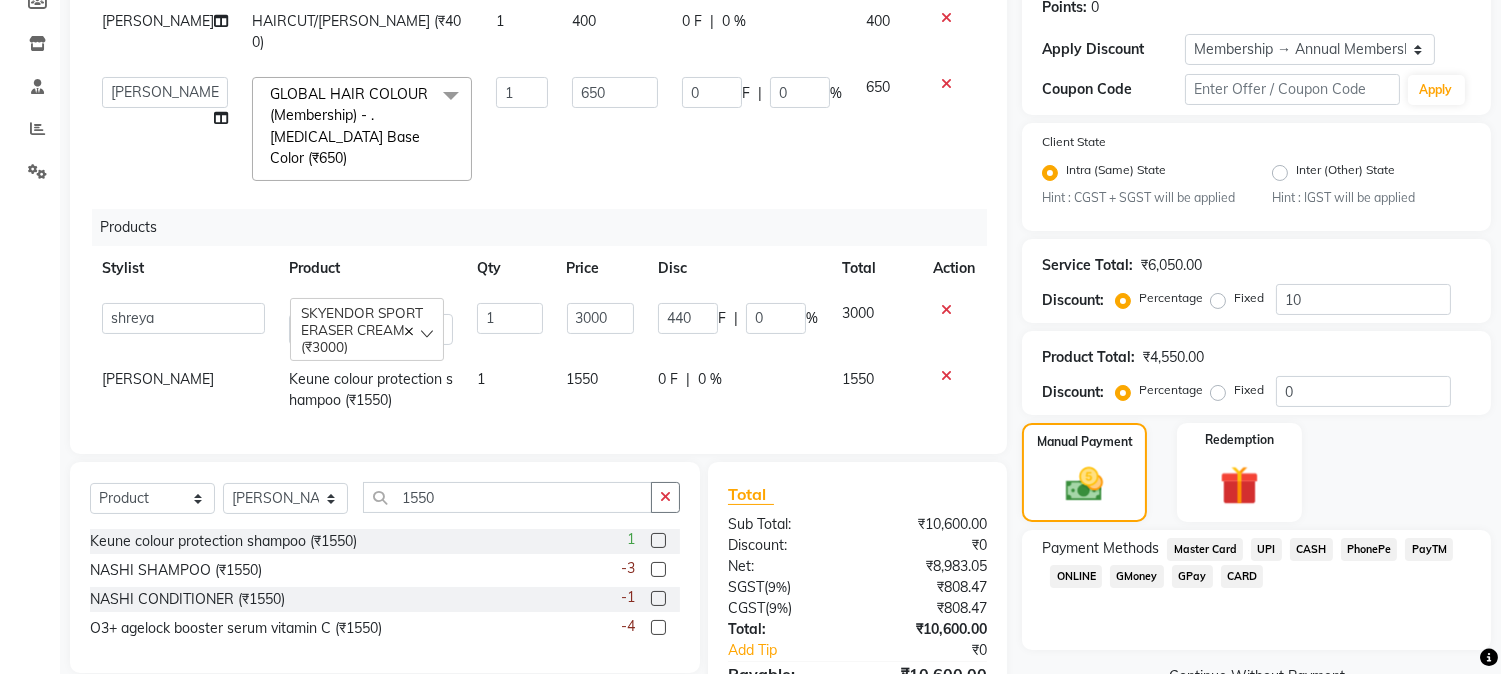 click on "Disc" 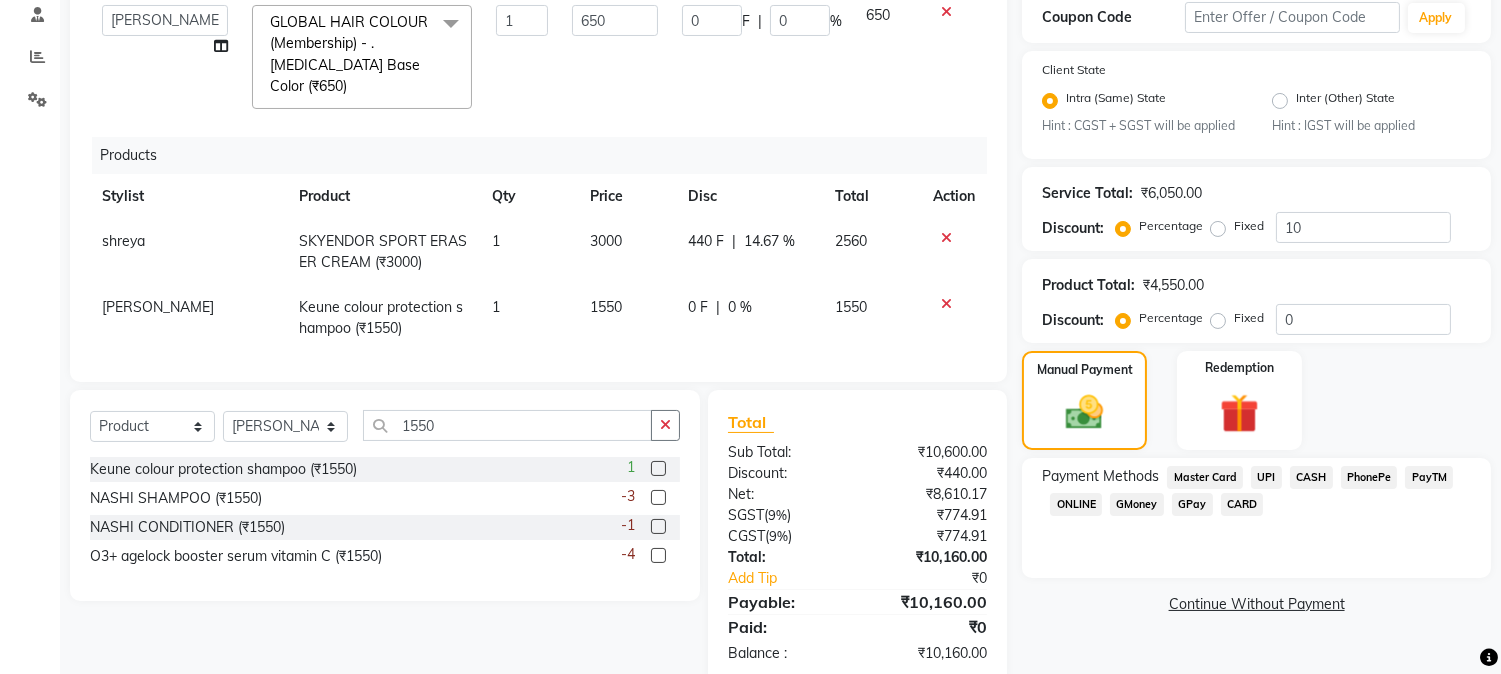 scroll, scrollTop: 425, scrollLeft: 0, axis: vertical 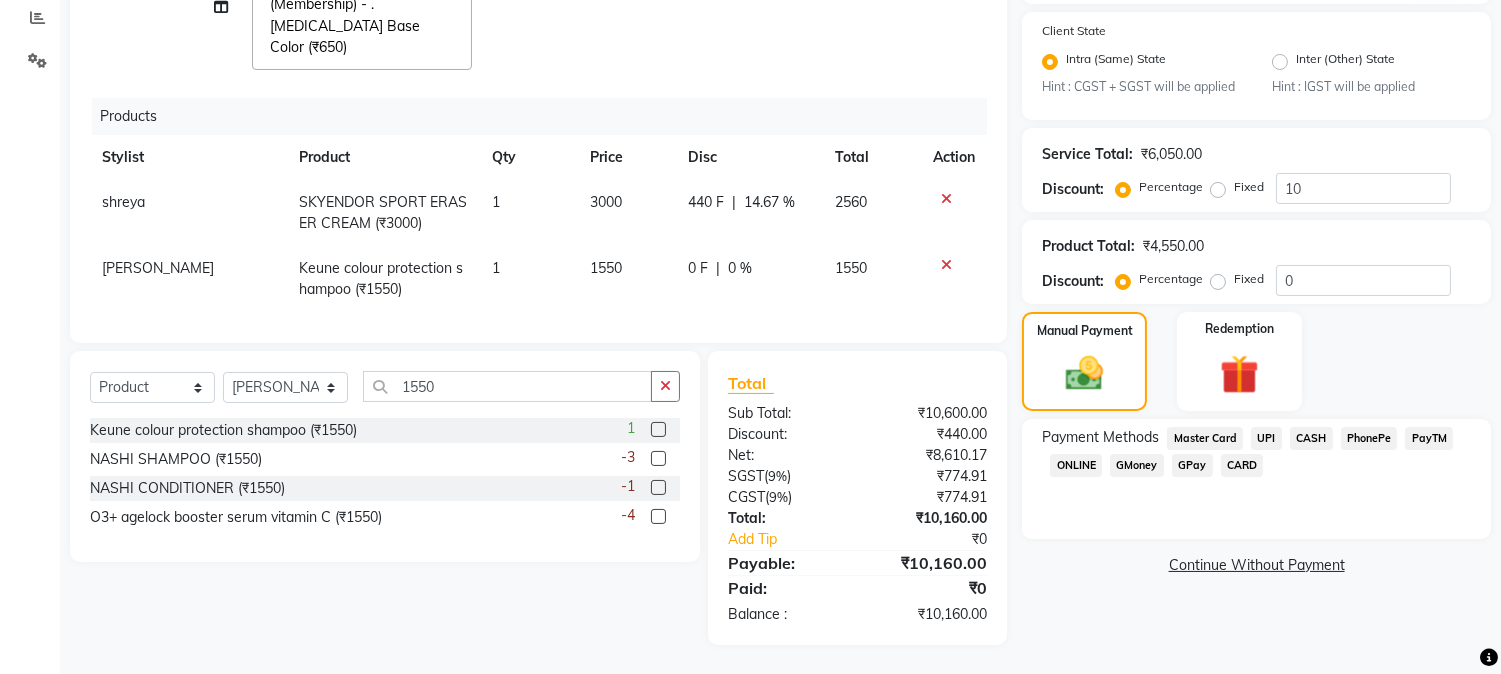 click on "GPay" 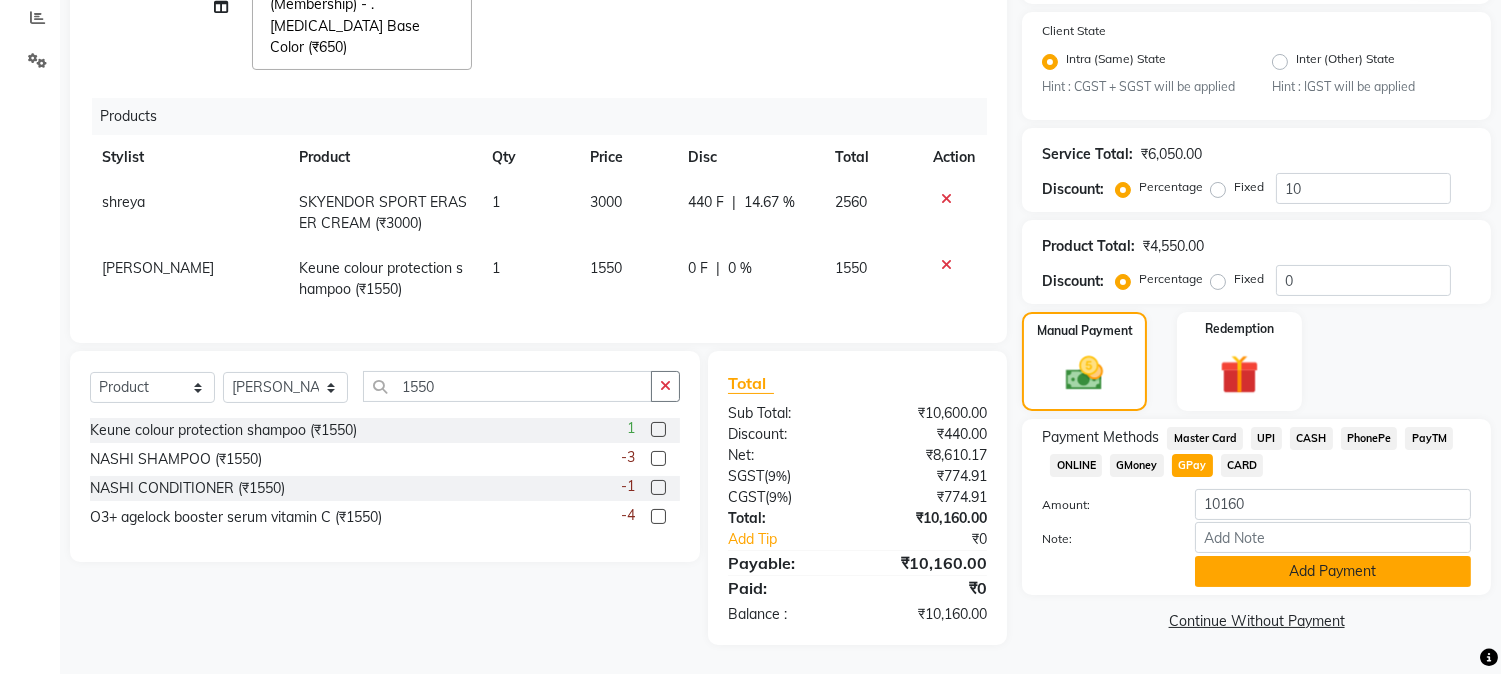 click on "Add Payment" 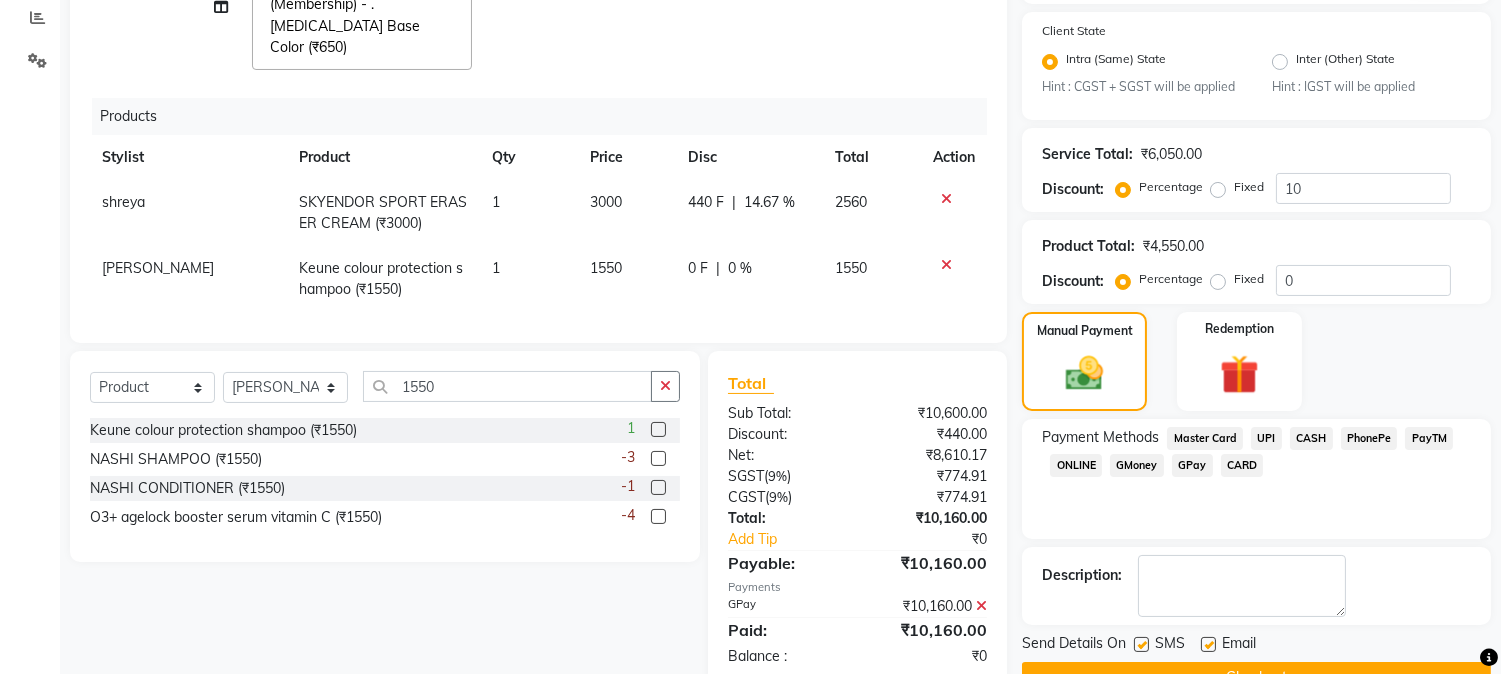 scroll, scrollTop: 473, scrollLeft: 0, axis: vertical 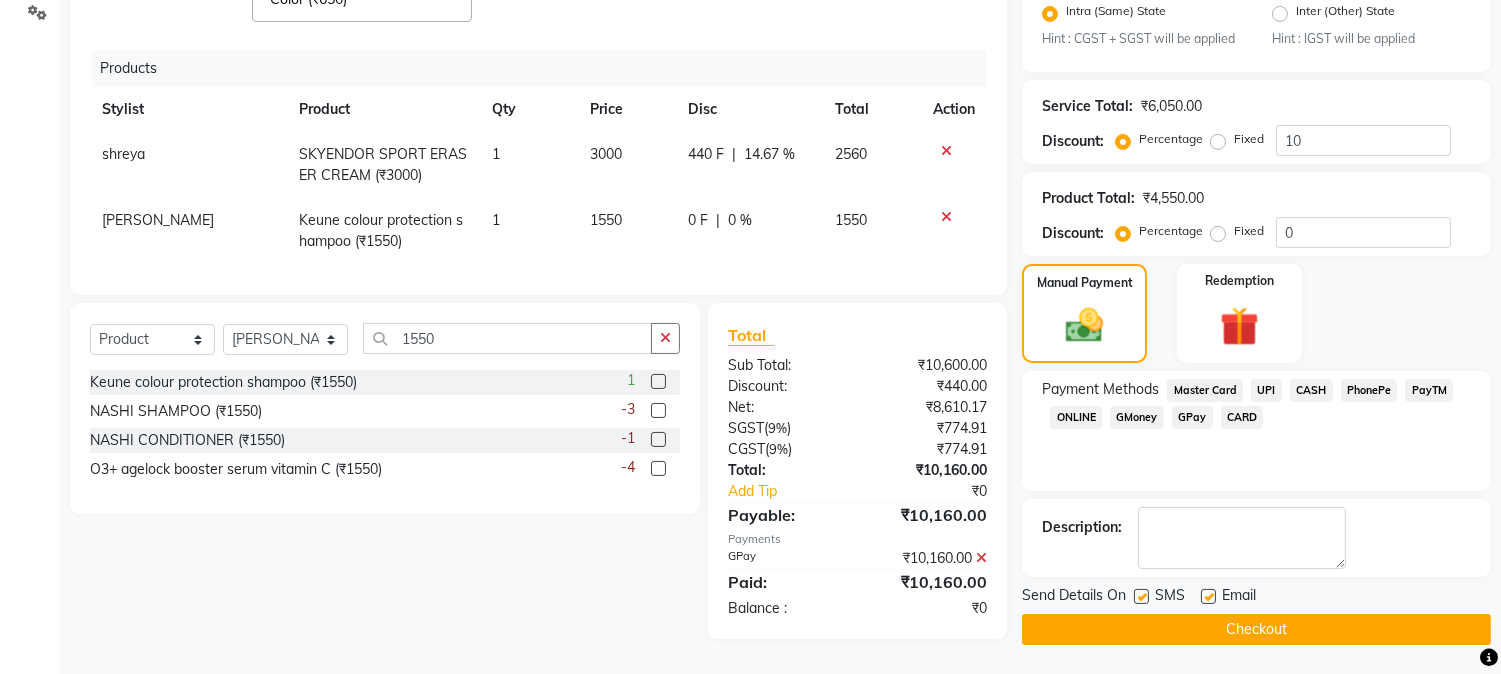 click 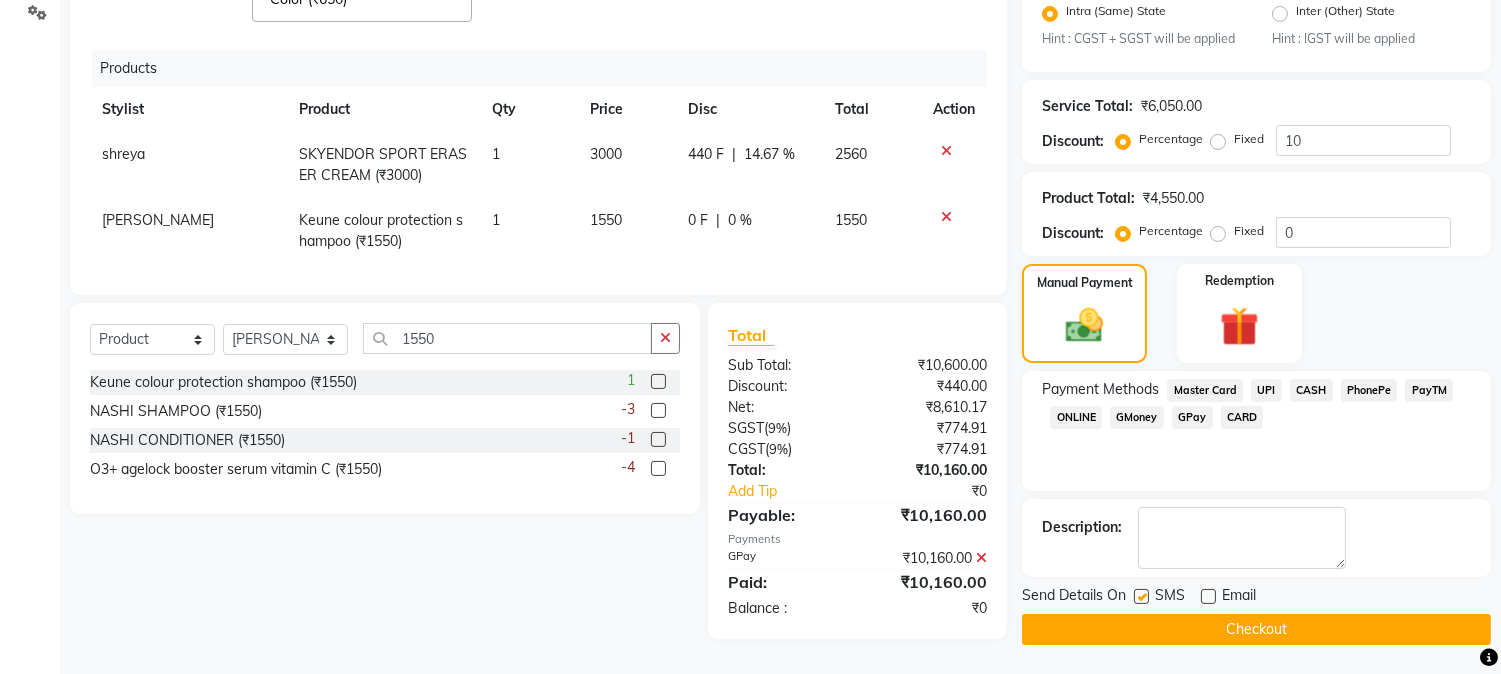 click on "Checkout" 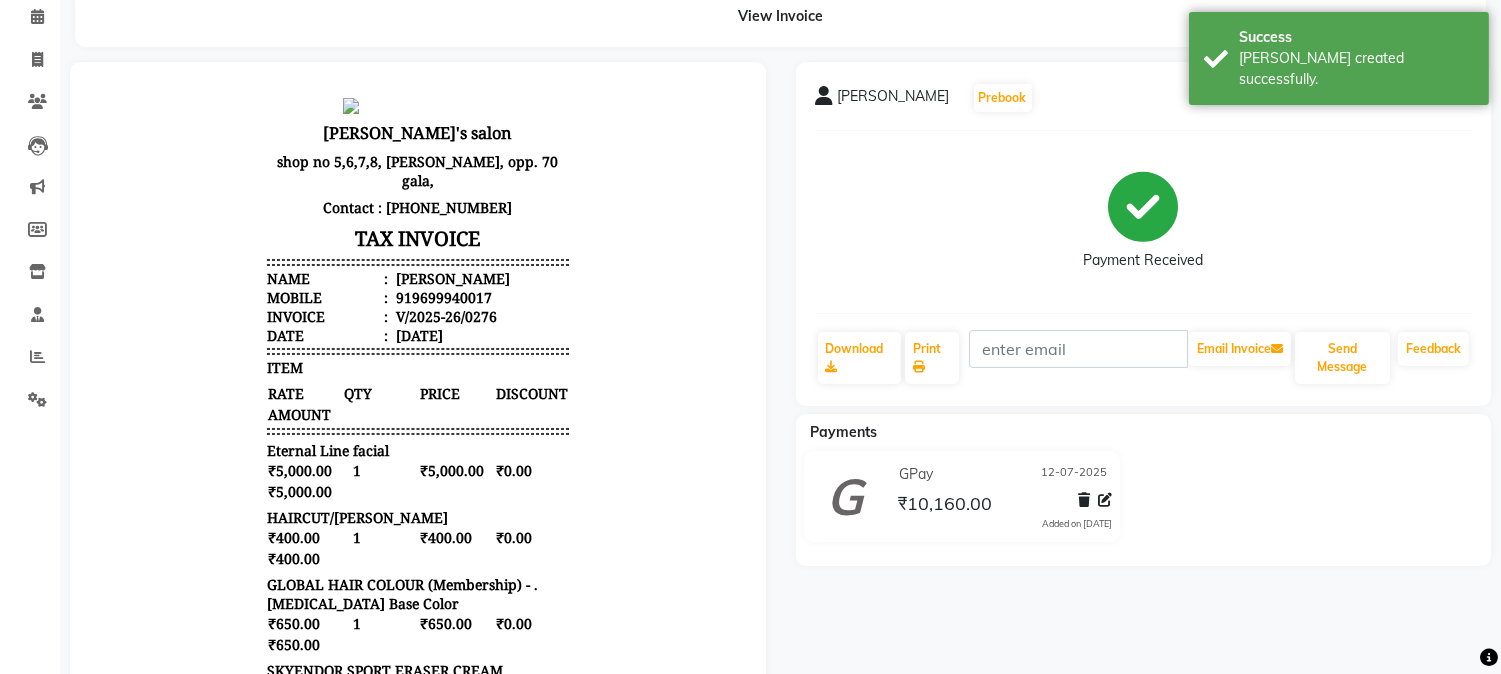 scroll, scrollTop: 0, scrollLeft: 0, axis: both 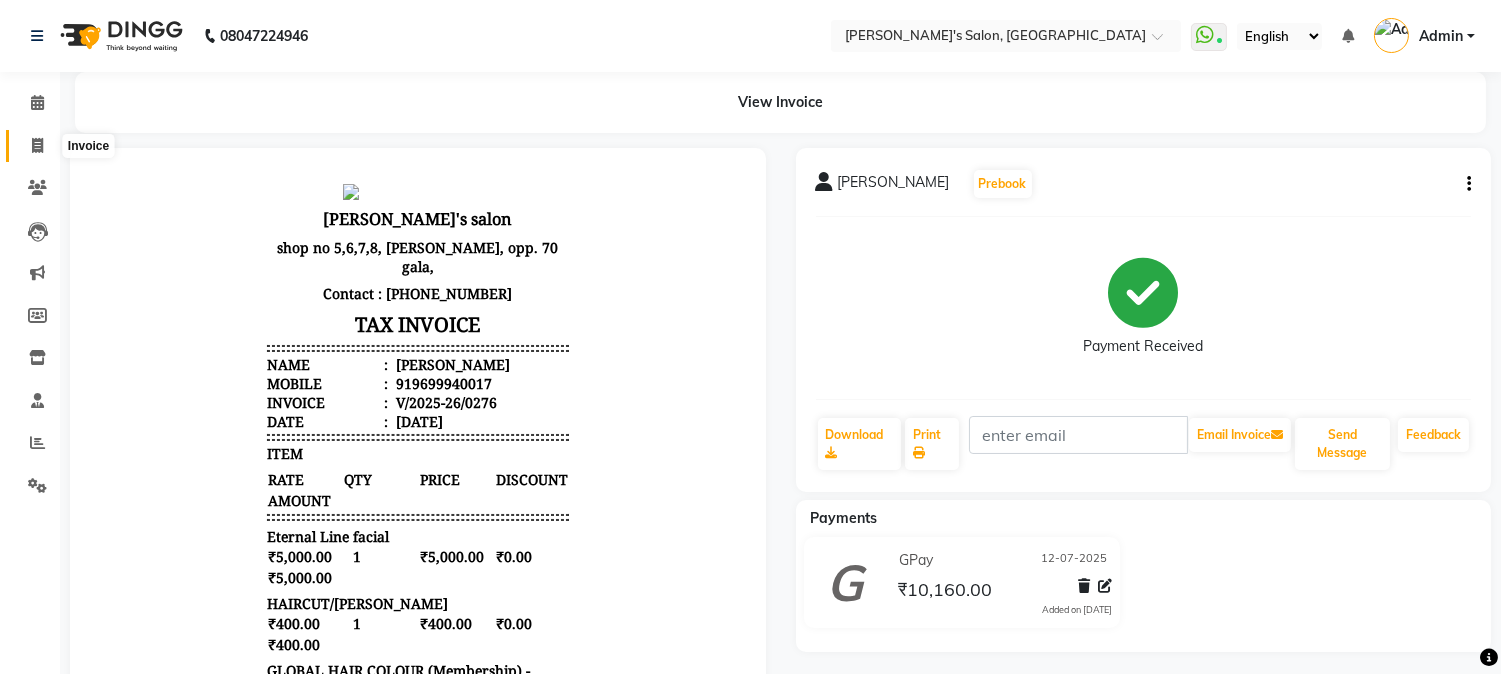 click 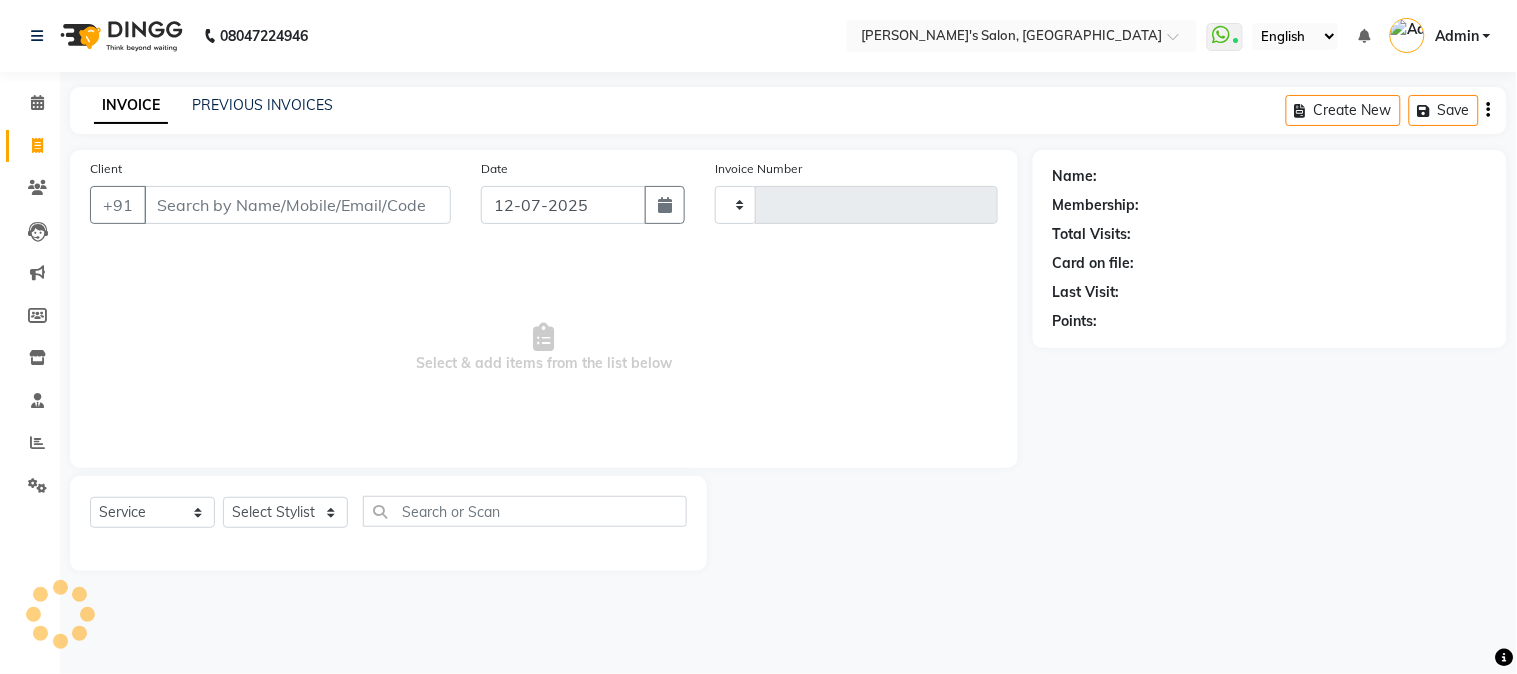 type on "0277" 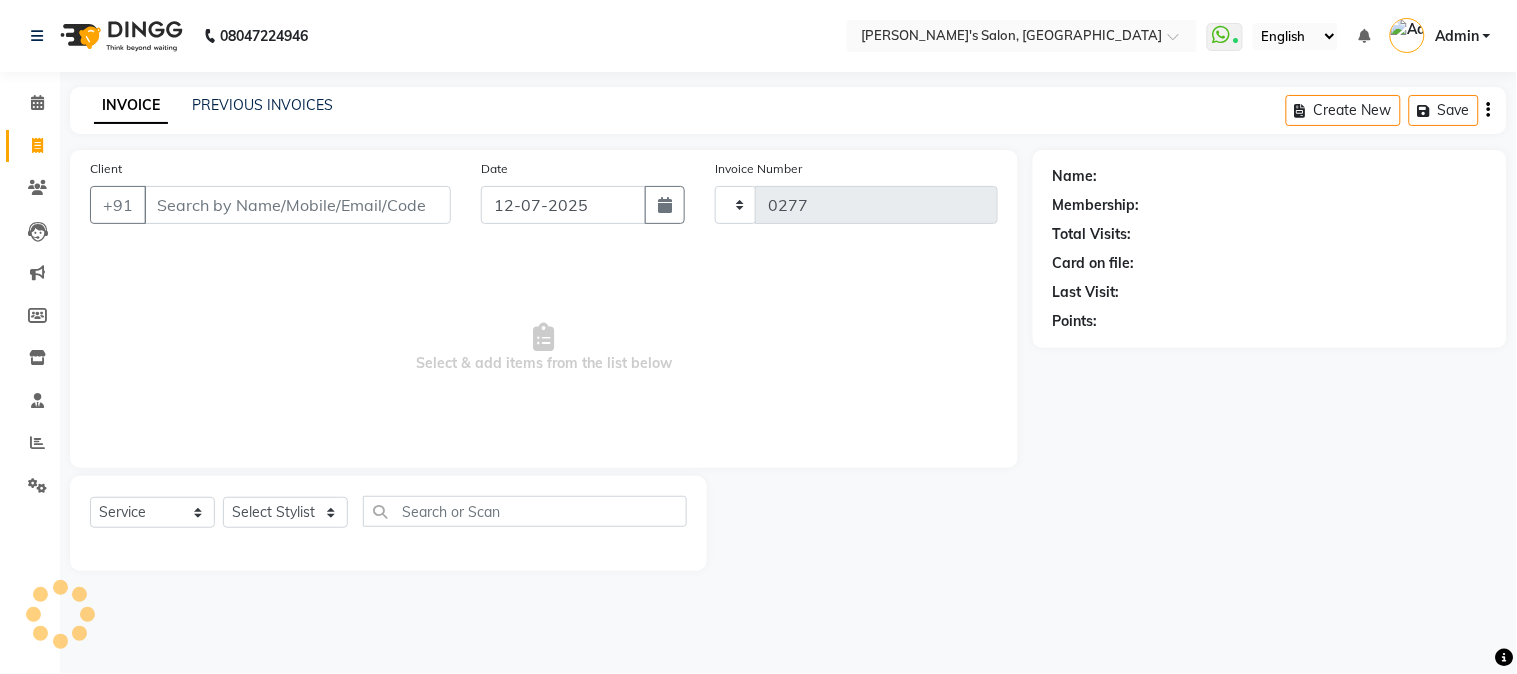 select on "4166" 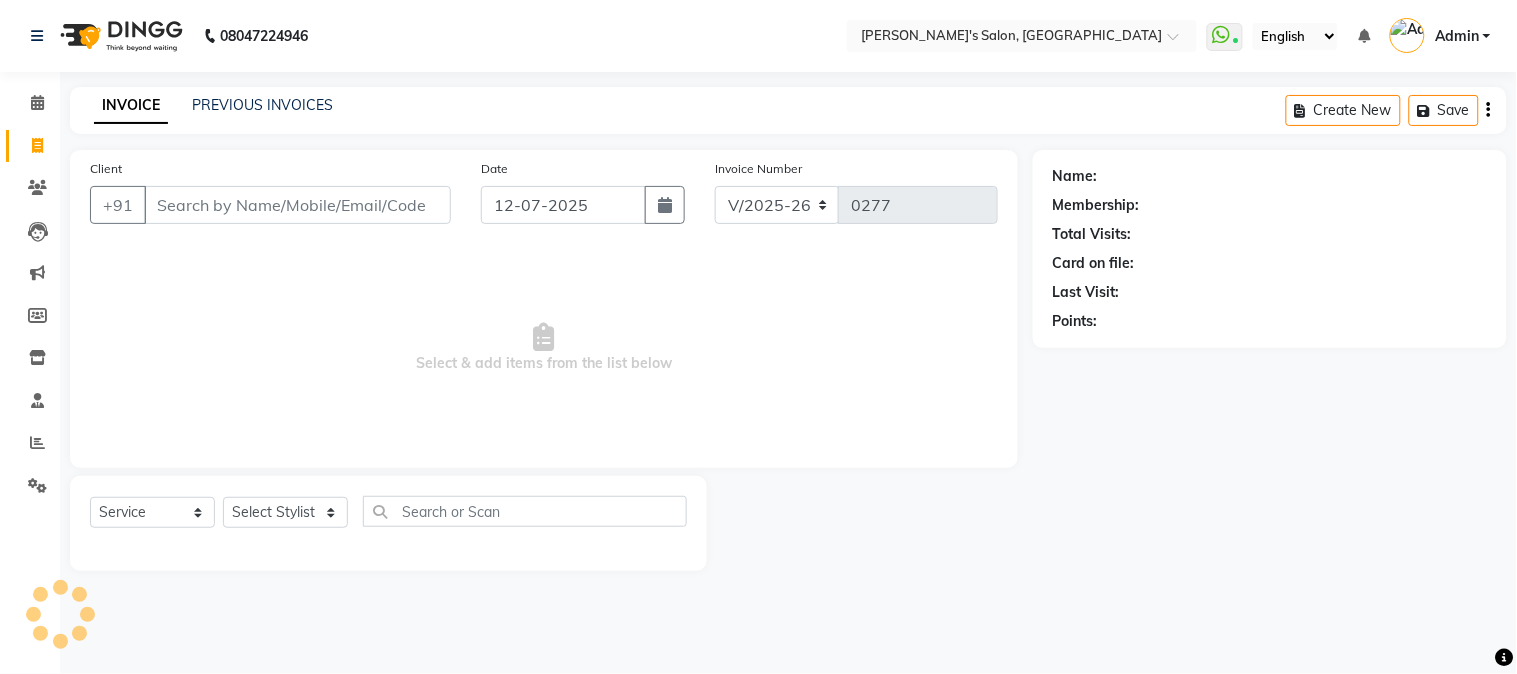 click on "Client" at bounding box center [297, 205] 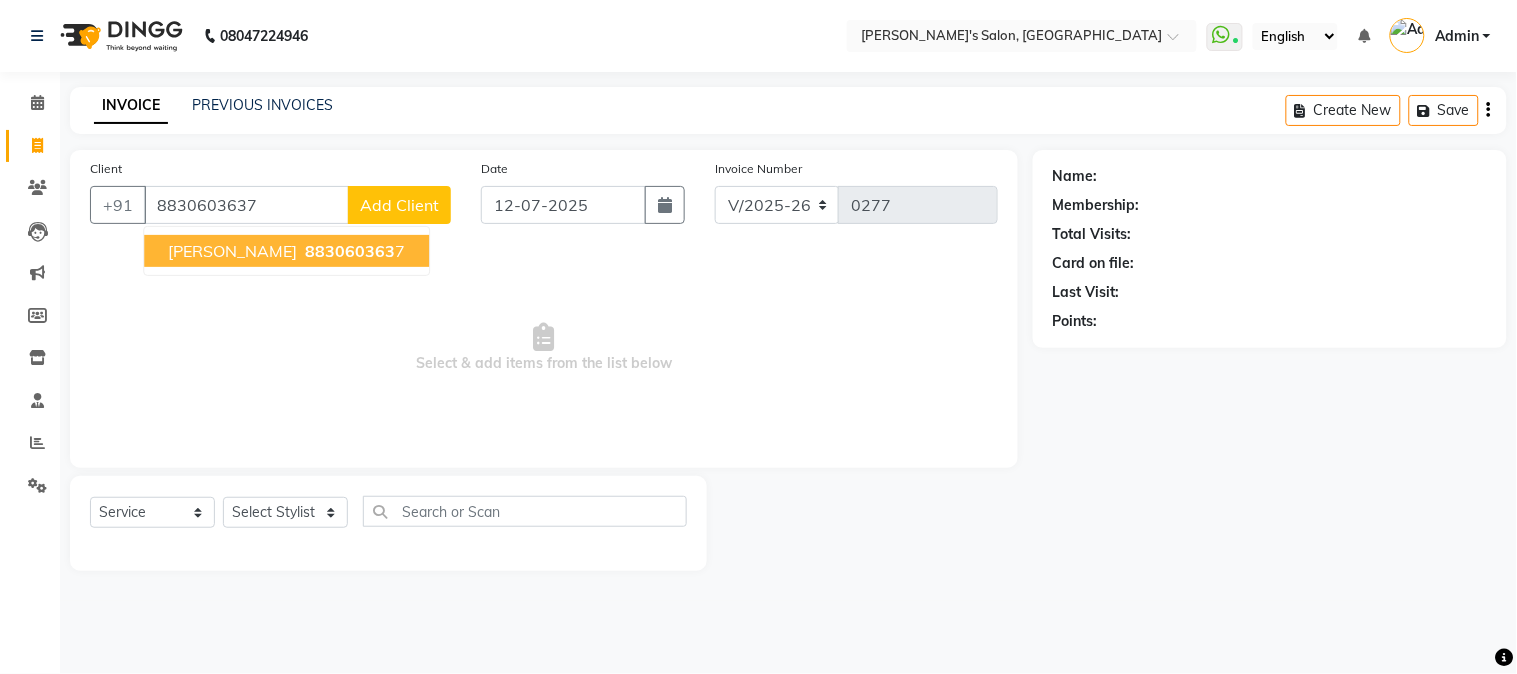 type on "8830603637" 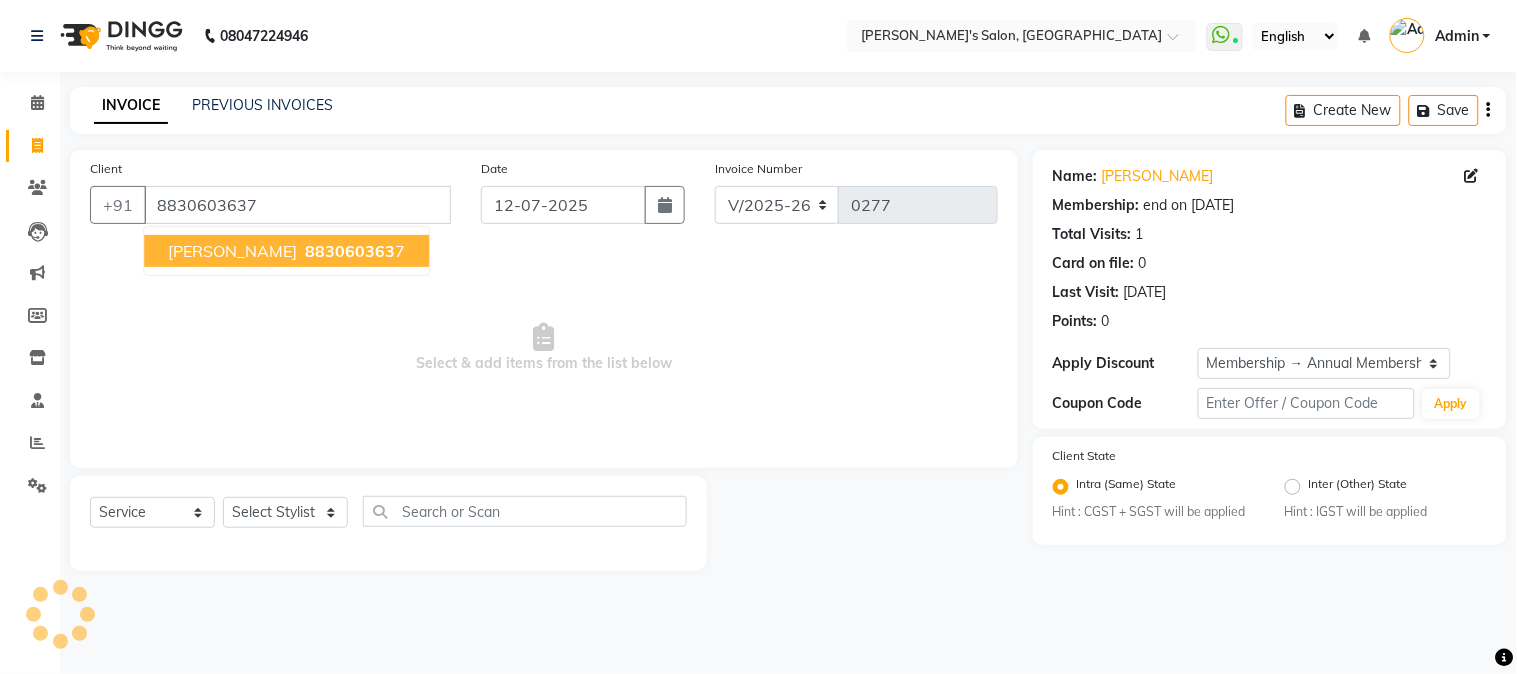 click on "[PERSON_NAME]   883060363 7" at bounding box center (286, 251) 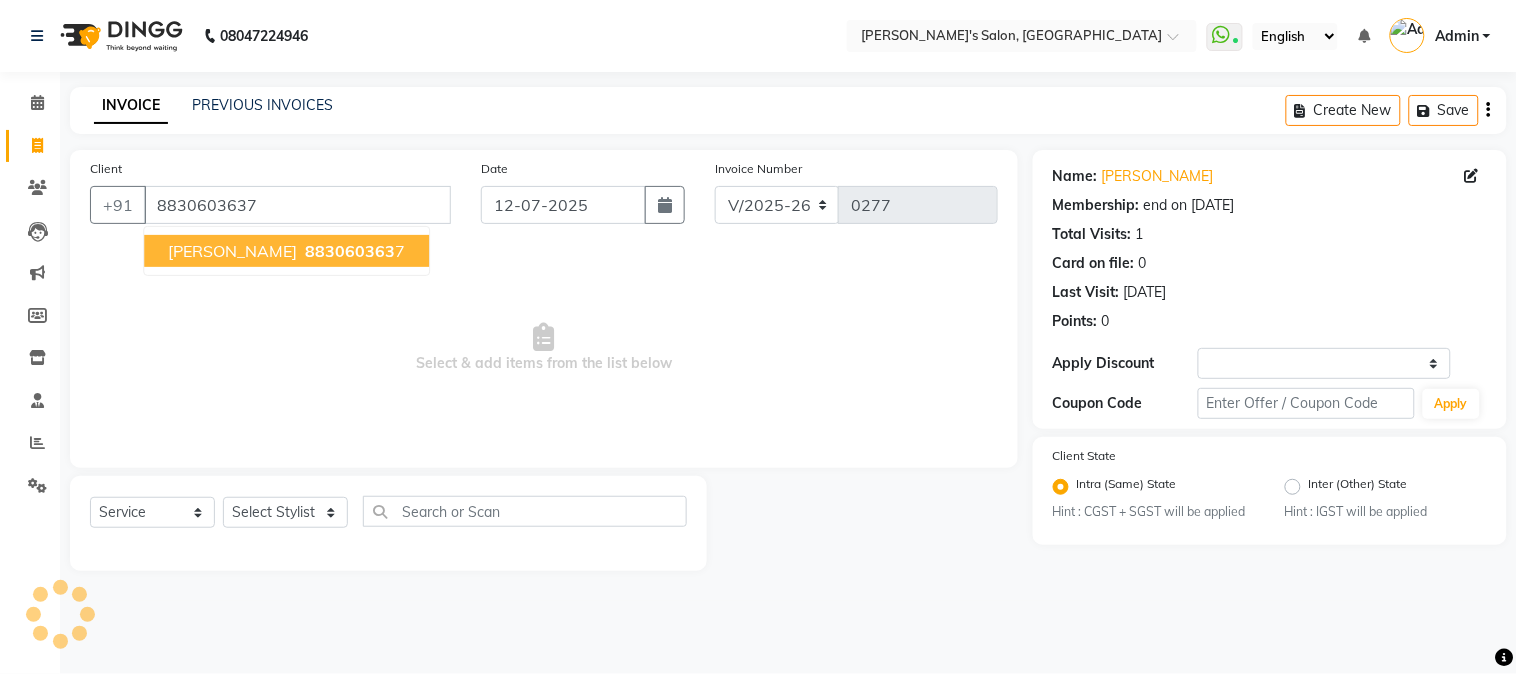 select on "2: Object" 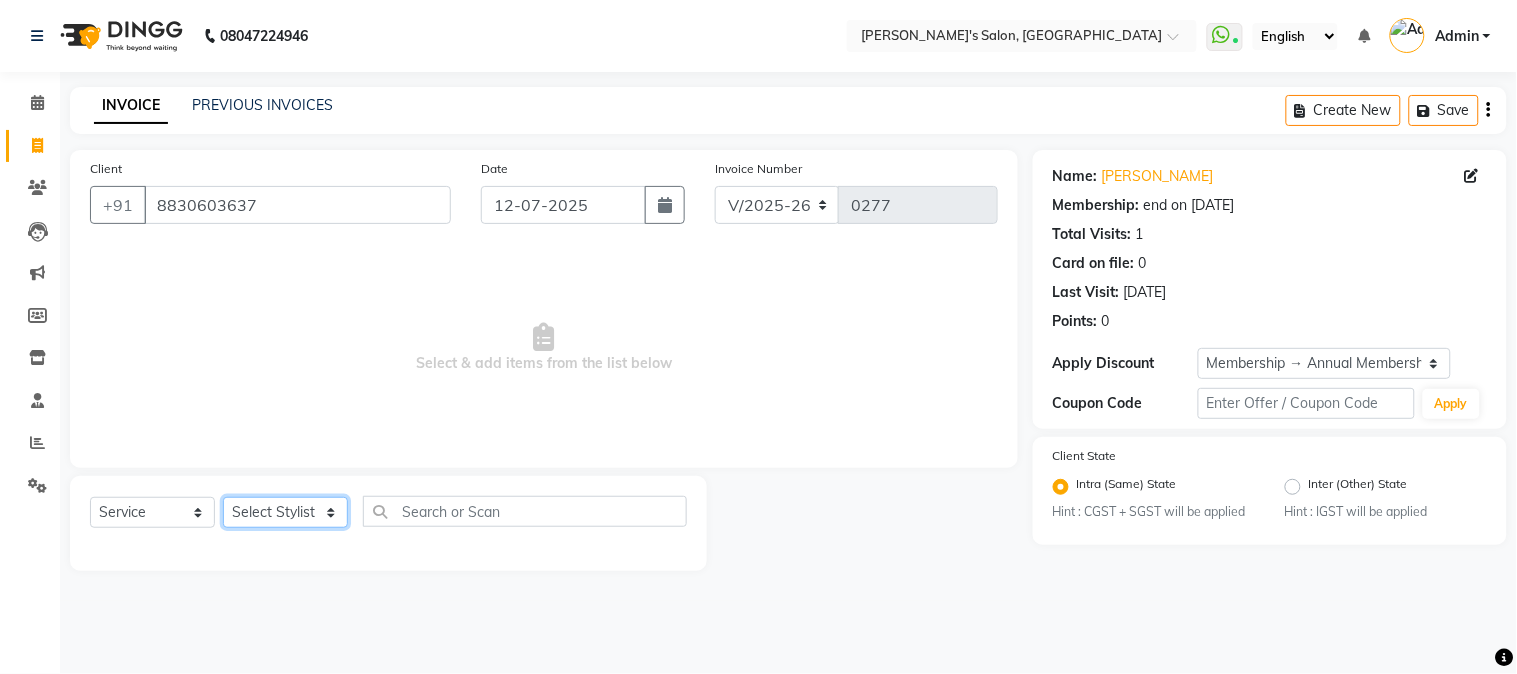 click on "Select Stylist [PERSON_NAME] [PERSON_NAME] [PERSON_NAME]  [PERSON_NAME] [PERSON_NAME] [PERSON_NAME] Bandana [PERSON_NAME] CHETAN CHETAN BOISAR furkan [PERSON_NAME] [PERSON_NAME] kunal mushahid  [muddu] [PERSON_NAME] [PERSON_NAME] [PERSON_NAME] Rahul [PERSON_NAME] [PERSON_NAME] [PERSON_NAME] [PERSON_NAME] shovib M.D shreya ZOYA" 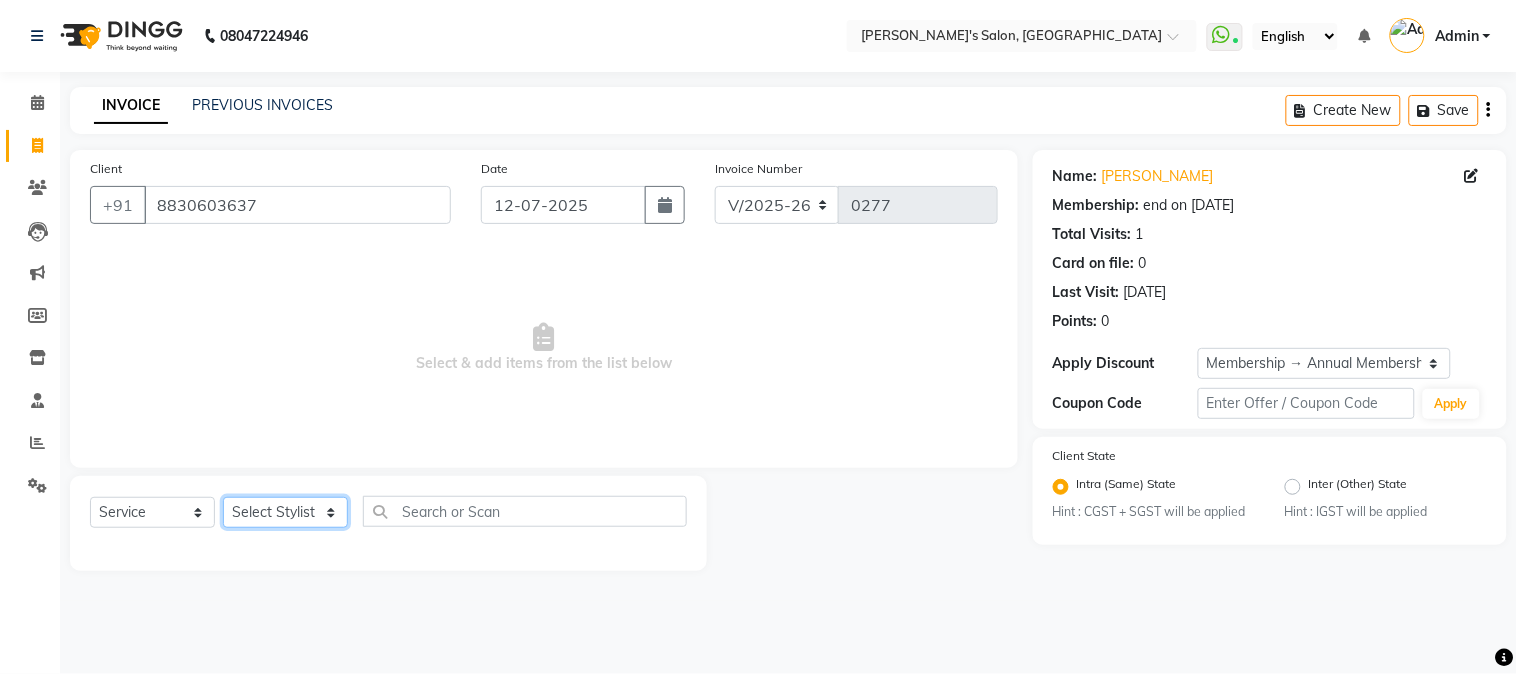 select on "85804" 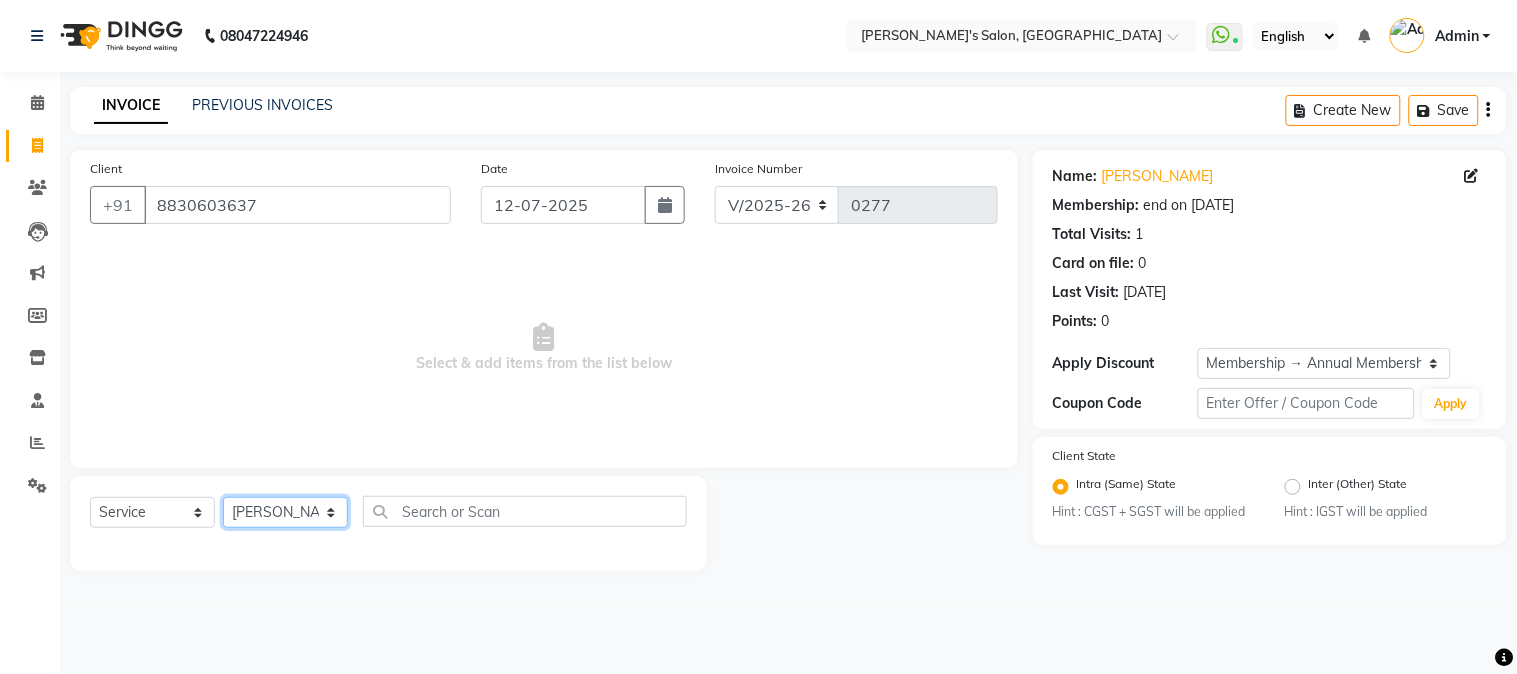 click on "Select Stylist [PERSON_NAME] [PERSON_NAME] [PERSON_NAME]  [PERSON_NAME] [PERSON_NAME] [PERSON_NAME] Bandana [PERSON_NAME] CHETAN CHETAN BOISAR furkan [PERSON_NAME] [PERSON_NAME] kunal mushahid  [muddu] [PERSON_NAME] [PERSON_NAME] [PERSON_NAME] Rahul [PERSON_NAME] [PERSON_NAME] [PERSON_NAME] [PERSON_NAME] shovib M.D shreya ZOYA" 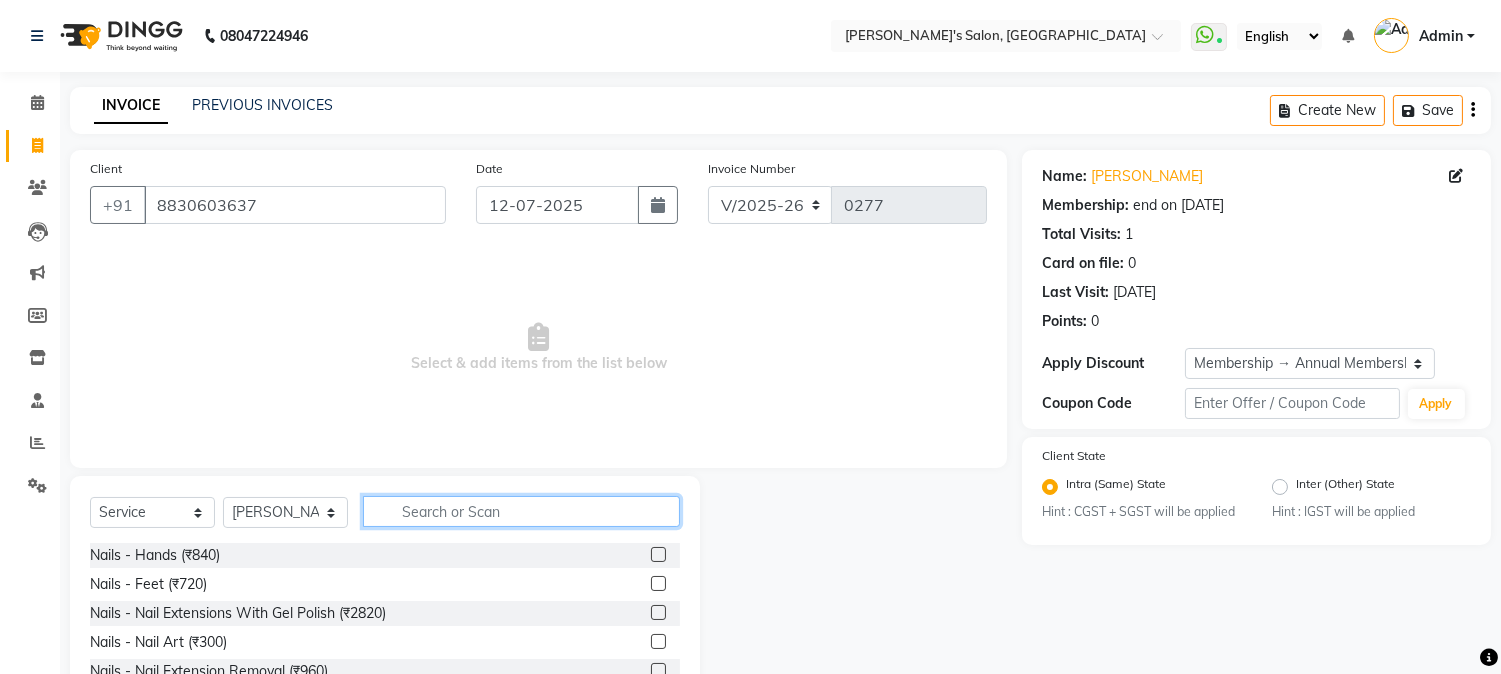 click 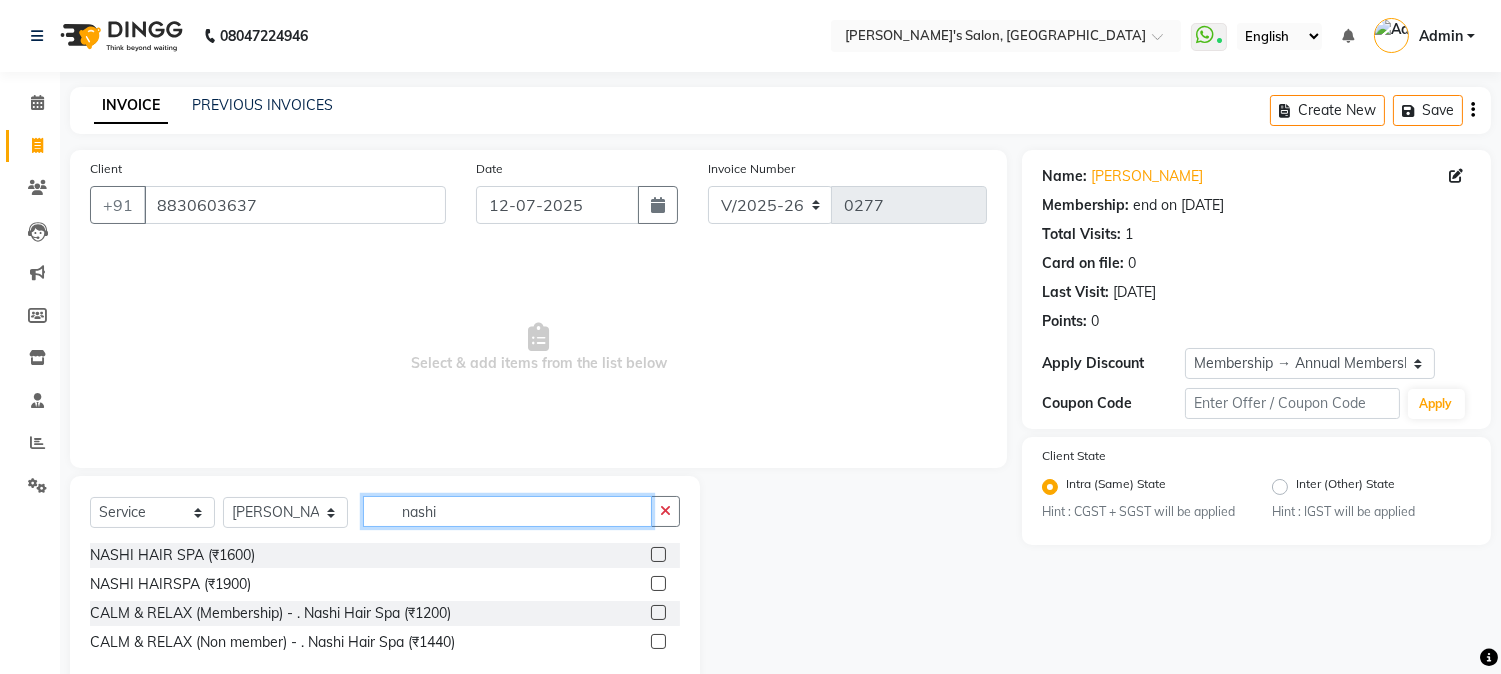 type on "nashi" 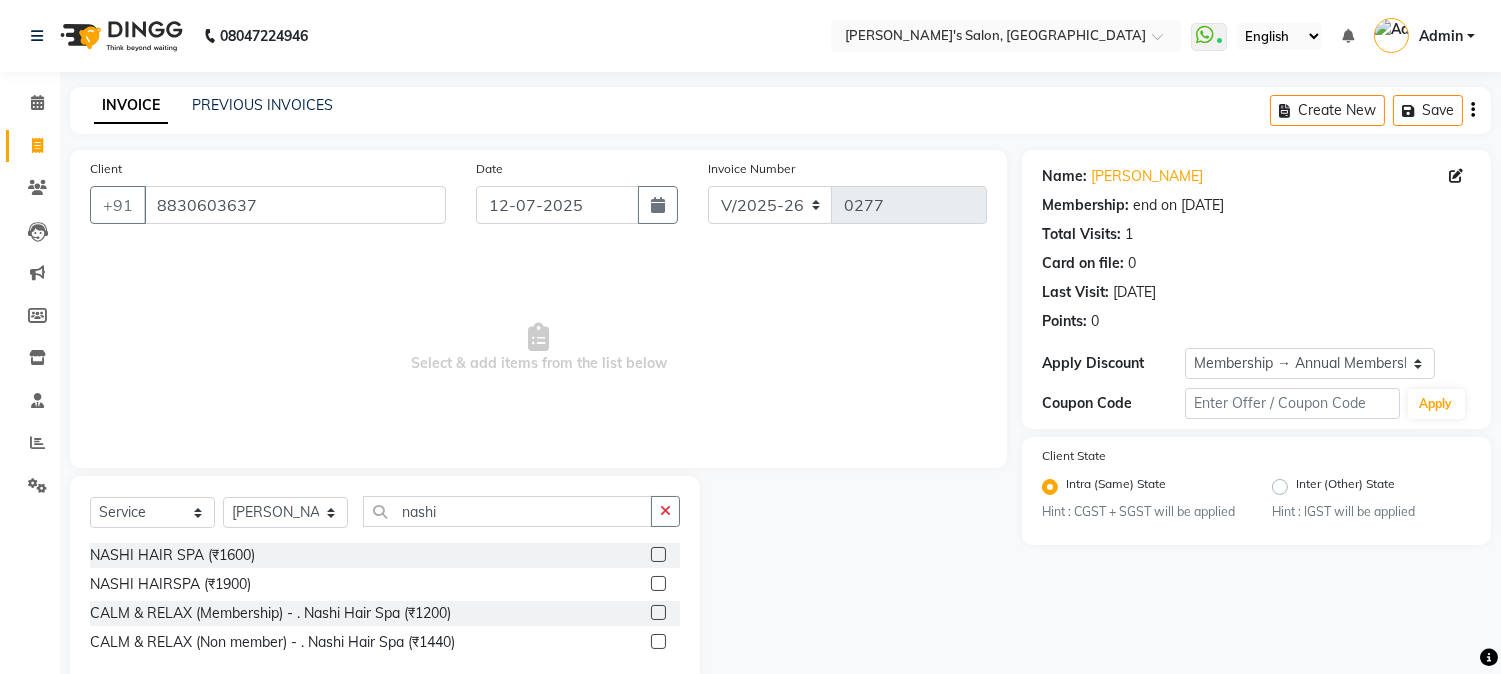 click 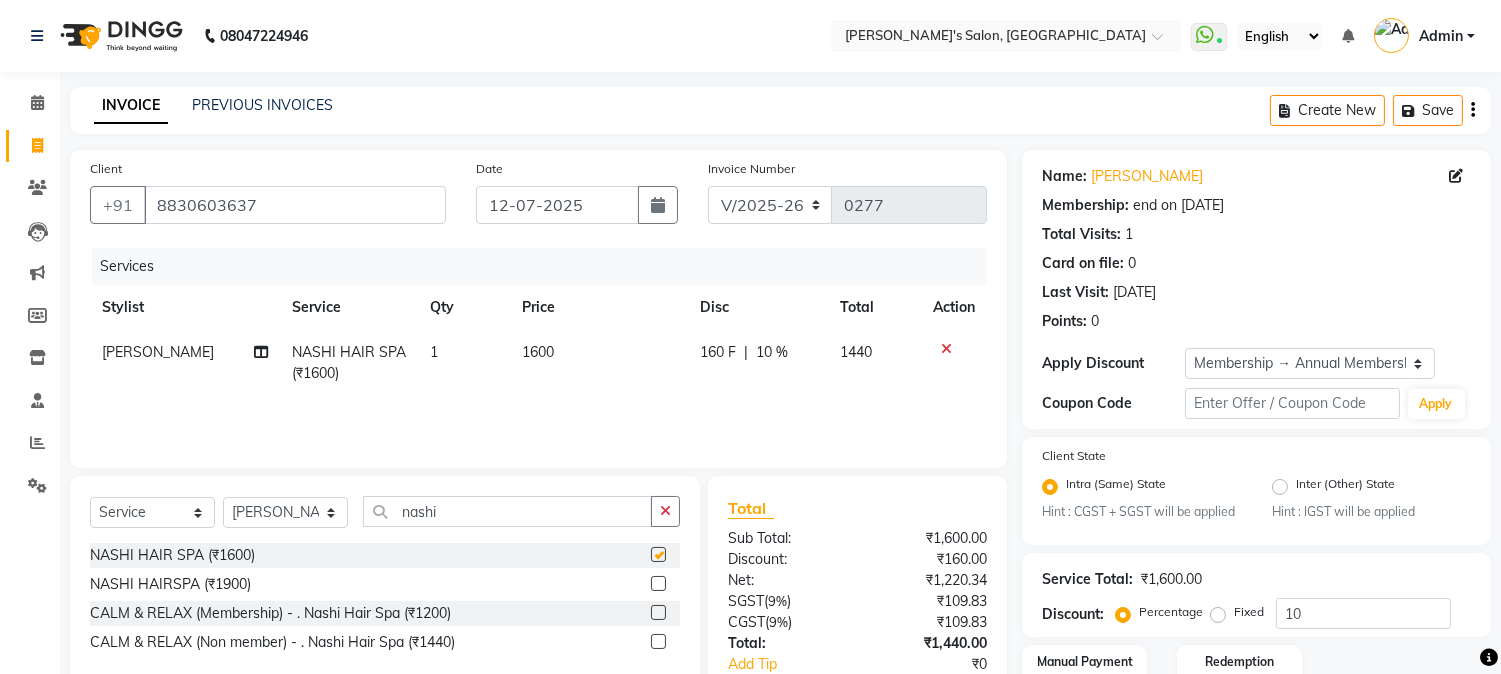 checkbox on "false" 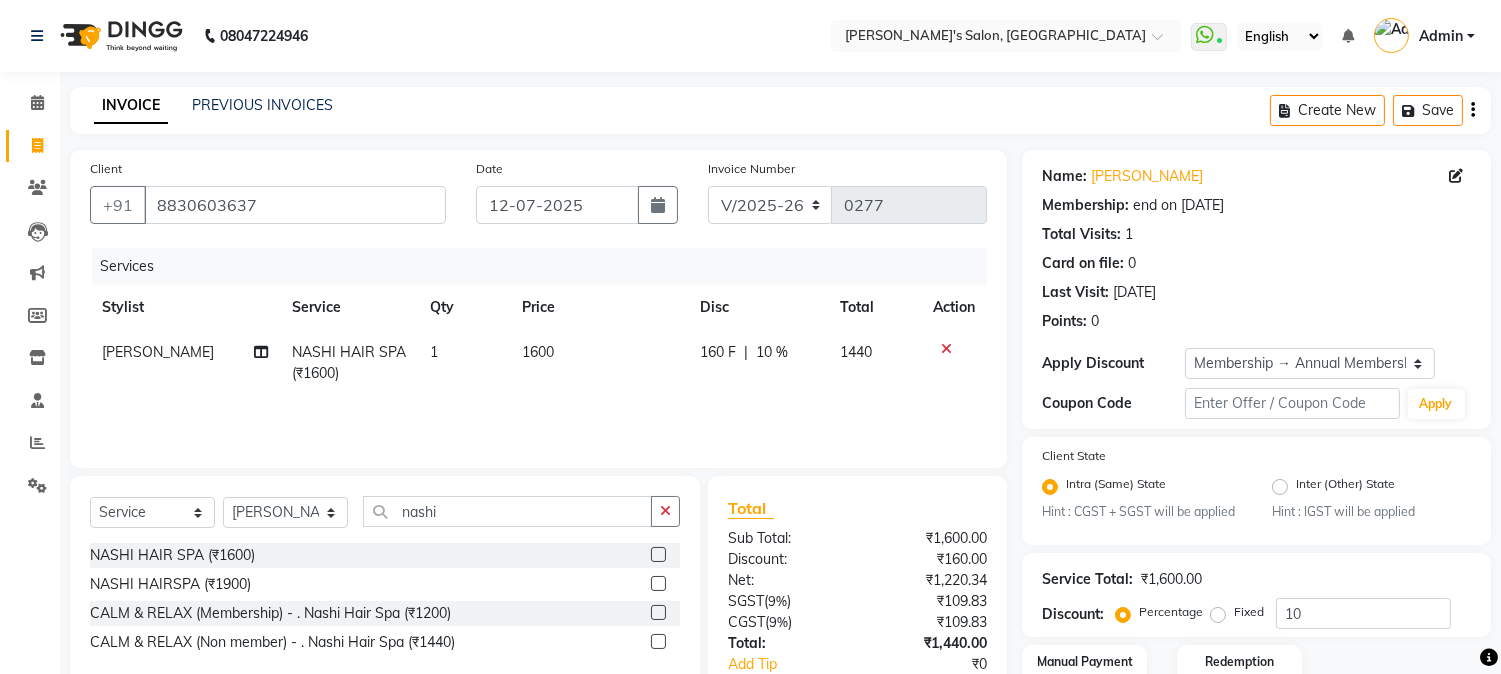 click on "160 F" 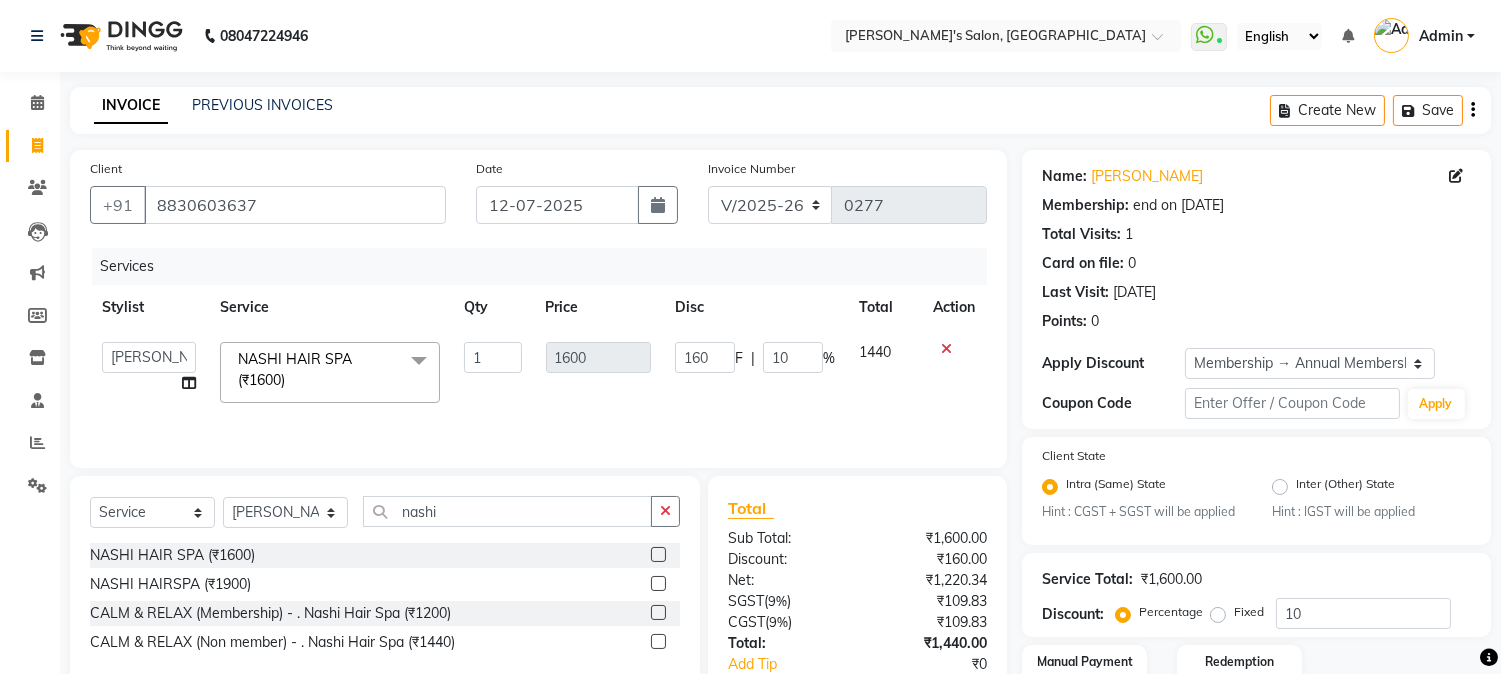 click on "160" 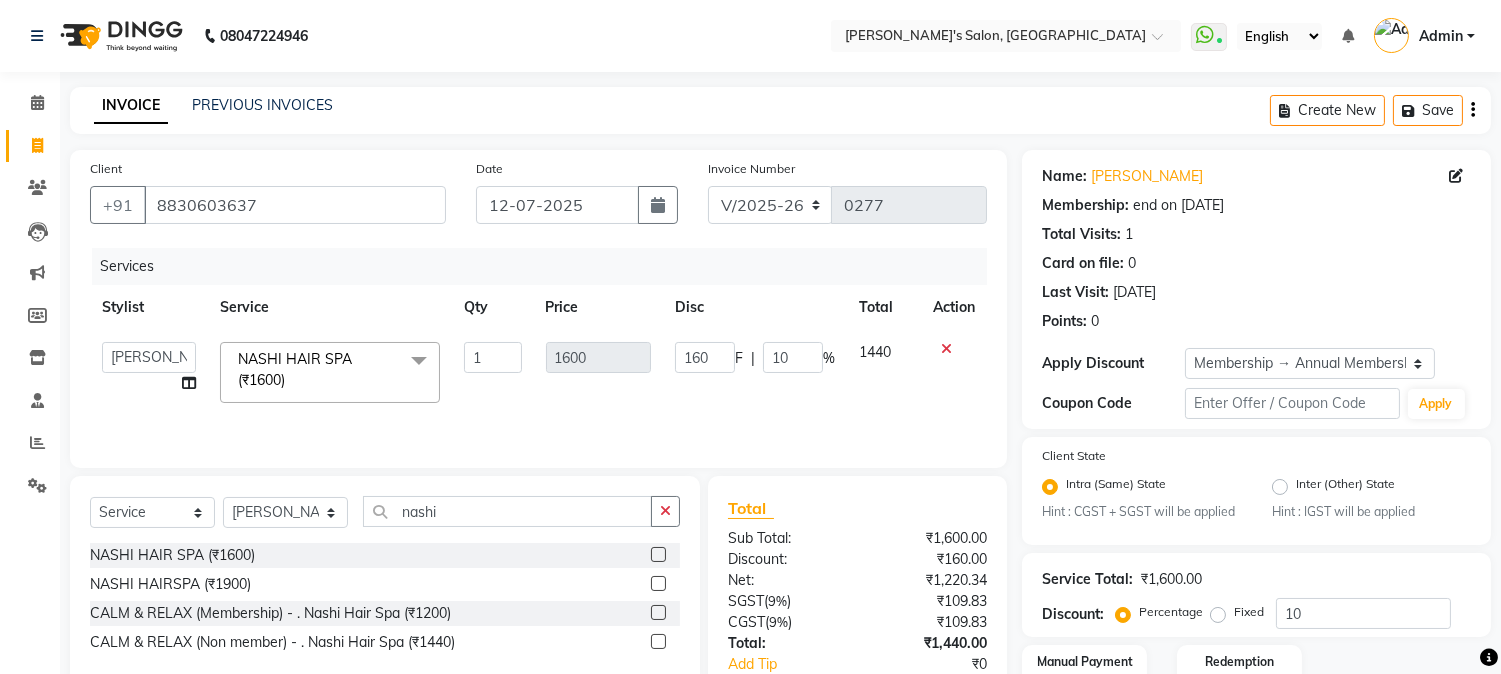 type 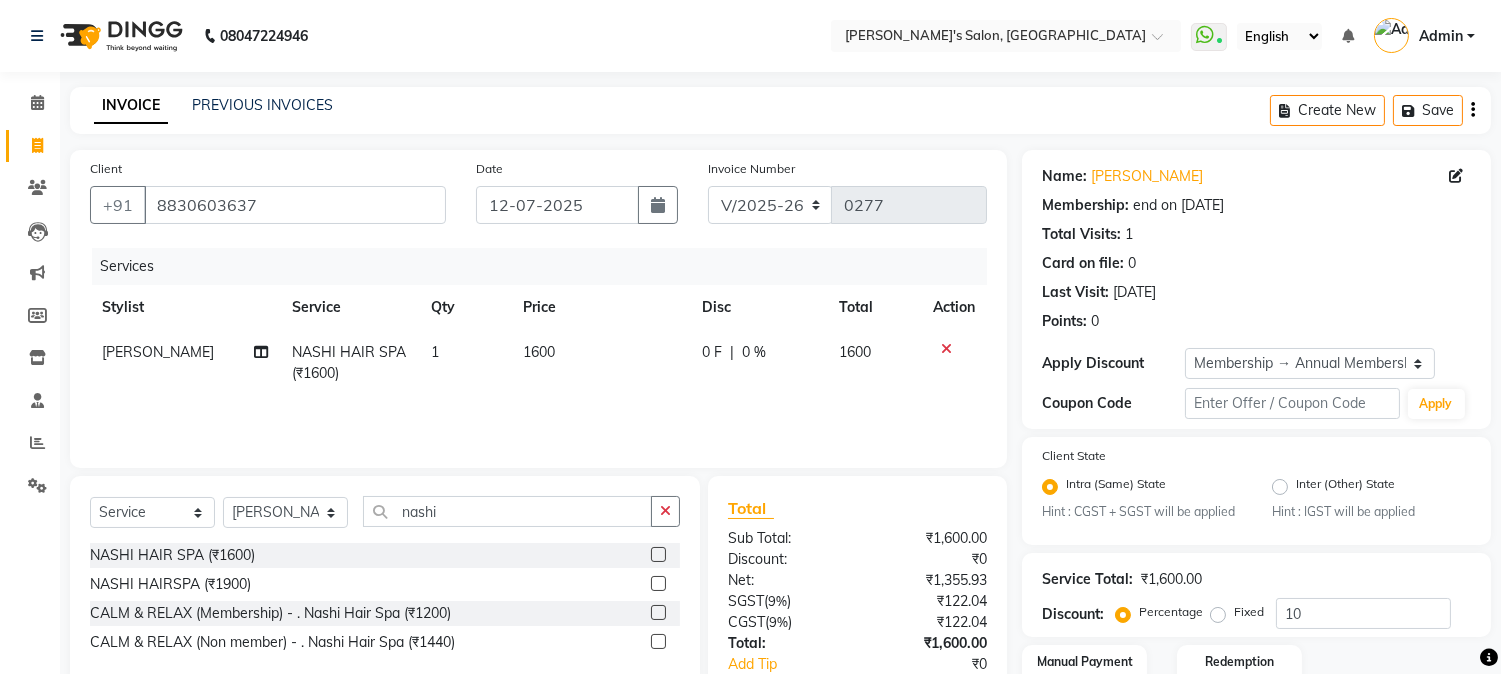 click on "Disc" 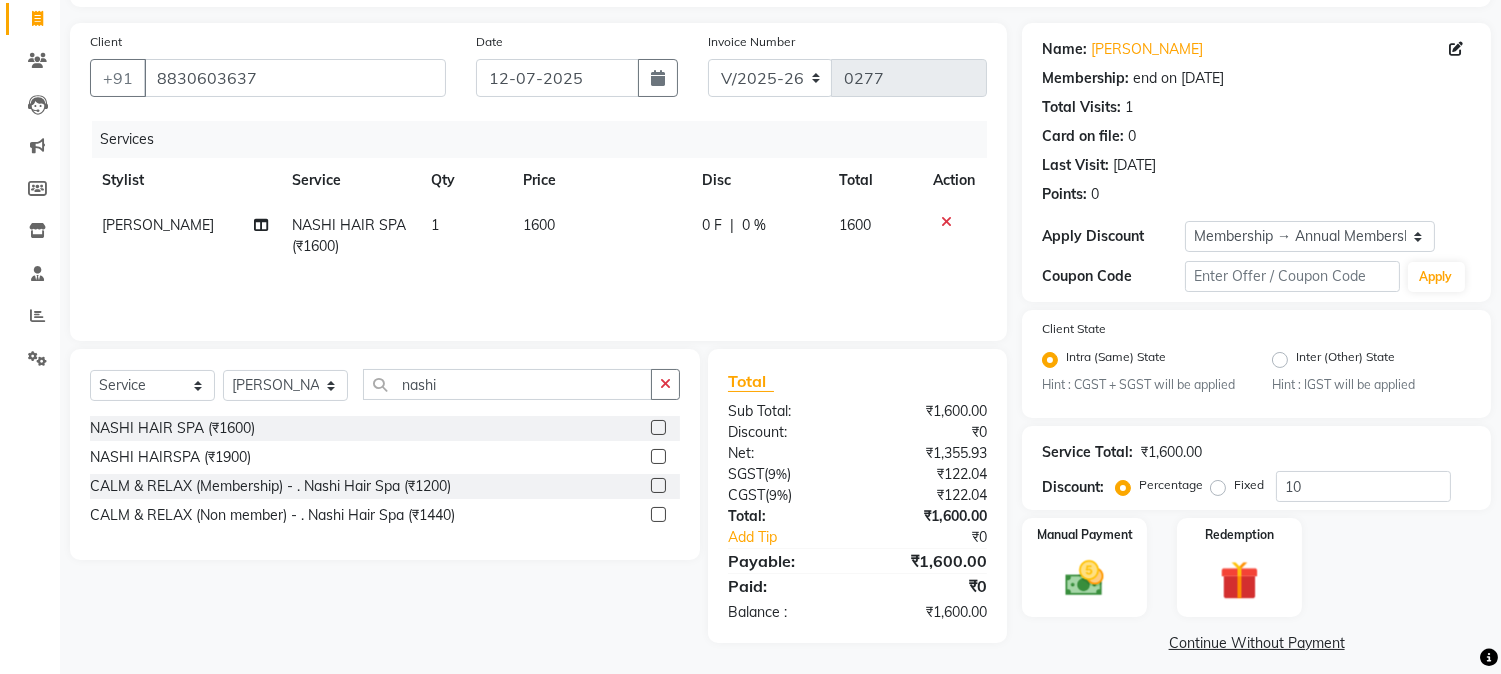 scroll, scrollTop: 140, scrollLeft: 0, axis: vertical 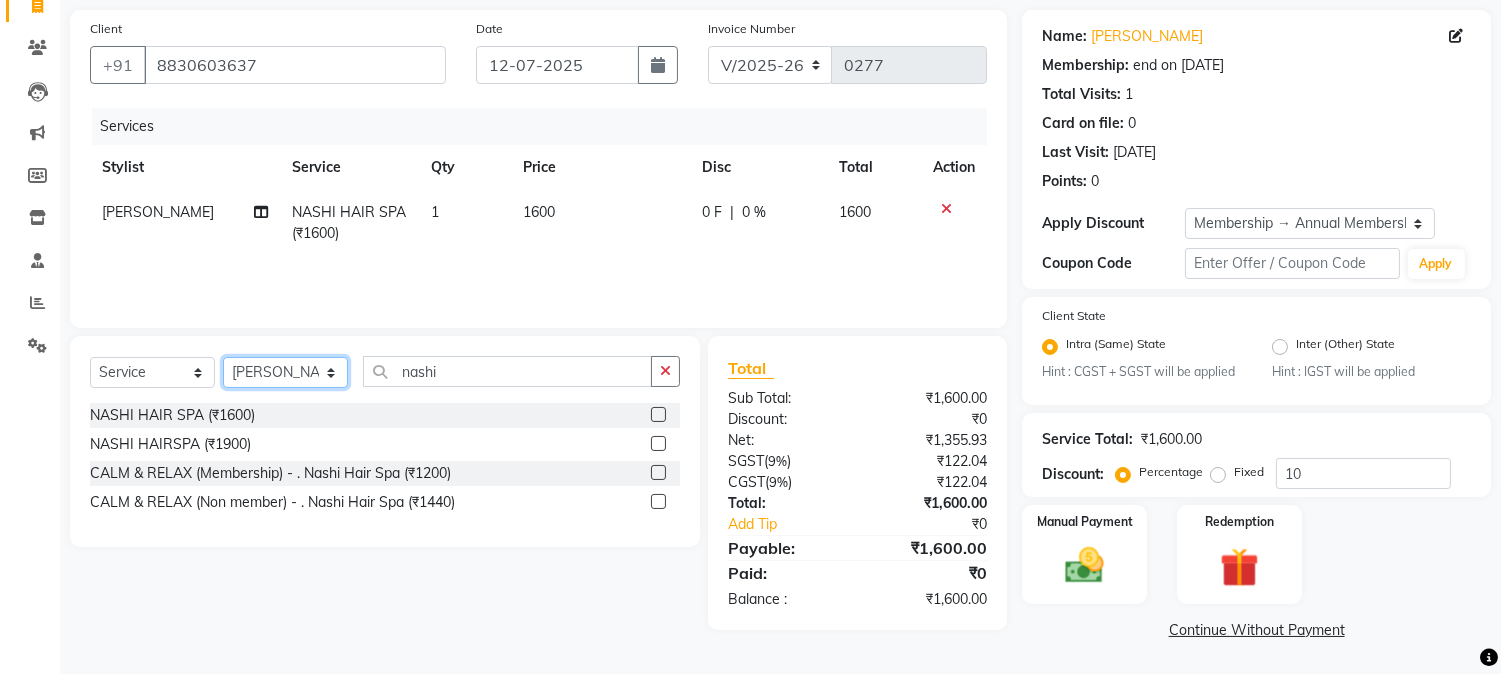 click on "Select Stylist [PERSON_NAME] [PERSON_NAME] [PERSON_NAME]  [PERSON_NAME] [PERSON_NAME] [PERSON_NAME] Bandana [PERSON_NAME] CHETAN CHETAN BOISAR furkan [PERSON_NAME] [PERSON_NAME] kunal mushahid  [muddu] [PERSON_NAME] [PERSON_NAME] [PERSON_NAME] Rahul [PERSON_NAME] [PERSON_NAME] [PERSON_NAME] [PERSON_NAME] shovib M.D shreya ZOYA" 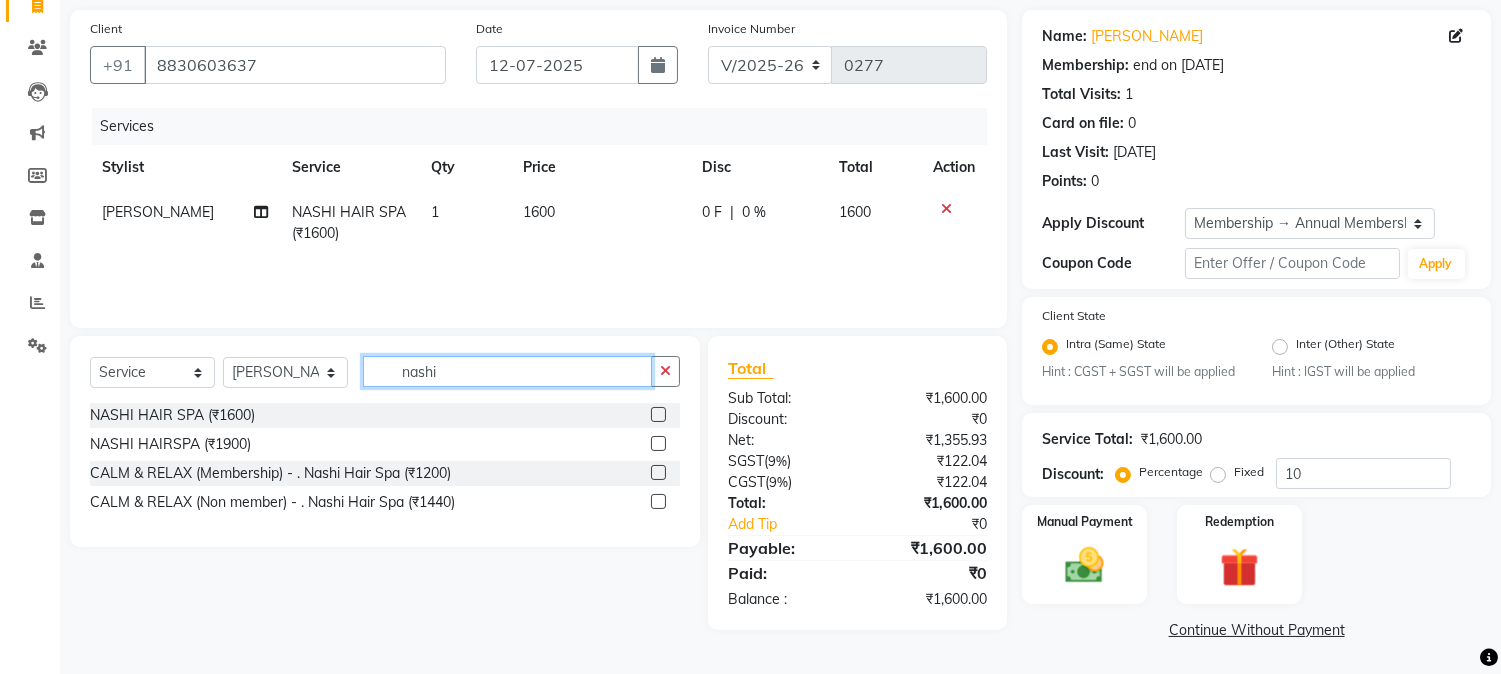 drag, startPoint x: 491, startPoint y: 363, endPoint x: 385, endPoint y: 381, distance: 107.51744 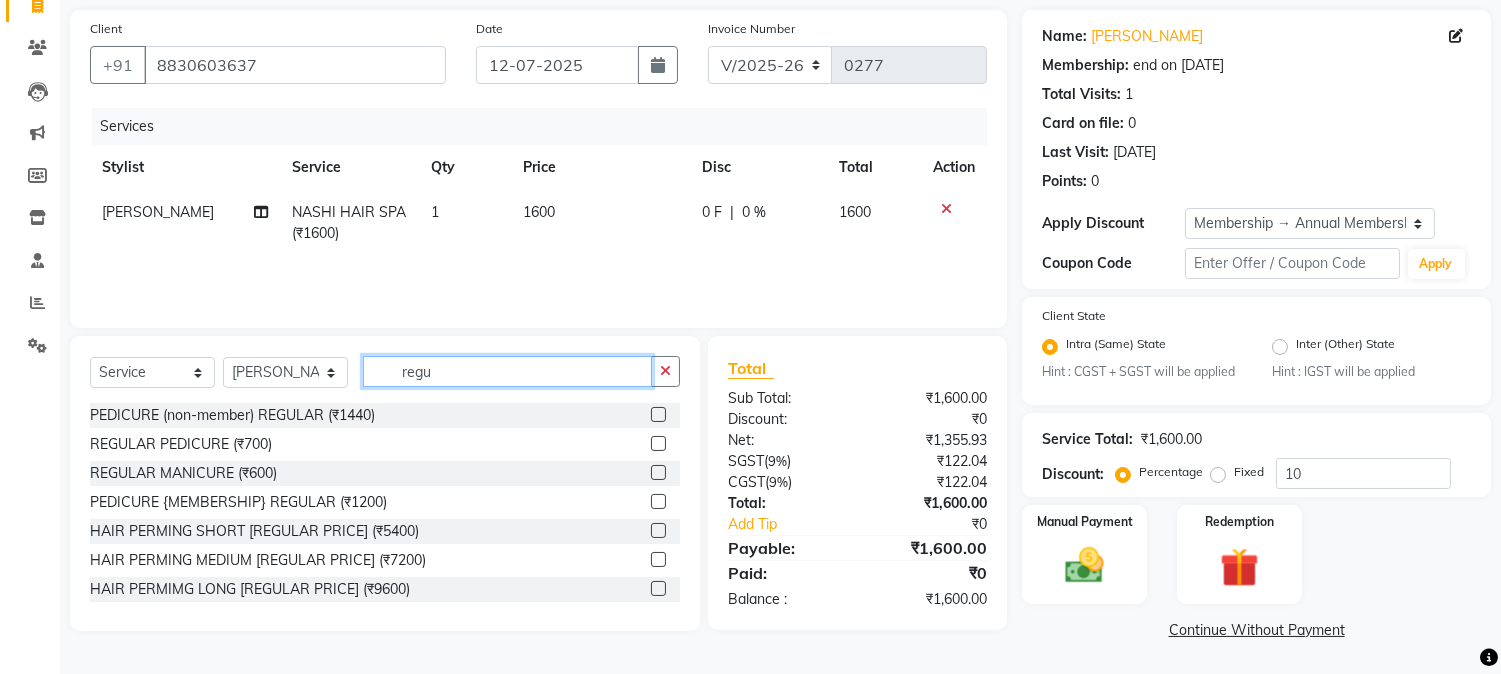 type on "regu" 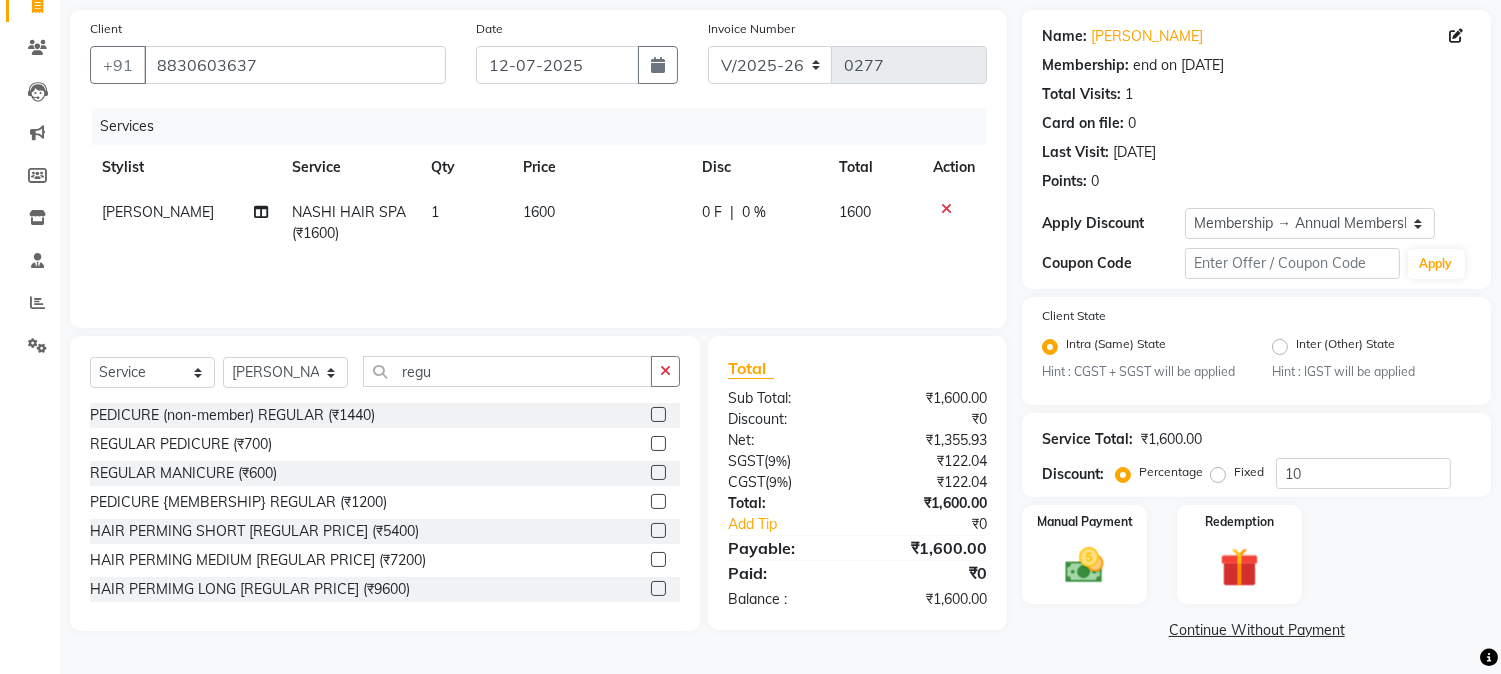 click 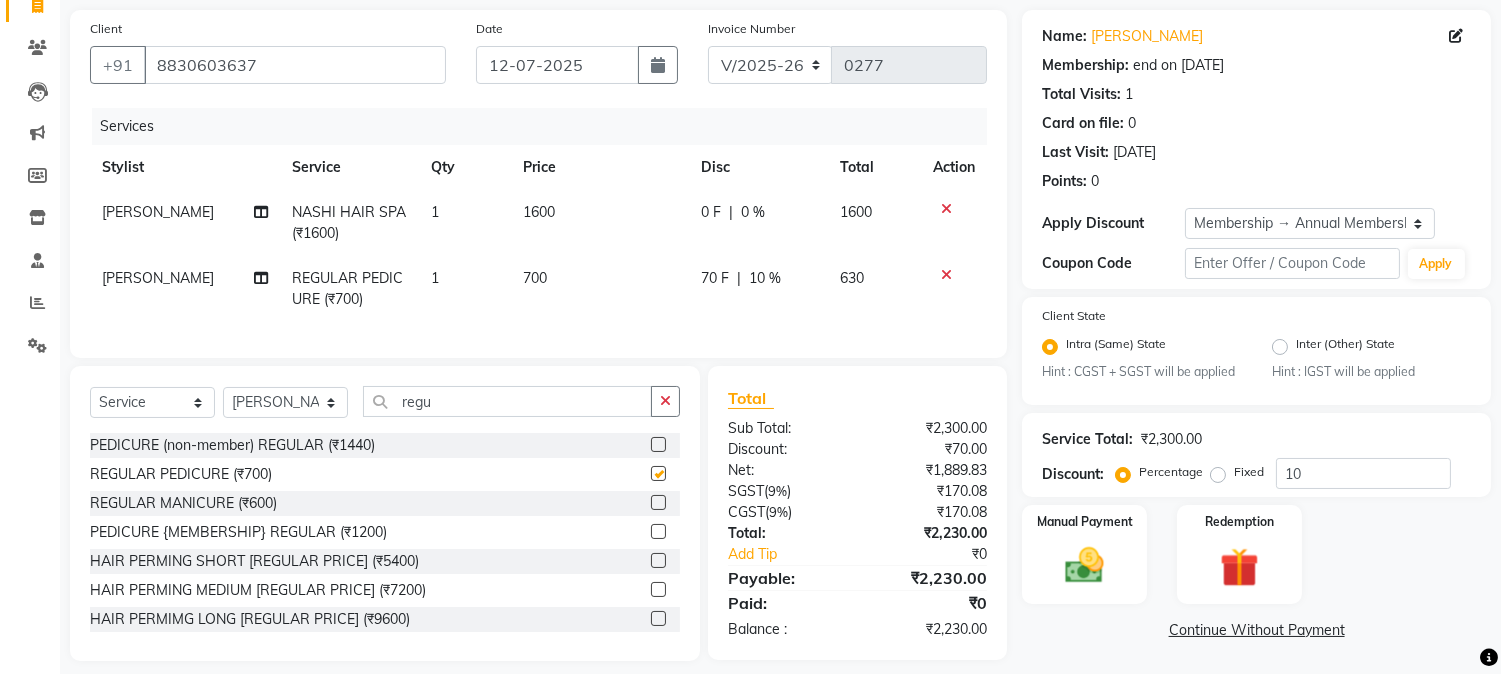 checkbox on "false" 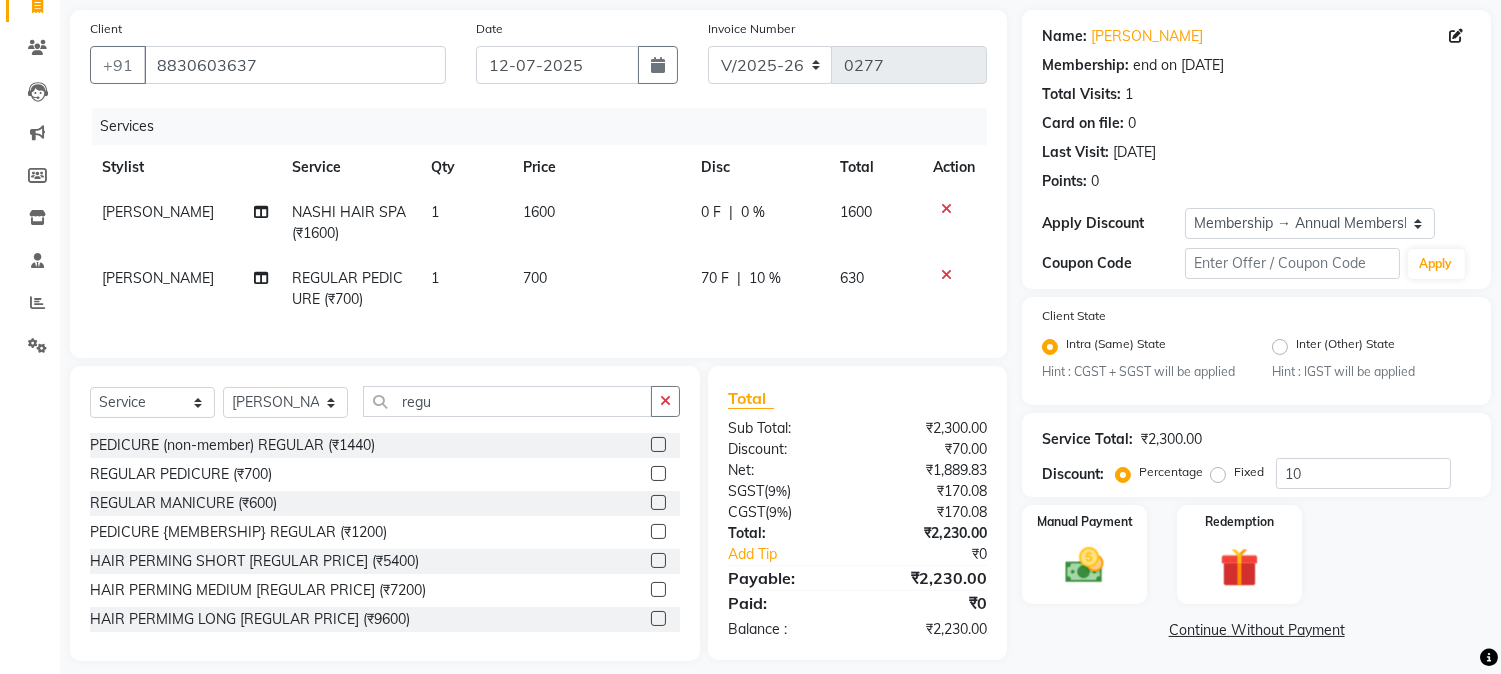 click on "70 F" 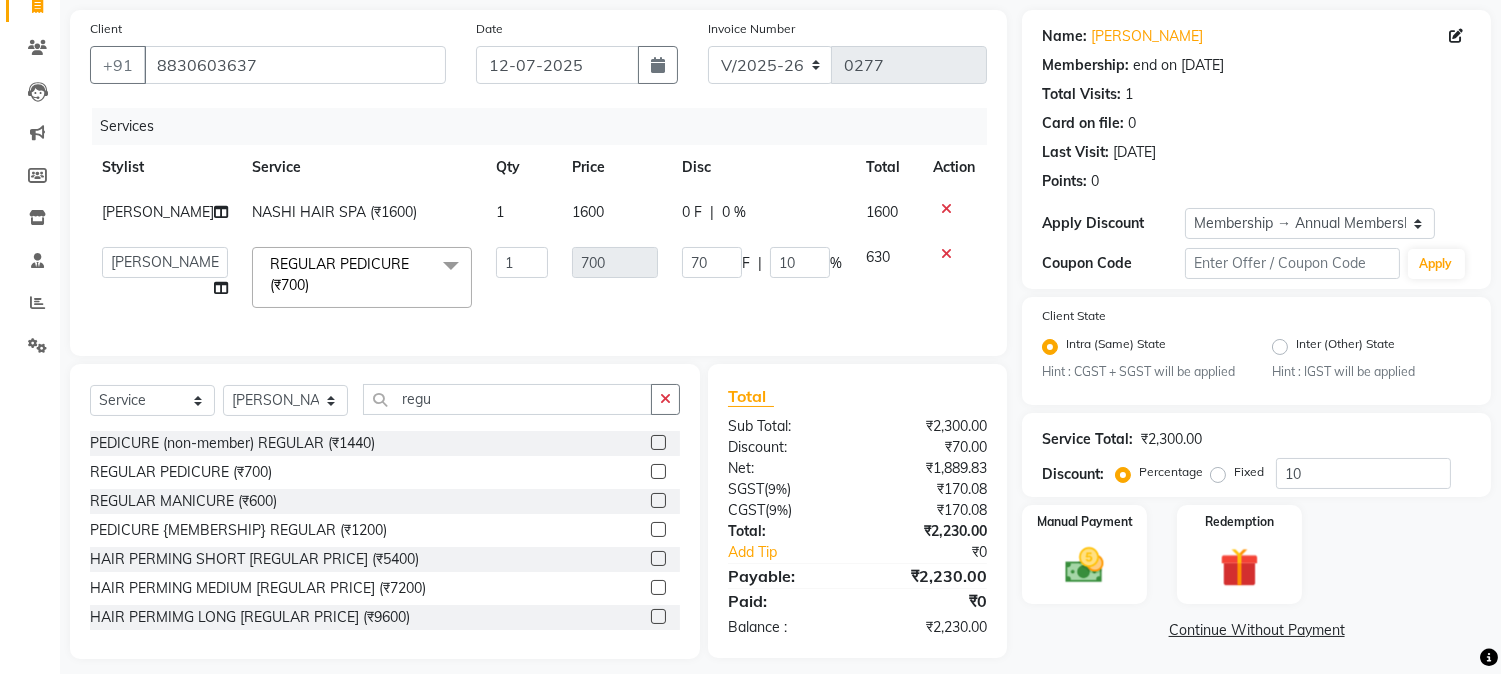 click on "70" 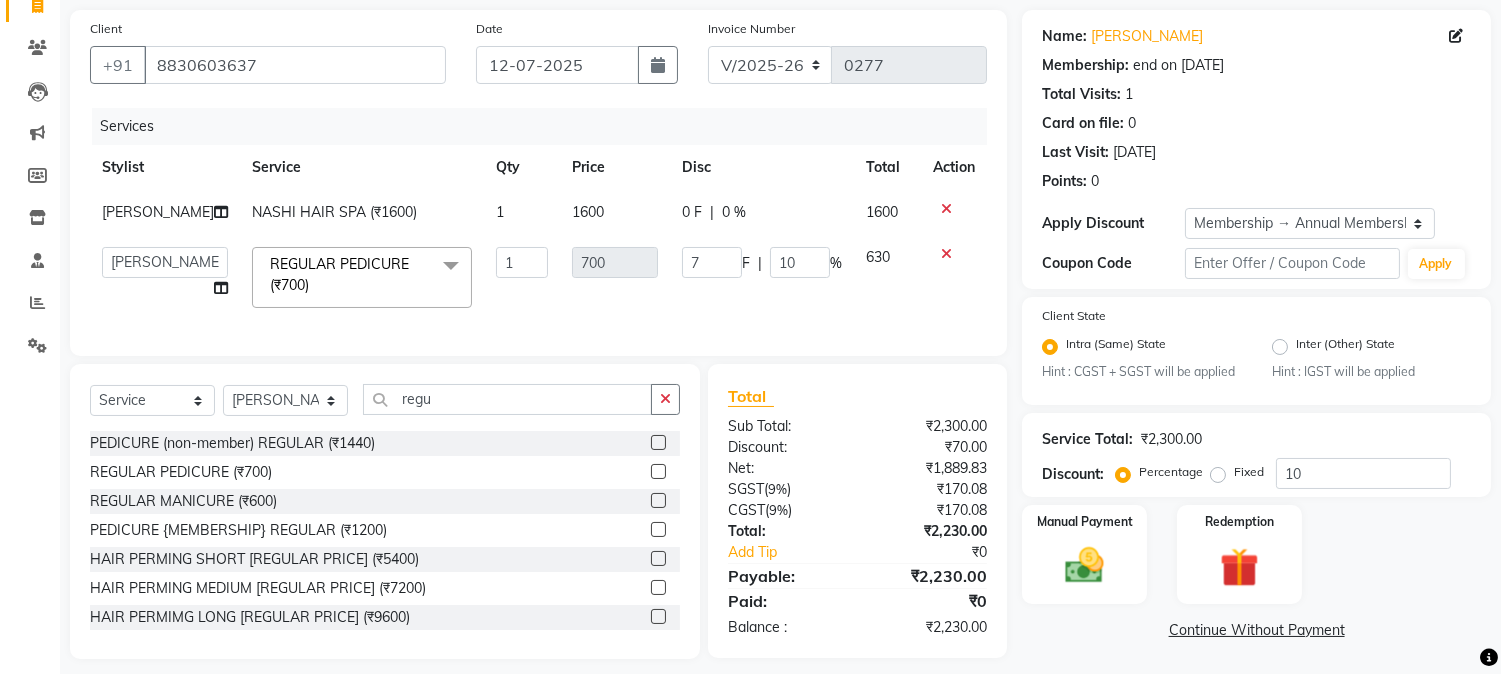 type 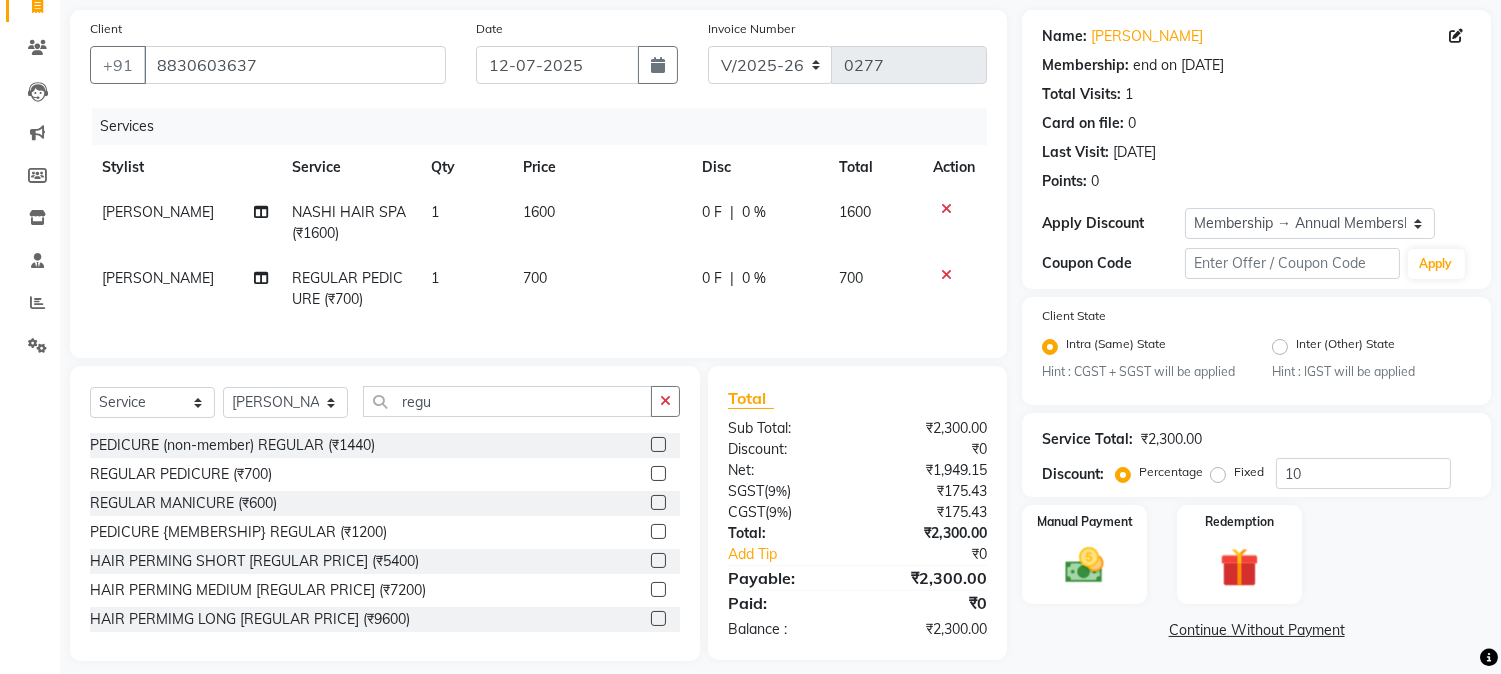 click on "0 F | 0 %" 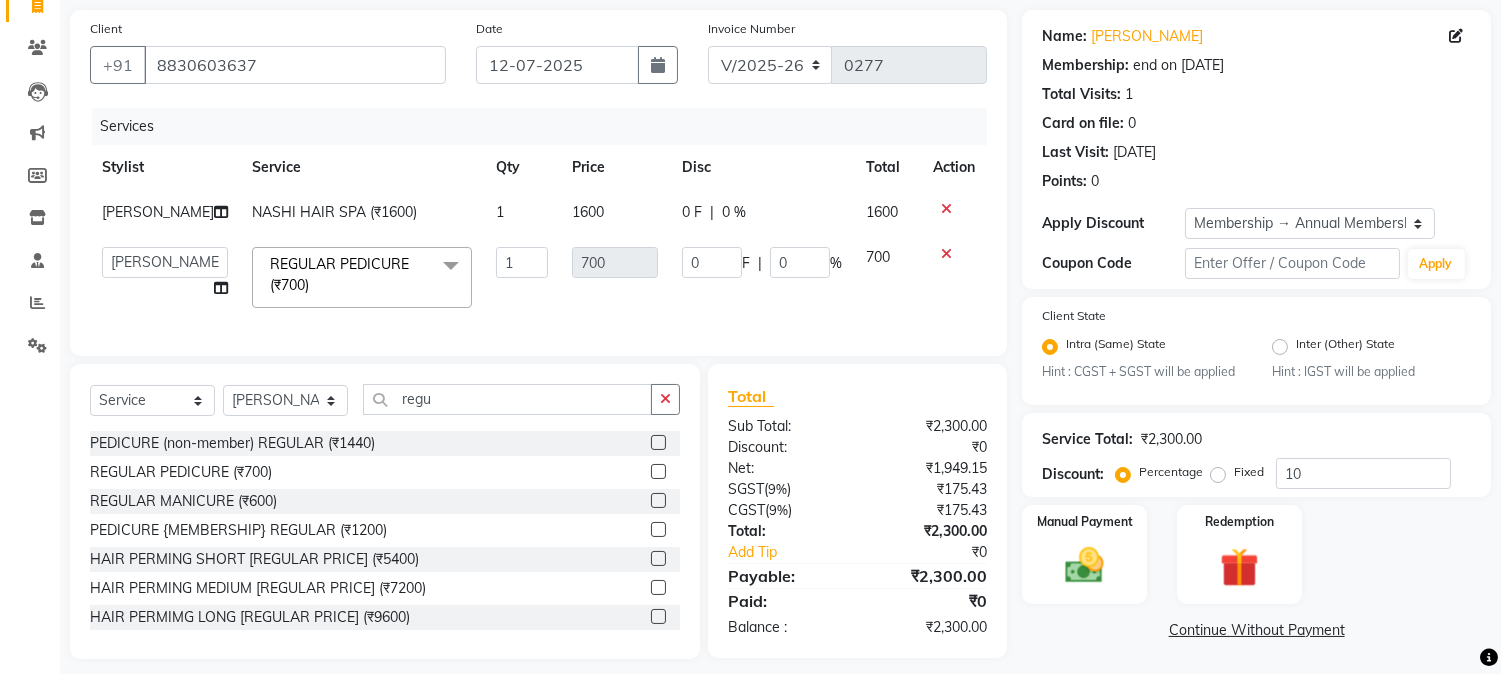 scroll, scrollTop: 171, scrollLeft: 0, axis: vertical 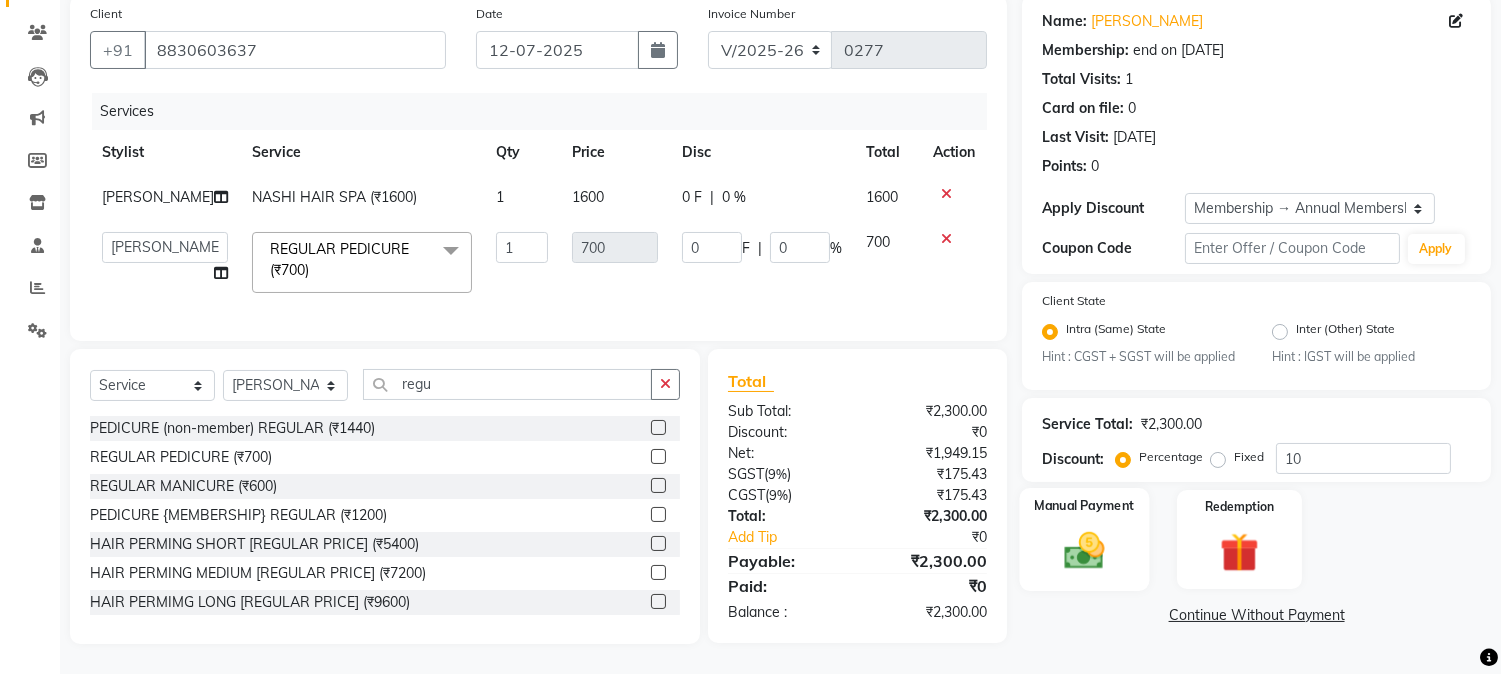 click 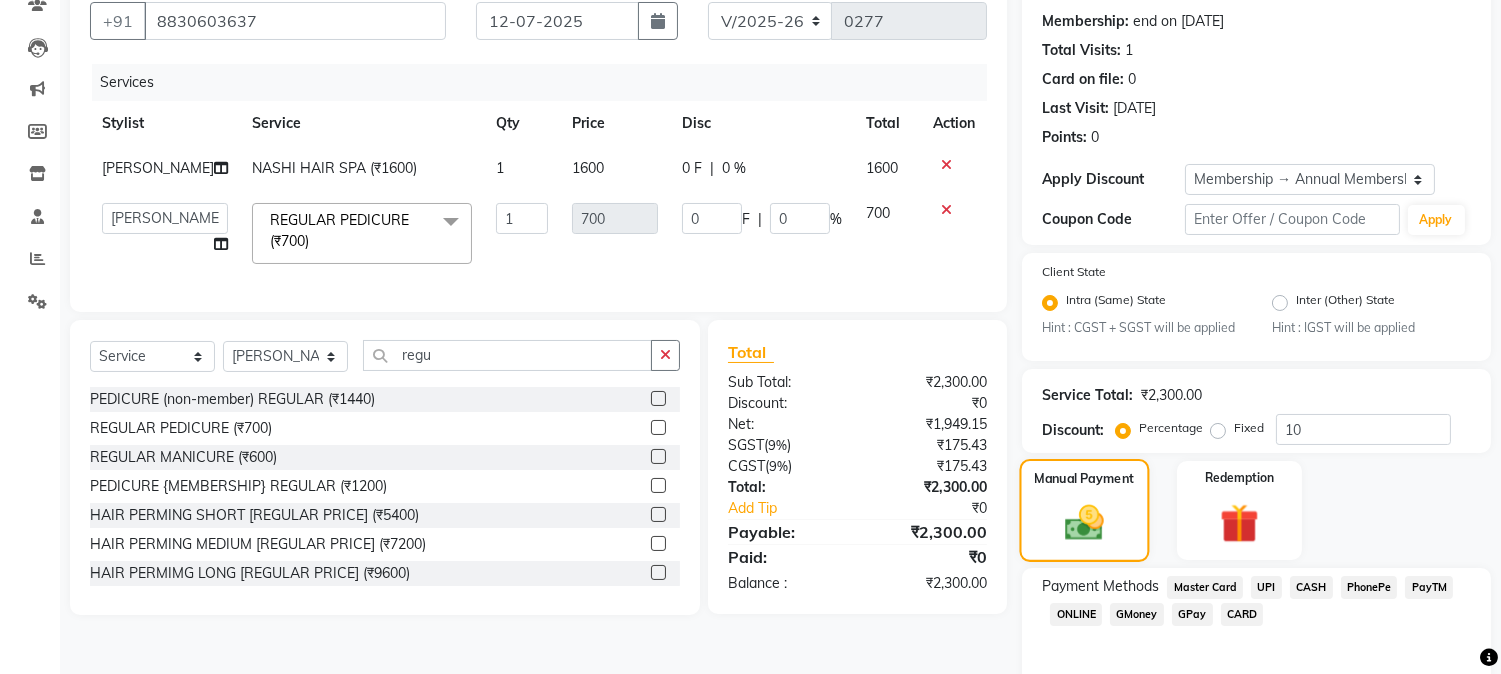 scroll, scrollTop: 268, scrollLeft: 0, axis: vertical 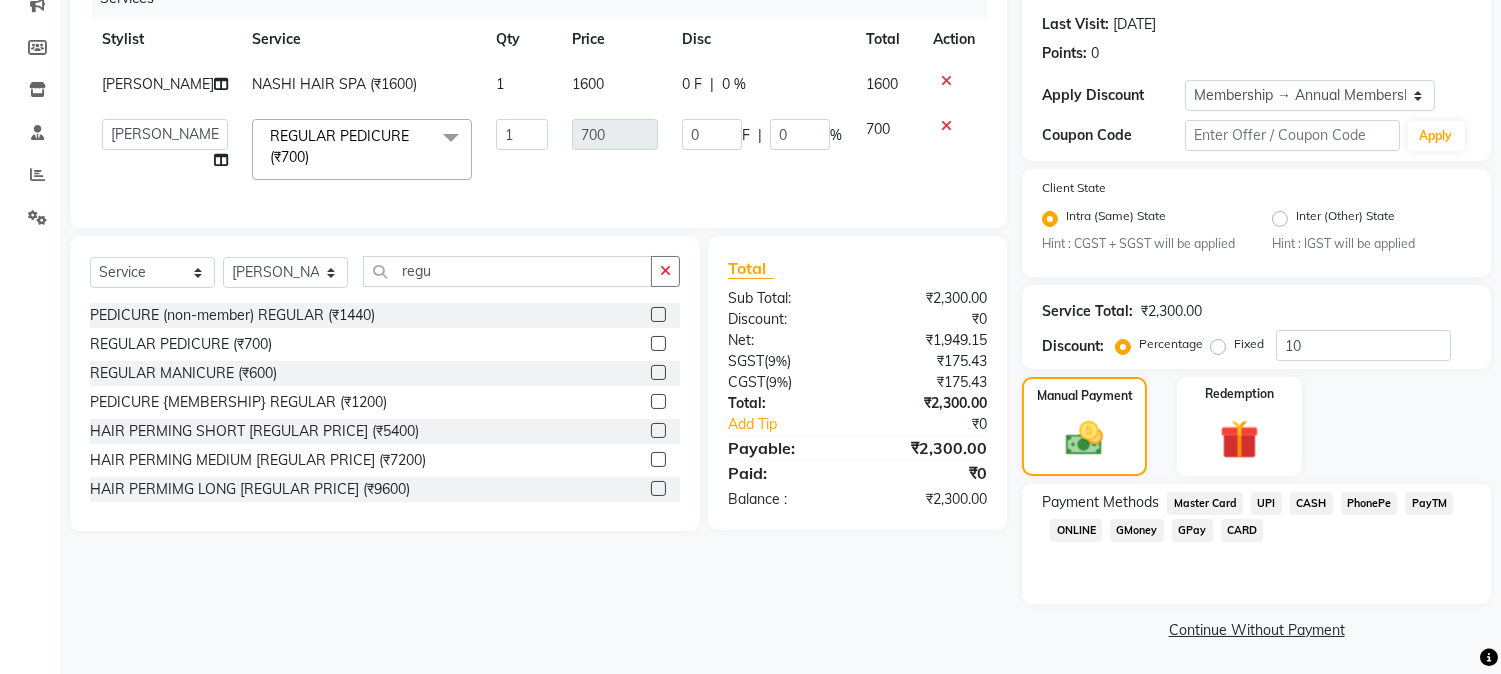 click on "CARD" 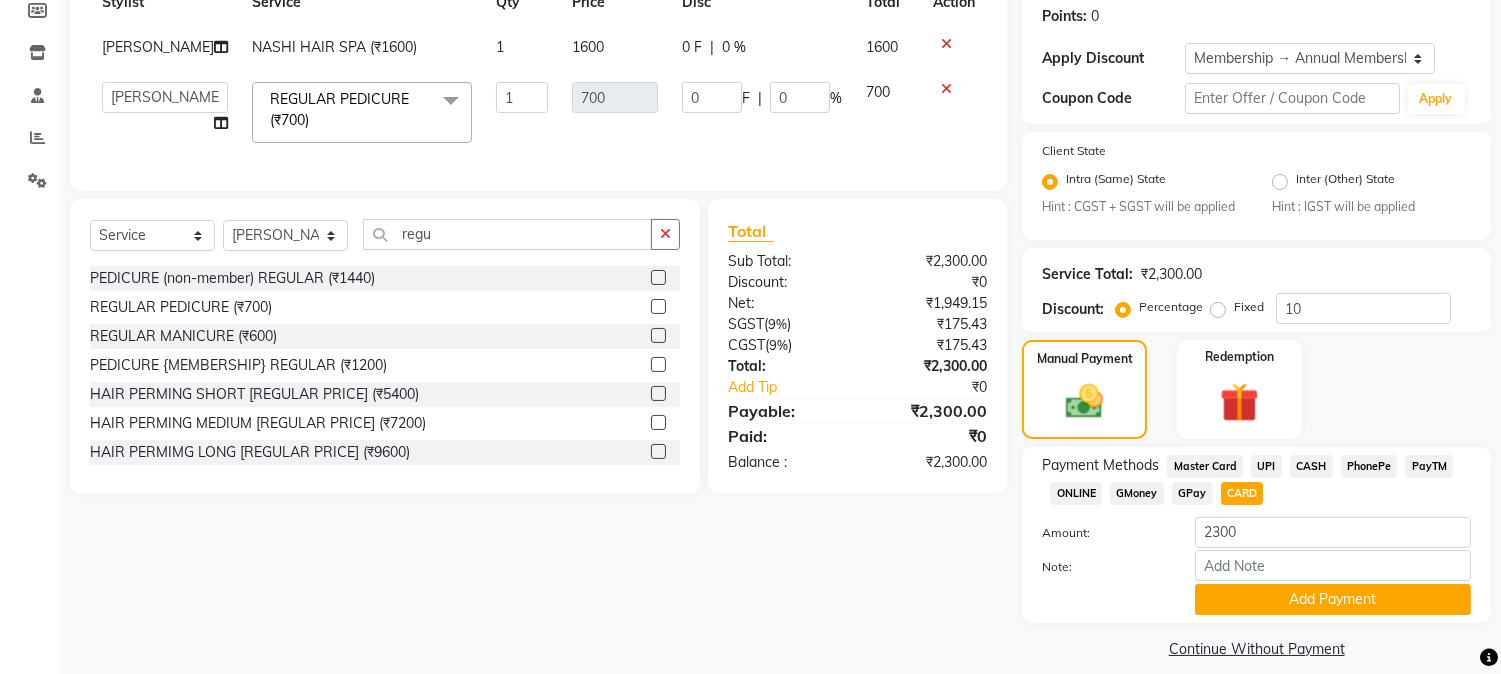 scroll, scrollTop: 325, scrollLeft: 0, axis: vertical 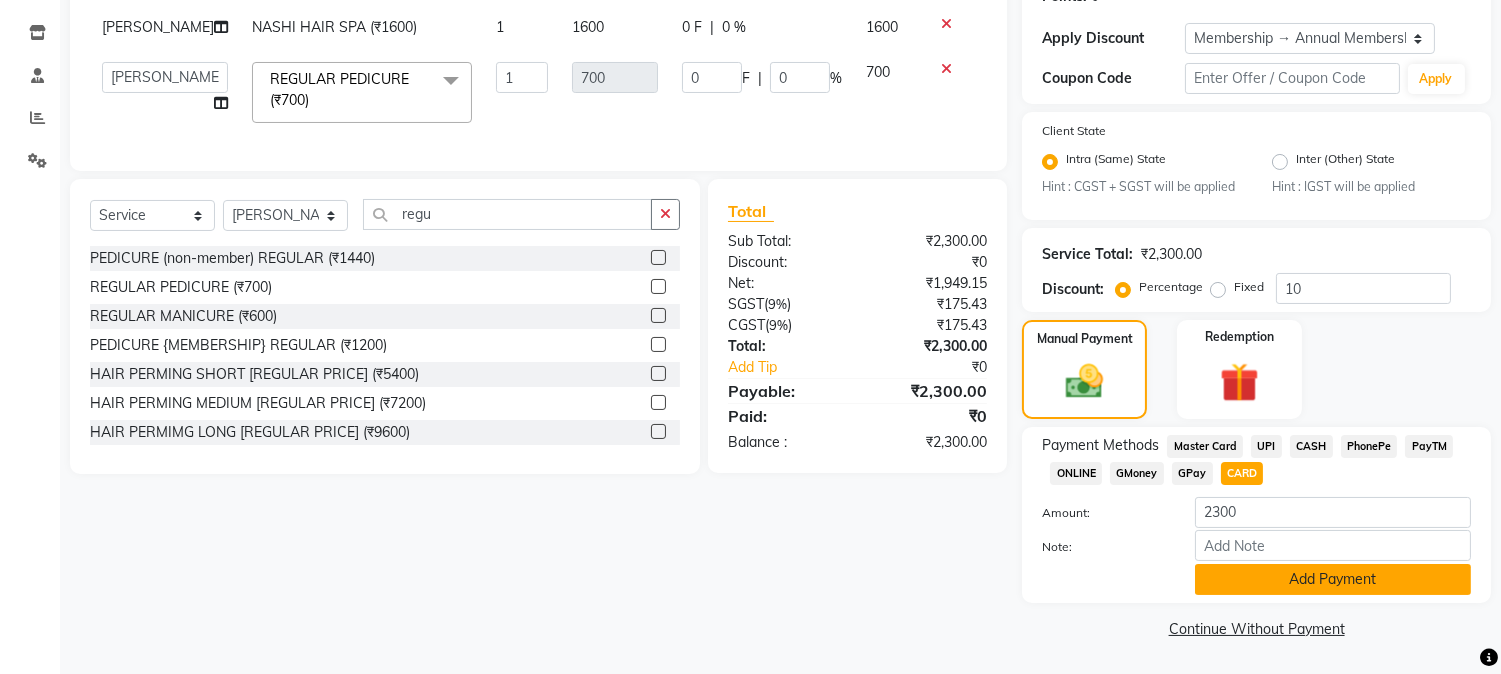 click on "Add Payment" 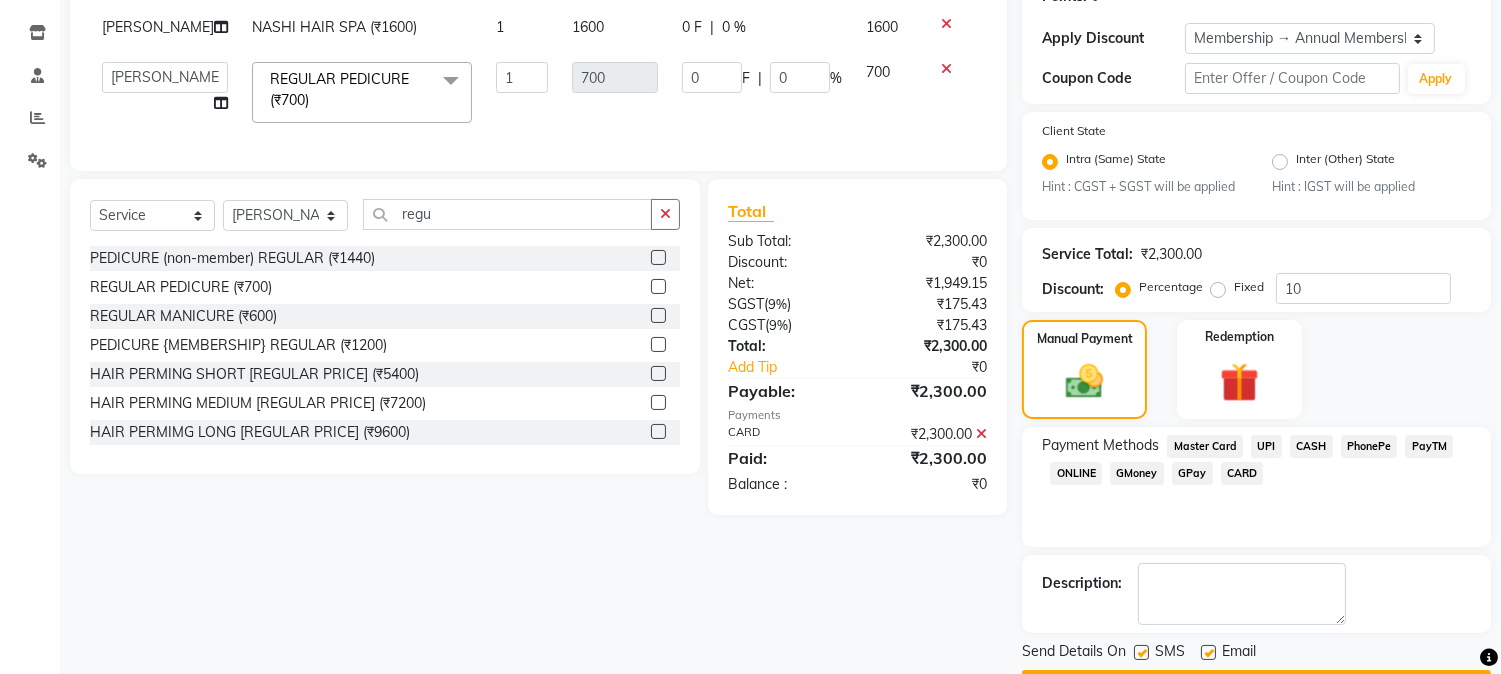 scroll, scrollTop: 382, scrollLeft: 0, axis: vertical 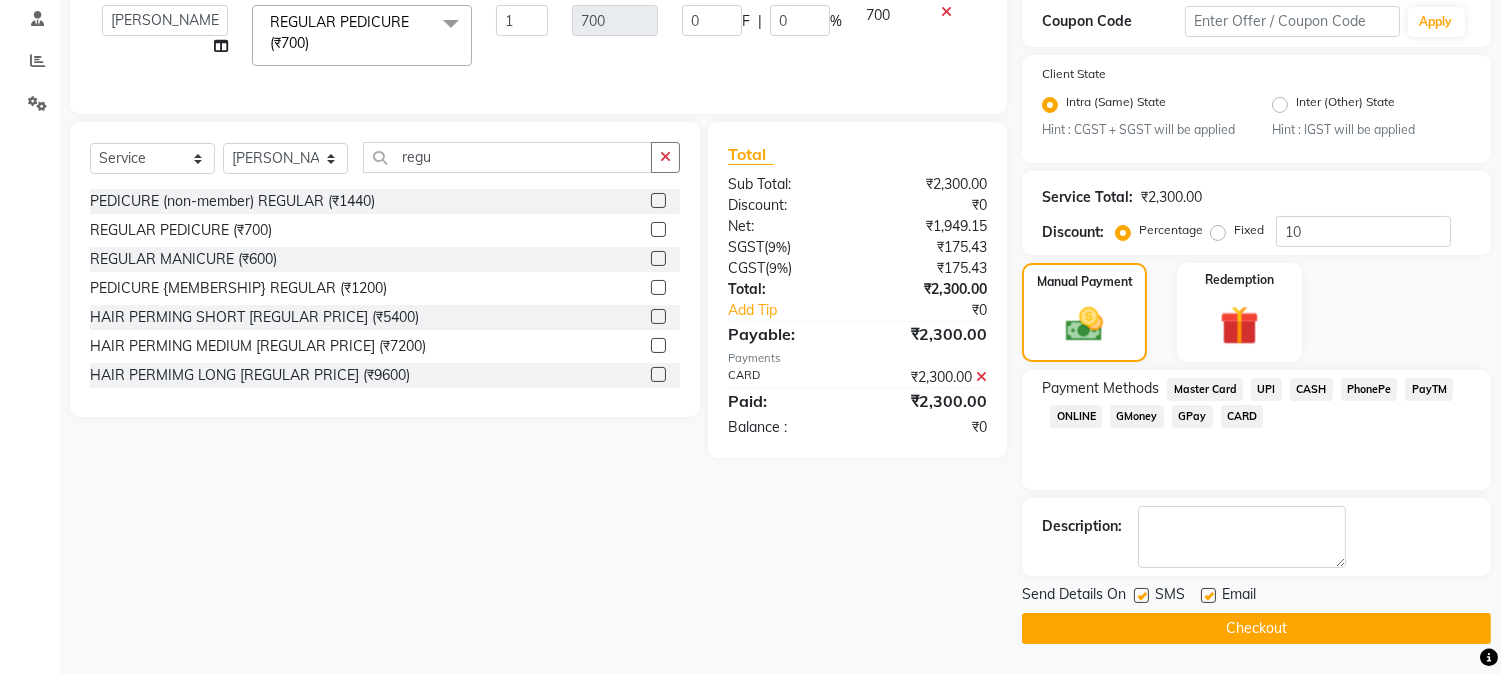 click 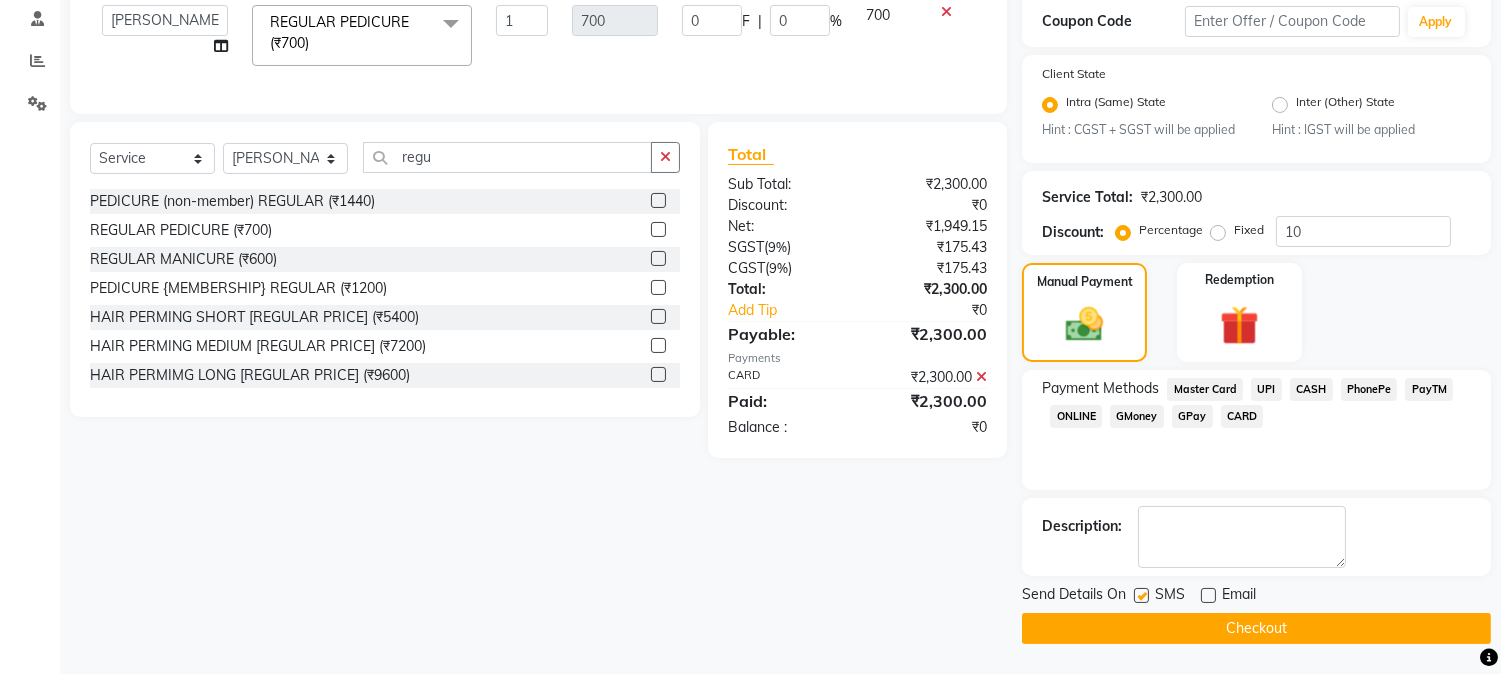 click on "Checkout" 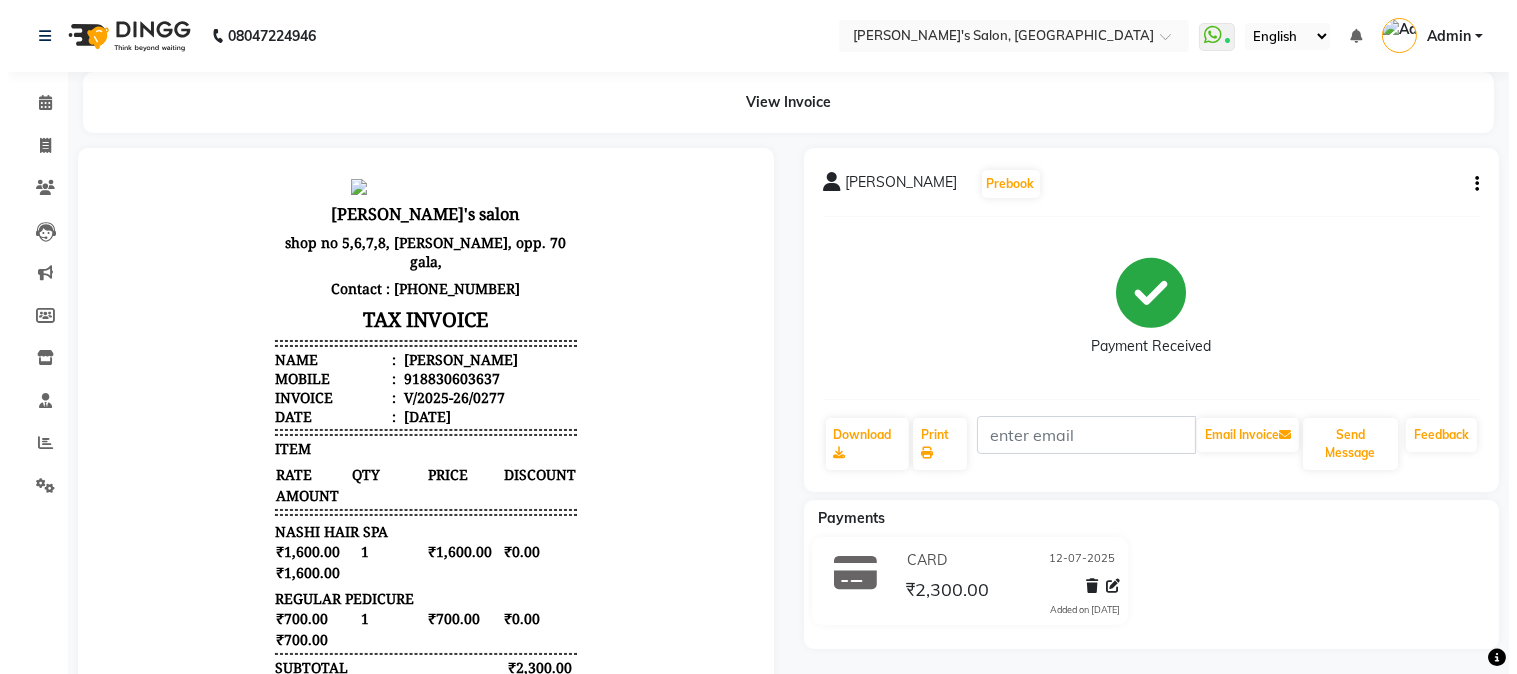scroll, scrollTop: 0, scrollLeft: 0, axis: both 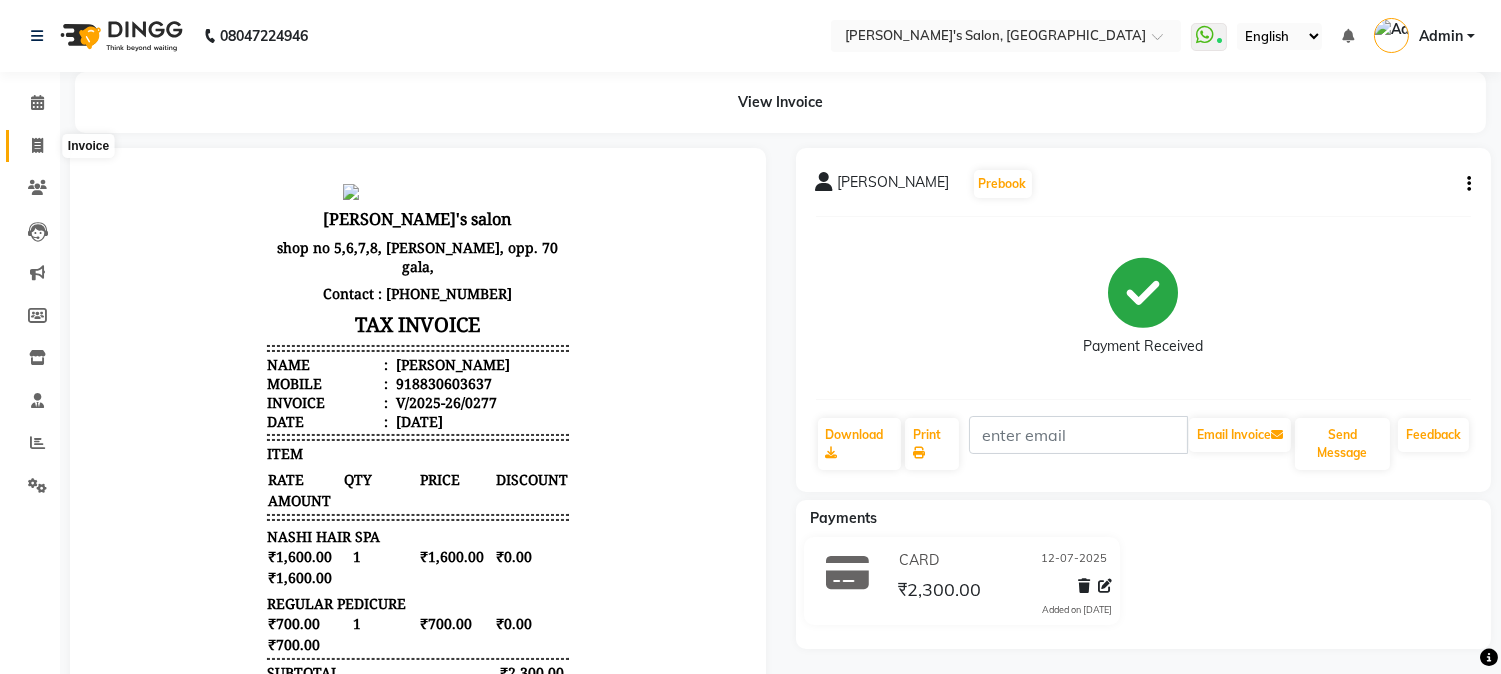 drag, startPoint x: 35, startPoint y: 136, endPoint x: 51, endPoint y: 175, distance: 42.154476 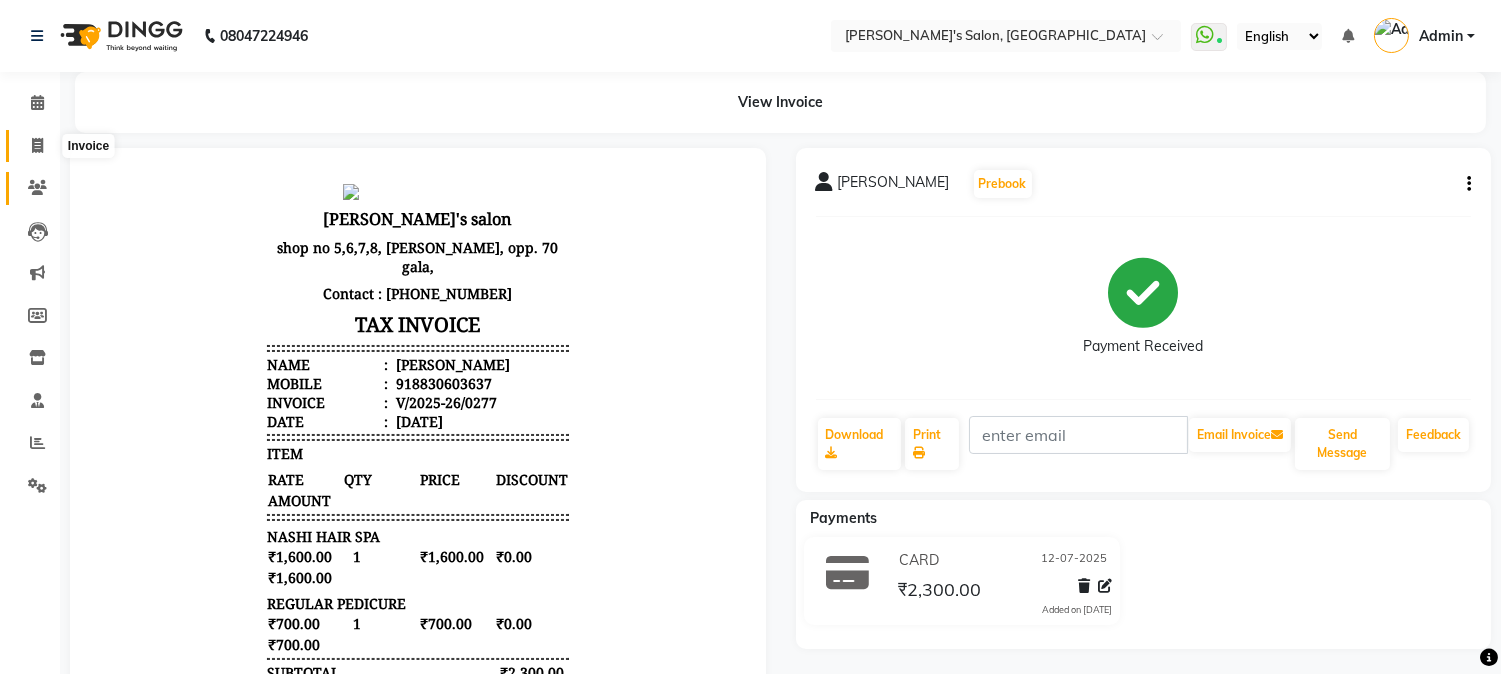 click 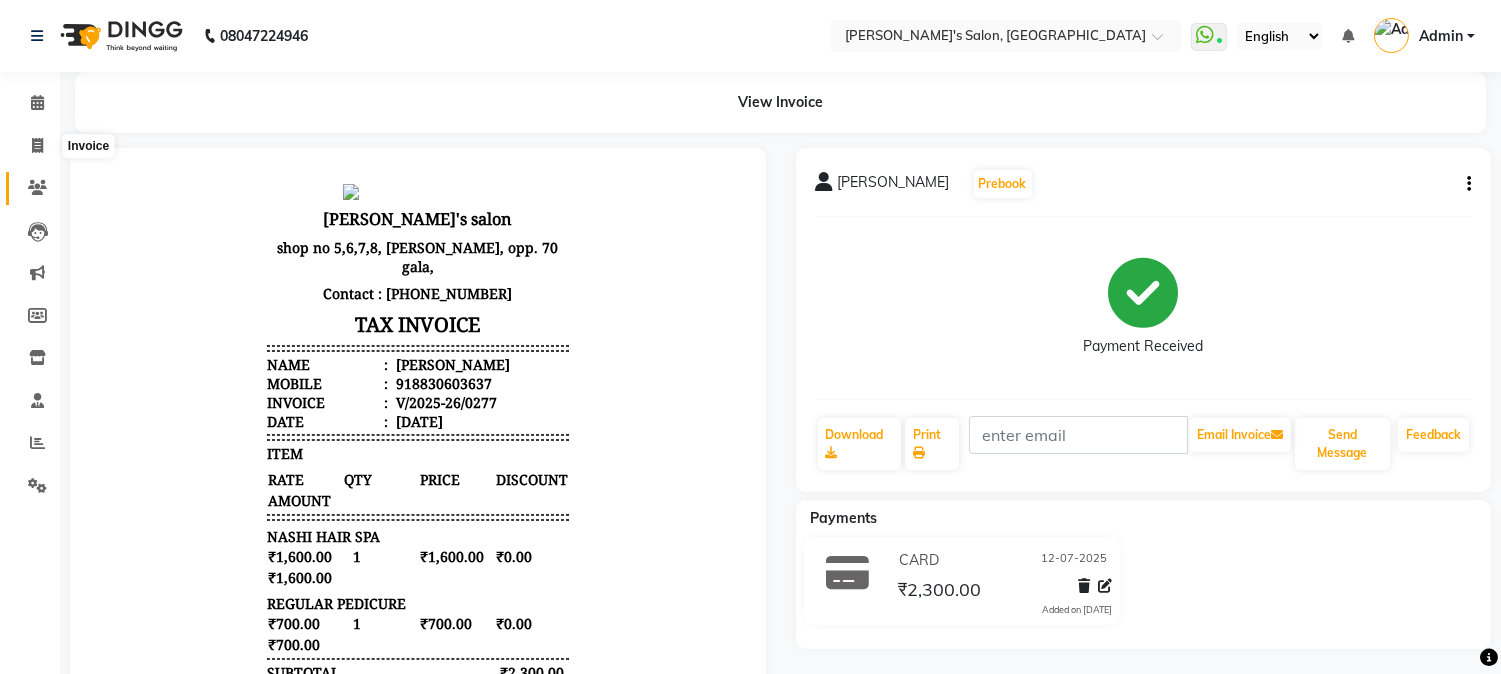 select on "service" 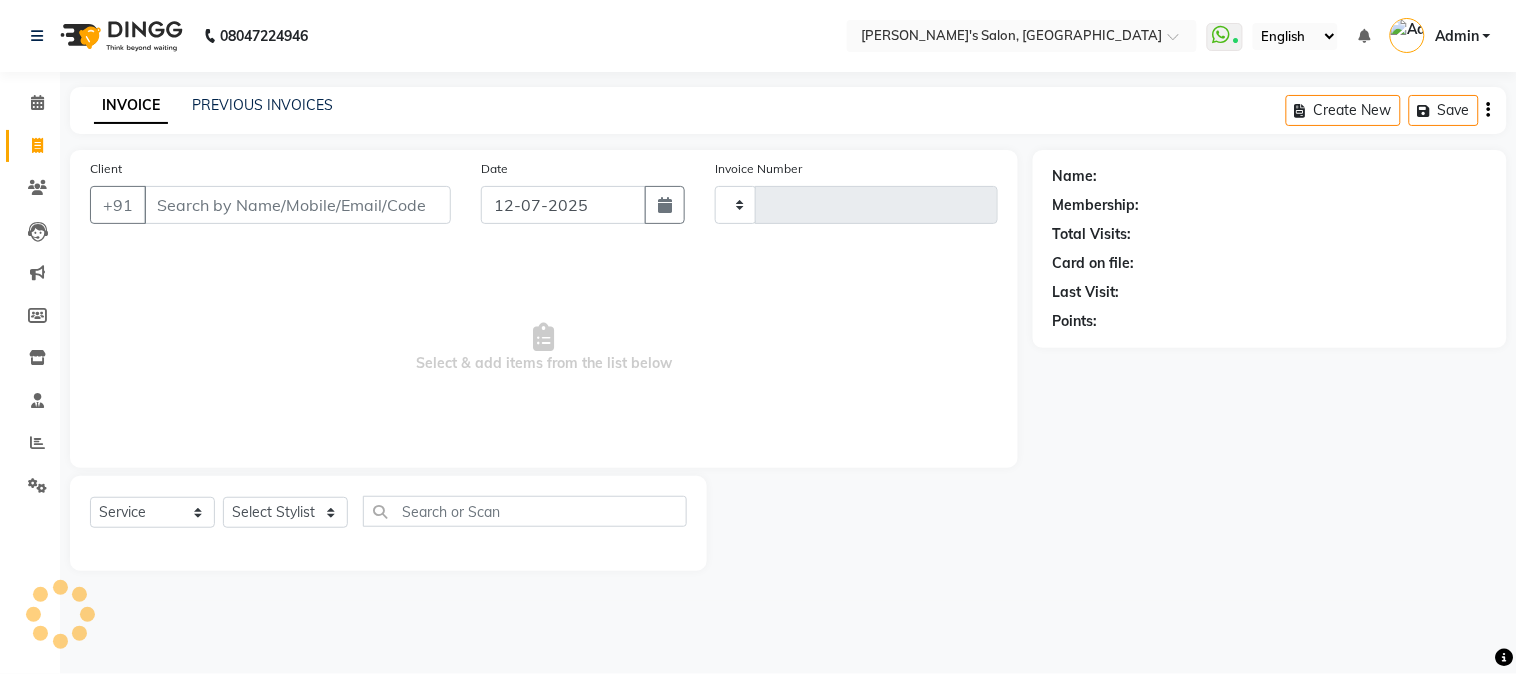 type on "0278" 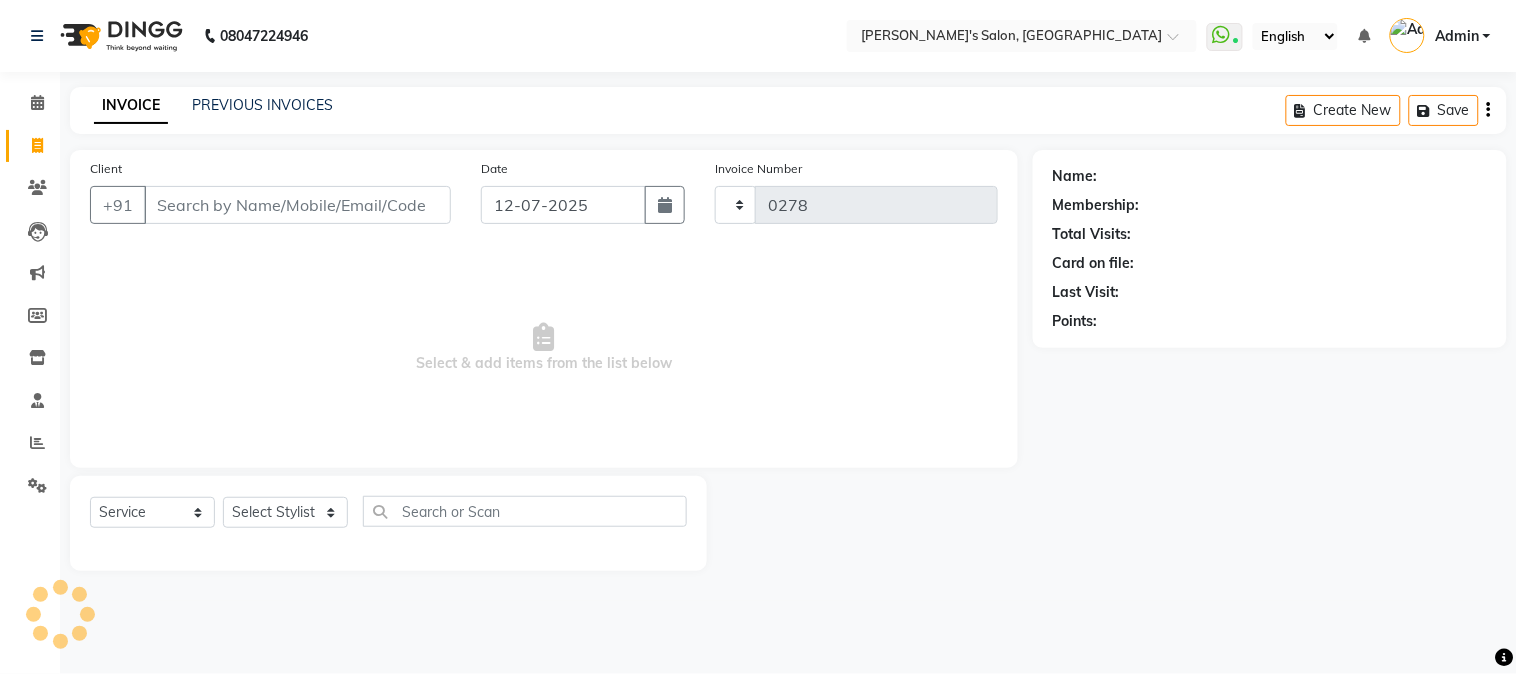 select on "4166" 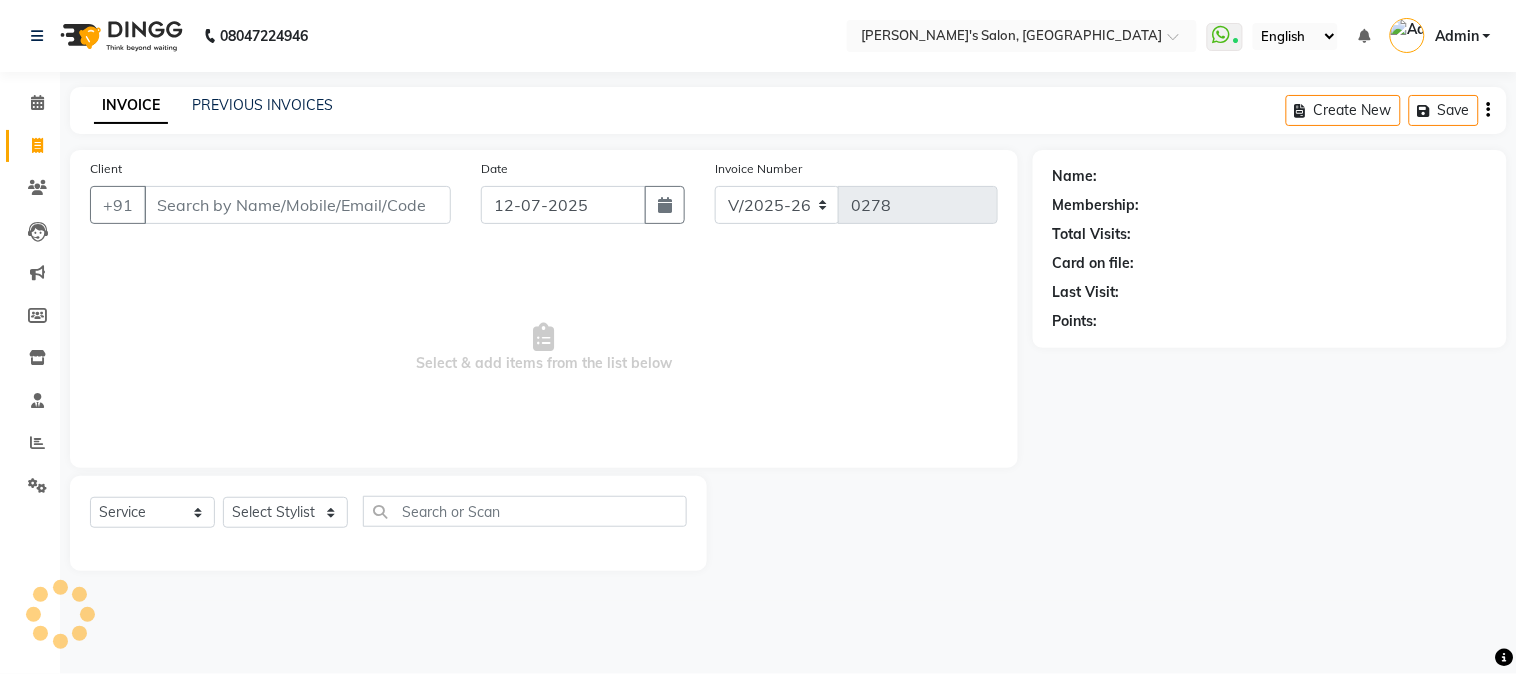 click on "Client" at bounding box center (297, 205) 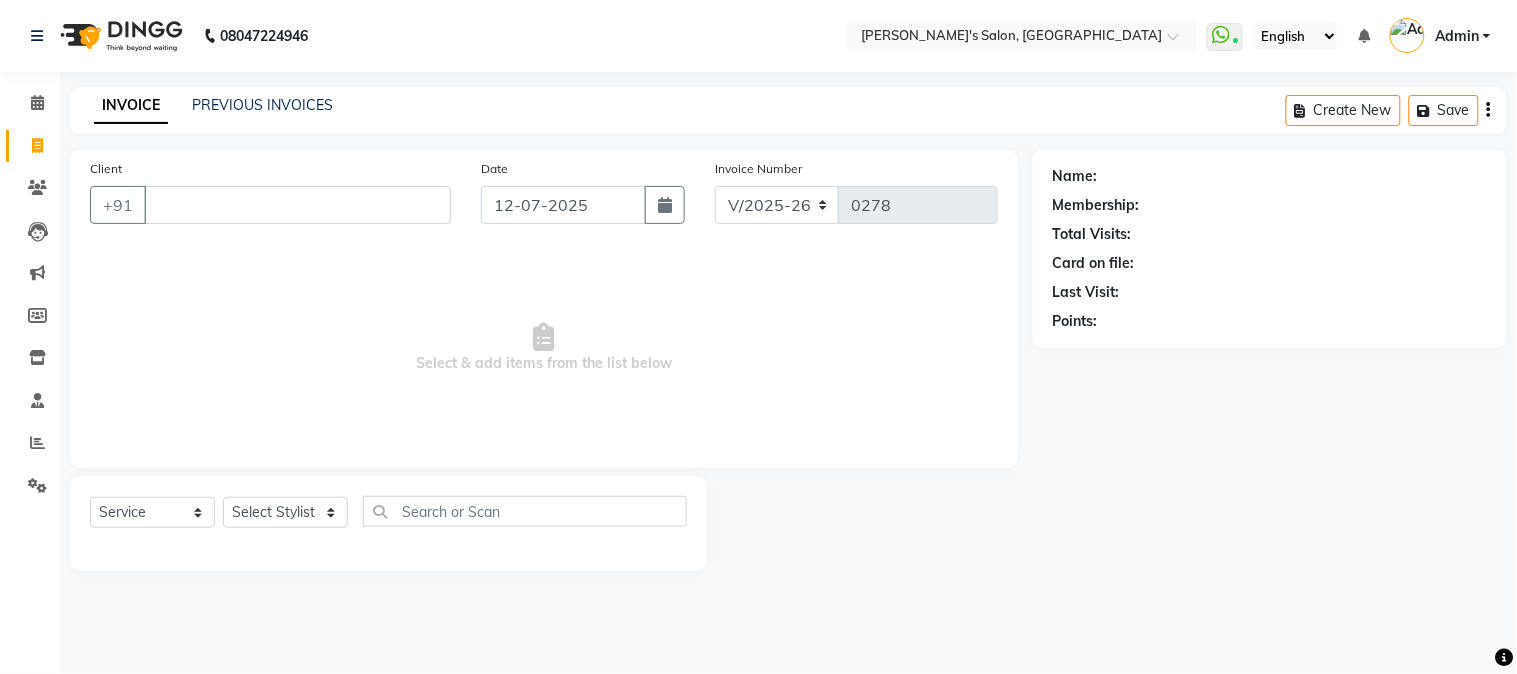 type 